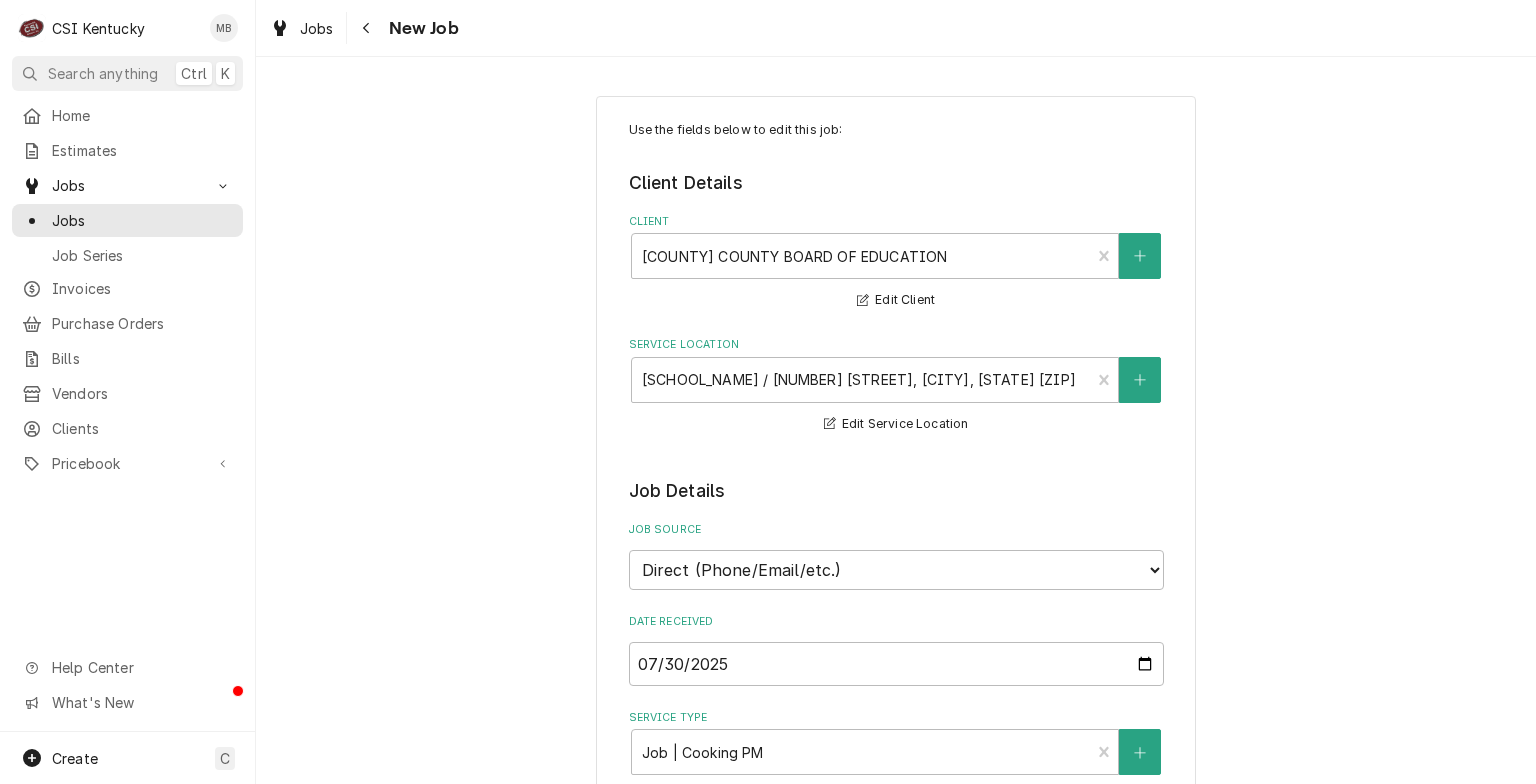scroll, scrollTop: 0, scrollLeft: 0, axis: both 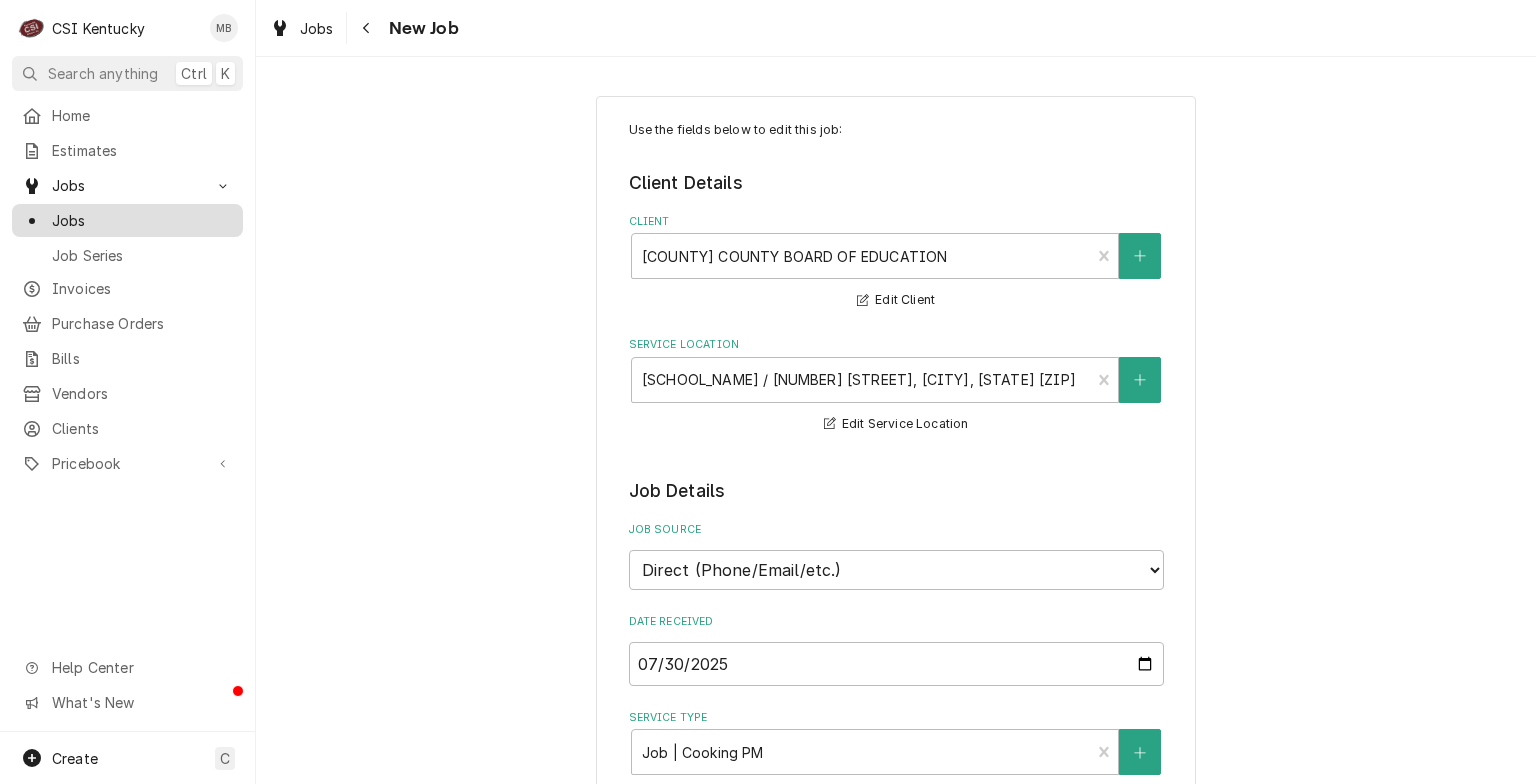 click on "Jobs" at bounding box center (142, 220) 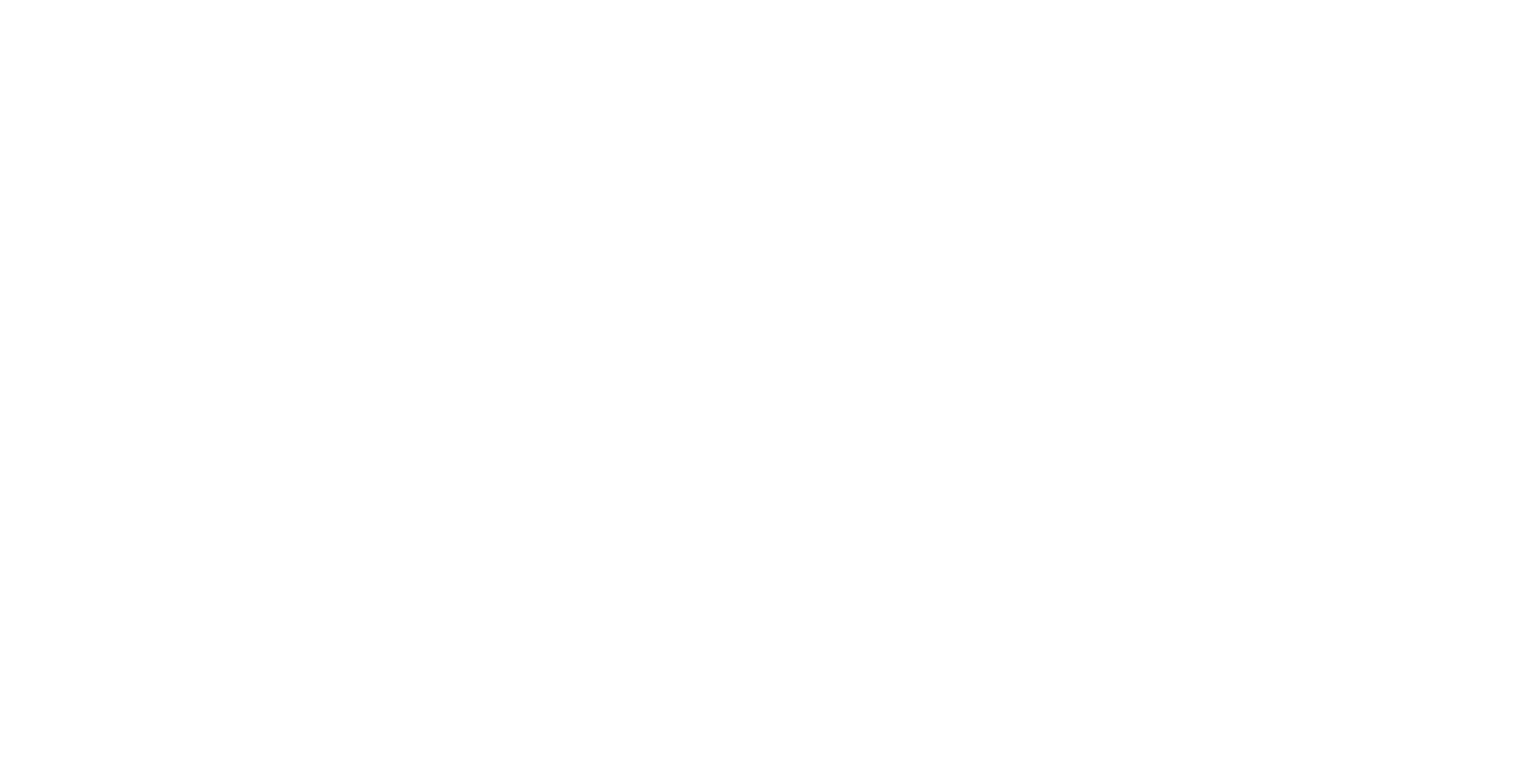 scroll, scrollTop: 0, scrollLeft: 0, axis: both 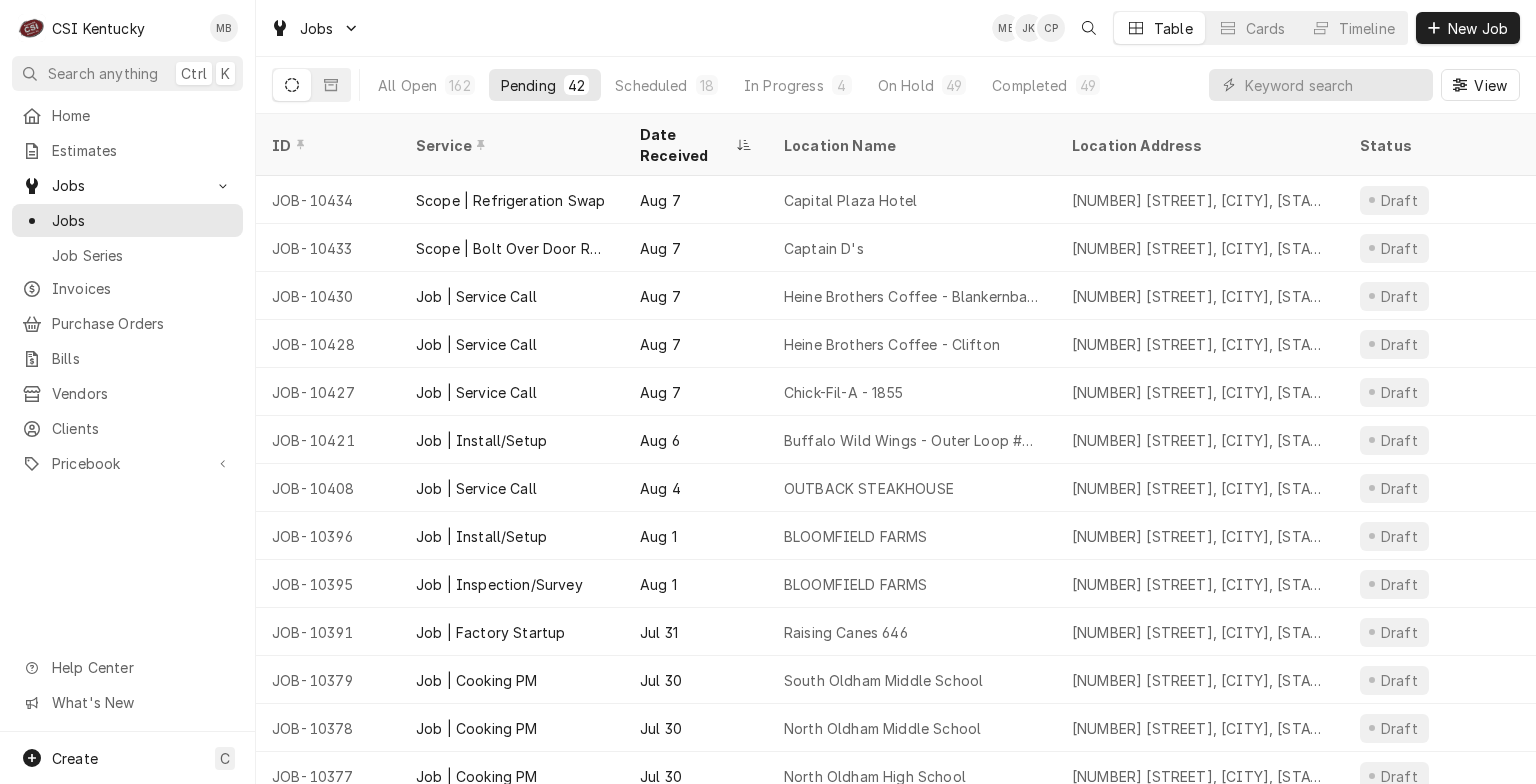 click on "Pending" at bounding box center (528, 85) 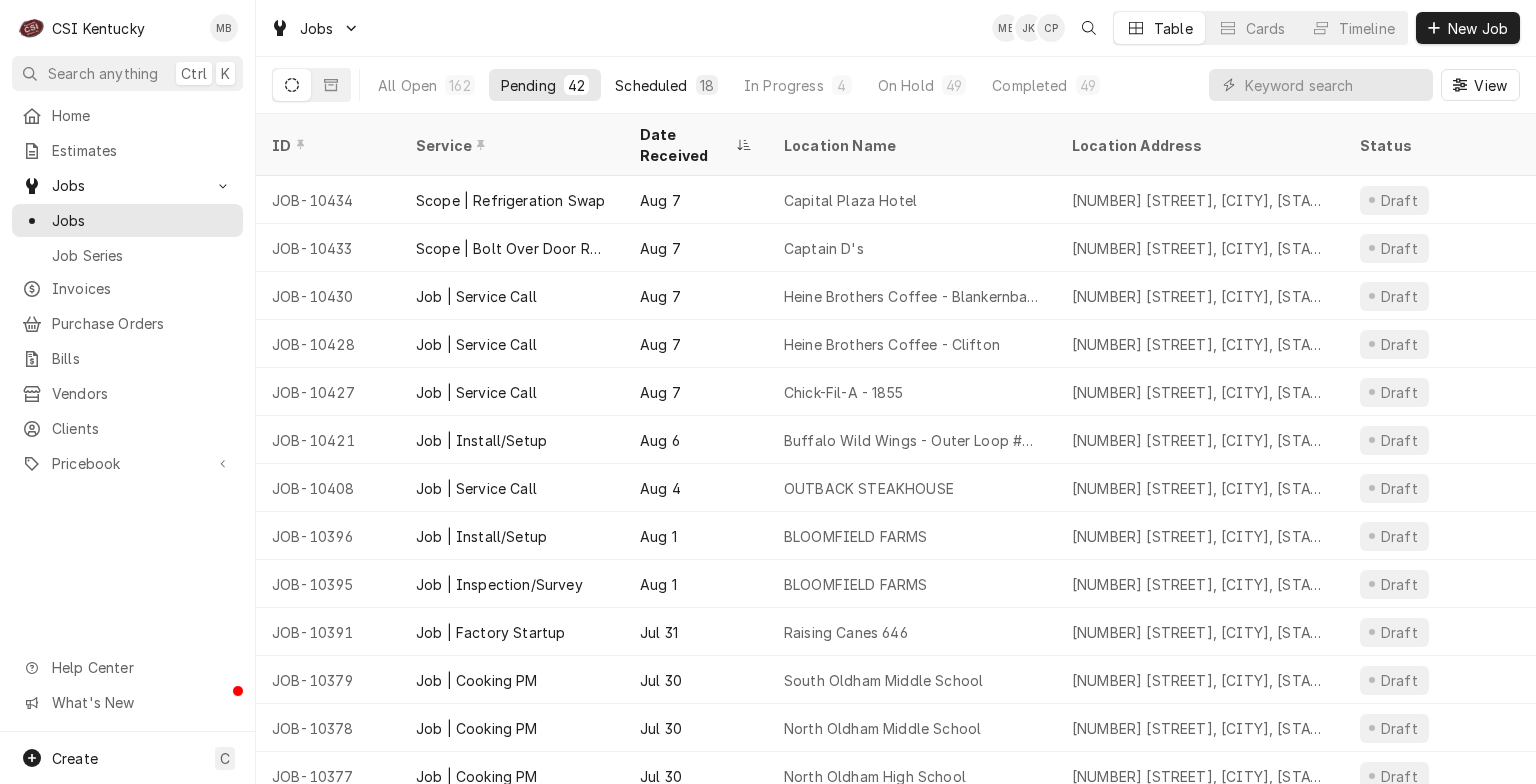 click on "Scheduled 18" at bounding box center (666, 85) 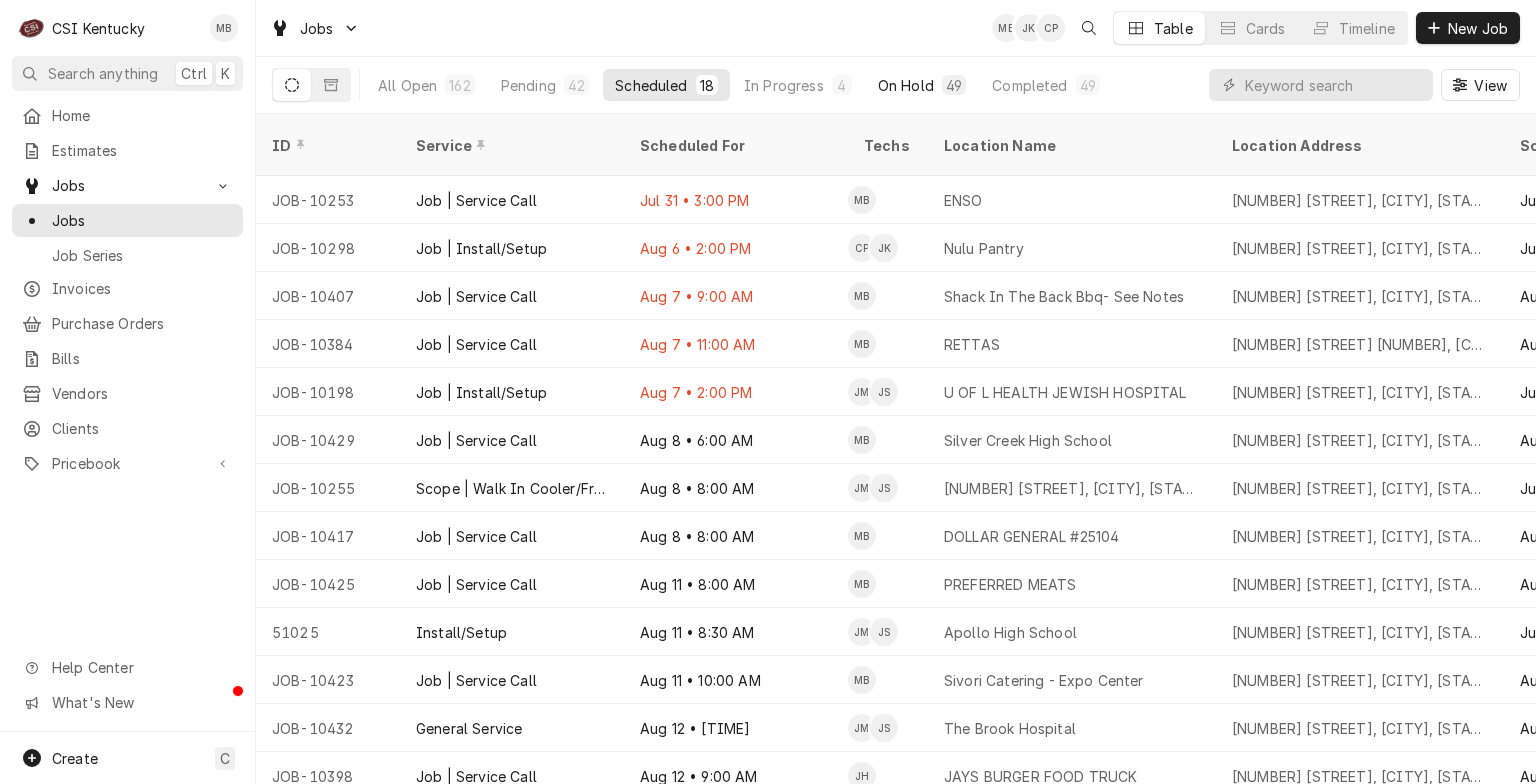 click on "On Hold" at bounding box center [906, 85] 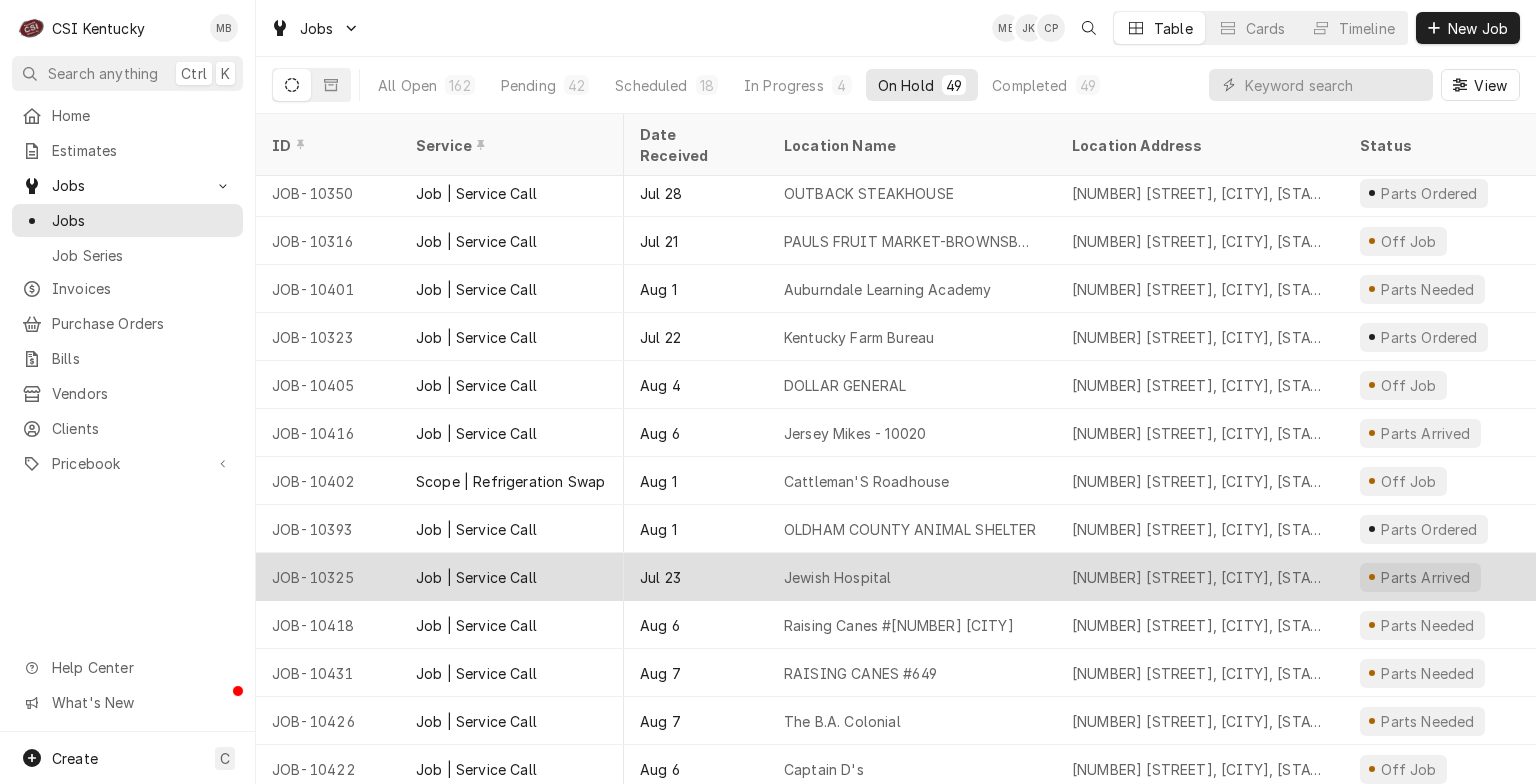 scroll, scrollTop: 1735, scrollLeft: 0, axis: vertical 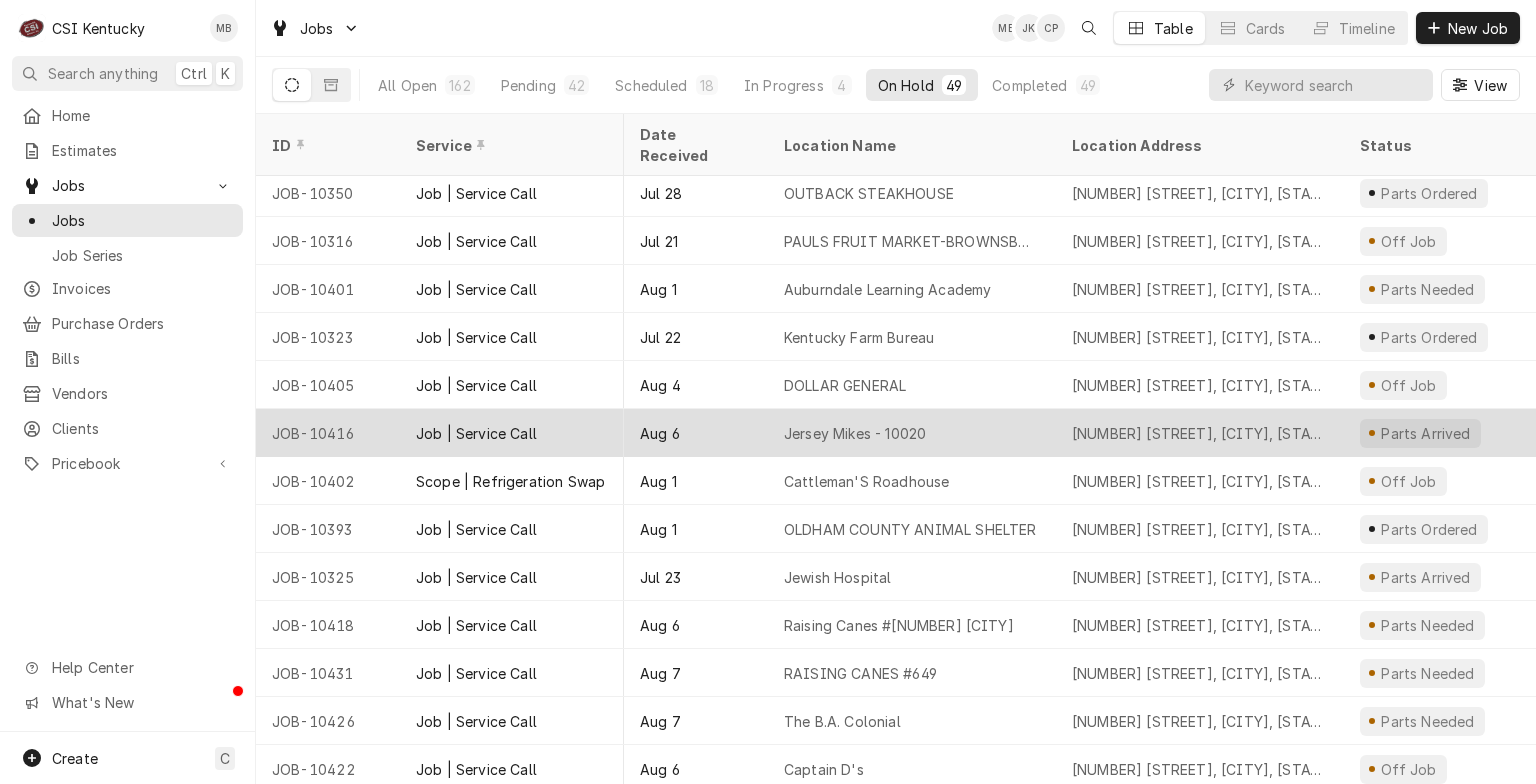 click on "Jersey Mikes - 10020" at bounding box center (855, 433) 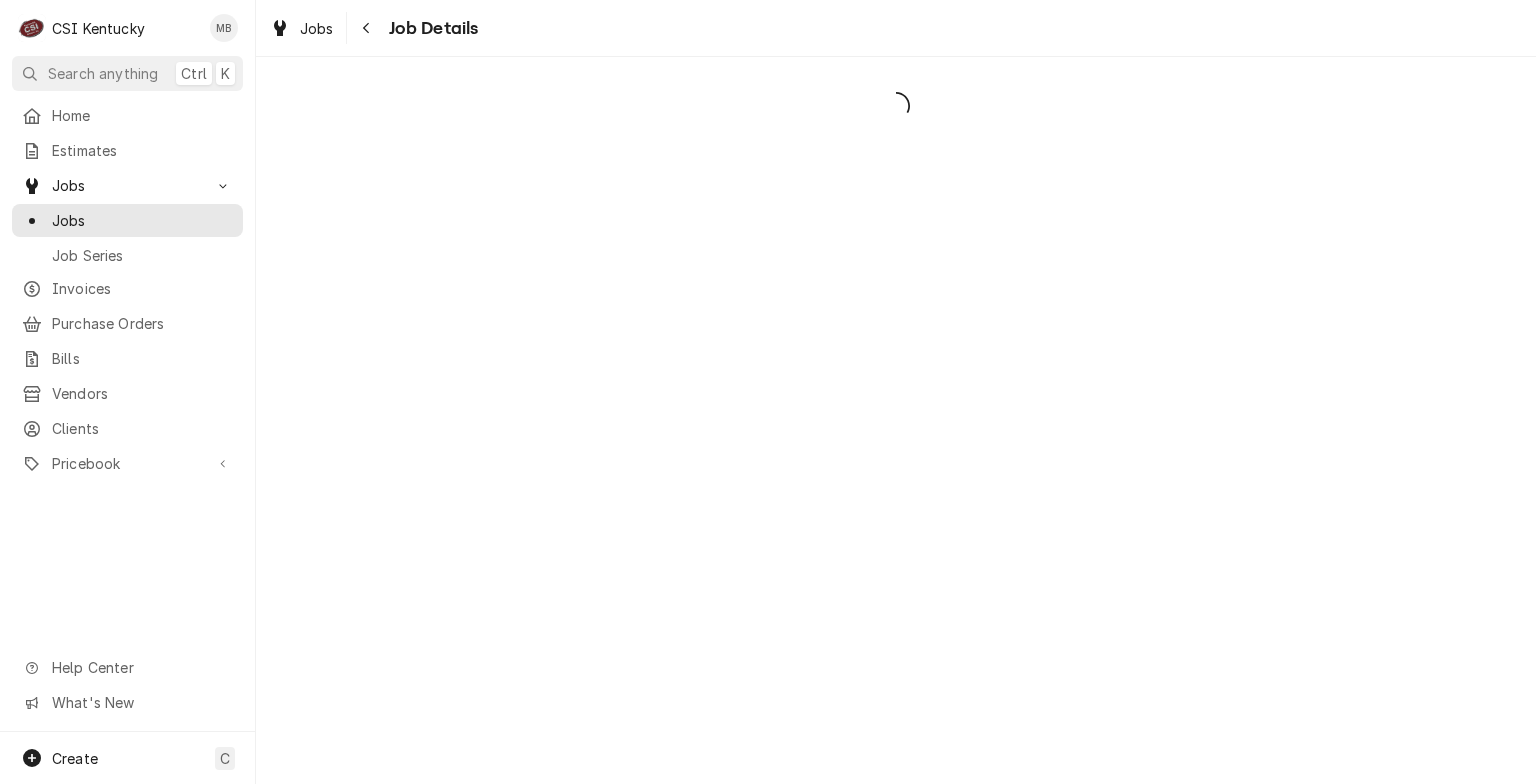 scroll, scrollTop: 0, scrollLeft: 0, axis: both 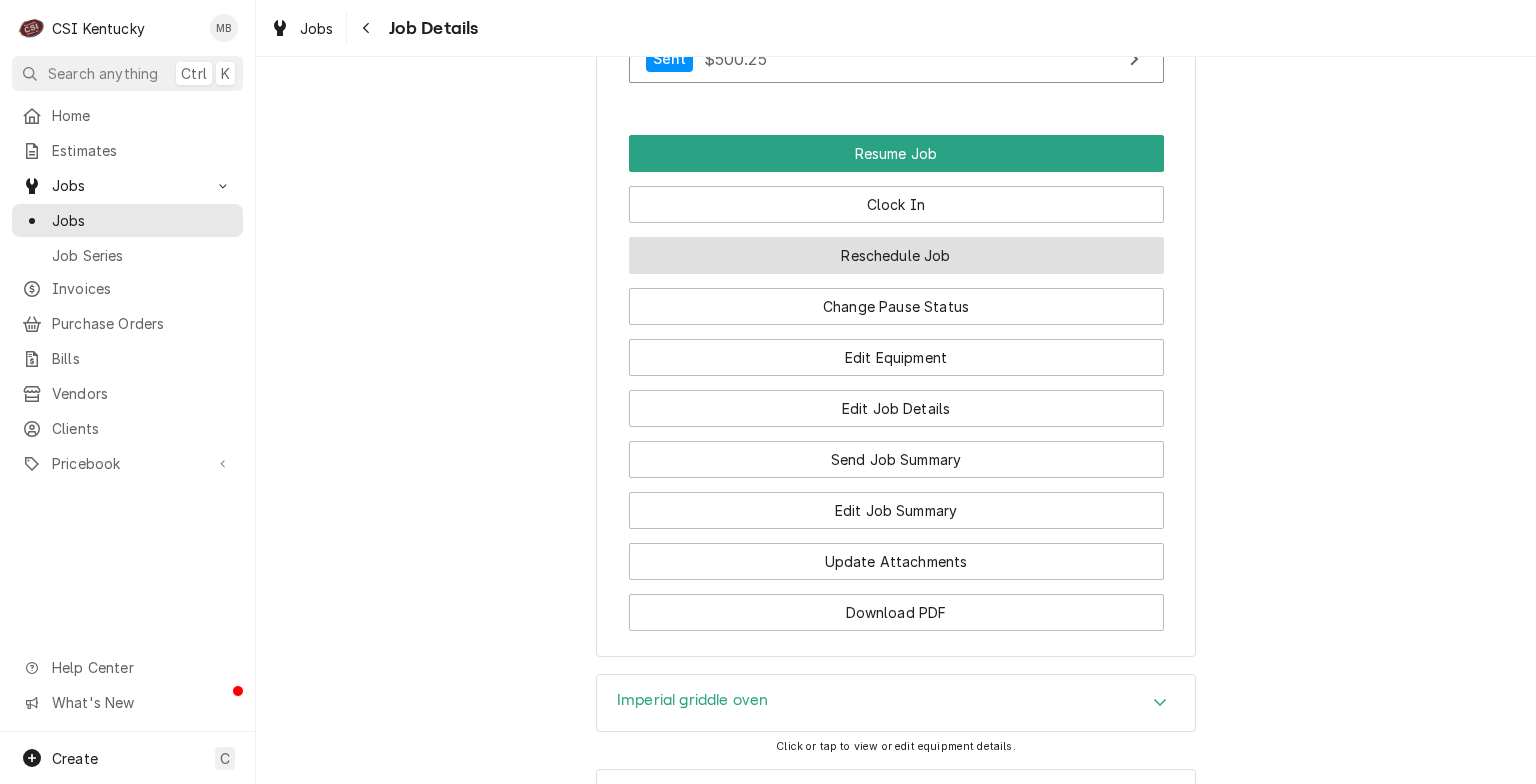 click on "Reschedule Job" at bounding box center (896, 255) 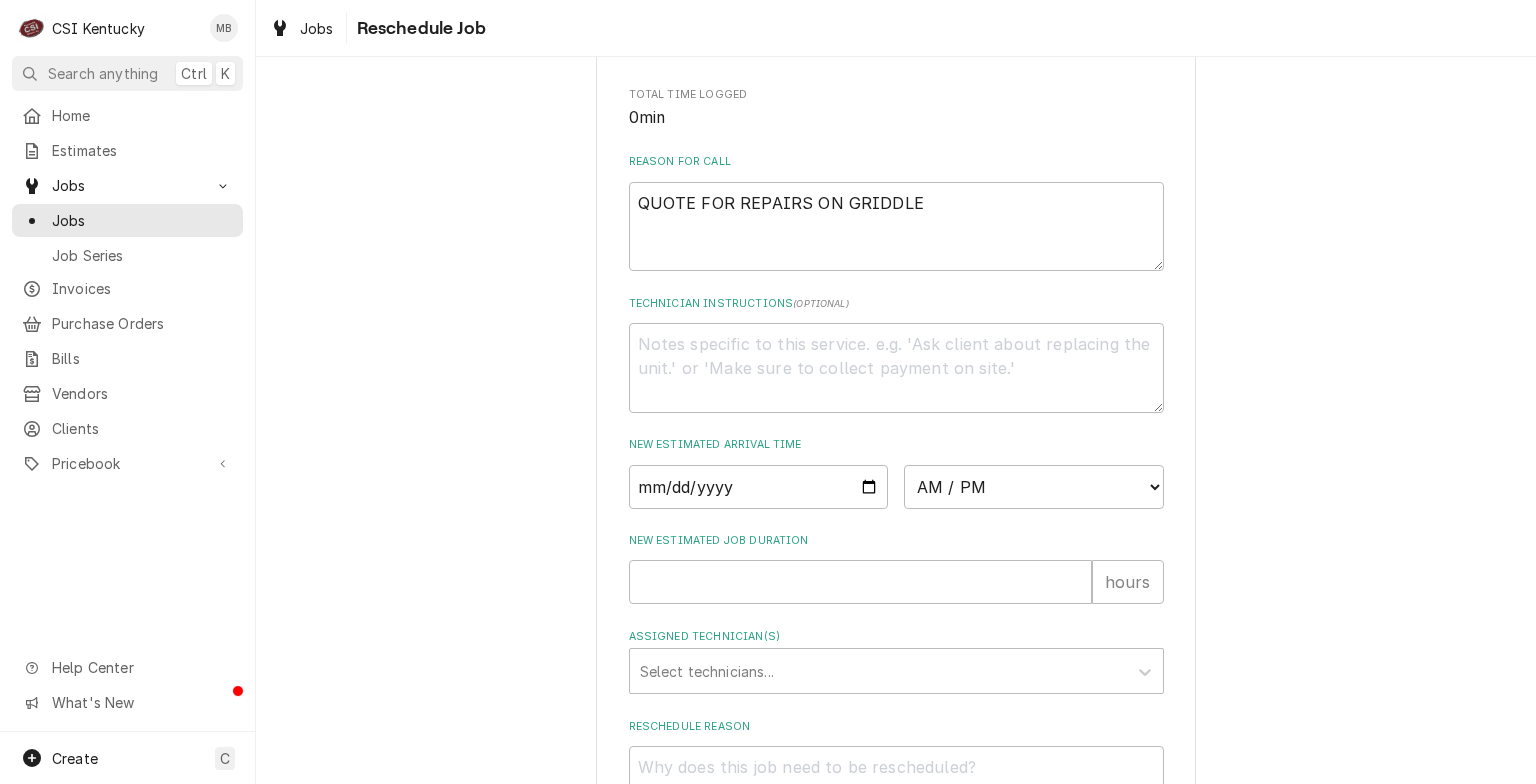 scroll, scrollTop: 656, scrollLeft: 0, axis: vertical 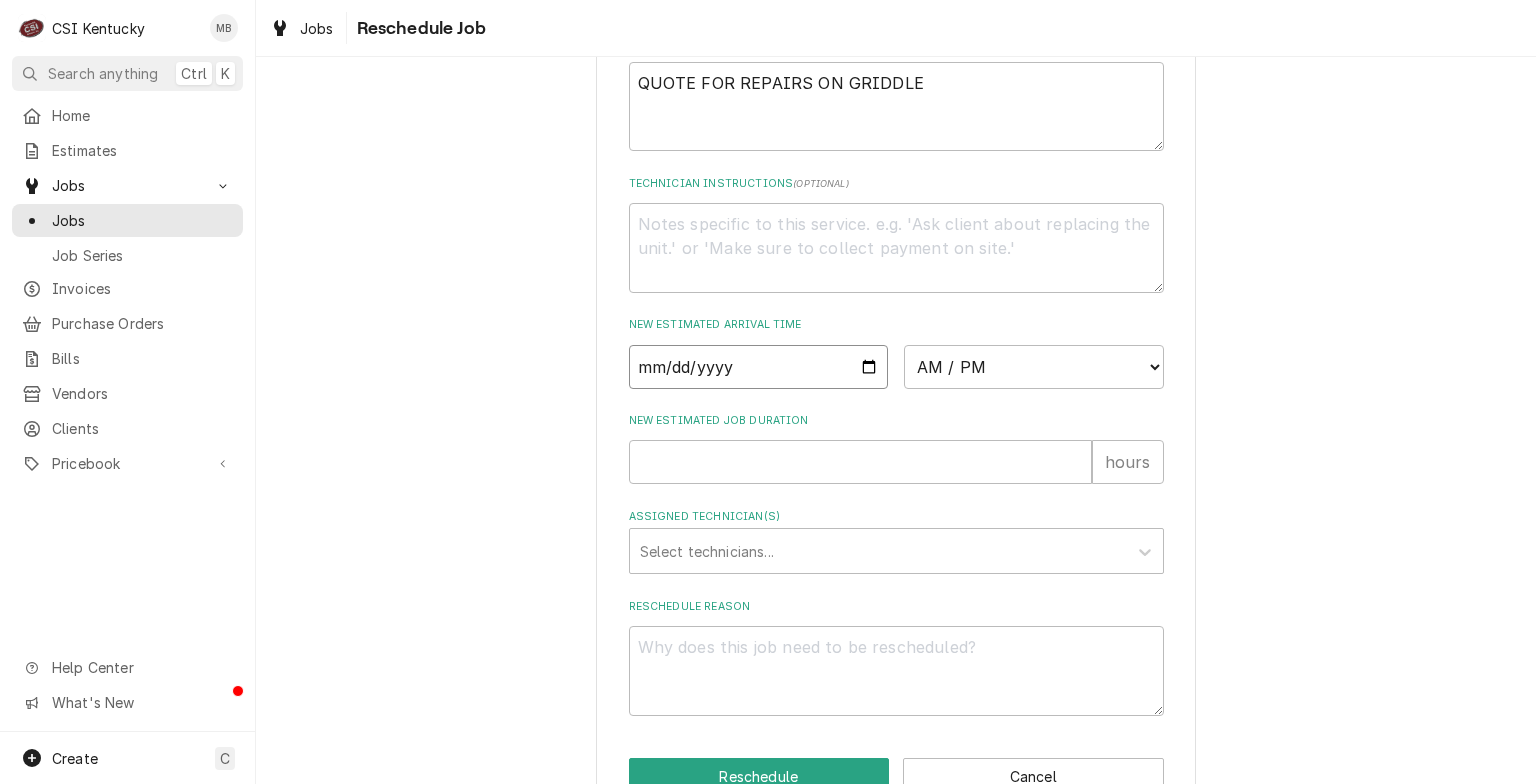 click at bounding box center (759, 367) 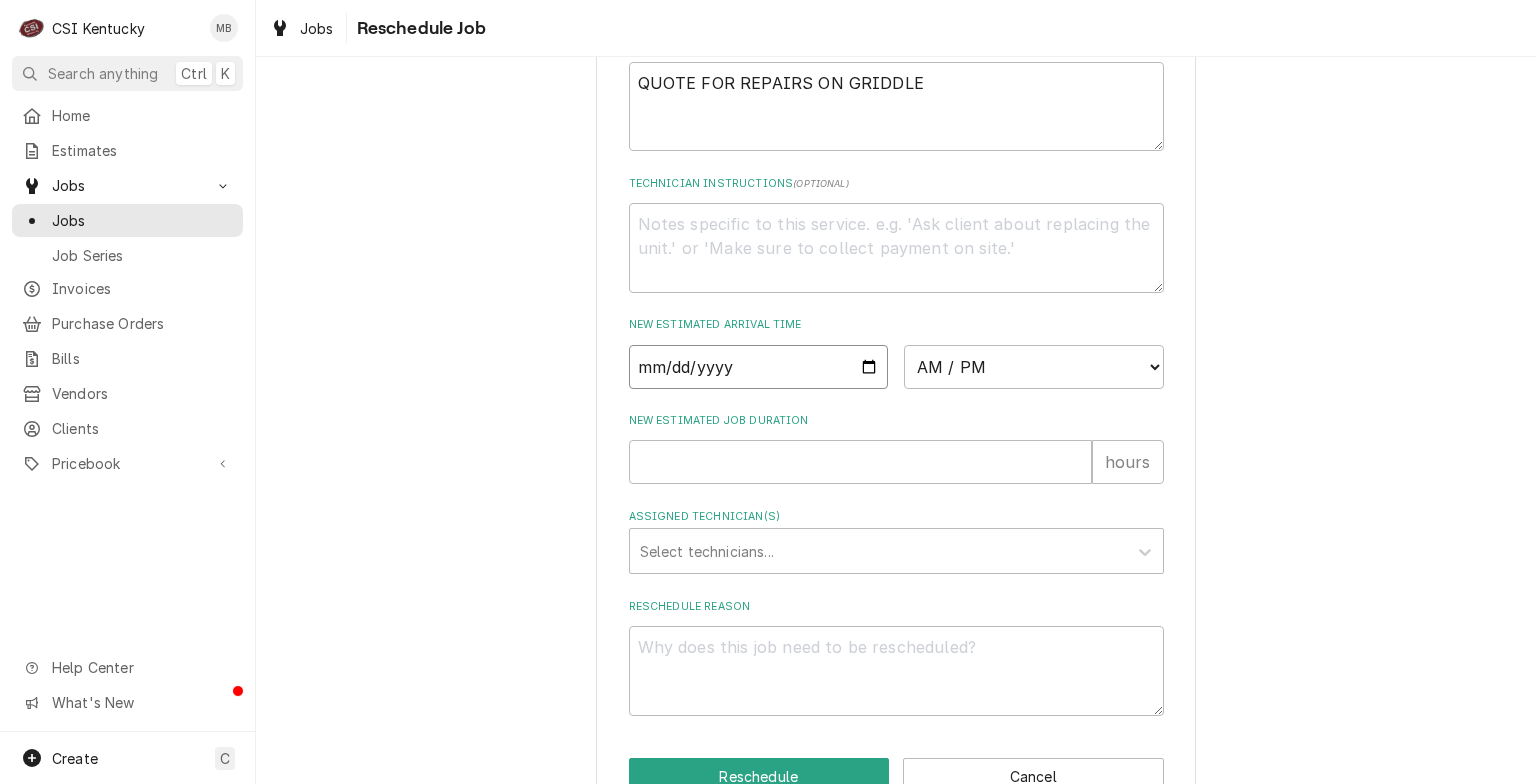 type on "2025-08-08" 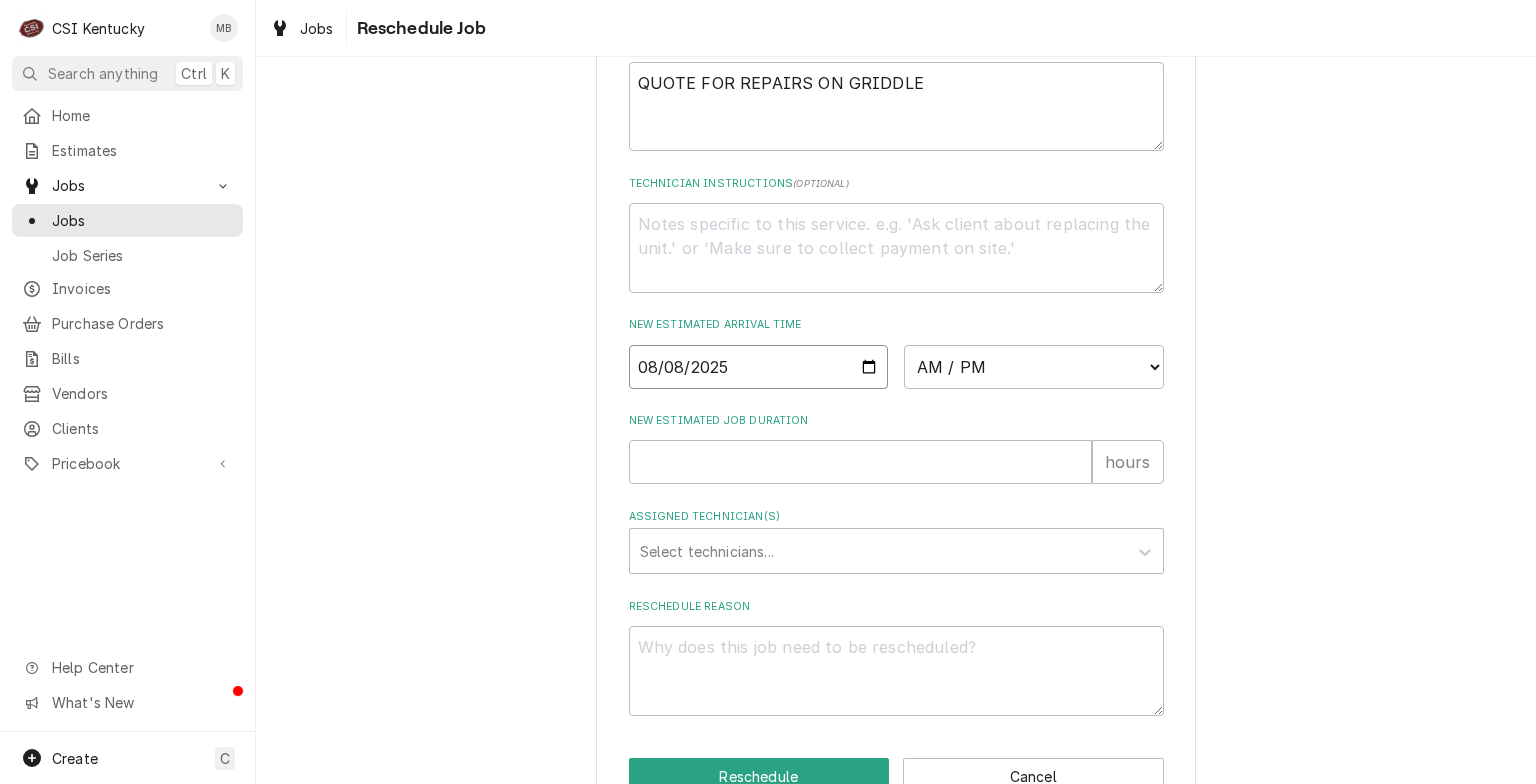 type on "x" 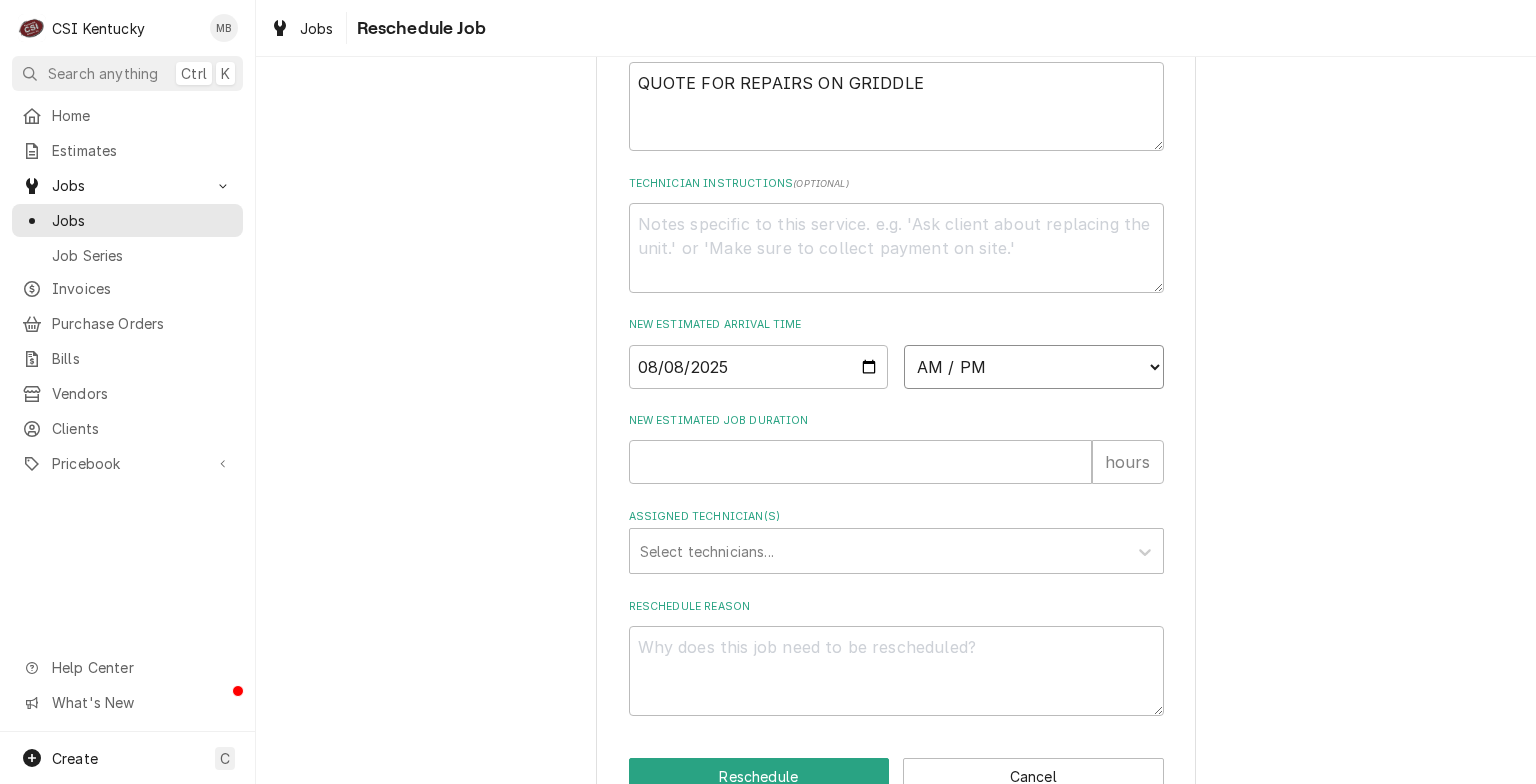 click on "AM / PM 6:00 AM 6:15 AM 6:30 AM 6:45 AM 7:00 AM 7:15 AM 7:30 AM 7:45 AM 8:00 AM 8:15 AM 8:30 AM 8:45 AM 9:00 AM 9:15 AM 9:30 AM 9:45 AM 10:00 AM 10:15 AM 10:30 AM 10:45 AM 11:00 AM 11:15 AM 11:30 AM 11:45 AM 12:00 PM 12:15 PM 12:30 PM 12:45 PM 1:00 PM 1:15 PM 1:30 PM 1:45 PM 2:00 PM 2:15 PM 2:30 PM 2:45 PM 3:00 PM 3:15 PM 3:30 PM 3:45 PM 4:00 PM 4:15 PM 4:30 PM 4:45 PM 5:00 PM 5:15 PM 5:30 PM 5:45 PM 6:00 PM 6:15 PM 6:30 PM 6:45 PM 7:00 PM 7:15 PM 7:30 PM 7:45 PM 8:00 PM 8:15 PM 8:30 PM 8:45 PM 9:00 PM 9:15 PM 9:30 PM 9:45 PM 10:00 PM 10:15 PM 10:30 PM 10:45 PM 11:00 PM 11:15 PM 11:30 PM 11:45 PM 12:00 AM 12:15 AM 12:30 AM 12:45 AM 1:00 AM 1:15 AM 1:30 AM 1:45 AM 2:00 AM 2:15 AM 2:30 AM 2:45 AM 3:00 AM 3:15 AM 3:30 AM 3:45 AM 4:00 AM 4:15 AM 4:30 AM 4:45 AM 5:00 AM 5:15 AM 5:30 AM 5:45 AM" at bounding box center [1034, 367] 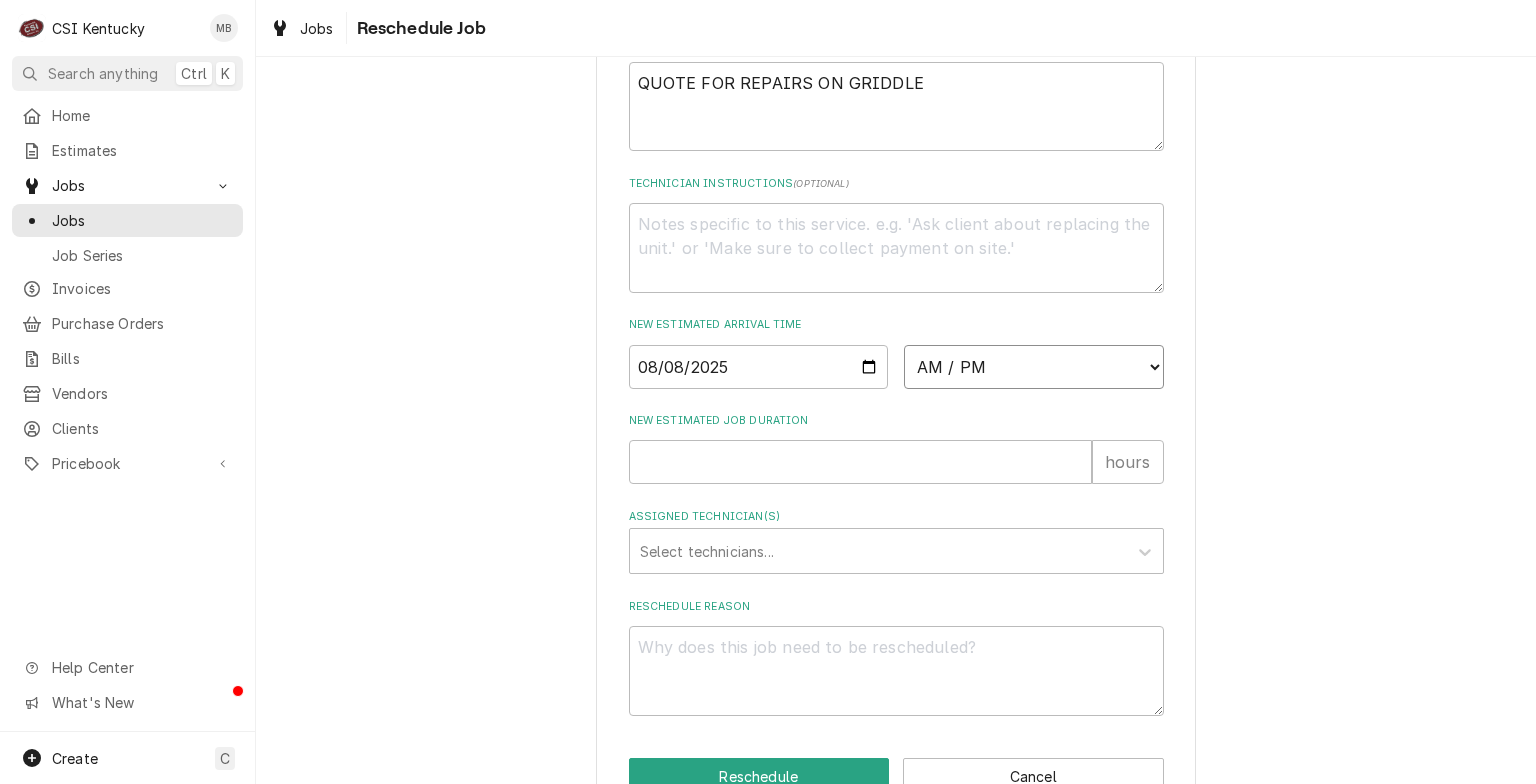select on "07:30:00" 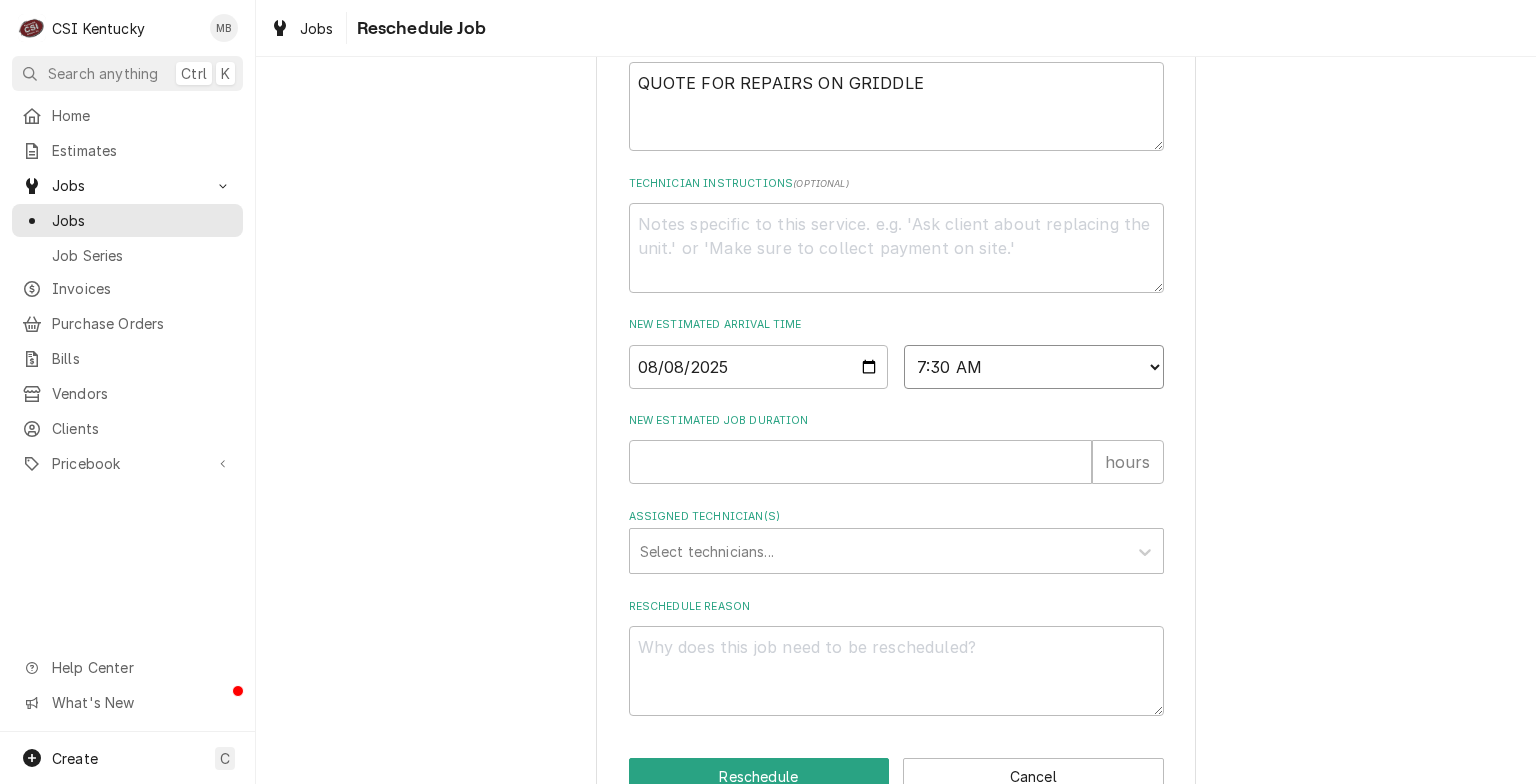 click on "AM / PM 6:00 AM 6:15 AM 6:30 AM 6:45 AM 7:00 AM 7:15 AM 7:30 AM 7:45 AM 8:00 AM 8:15 AM 8:30 AM 8:45 AM 9:00 AM 9:15 AM 9:30 AM 9:45 AM 10:00 AM 10:15 AM 10:30 AM 10:45 AM 11:00 AM 11:15 AM 11:30 AM 11:45 AM 12:00 PM 12:15 PM 12:30 PM 12:45 PM 1:00 PM 1:15 PM 1:30 PM 1:45 PM 2:00 PM 2:15 PM 2:30 PM 2:45 PM 3:00 PM 3:15 PM 3:30 PM 3:45 PM 4:00 PM 4:15 PM 4:30 PM 4:45 PM 5:00 PM 5:15 PM 5:30 PM 5:45 PM 6:00 PM 6:15 PM 6:30 PM 6:45 PM 7:00 PM 7:15 PM 7:30 PM 7:45 PM 8:00 PM 8:15 PM 8:30 PM 8:45 PM 9:00 PM 9:15 PM 9:30 PM 9:45 PM 10:00 PM 10:15 PM 10:30 PM 10:45 PM 11:00 PM 11:15 PM 11:30 PM 11:45 PM 12:00 AM 12:15 AM 12:30 AM 12:45 AM 1:00 AM 1:15 AM 1:30 AM 1:45 AM 2:00 AM 2:15 AM 2:30 AM 2:45 AM 3:00 AM 3:15 AM 3:30 AM 3:45 AM 4:00 AM 4:15 AM 4:30 AM 4:45 AM 5:00 AM 5:15 AM 5:30 AM 5:45 AM" at bounding box center [1034, 367] 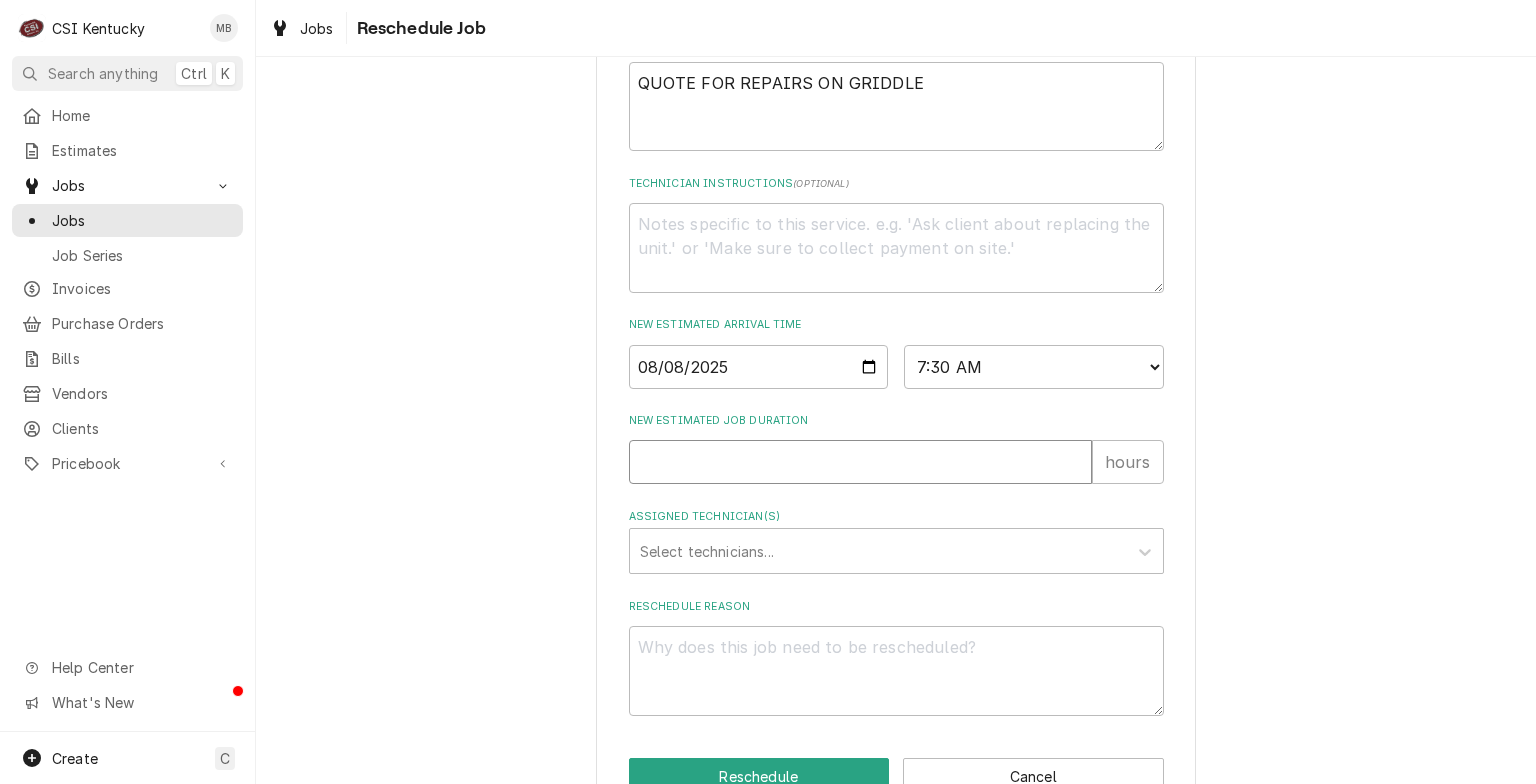 click on "New Estimated Job Duration" at bounding box center [860, 462] 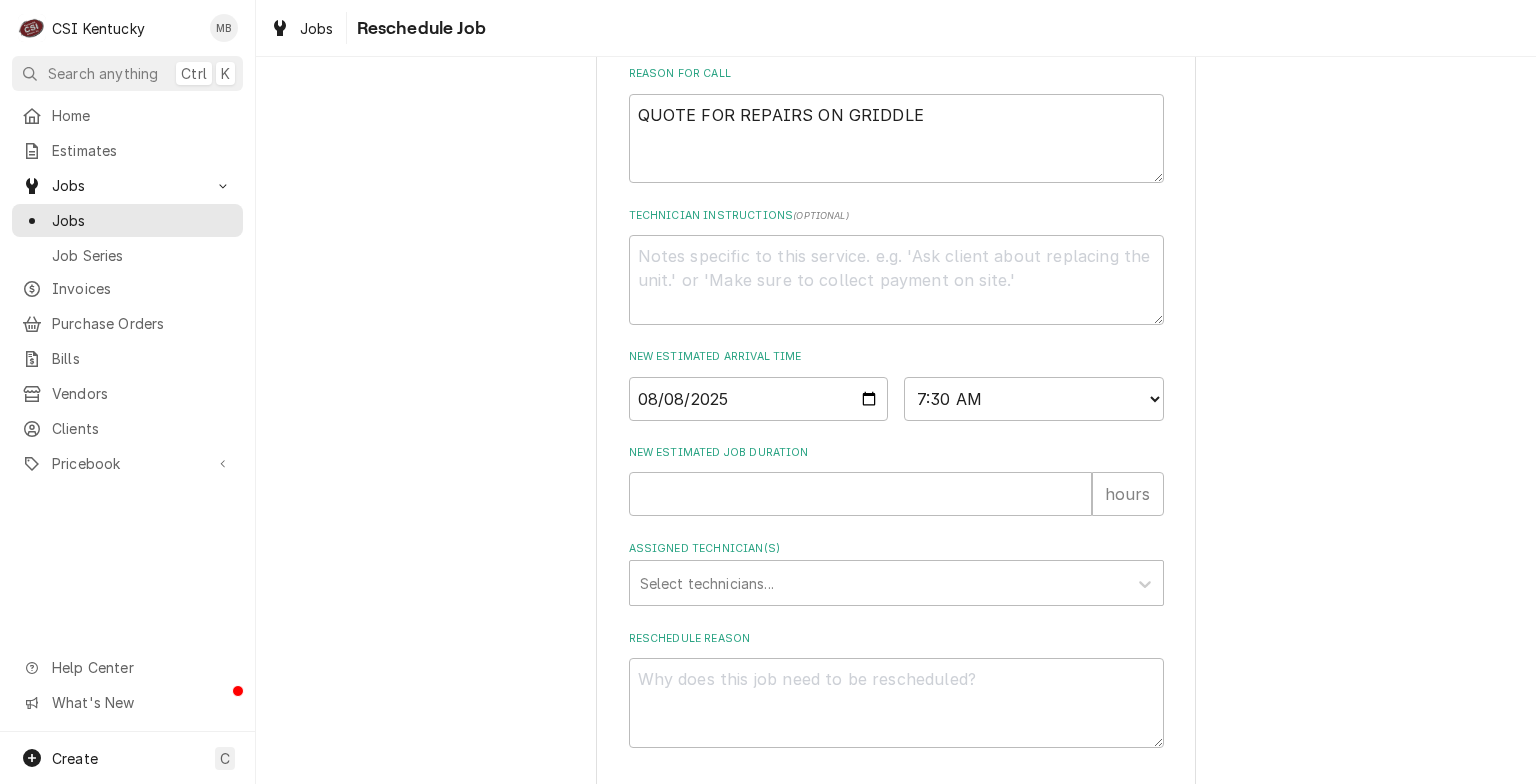 scroll, scrollTop: 708, scrollLeft: 0, axis: vertical 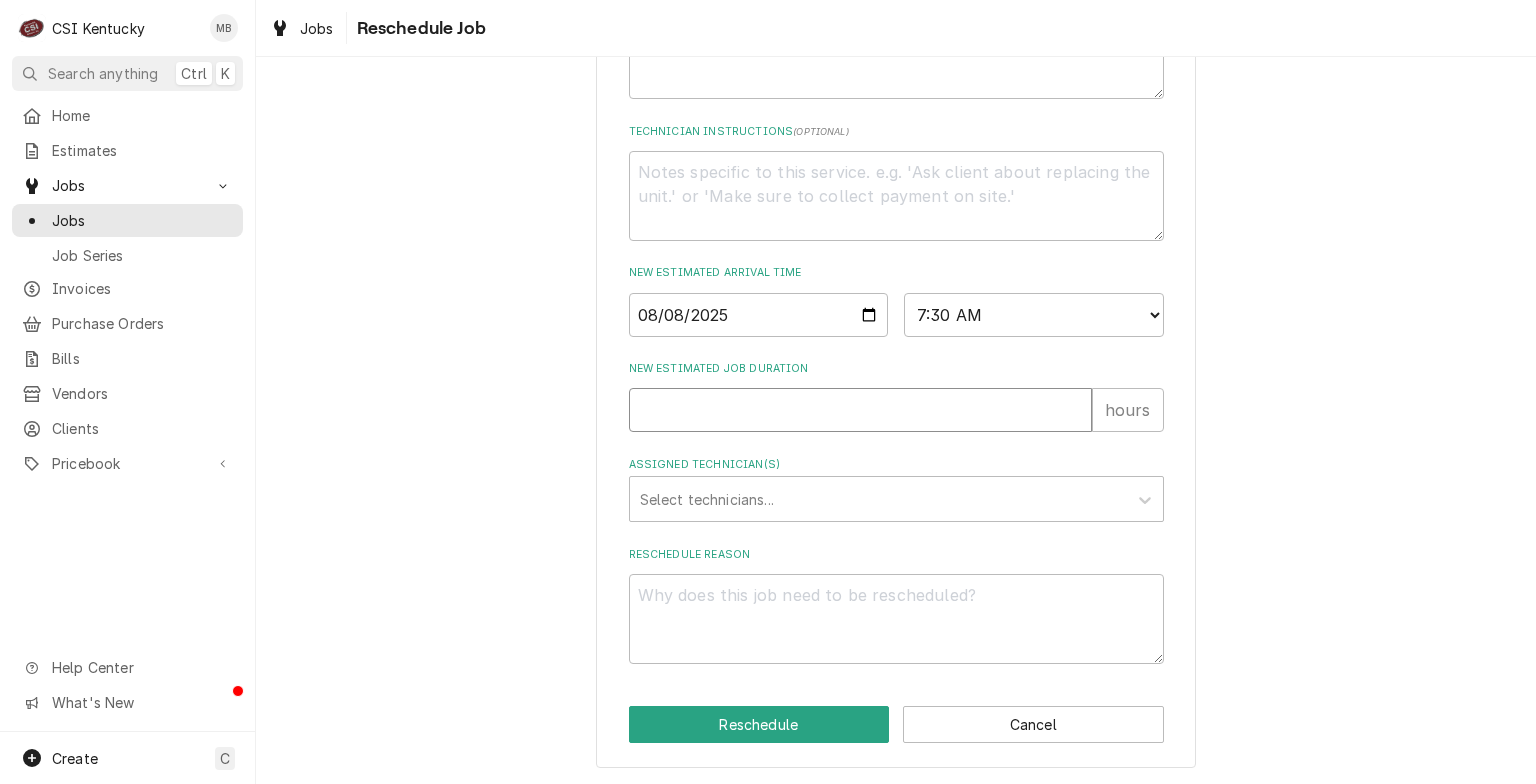 click on "New Estimated Job Duration" at bounding box center (860, 410) 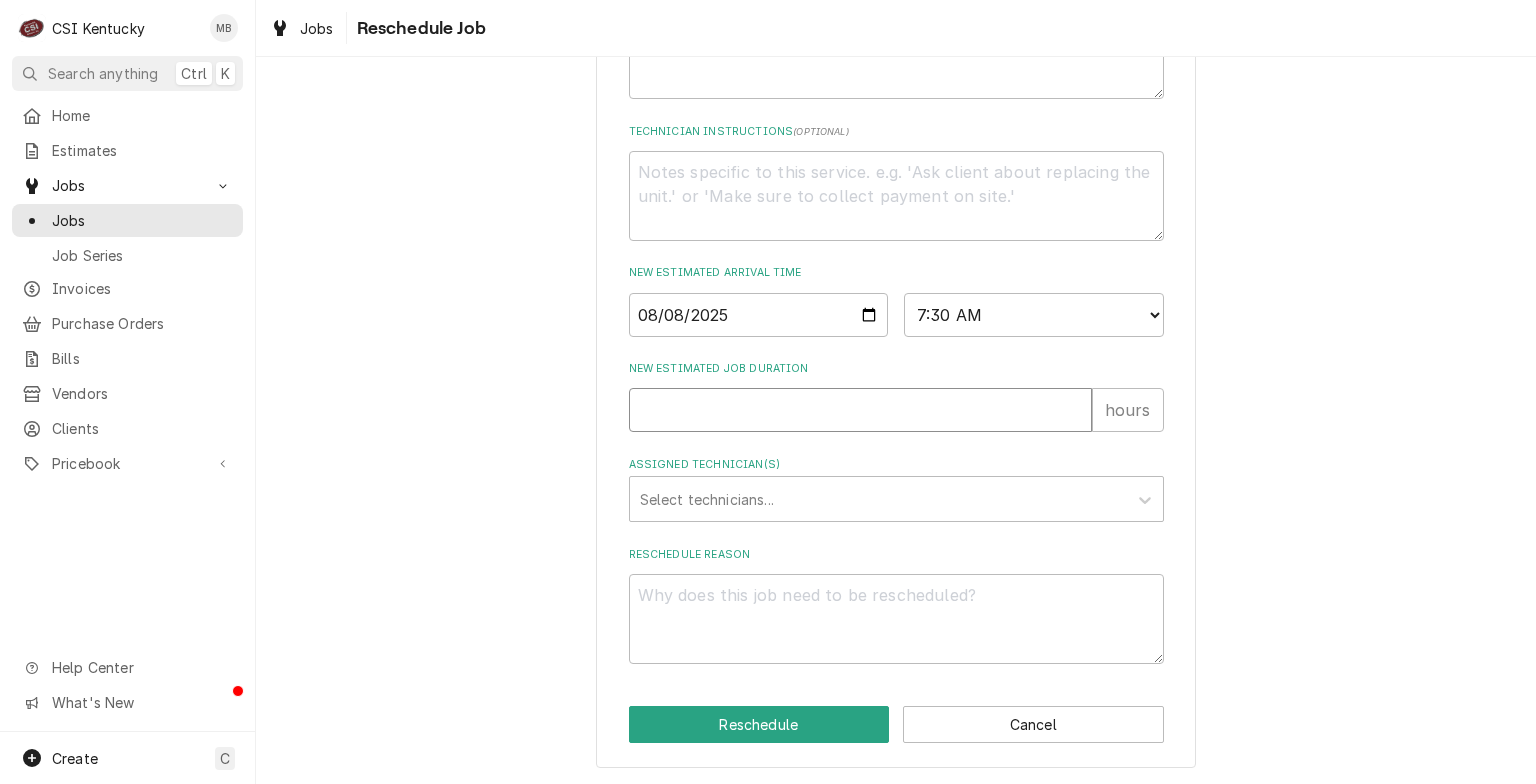 type on "x" 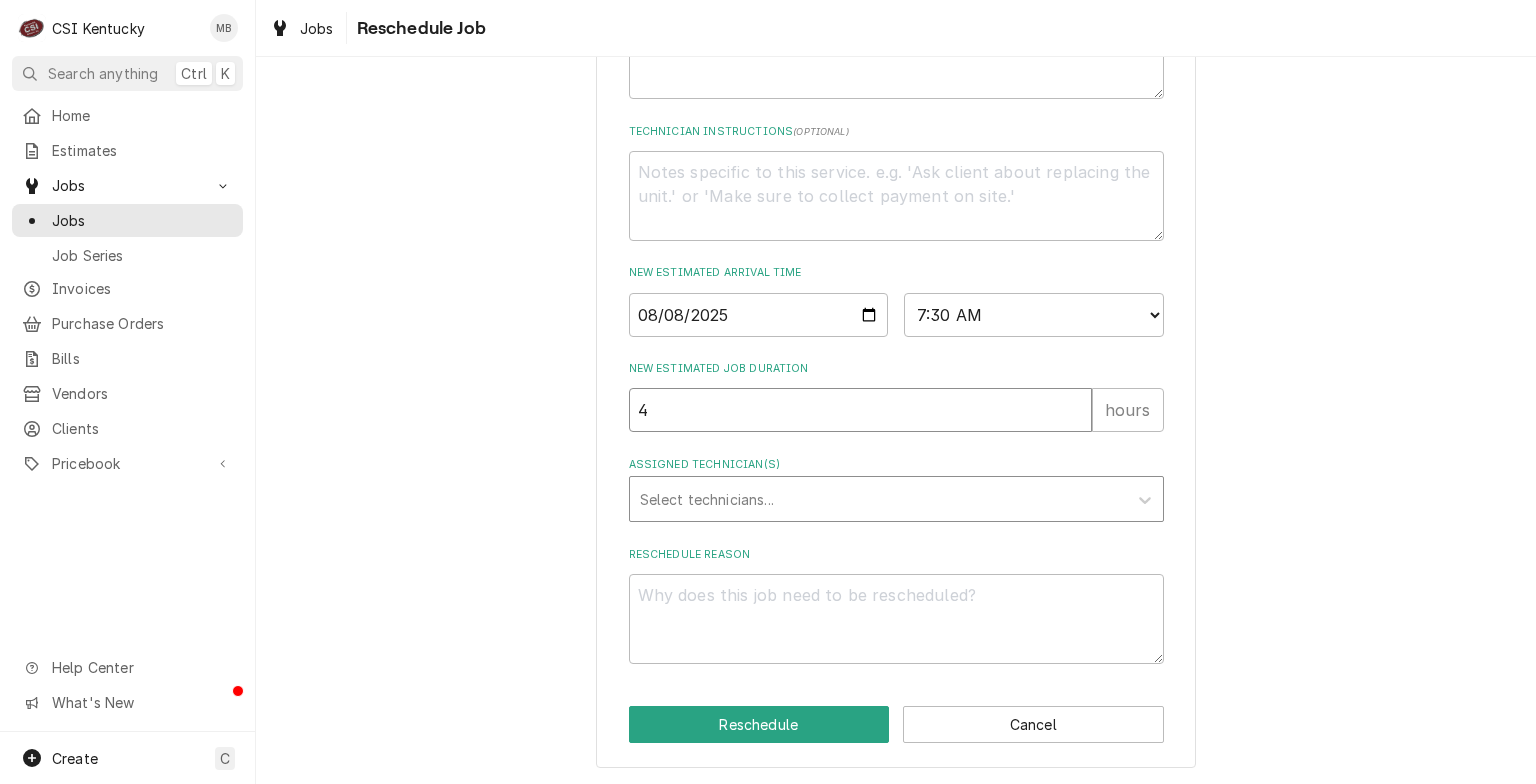 type on "4" 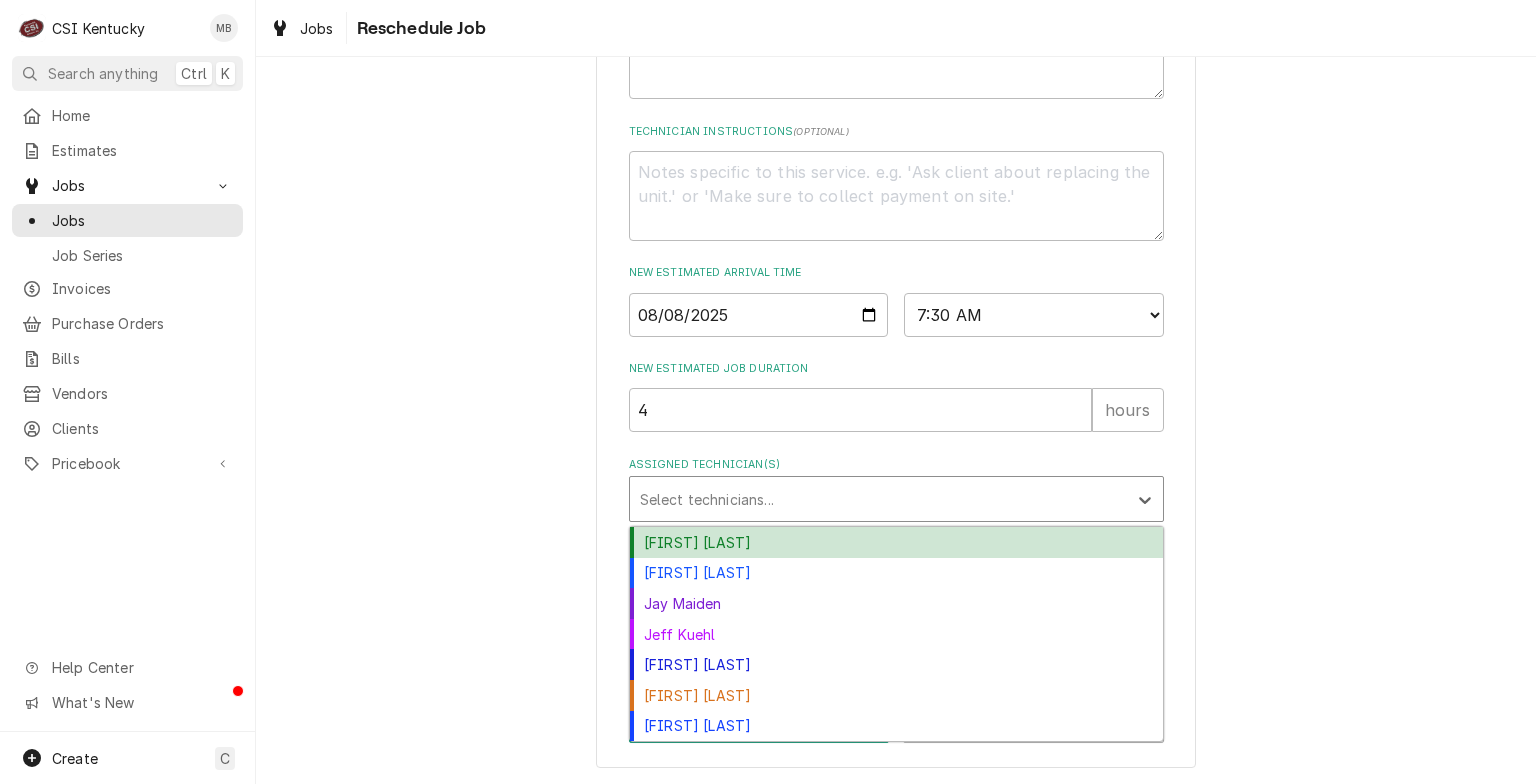 click on "Select technicians..." at bounding box center [878, 499] 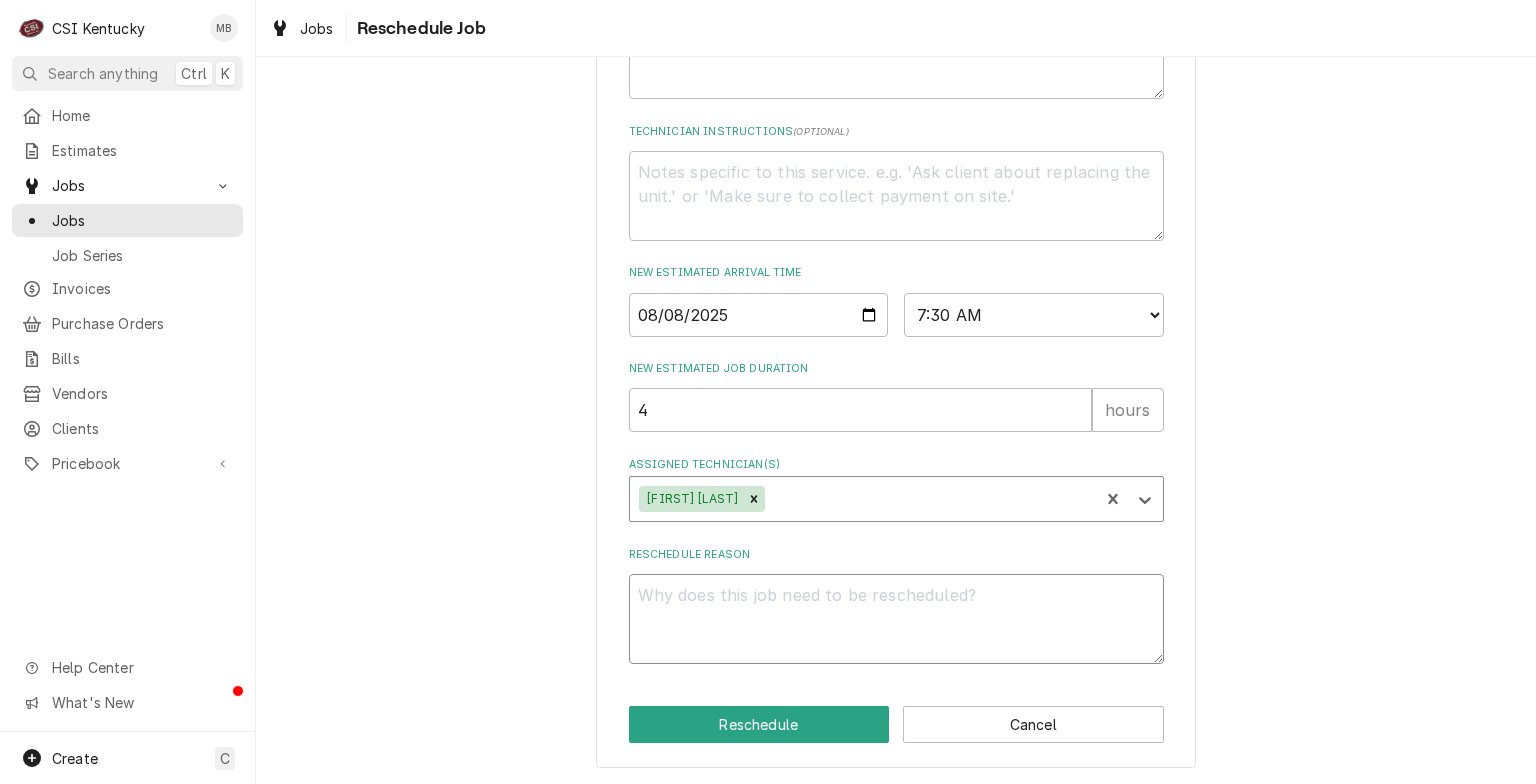 click on "Reschedule Reason" at bounding box center [896, 619] 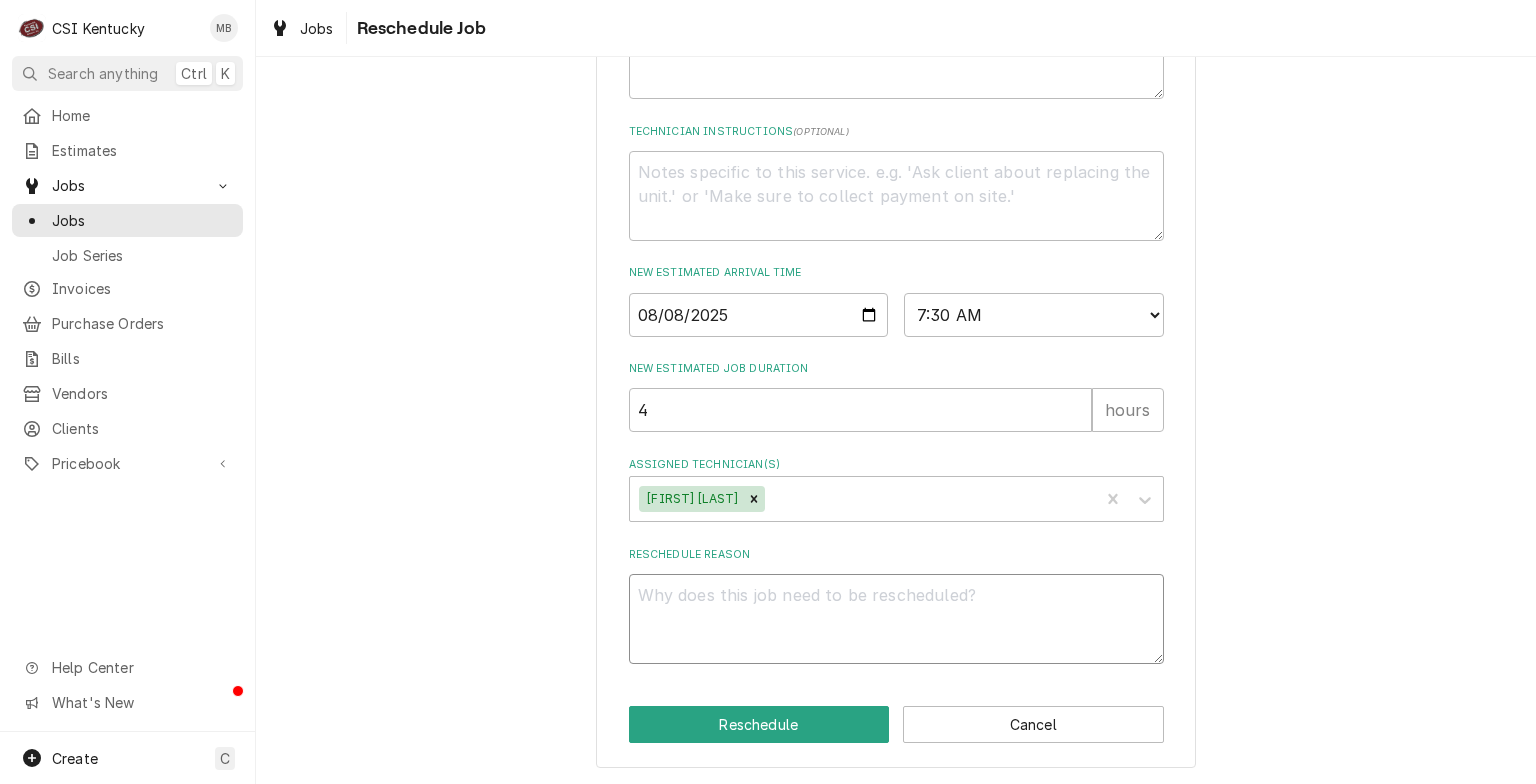 type on "x" 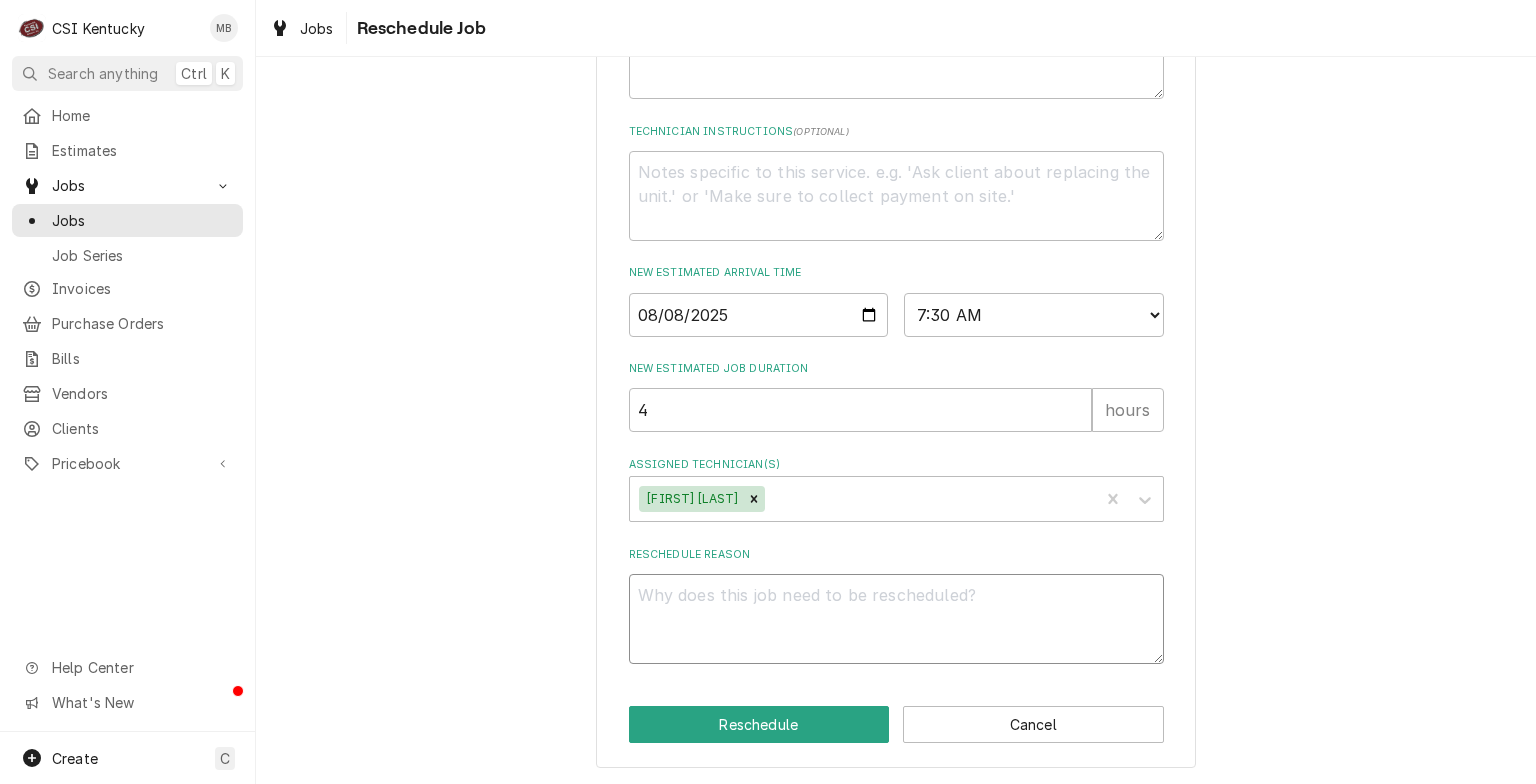 type on "p" 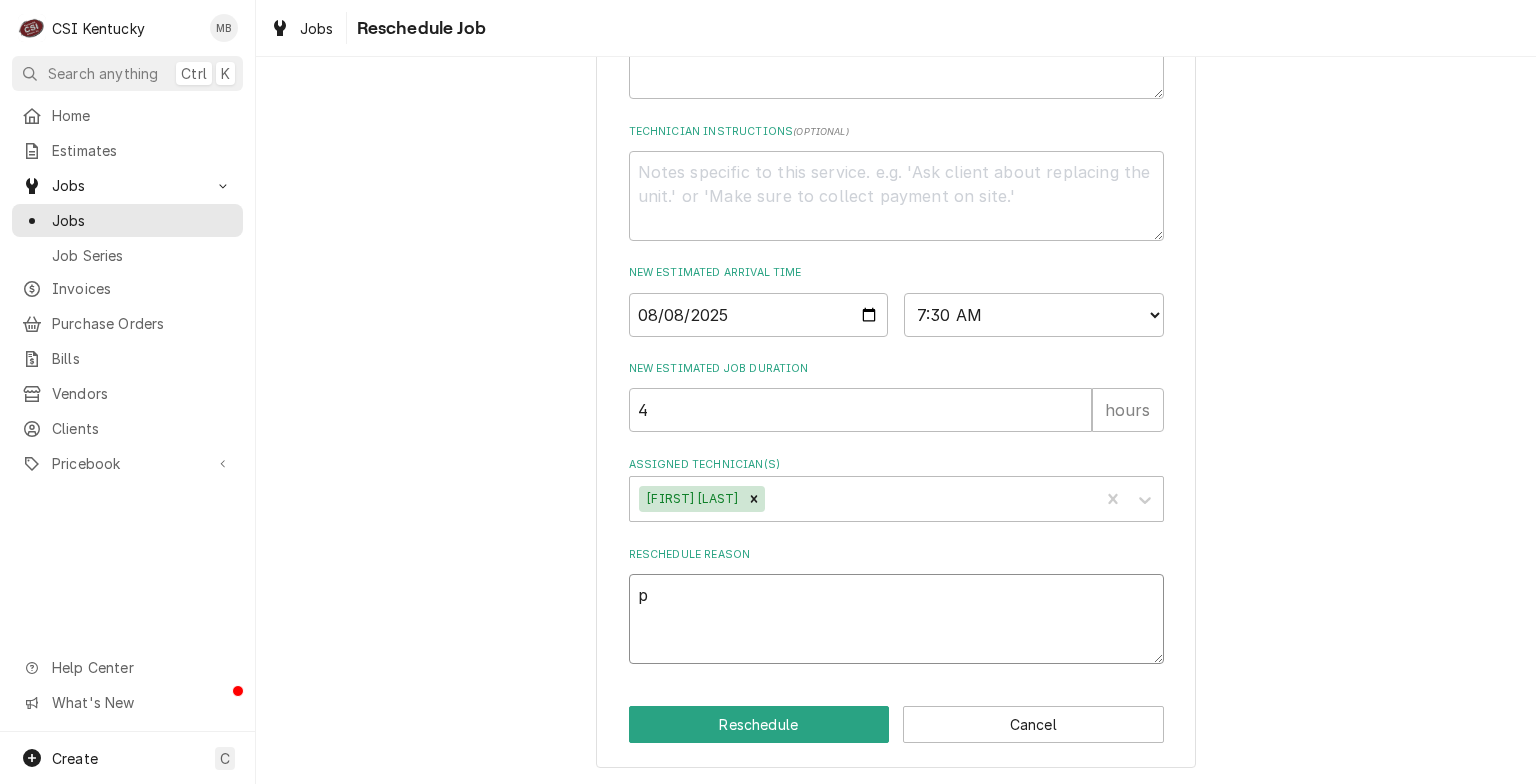 type on "x" 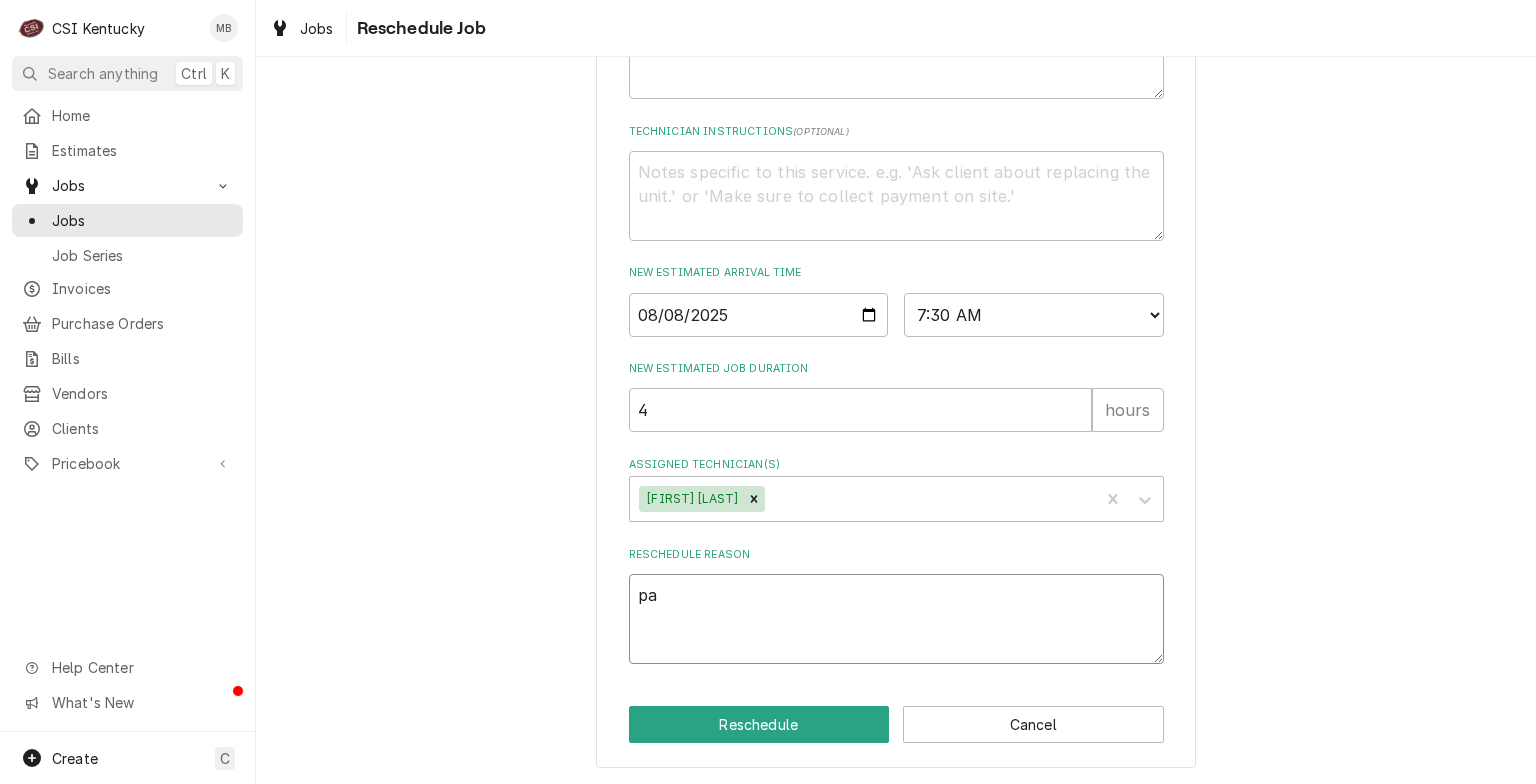 type on "x" 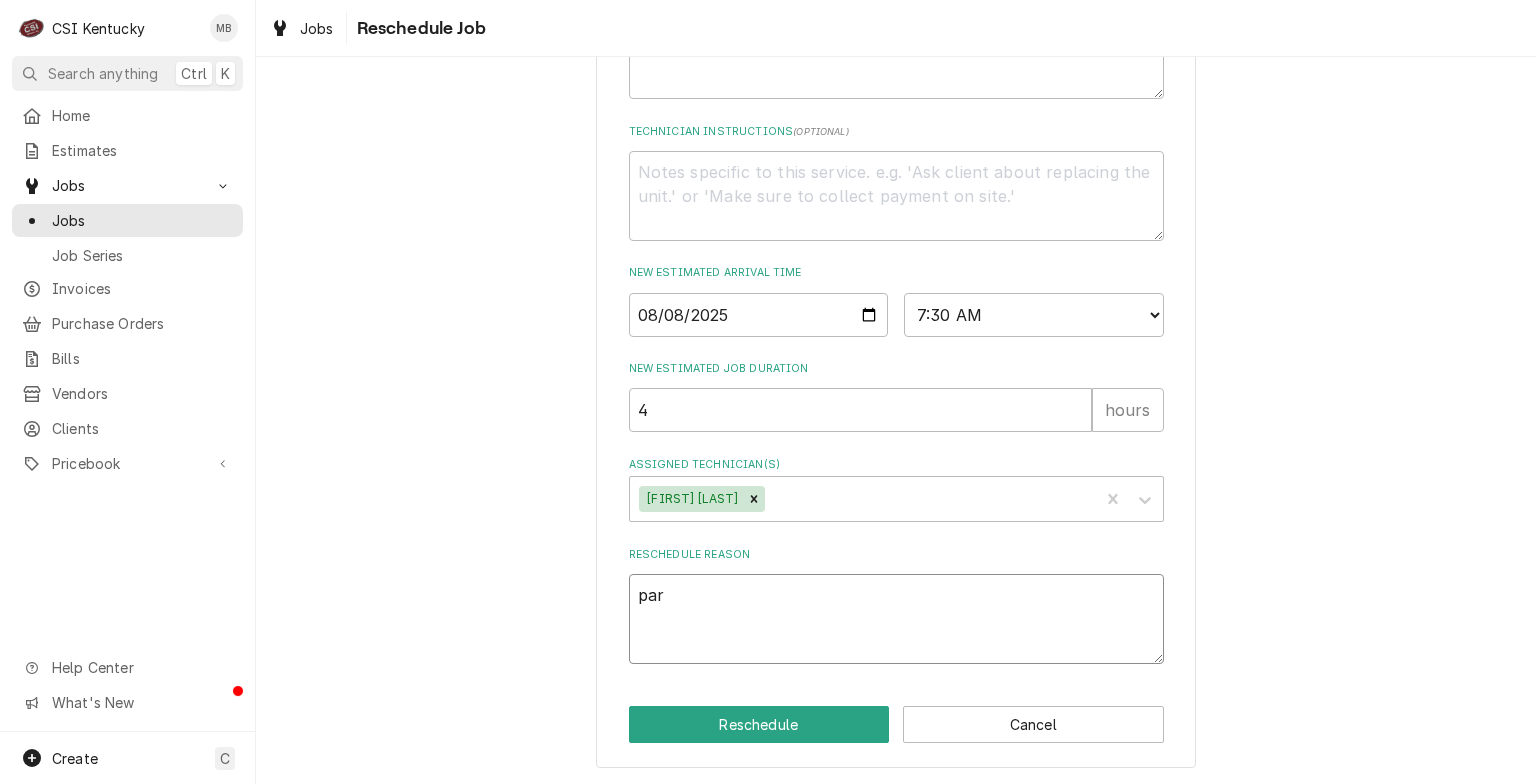 type on "x" 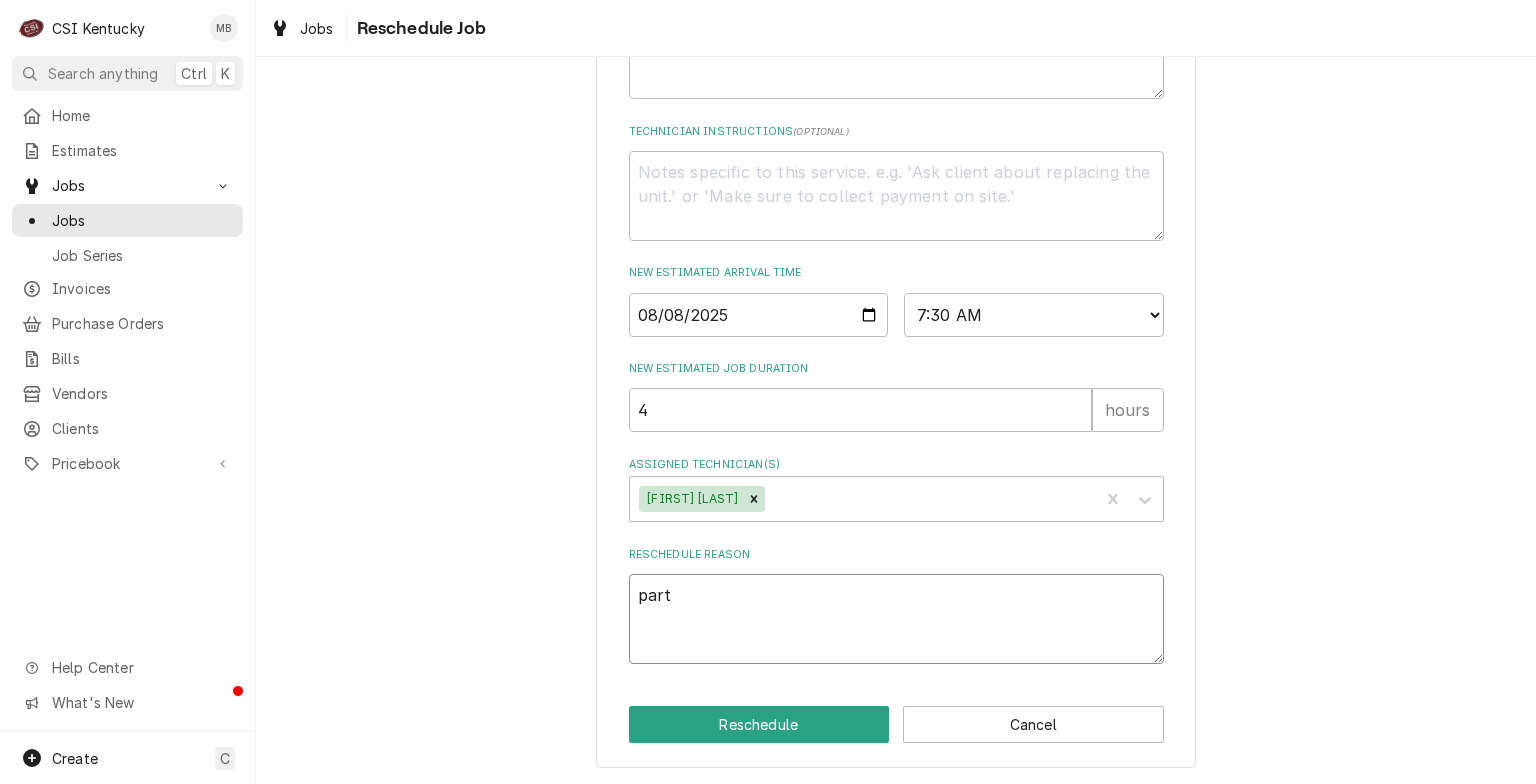 type on "x" 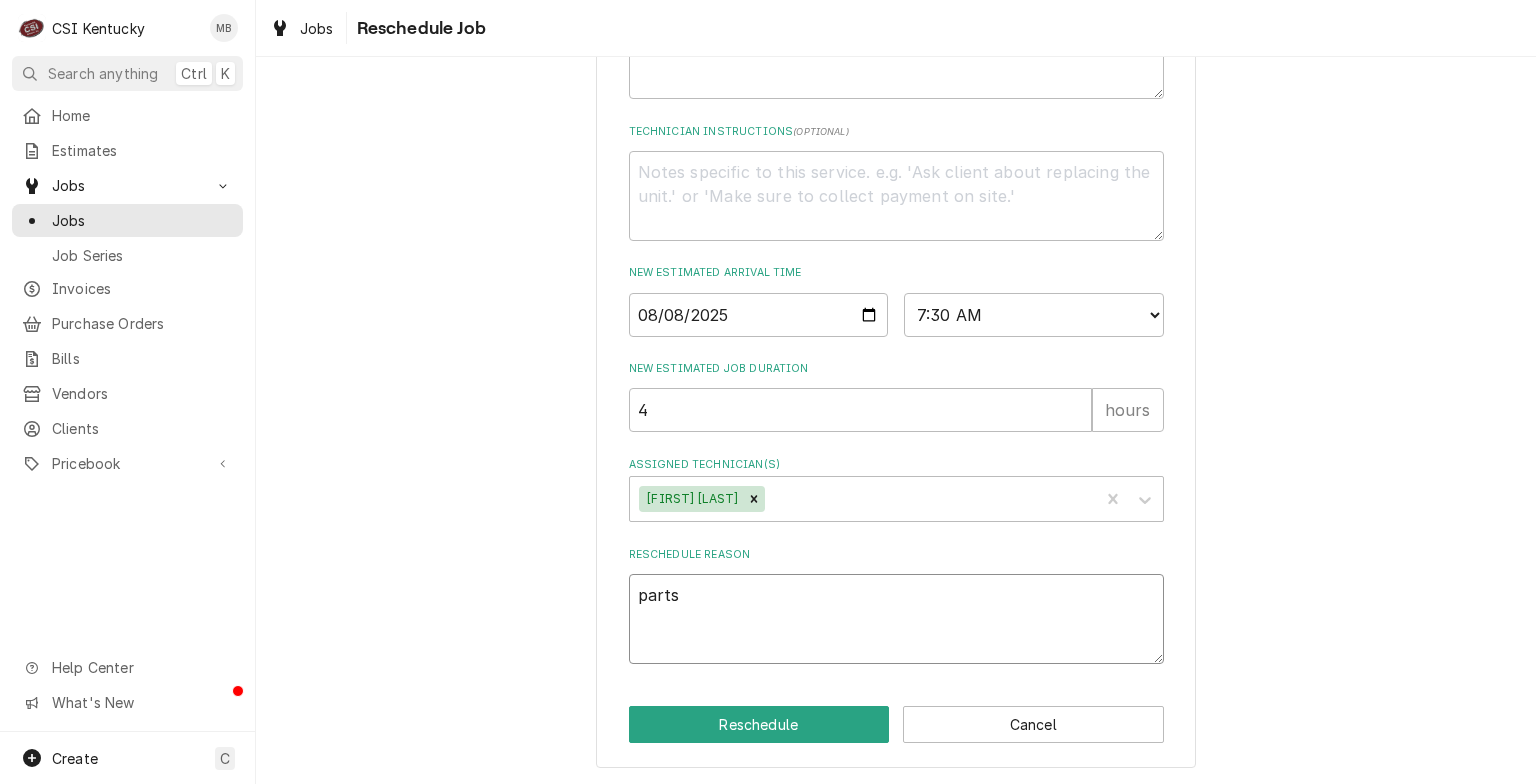 type on "x" 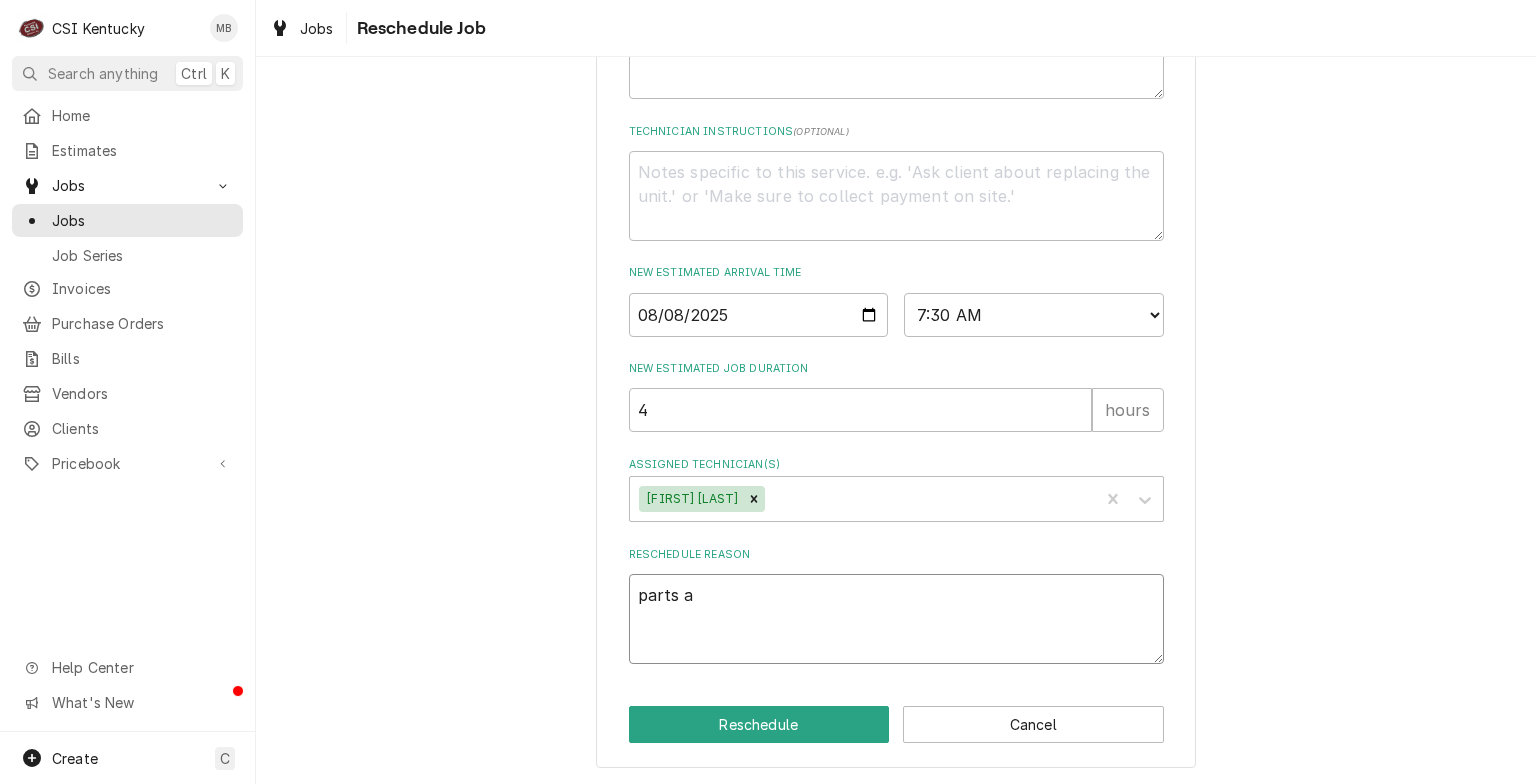 type on "x" 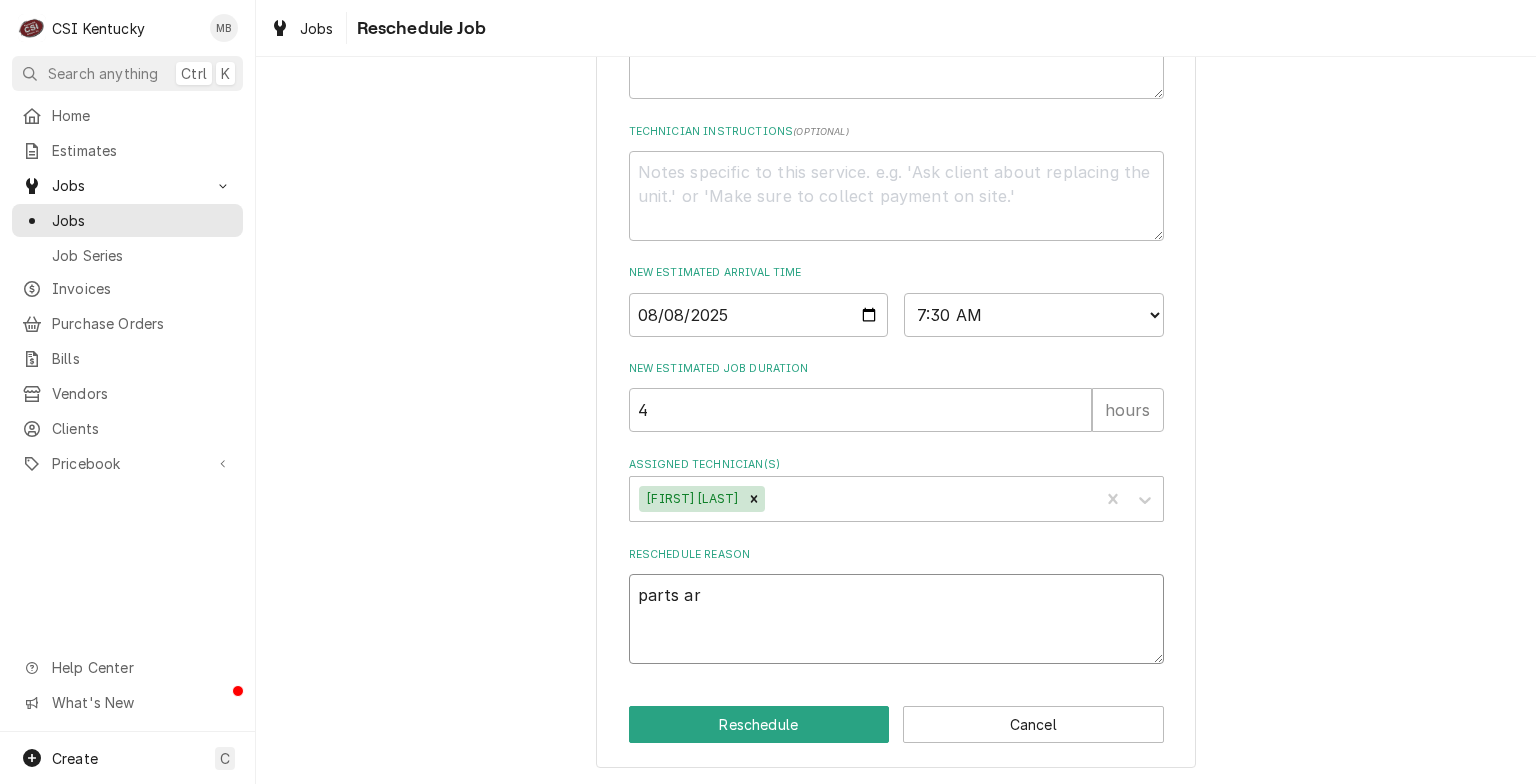 type on "x" 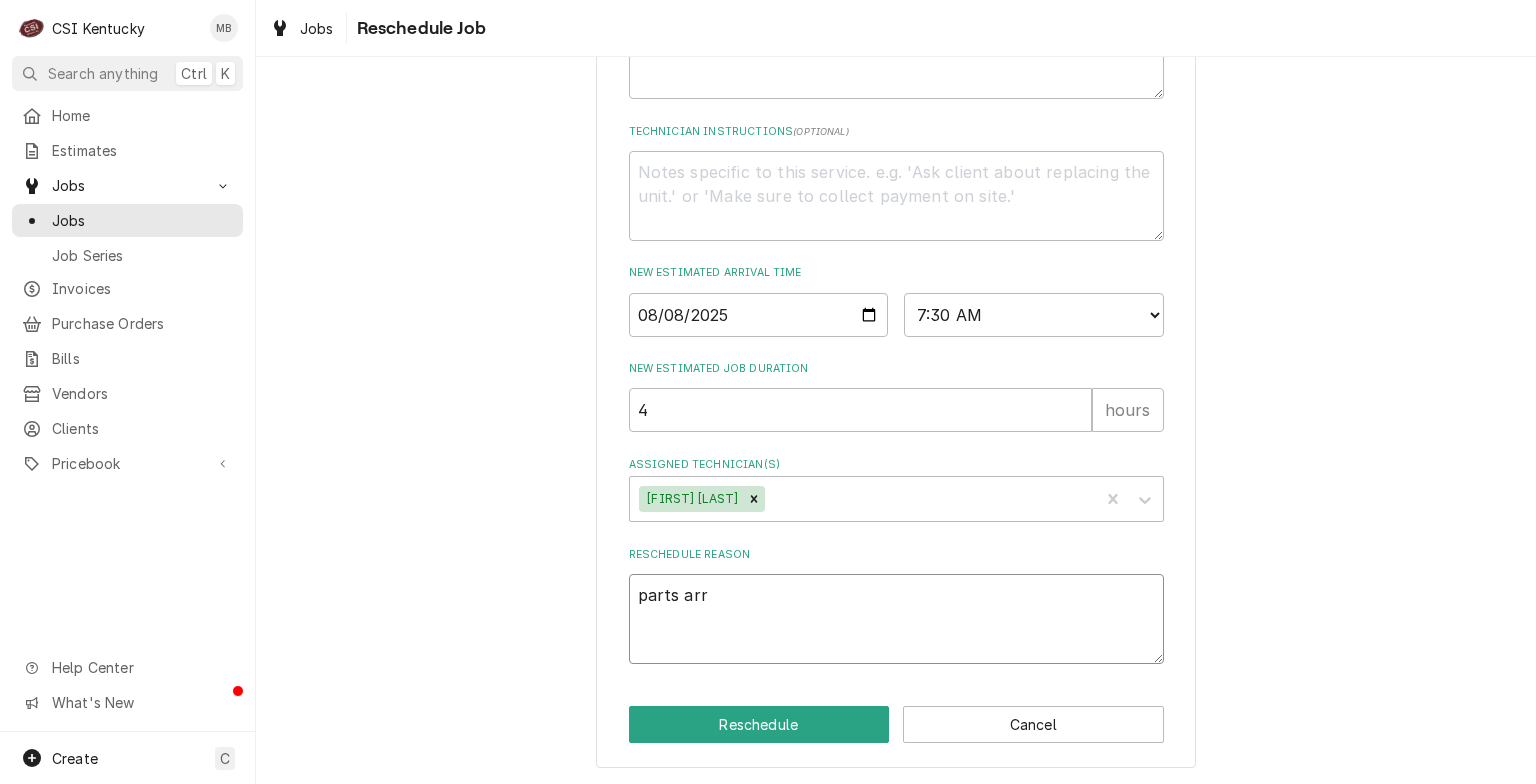 type on "x" 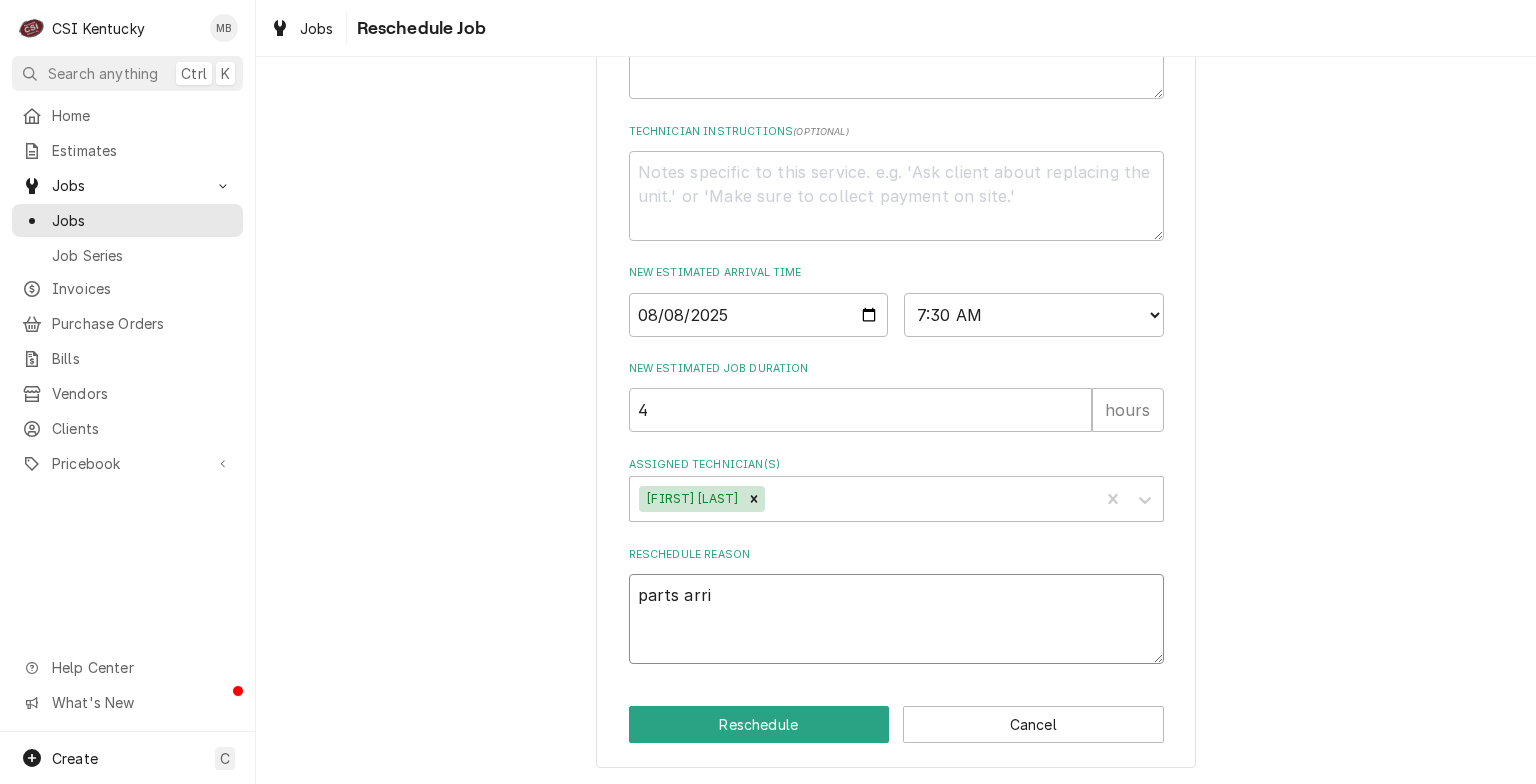 type on "x" 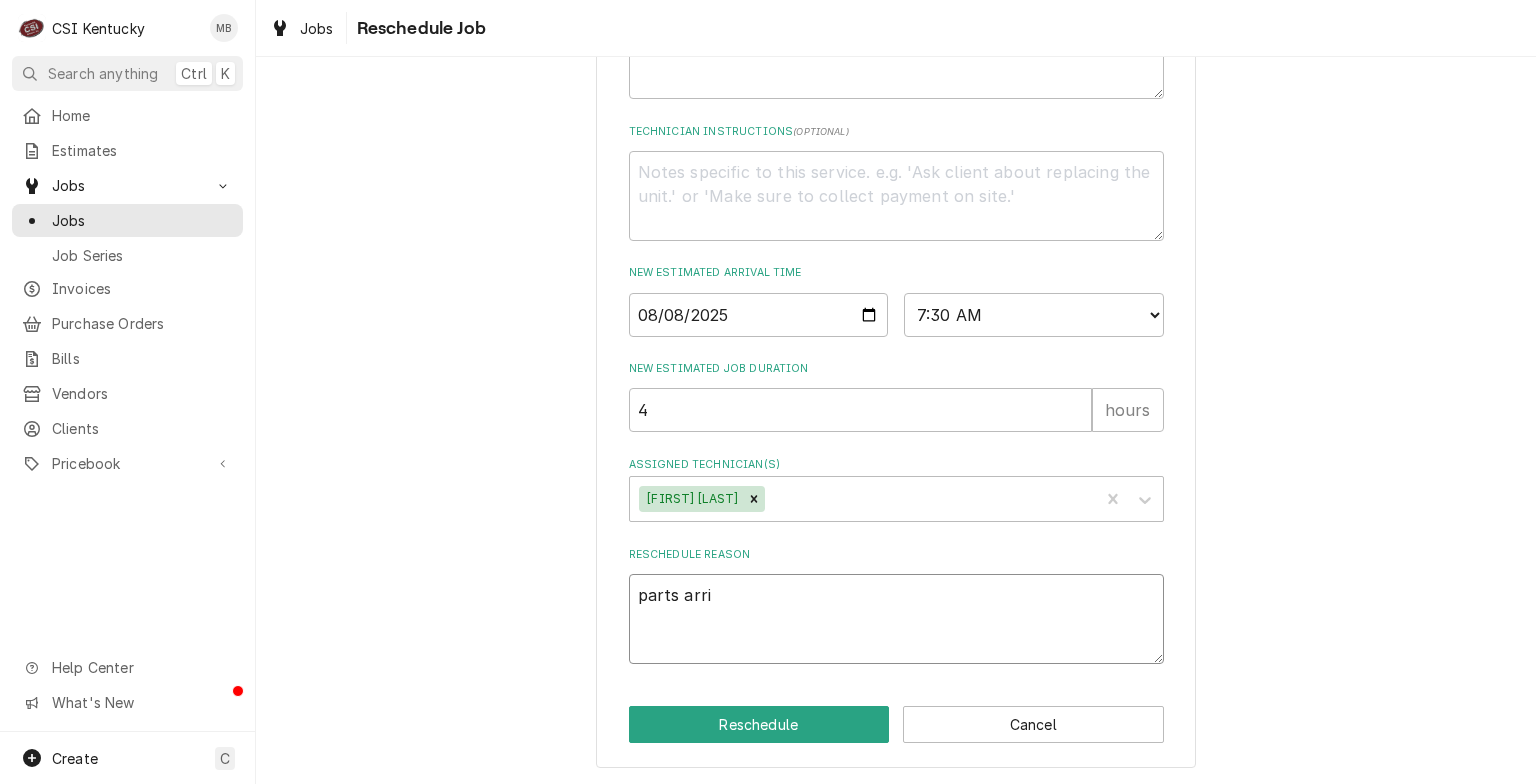 type on "parts arriv" 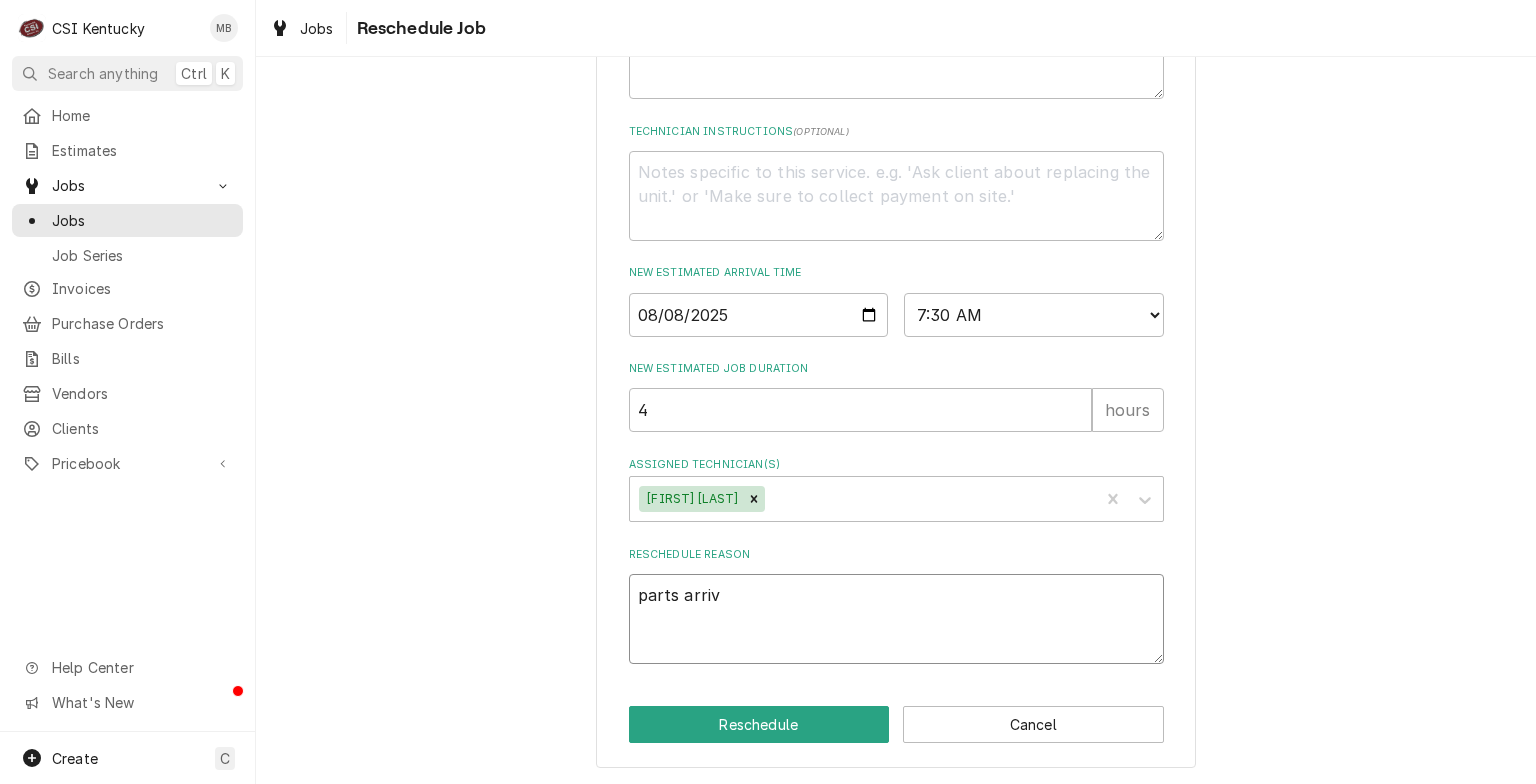 type on "x" 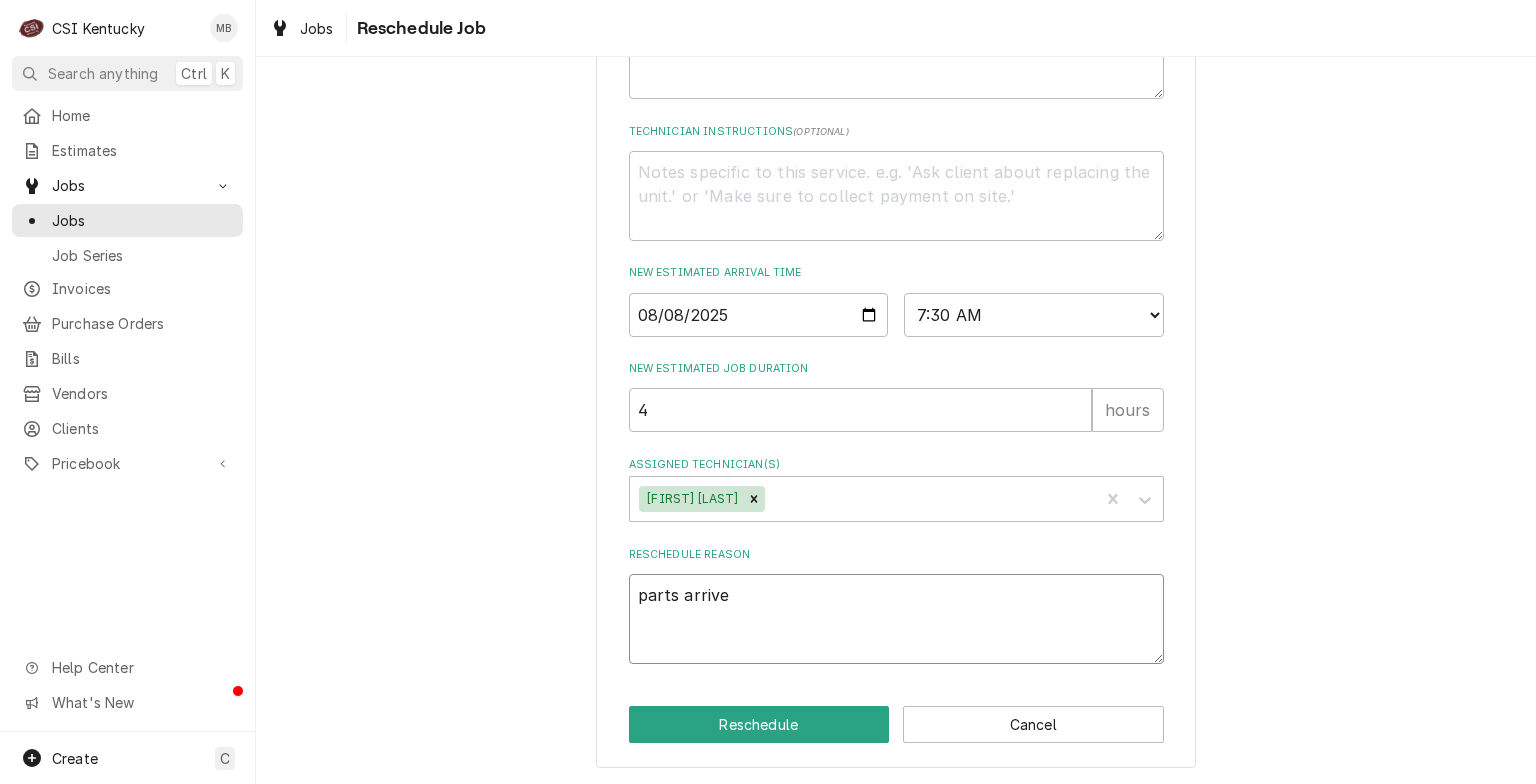 type on "x" 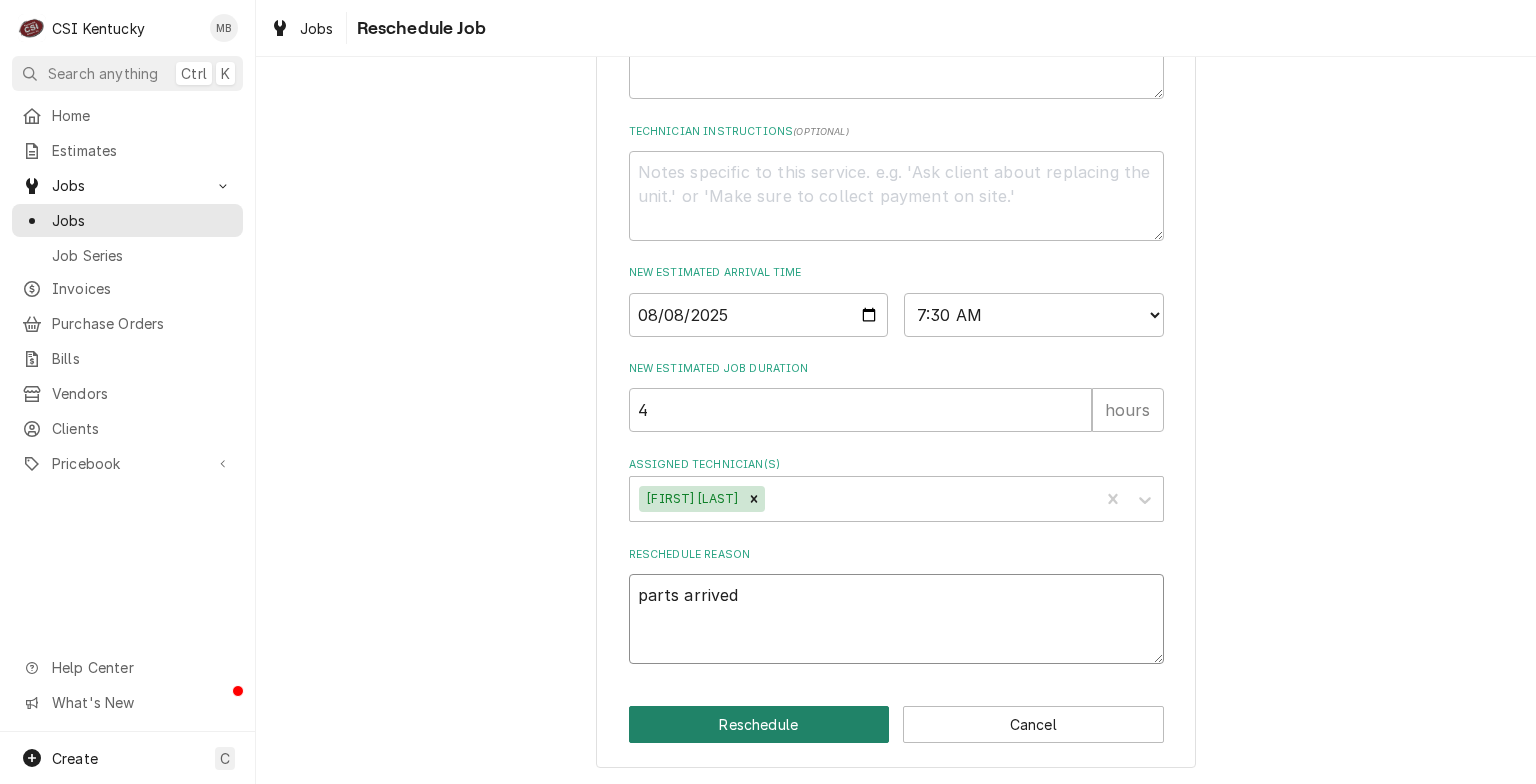 type on "parts arrived" 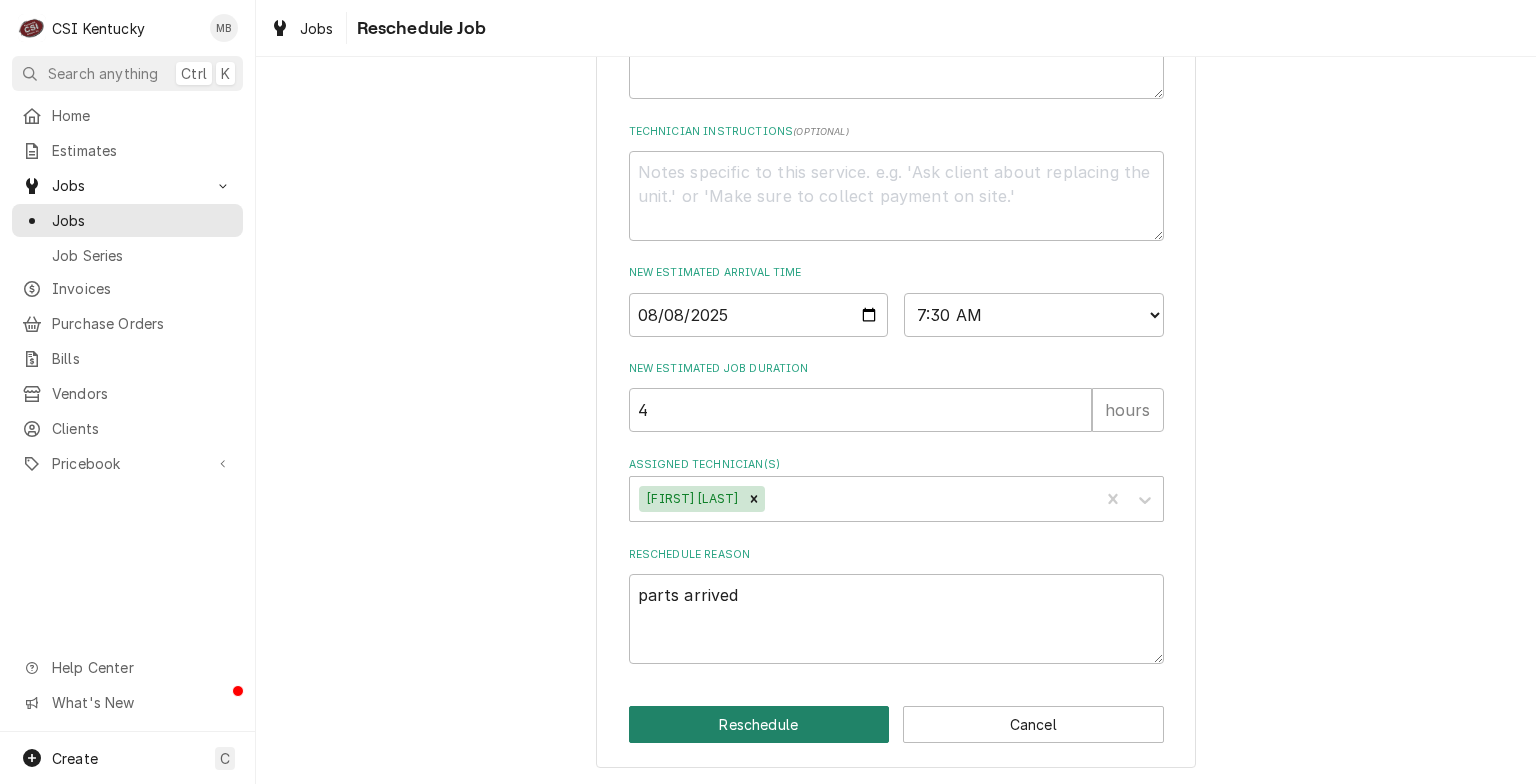 click on "Reschedule" at bounding box center (759, 724) 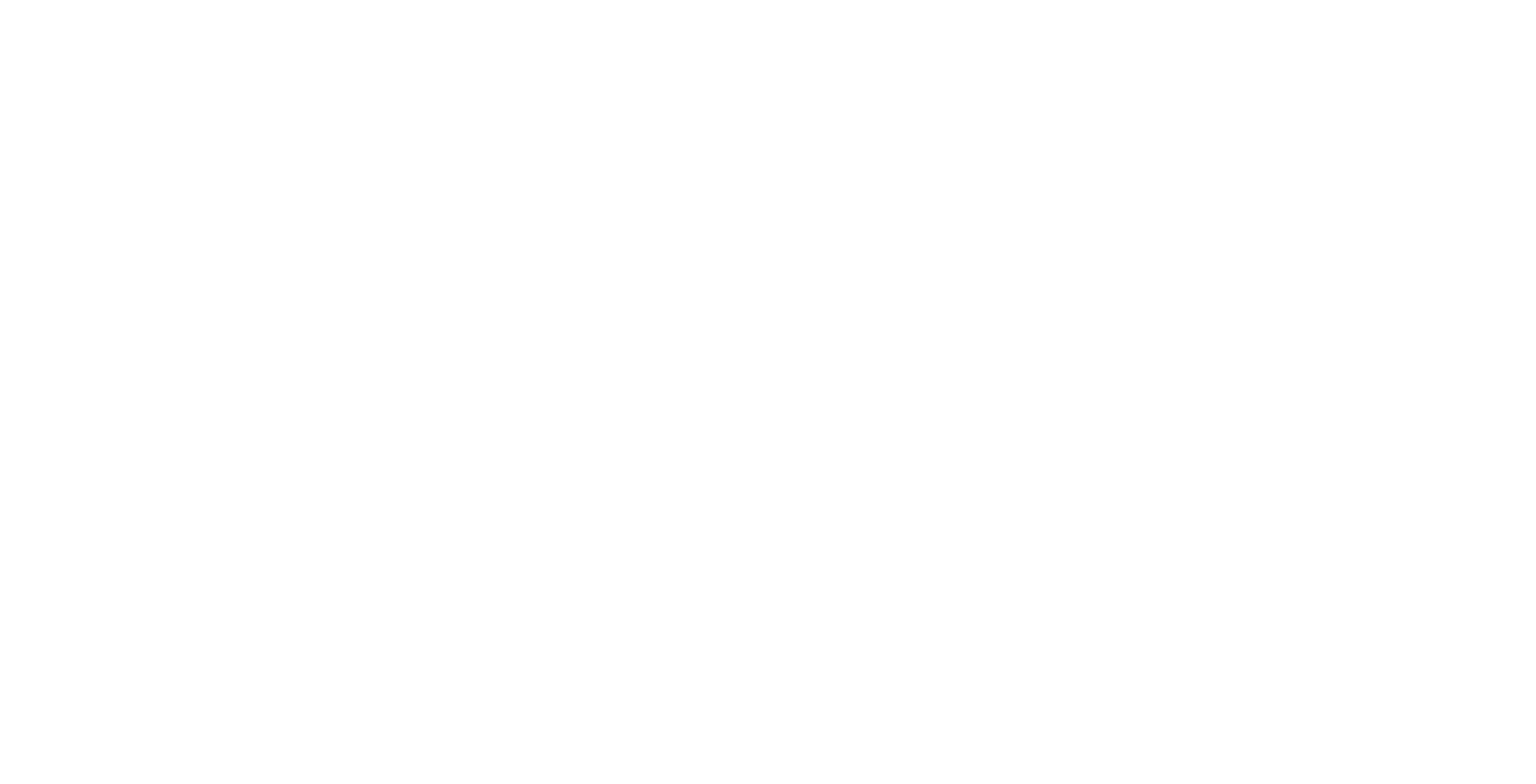 scroll, scrollTop: 0, scrollLeft: 0, axis: both 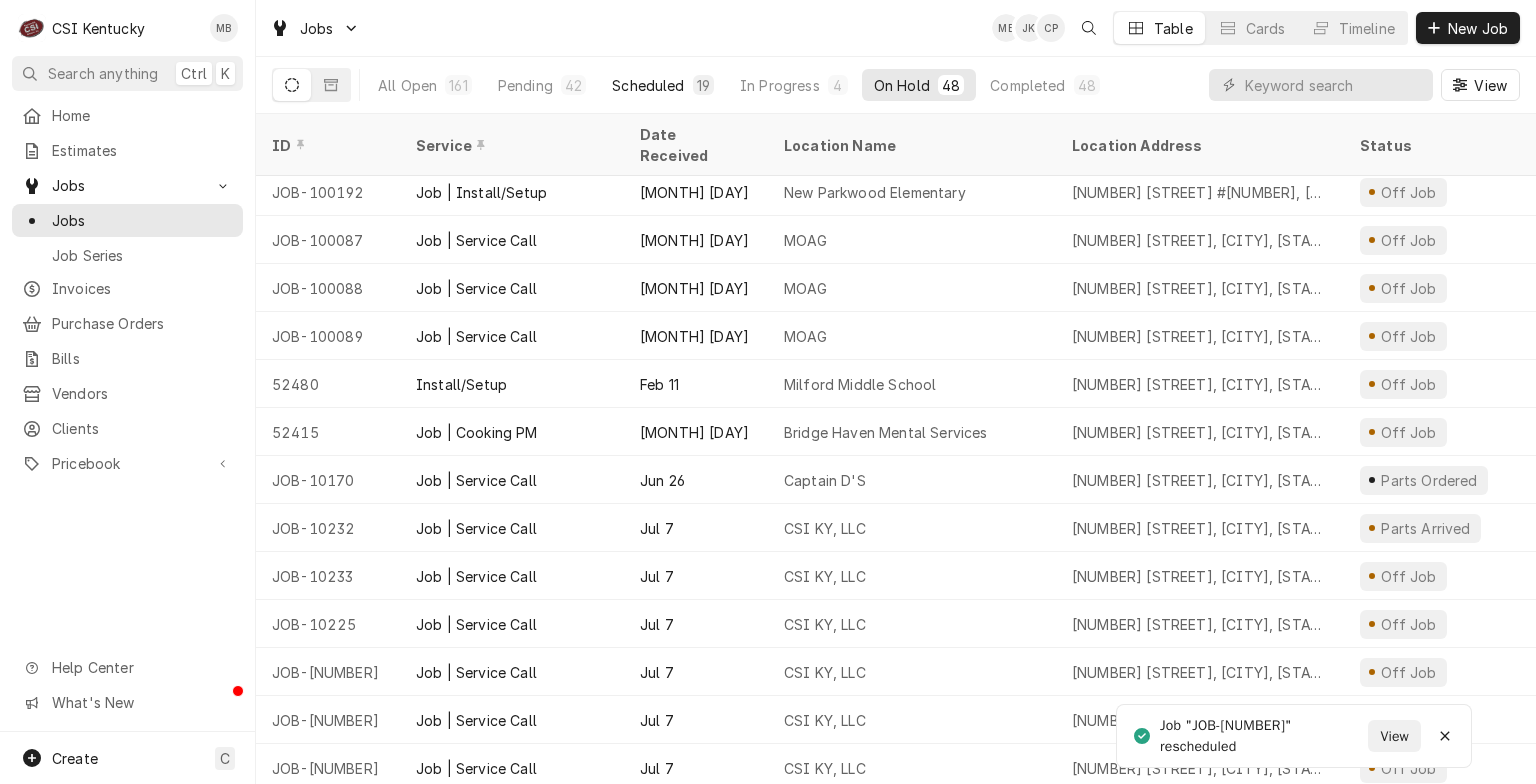 click on "Scheduled" at bounding box center (648, 85) 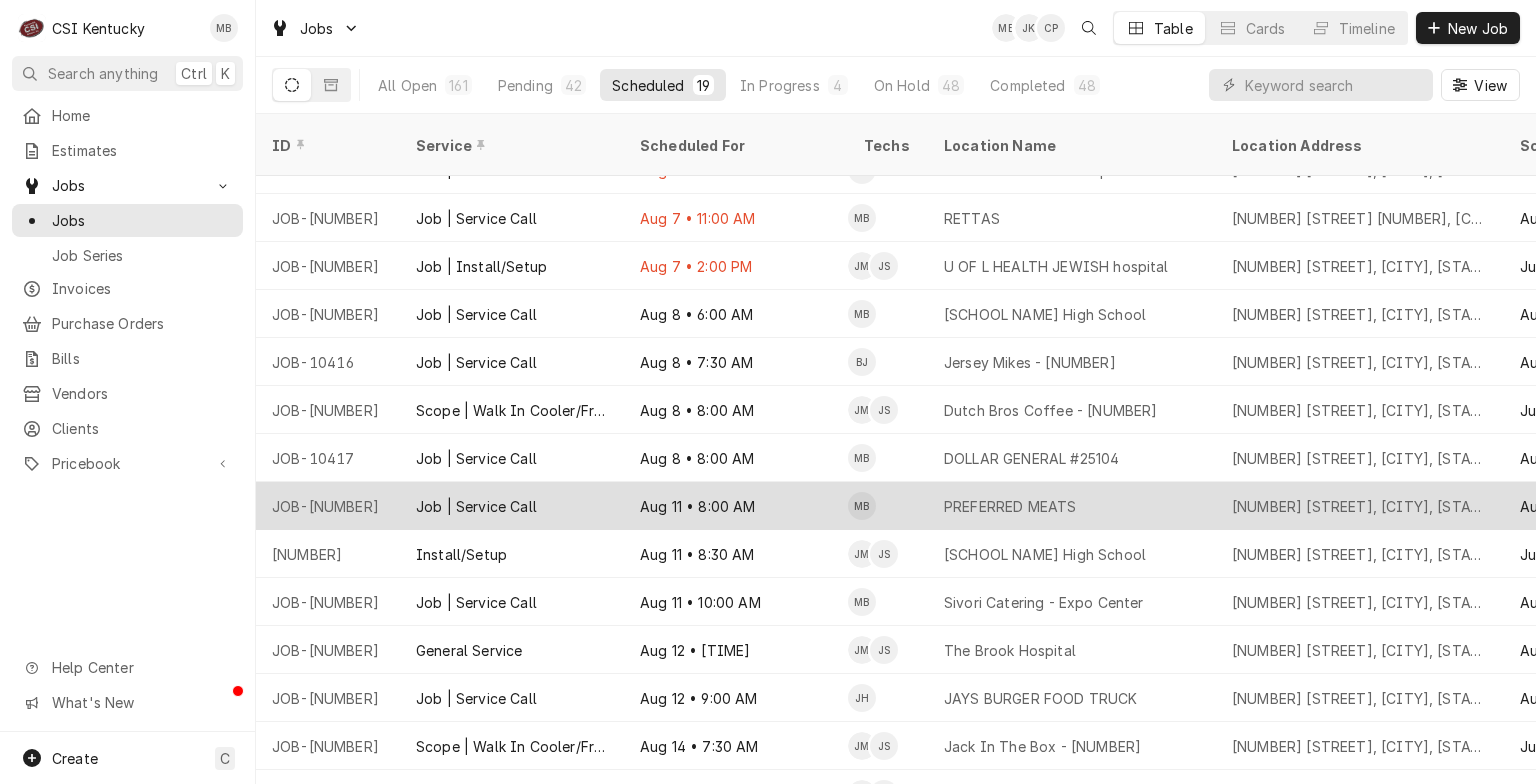 scroll, scrollTop: 128, scrollLeft: 0, axis: vertical 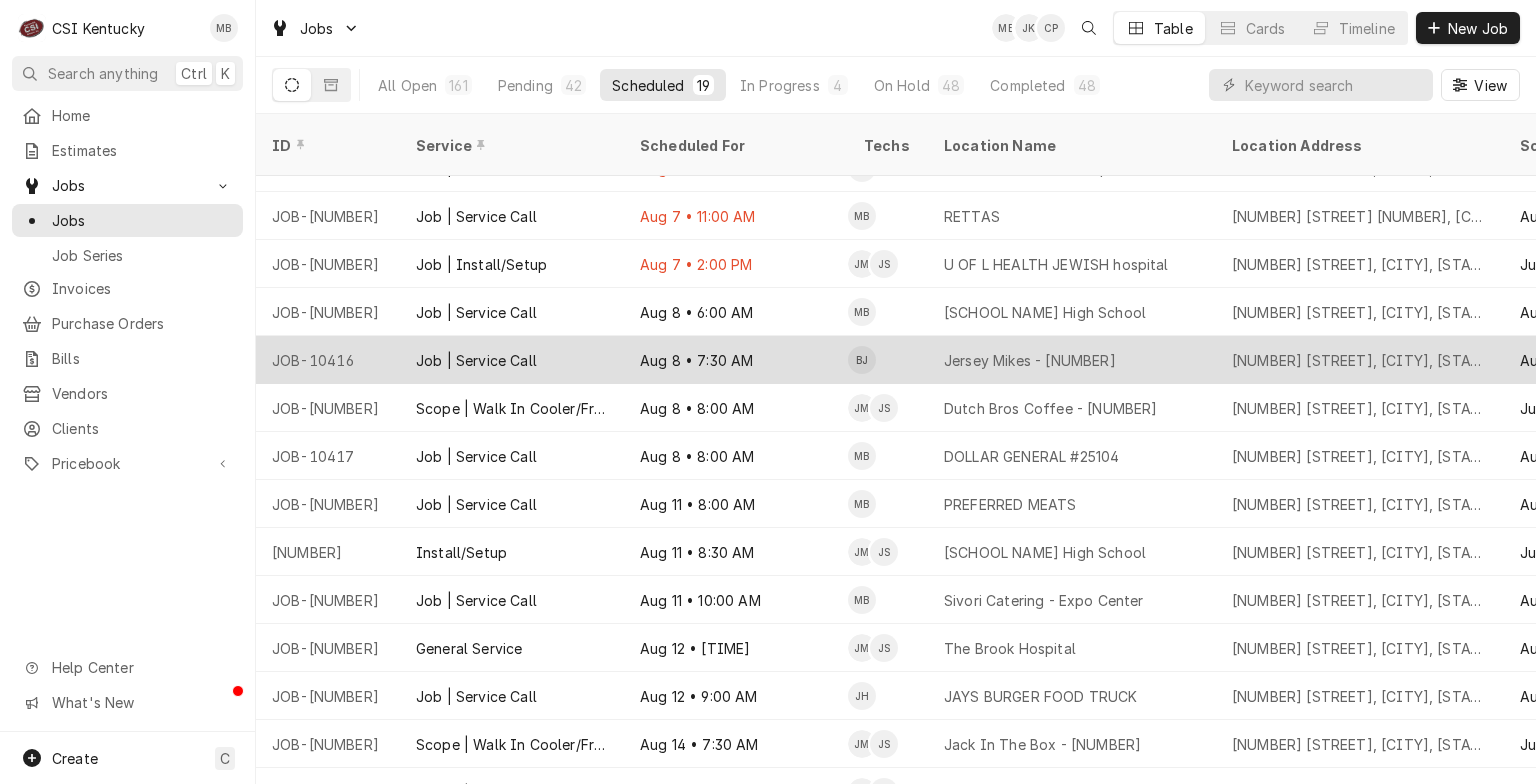 click on "Aug 8   • 7:30 AM" at bounding box center [736, 360] 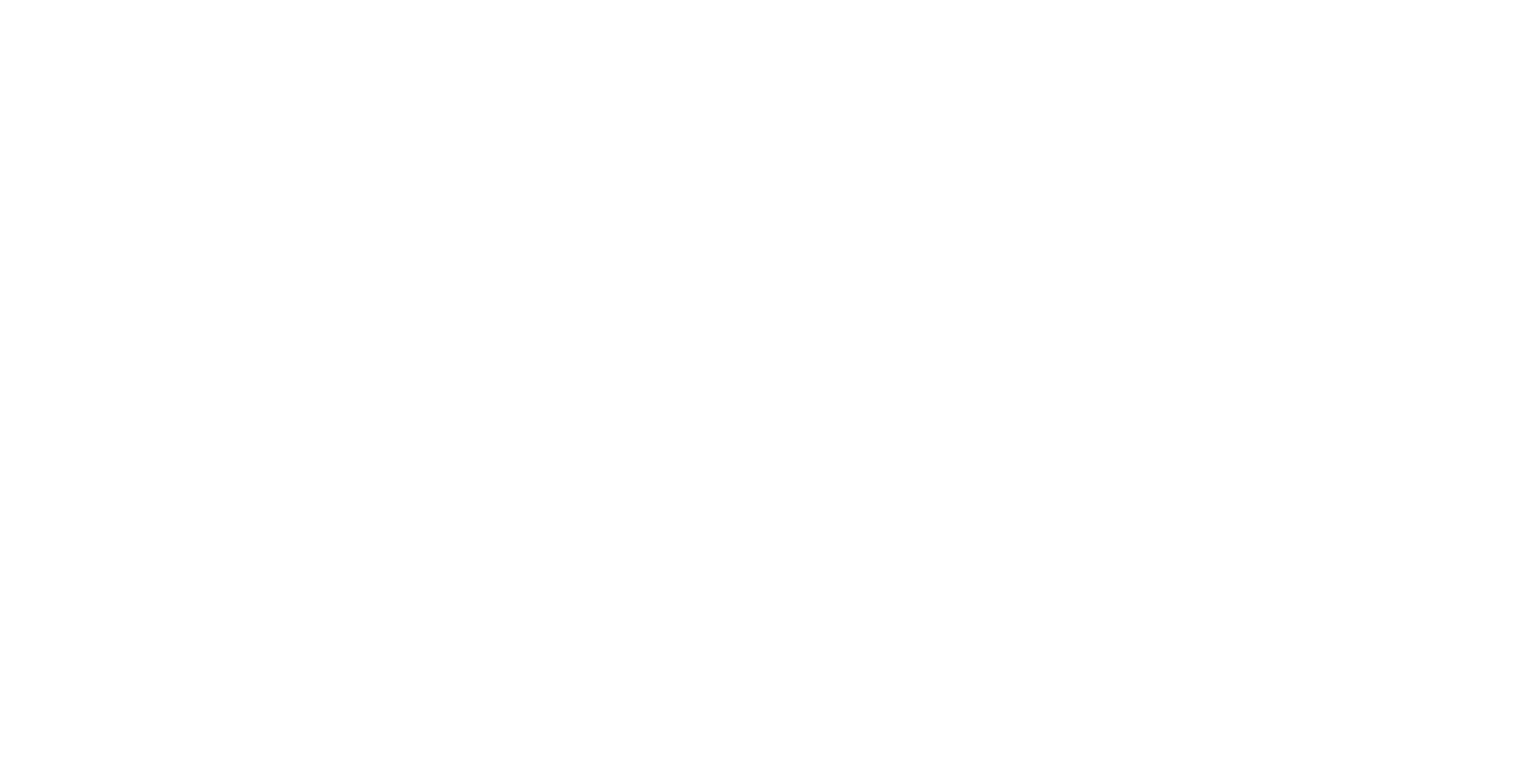 scroll, scrollTop: 0, scrollLeft: 0, axis: both 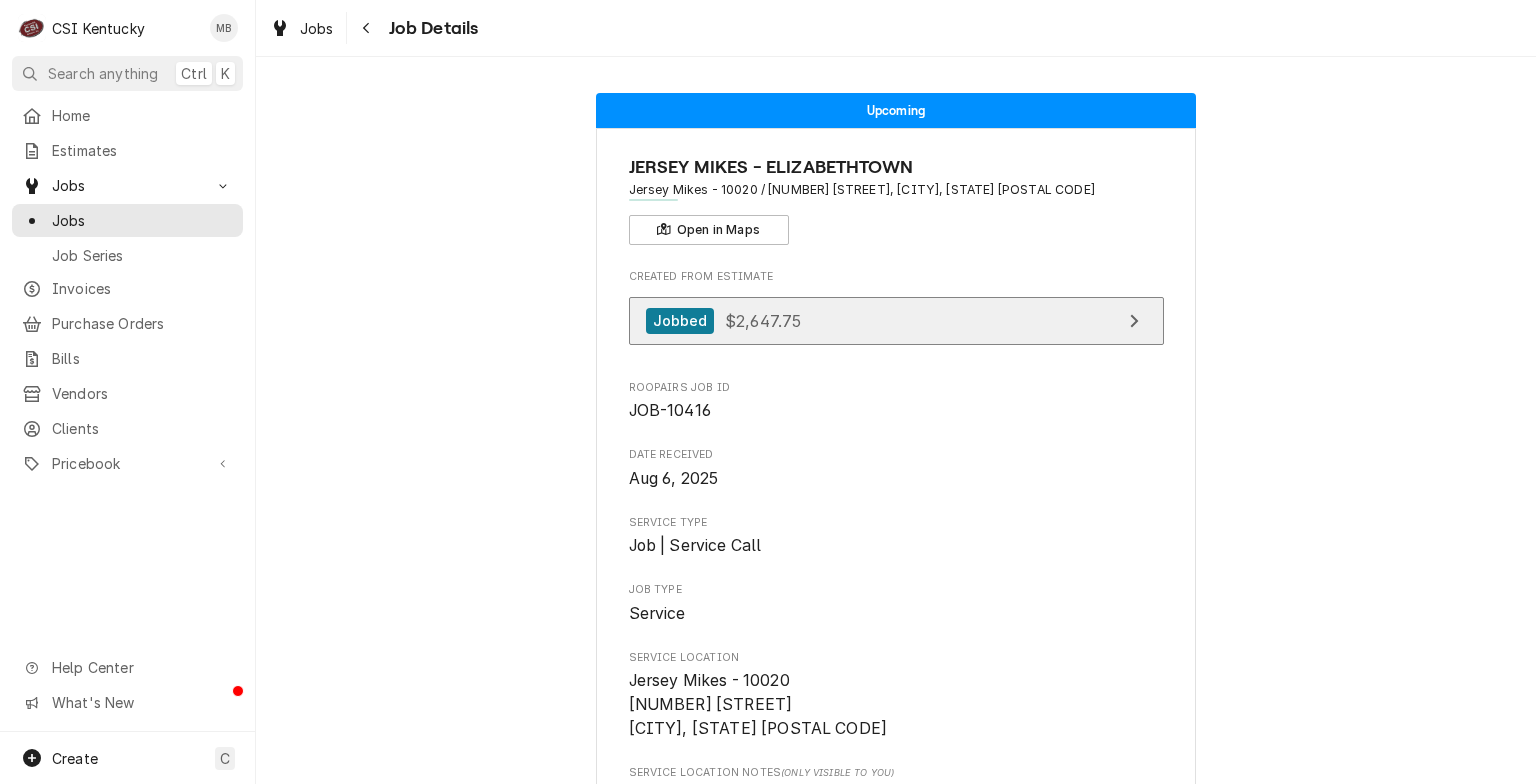 drag, startPoint x: 0, startPoint y: 0, endPoint x: 680, endPoint y: 328, distance: 754.97284 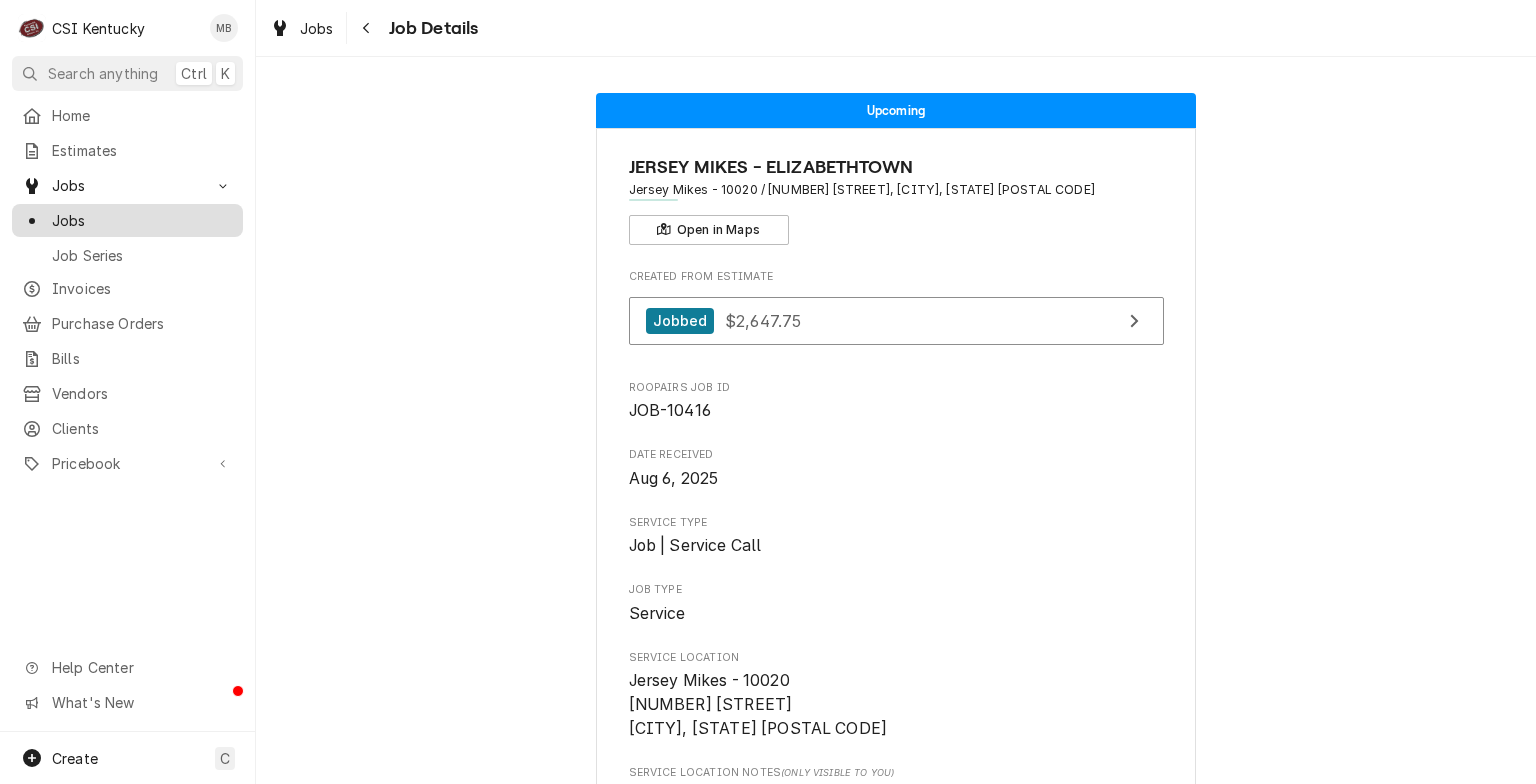 click on "Jobs" at bounding box center (142, 220) 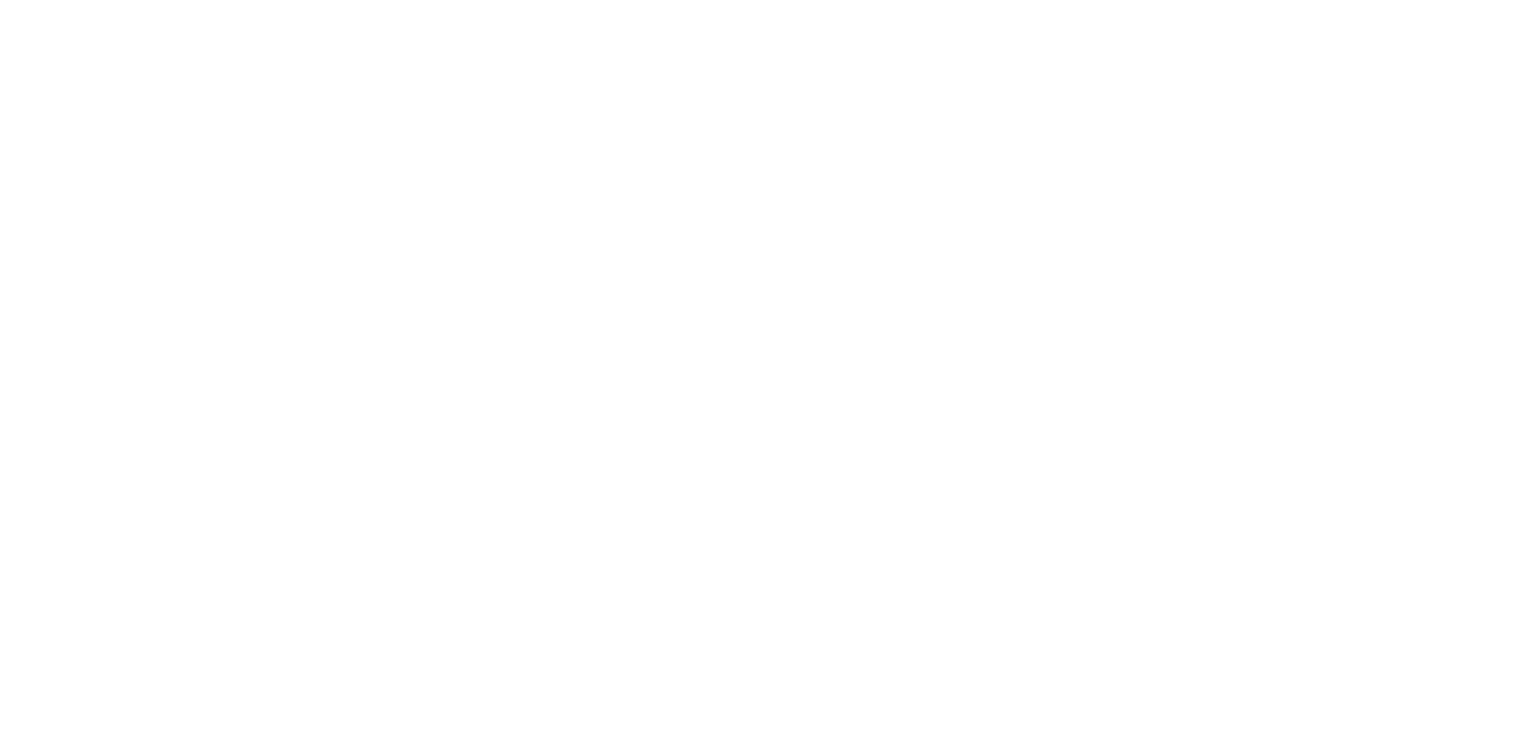 scroll, scrollTop: 0, scrollLeft: 0, axis: both 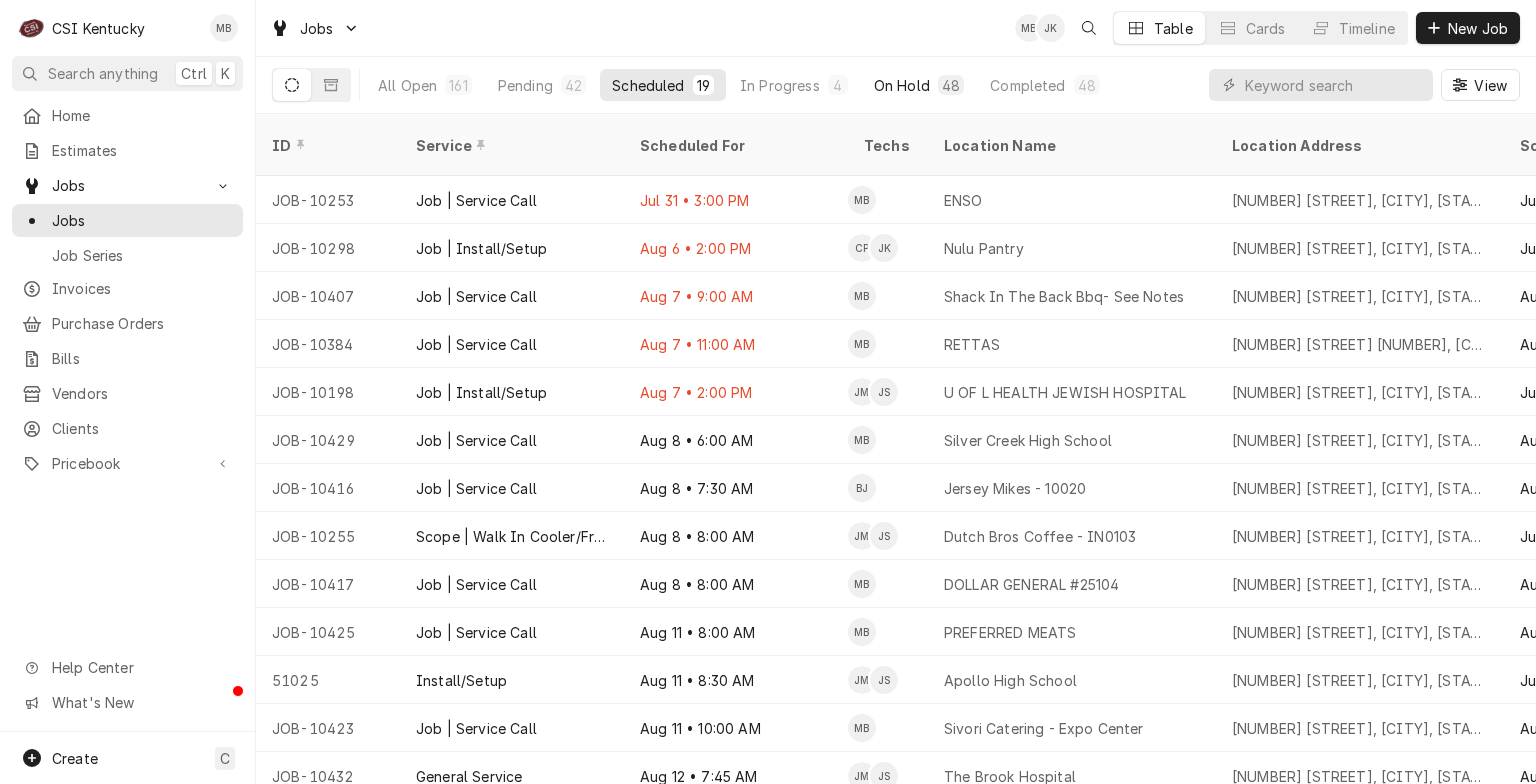 click on "On Hold [NUMBER]" at bounding box center (919, 85) 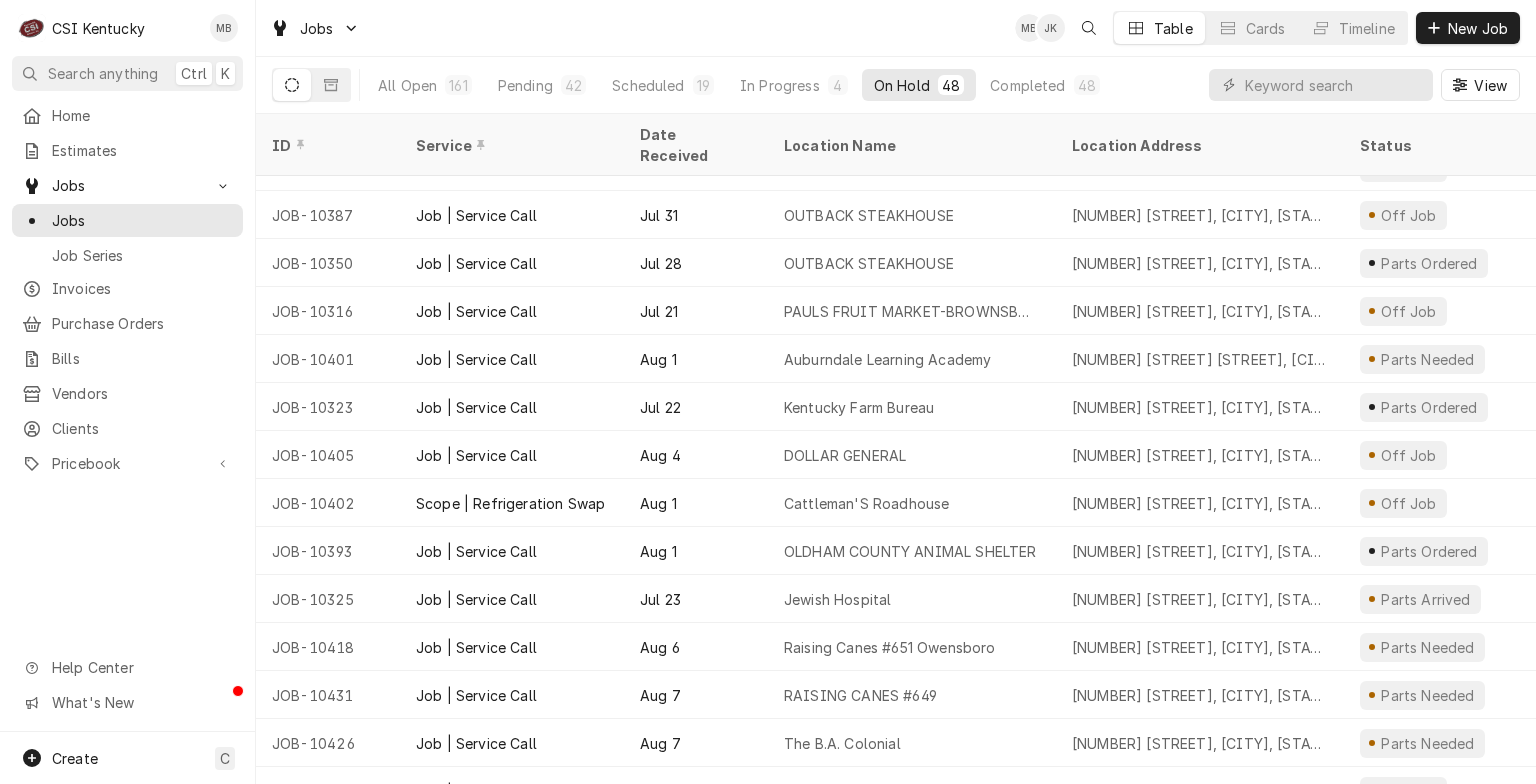 scroll, scrollTop: 1666, scrollLeft: 0, axis: vertical 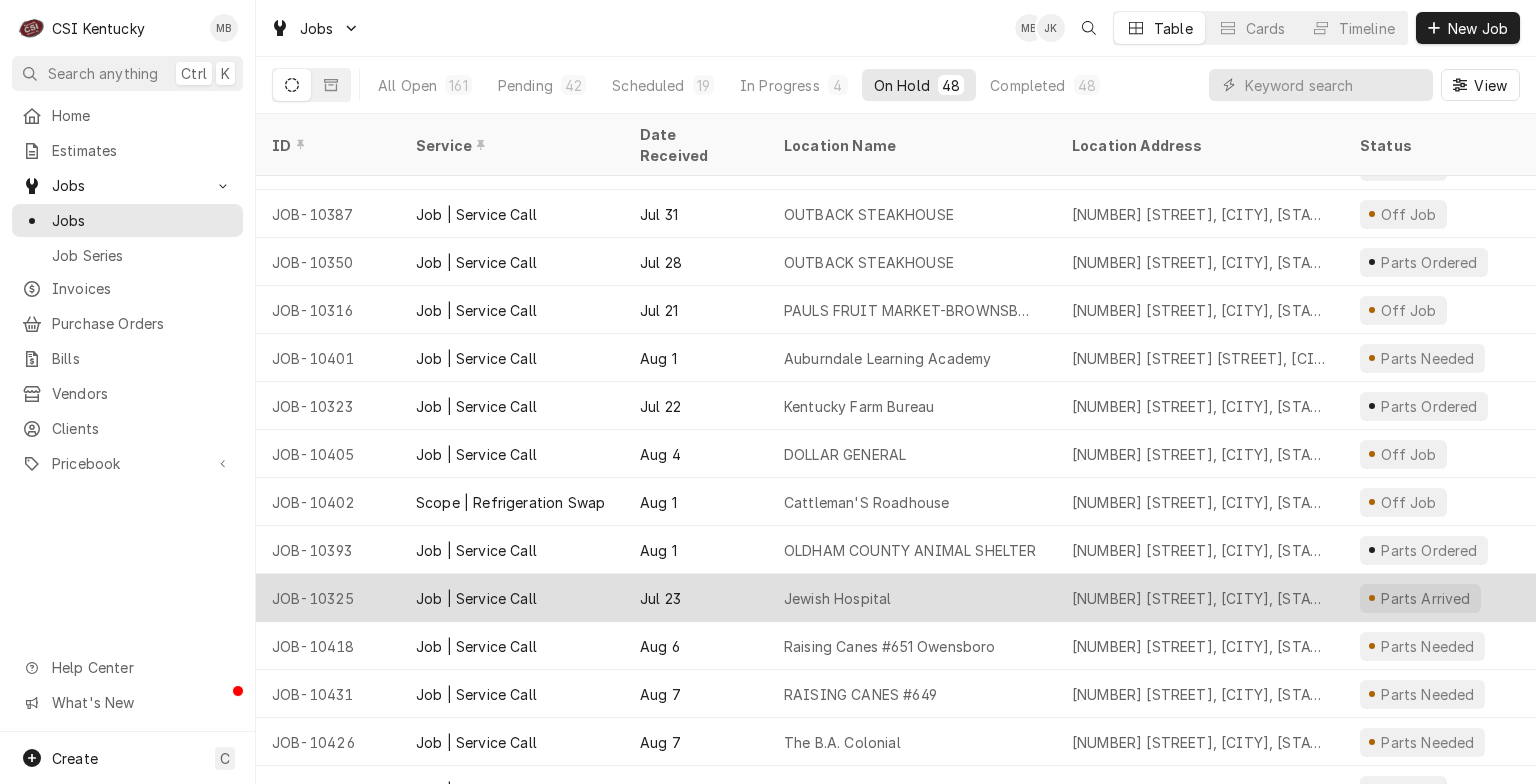 click on "Jul 23" at bounding box center (696, 598) 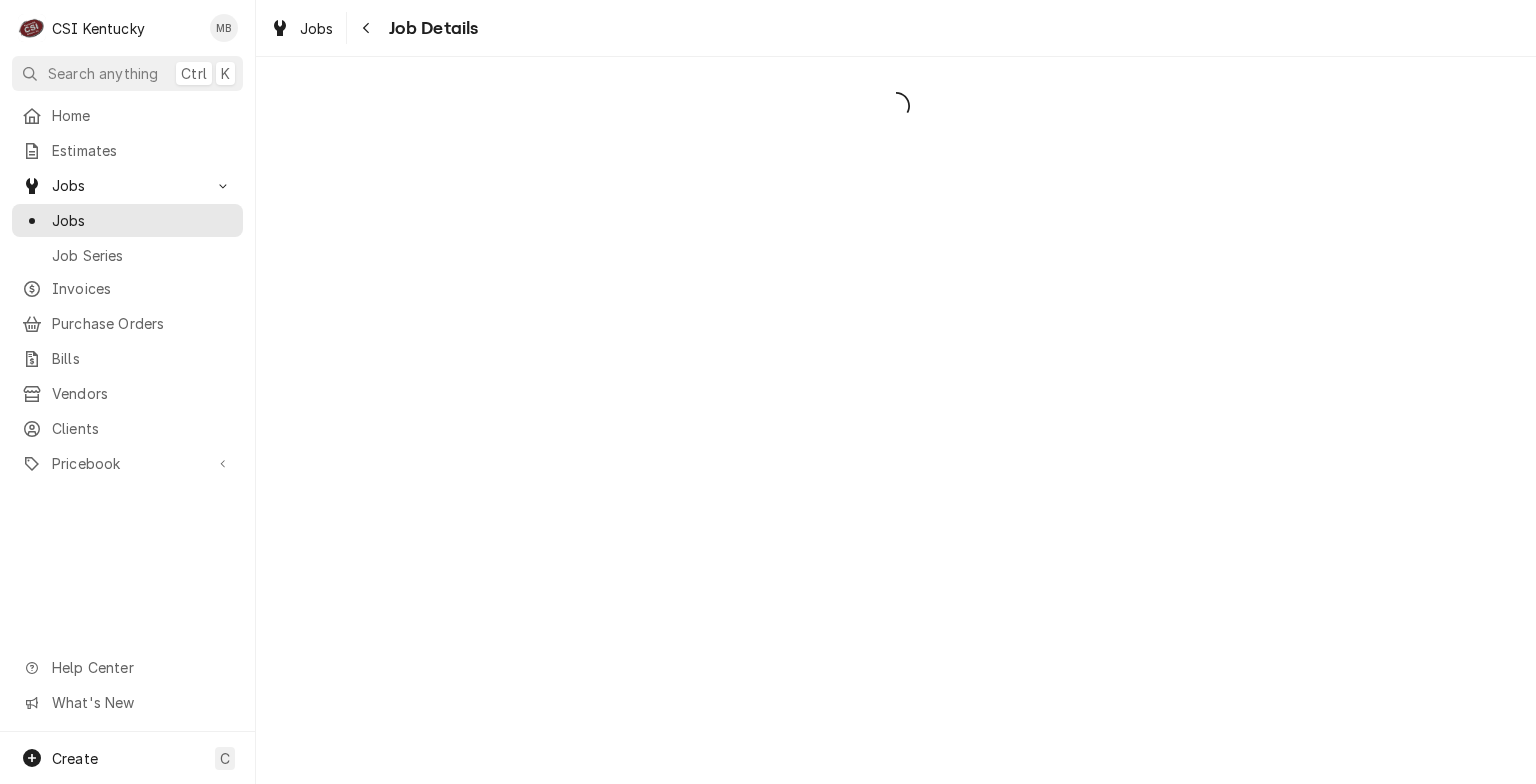 scroll, scrollTop: 0, scrollLeft: 0, axis: both 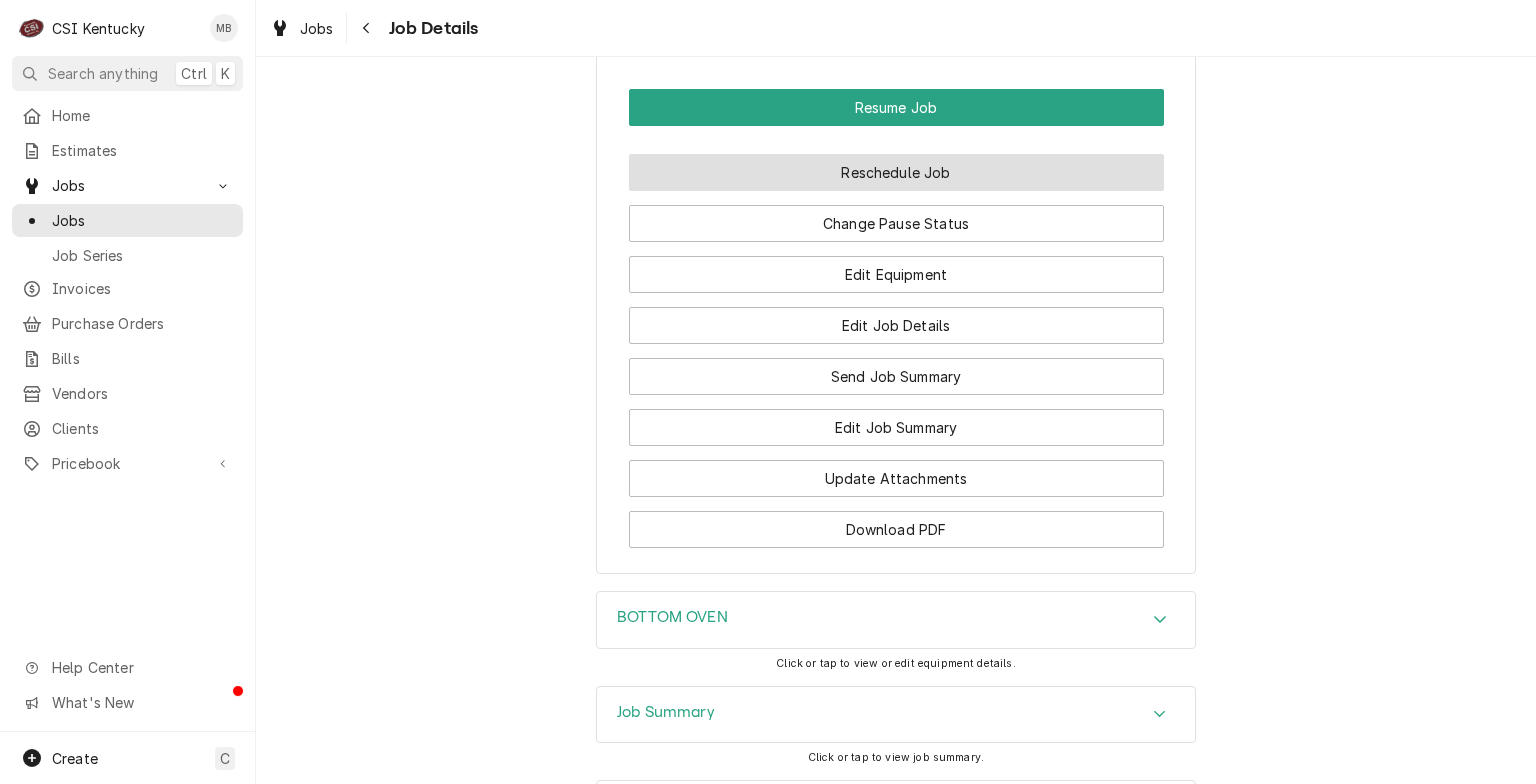 click on "Reschedule Job" at bounding box center [896, 172] 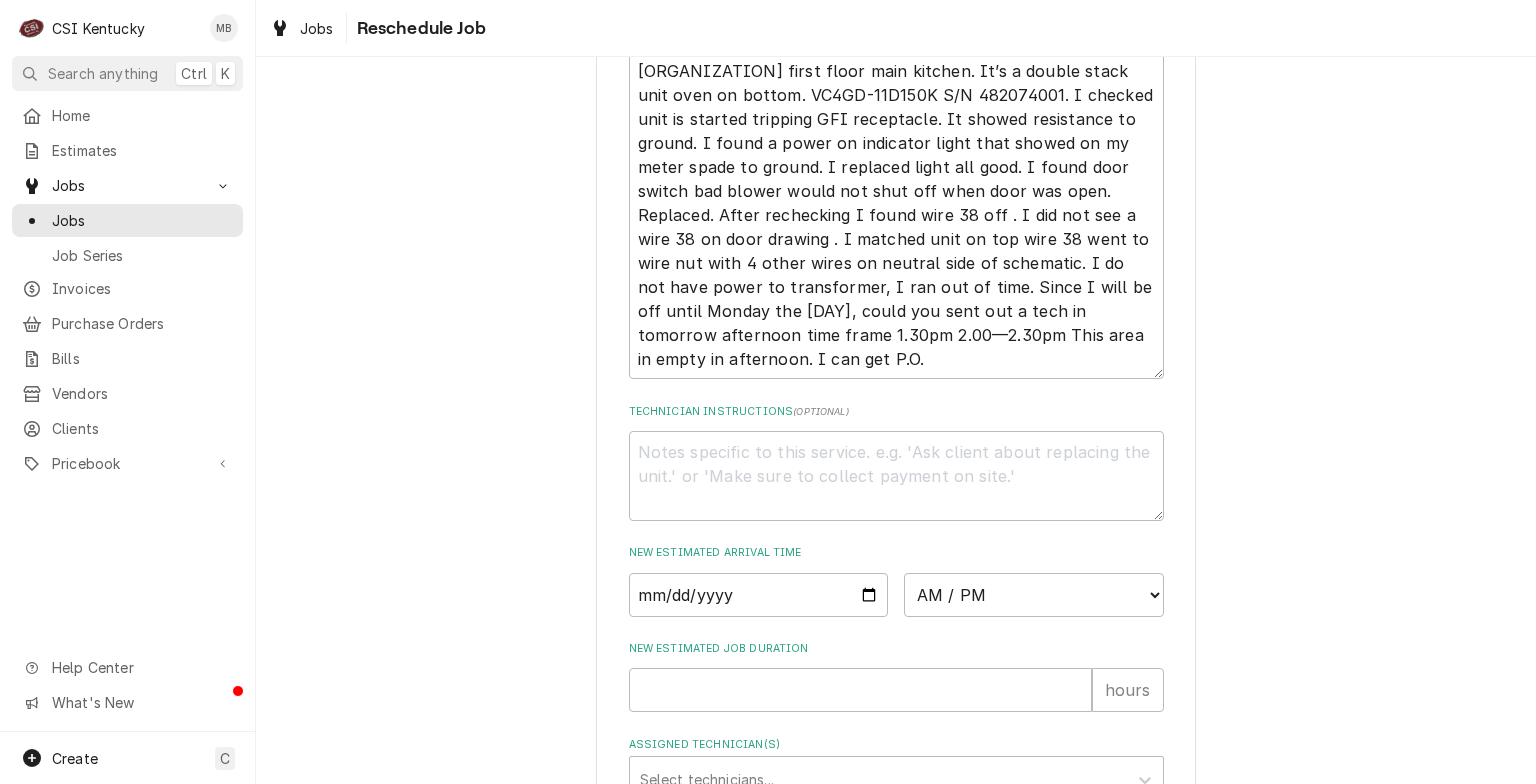 scroll, scrollTop: 692, scrollLeft: 0, axis: vertical 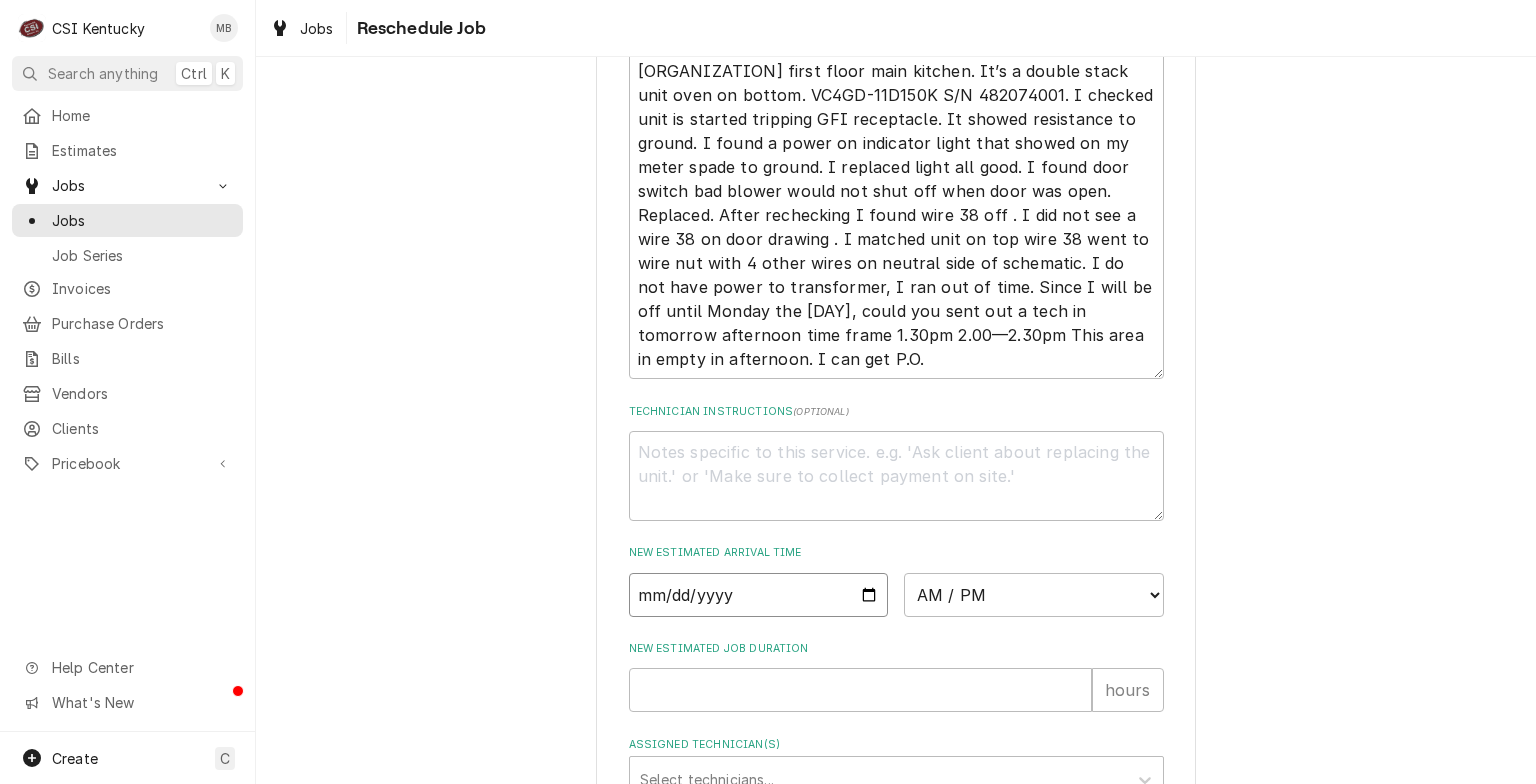 click at bounding box center (759, 595) 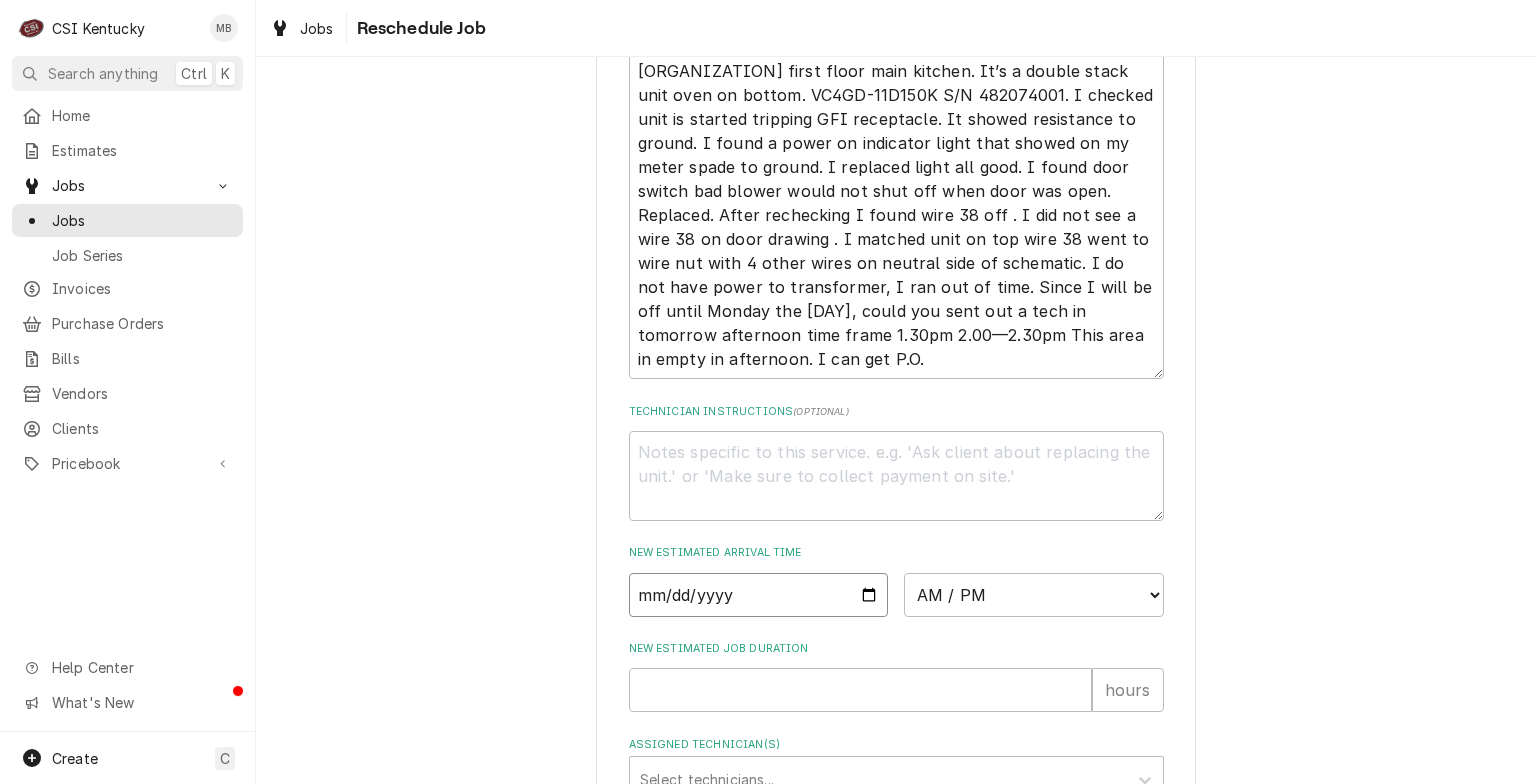 type on "2025-08-08" 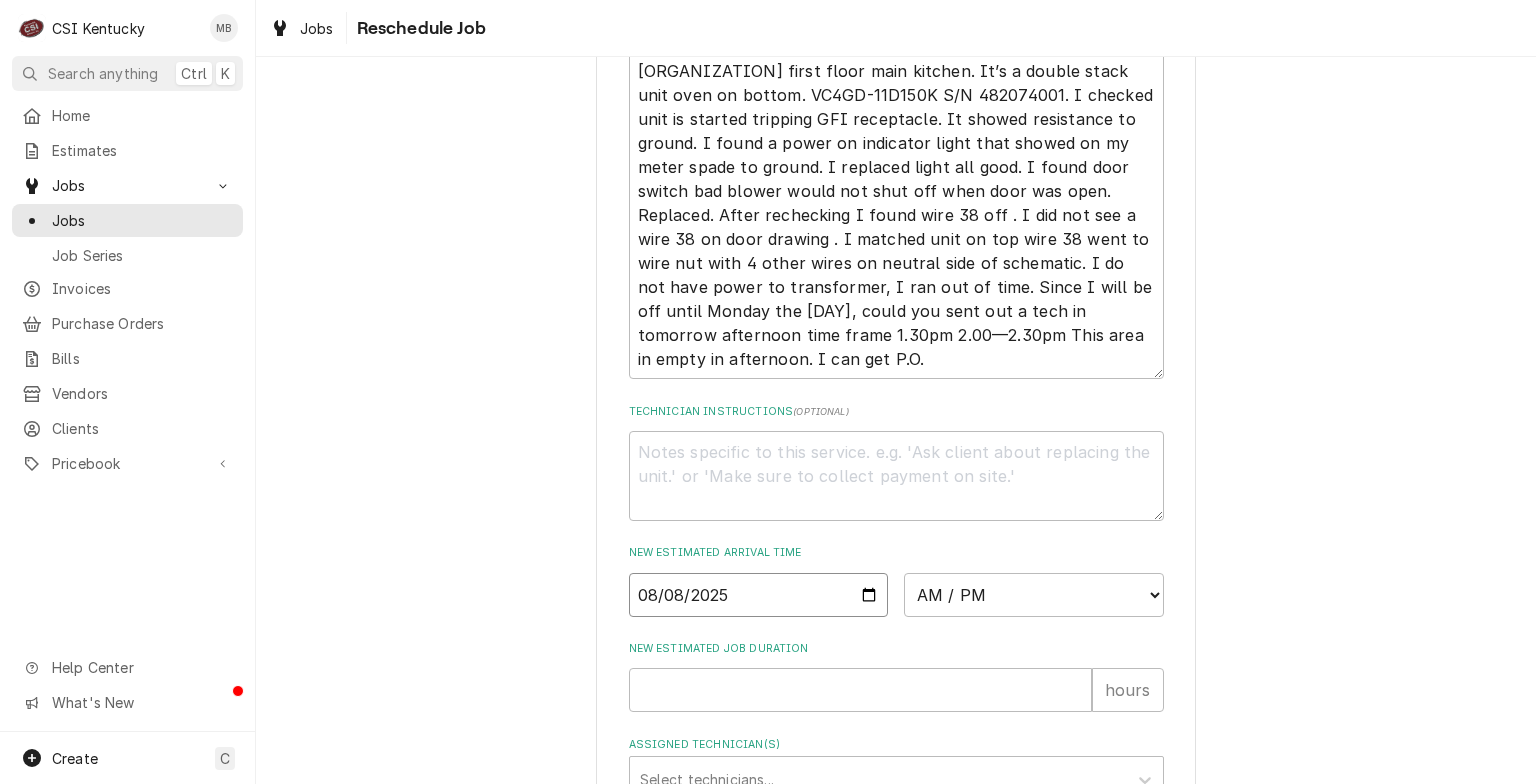 type on "x" 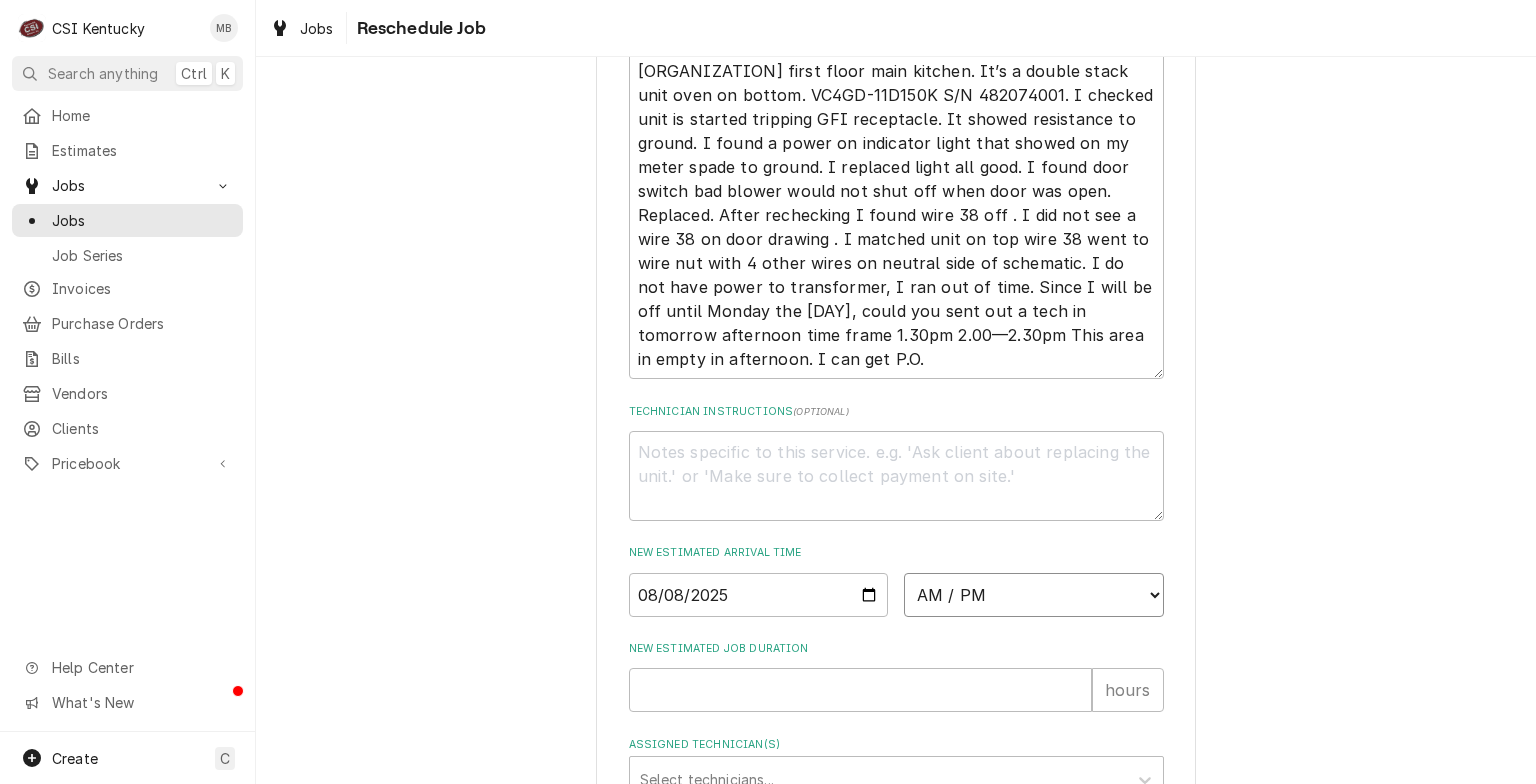 click on "AM / PM 6:00 AM 6:15 AM 6:30 AM 6:45 AM 7:00 AM 7:15 AM 7:30 AM 7:45 AM 8:00 AM 8:15 AM 8:30 AM 8:45 AM 9:00 AM 9:15 AM 9:30 AM 9:45 AM 10:00 AM 10:15 AM 10:30 AM 10:45 AM 11:00 AM 11:15 AM 11:30 AM 11:45 AM 12:00 PM 12:15 PM 12:30 PM 12:45 PM 1:00 PM 1:15 PM 1:30 PM 1:45 PM 2:00 PM 2:15 PM 2:30 PM 2:45 PM 3:00 PM 3:15 PM 3:30 PM 3:45 PM 4:00 PM 4:15 PM 4:30 PM 4:45 PM 5:00 PM 5:15 PM 5:30 PM 5:45 PM 6:00 PM 6:15 PM 6:30 PM 6:45 PM 7:00 PM 7:15 PM 7:30 PM 7:45 PM 8:00 PM 8:15 PM 8:30 PM 8:45 PM 9:00 PM 9:15 PM 9:30 PM 9:45 PM 10:00 PM 10:15 PM 10:30 PM 10:45 PM 11:00 PM 11:15 PM 11:30 PM 11:45 PM 12:00 AM 12:15 AM 12:30 AM 12:45 AM 1:00 AM 1:15 AM 1:30 AM 1:45 AM 2:00 AM 2:15 AM 2:30 AM 2:45 AM 3:00 AM 3:15 AM 3:30 AM 3:45 AM 4:00 AM 4:15 AM 4:30 AM 4:45 AM 5:00 AM 5:15 AM 5:30 AM 5:45 AM" at bounding box center [1034, 595] 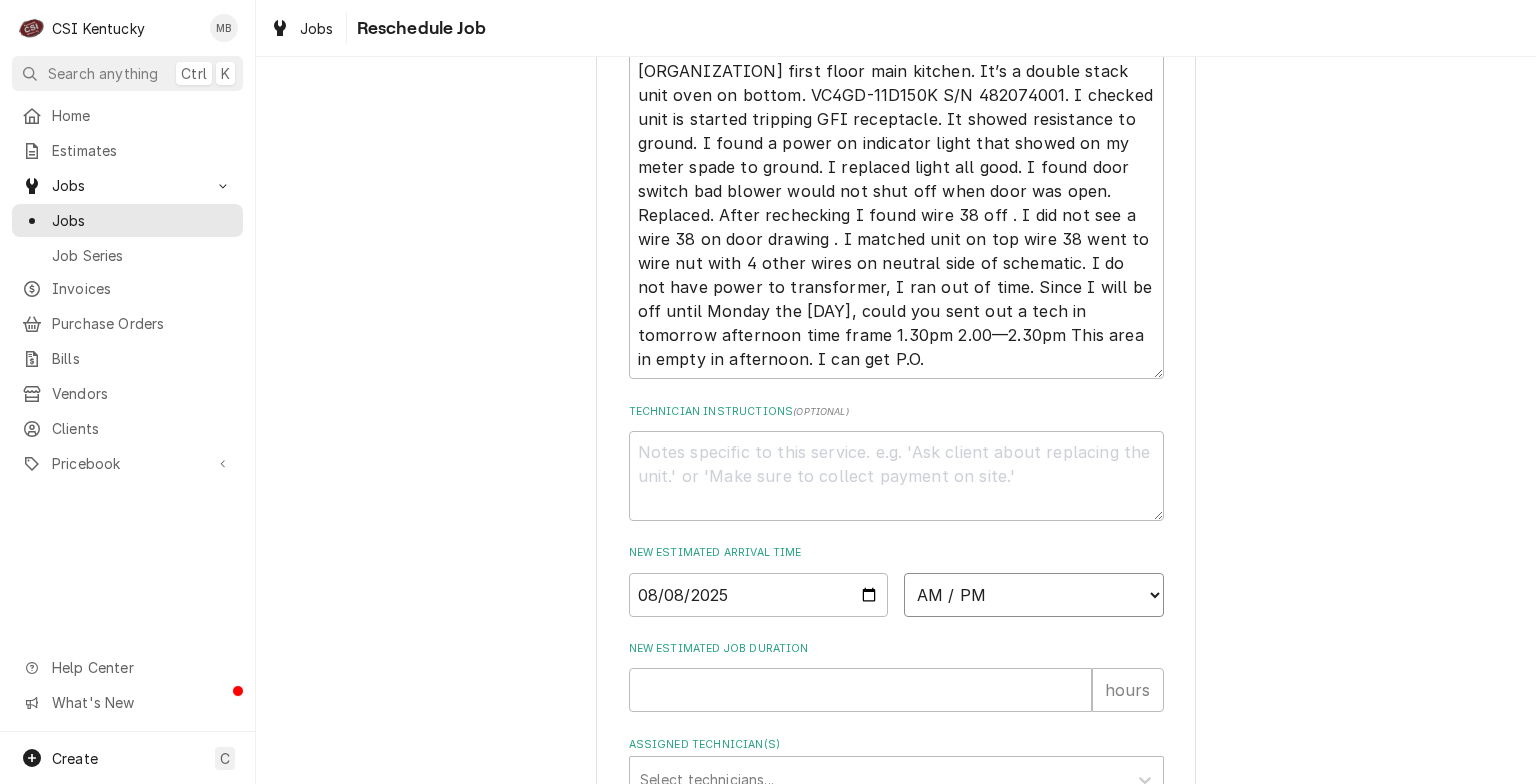 select on "12:00:00" 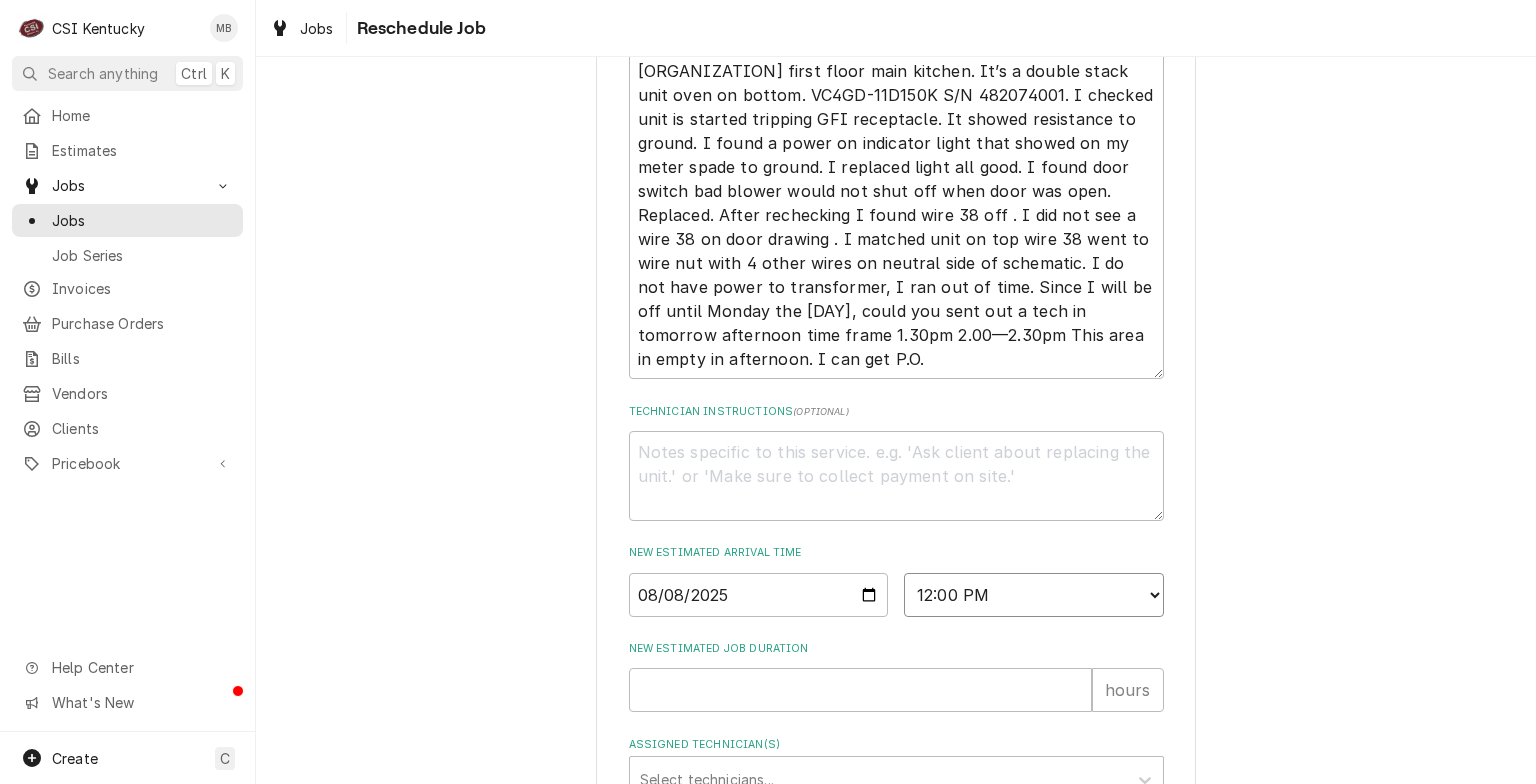 click on "AM / PM 6:00 AM 6:15 AM 6:30 AM 6:45 AM 7:00 AM 7:15 AM 7:30 AM 7:45 AM 8:00 AM 8:15 AM 8:30 AM 8:45 AM 9:00 AM 9:15 AM 9:30 AM 9:45 AM 10:00 AM 10:15 AM 10:30 AM 10:45 AM 11:00 AM 11:15 AM 11:30 AM 11:45 AM 12:00 PM 12:15 PM 12:30 PM 12:45 PM 1:00 PM 1:15 PM 1:30 PM 1:45 PM 2:00 PM 2:15 PM 2:30 PM 2:45 PM 3:00 PM 3:15 PM 3:30 PM 3:45 PM 4:00 PM 4:15 PM 4:30 PM 4:45 PM 5:00 PM 5:15 PM 5:30 PM 5:45 PM 6:00 PM 6:15 PM 6:30 PM 6:45 PM 7:00 PM 7:15 PM 7:30 PM 7:45 PM 8:00 PM 8:15 PM 8:30 PM 8:45 PM 9:00 PM 9:15 PM 9:30 PM 9:45 PM 10:00 PM 10:15 PM 10:30 PM 10:45 PM 11:00 PM 11:15 PM 11:30 PM 11:45 PM 12:00 AM 12:15 AM 12:30 AM 12:45 AM 1:00 AM 1:15 AM 1:30 AM 1:45 AM 2:00 AM 2:15 AM 2:30 AM 2:45 AM 3:00 AM 3:15 AM 3:30 AM 3:45 AM 4:00 AM 4:15 AM 4:30 AM 4:45 AM 5:00 AM 5:15 AM 5:30 AM 5:45 AM" at bounding box center [1034, 595] 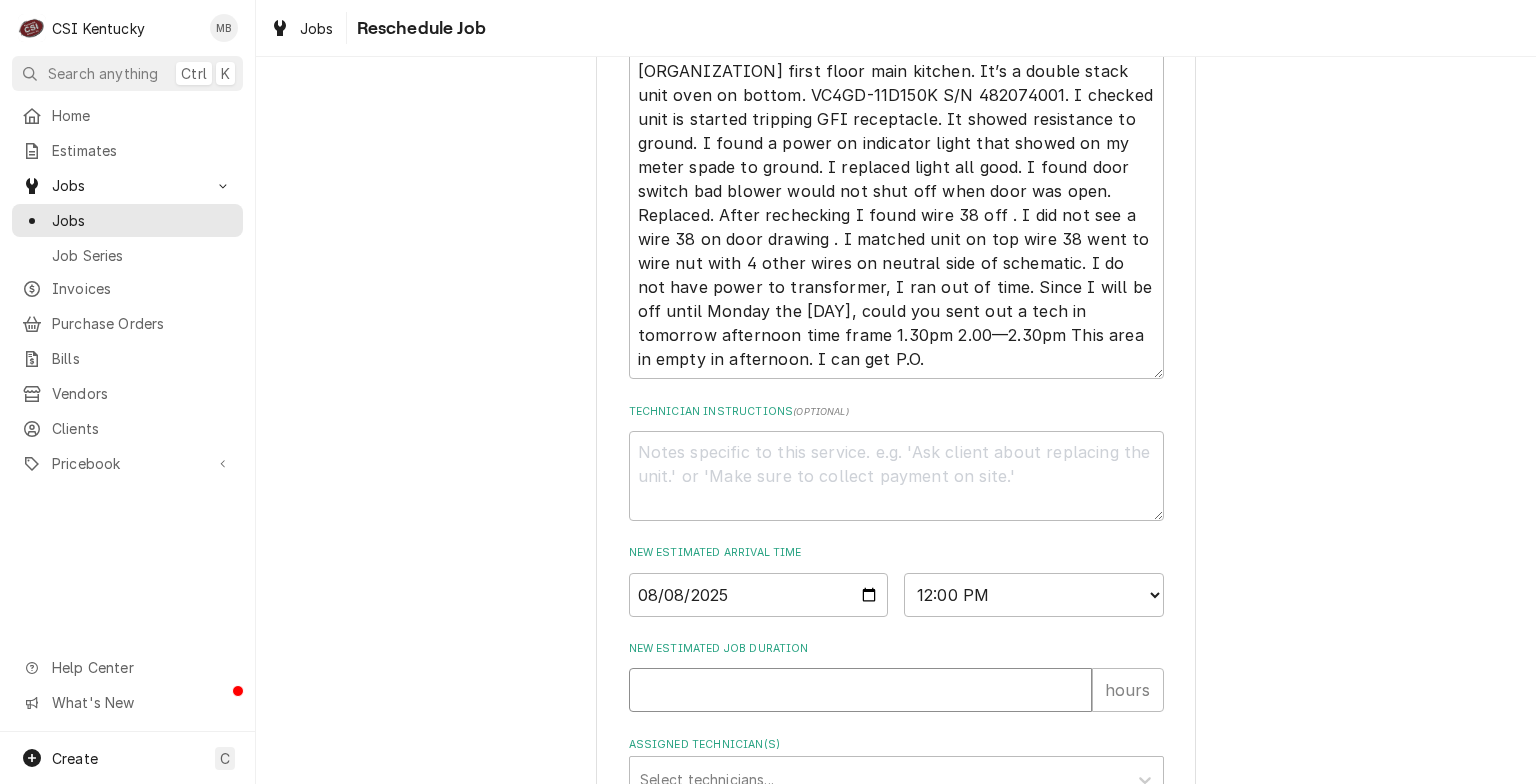 click on "New Estimated Job Duration" at bounding box center [860, 690] 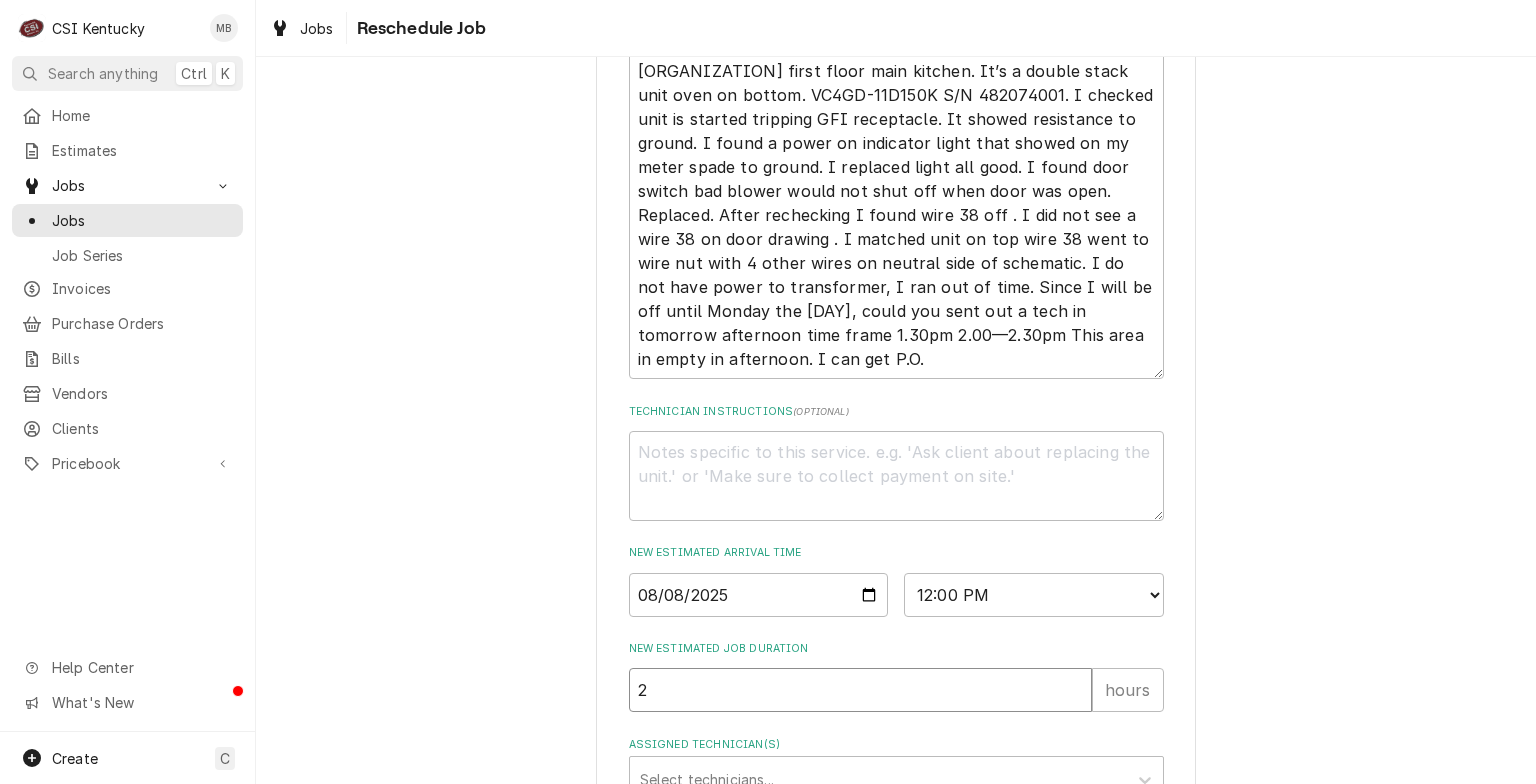 type on "x" 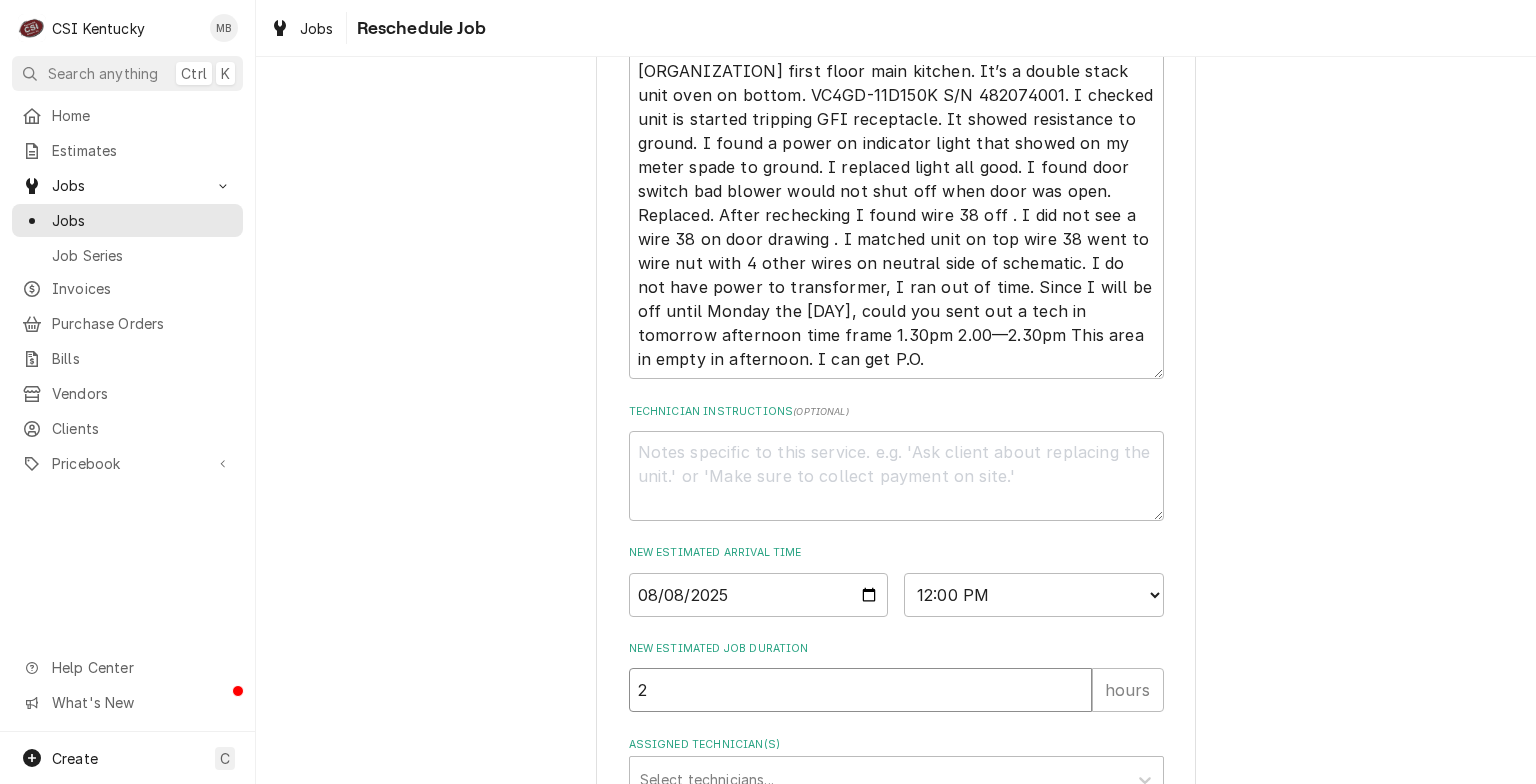type 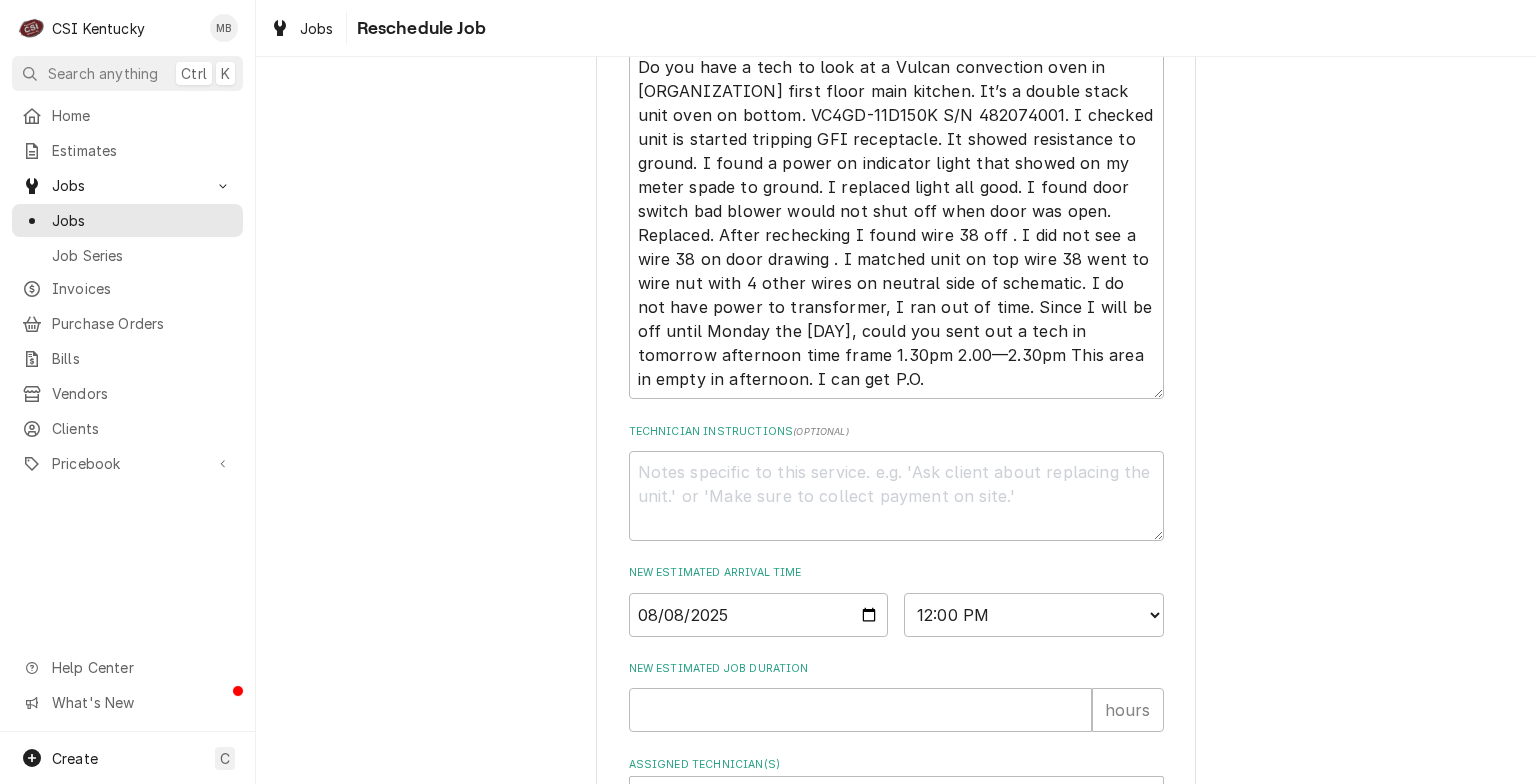 scroll, scrollTop: 724, scrollLeft: 0, axis: vertical 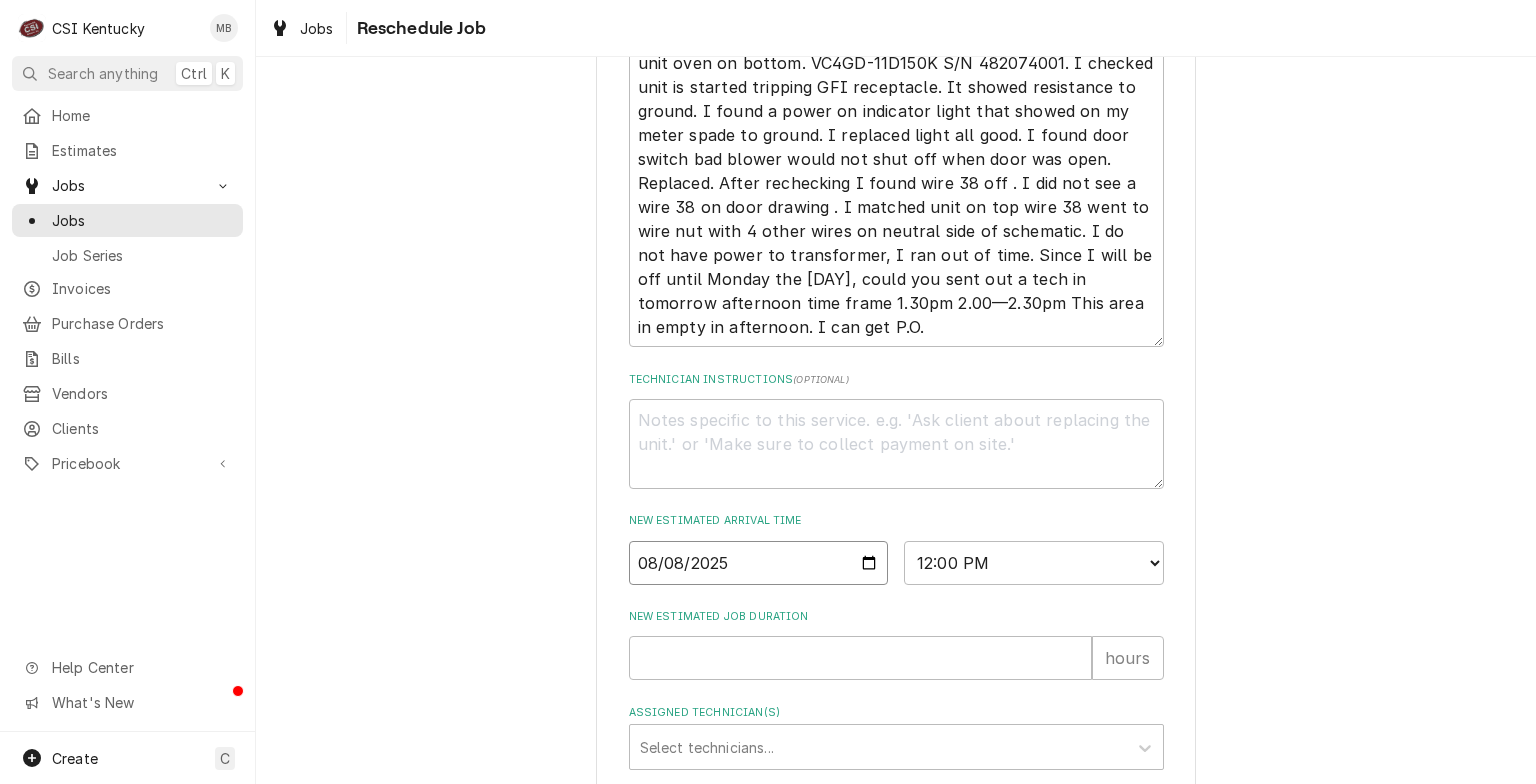click on "2025-08-08" at bounding box center [759, 563] 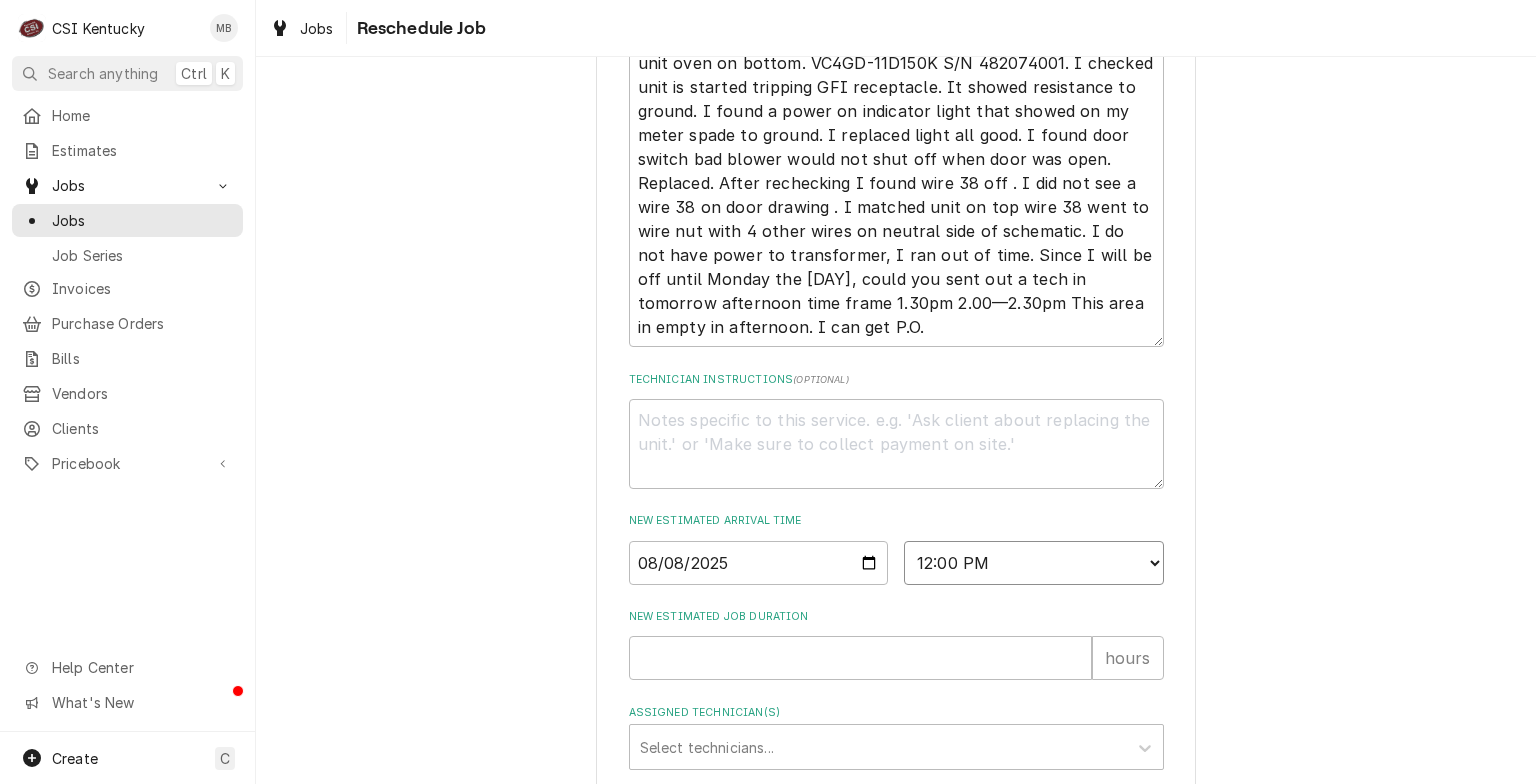 click on "AM / PM 6:00 AM 6:15 AM 6:30 AM 6:45 AM 7:00 AM 7:15 AM 7:30 AM 7:45 AM 8:00 AM 8:15 AM 8:30 AM 8:45 AM 9:00 AM 9:15 AM 9:30 AM 9:45 AM 10:00 AM 10:15 AM 10:30 AM 10:45 AM 11:00 AM 11:15 AM 11:30 AM 11:45 AM 12:00 PM 12:15 PM 12:30 PM 12:45 PM 1:00 PM 1:15 PM 1:30 PM 1:45 PM 2:00 PM 2:15 PM 2:30 PM 2:45 PM 3:00 PM 3:15 PM 3:30 PM 3:45 PM 4:00 PM 4:15 PM 4:30 PM 4:45 PM 5:00 PM 5:15 PM 5:30 PM 5:45 PM 6:00 PM 6:15 PM 6:30 PM 6:45 PM 7:00 PM 7:15 PM 7:30 PM 7:45 PM 8:00 PM 8:15 PM 8:30 PM 8:45 PM 9:00 PM 9:15 PM 9:30 PM 9:45 PM 10:00 PM 10:15 PM 10:30 PM 10:45 PM 11:00 PM 11:15 PM 11:30 PM 11:45 PM 12:00 AM 12:15 AM 12:30 AM 12:45 AM 1:00 AM 1:15 AM 1:30 AM 1:45 AM 2:00 AM 2:15 AM 2:30 AM 2:45 AM 3:00 AM 3:15 AM 3:30 AM 3:45 AM 4:00 AM 4:15 AM 4:30 AM 4:45 AM 5:00 AM 5:15 AM 5:30 AM 5:45 AM" at bounding box center (1034, 563) 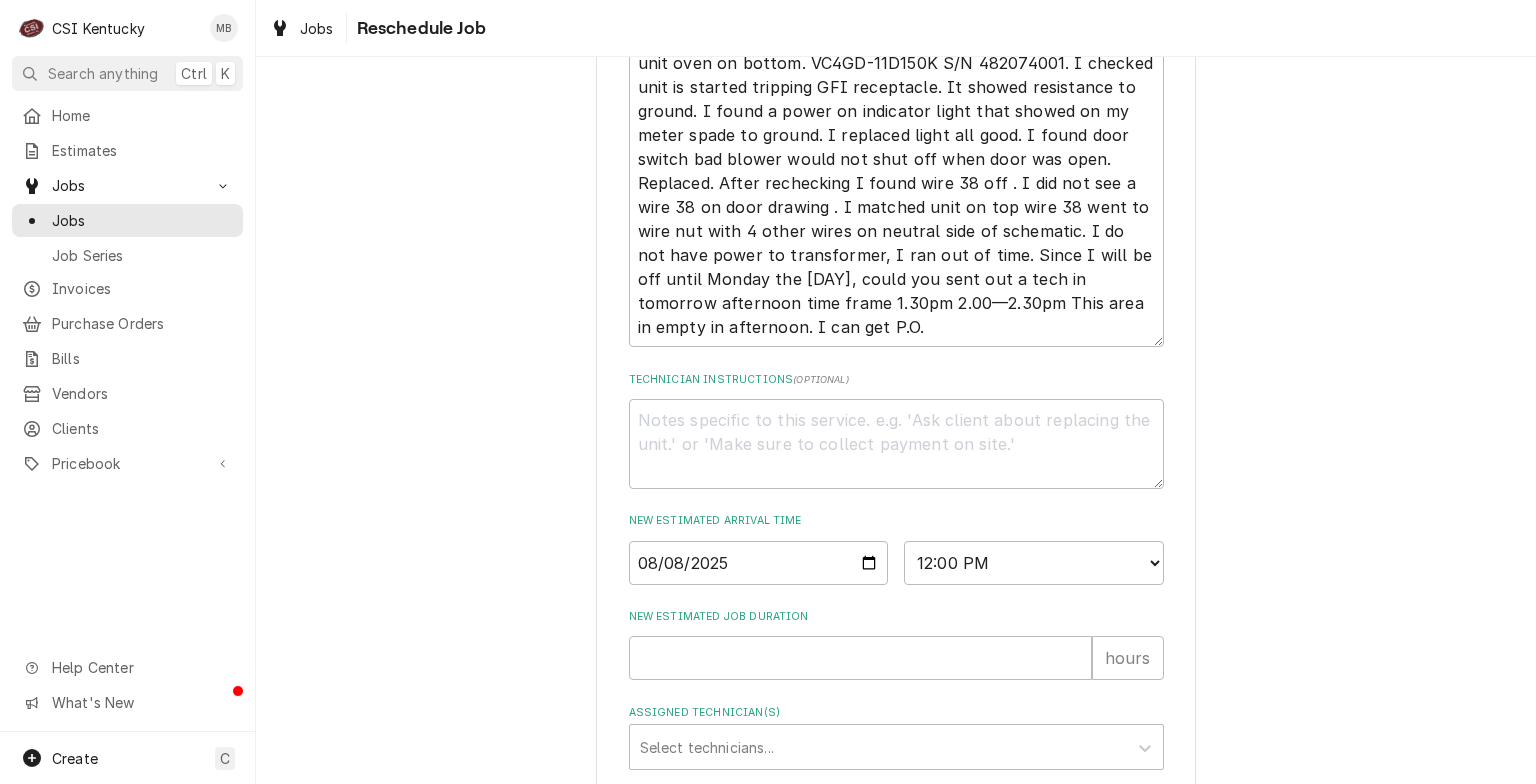 click on "Please provide some additional details to reschedule this job. Roopairs Job ID JOB-10325 Service Type Job | Service Call Job Type Service Service Location Jewish Hospital
200 Abraham Flexnor Way
Louisville, KY 40202 Estimated Arrival Time Wed, Aug 6th, 2025 - 11:00 AM Estimated Job Duration 2h Total Time Logged 4h 9min Reason For Call Technician Instructions  ( optional ) New Estimated Arrival Time 2025-08-08 AM / PM 6:00 AM 6:15 AM 6:30 AM 6:45 AM 7:00 AM 7:15 AM 7:30 AM 7:45 AM 8:00 AM 8:15 AM 8:30 AM 8:45 AM 9:00 AM 9:15 AM 9:30 AM 9:45 AM 10:00 AM 10:15 AM 10:30 AM 10:45 AM 11:00 AM 11:15 AM 11:30 AM 11:45 AM 12:00 PM 12:15 PM 12:30 PM 12:45 PM 1:00 PM 1:15 PM 1:30 PM 1:45 PM 2:00 PM 2:15 PM 2:30 PM 2:45 PM 3:00 PM 3:15 PM 3:30 PM 3:45 PM 4:00 PM 4:15 PM 4:30 PM 4:45 PM 5:00 PM 5:15 PM 5:30 PM 5:45 PM 6:00 PM 6:15 PM 6:30 PM 6:45 PM 7:00 PM 7:15 PM 7:30 PM 7:45 PM 8:00 PM 8:15 PM 8:30 PM 8:45 PM 9:00 PM 9:15 PM 9:30 PM 9:45 PM 10:00 PM 10:15 PM 10:30 PM 10:45 PM 11:00 PM 11:15 PM 11:30 PM 11:45 PM 1:00 AM" at bounding box center [896, 194] 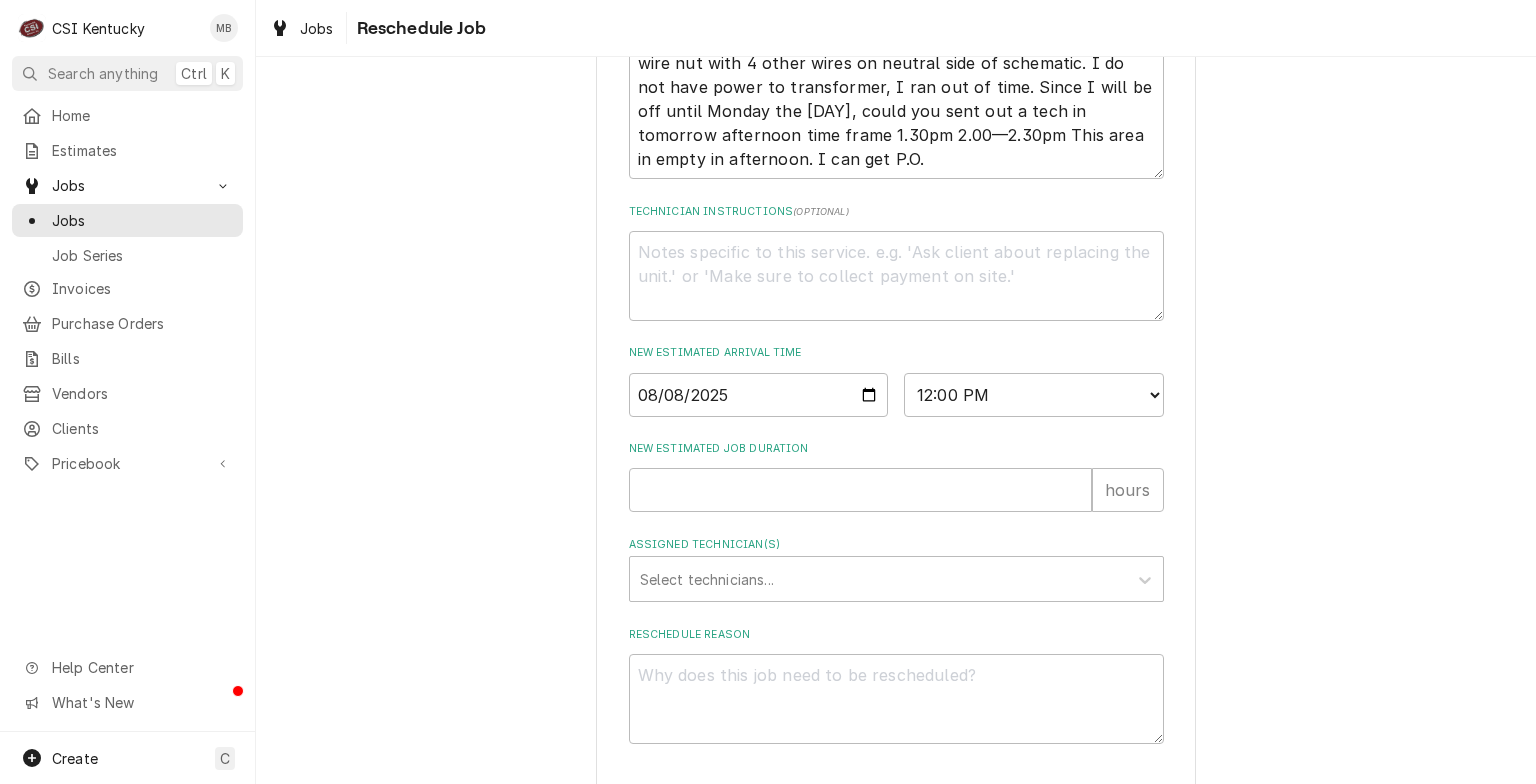 scroll, scrollTop: 972, scrollLeft: 0, axis: vertical 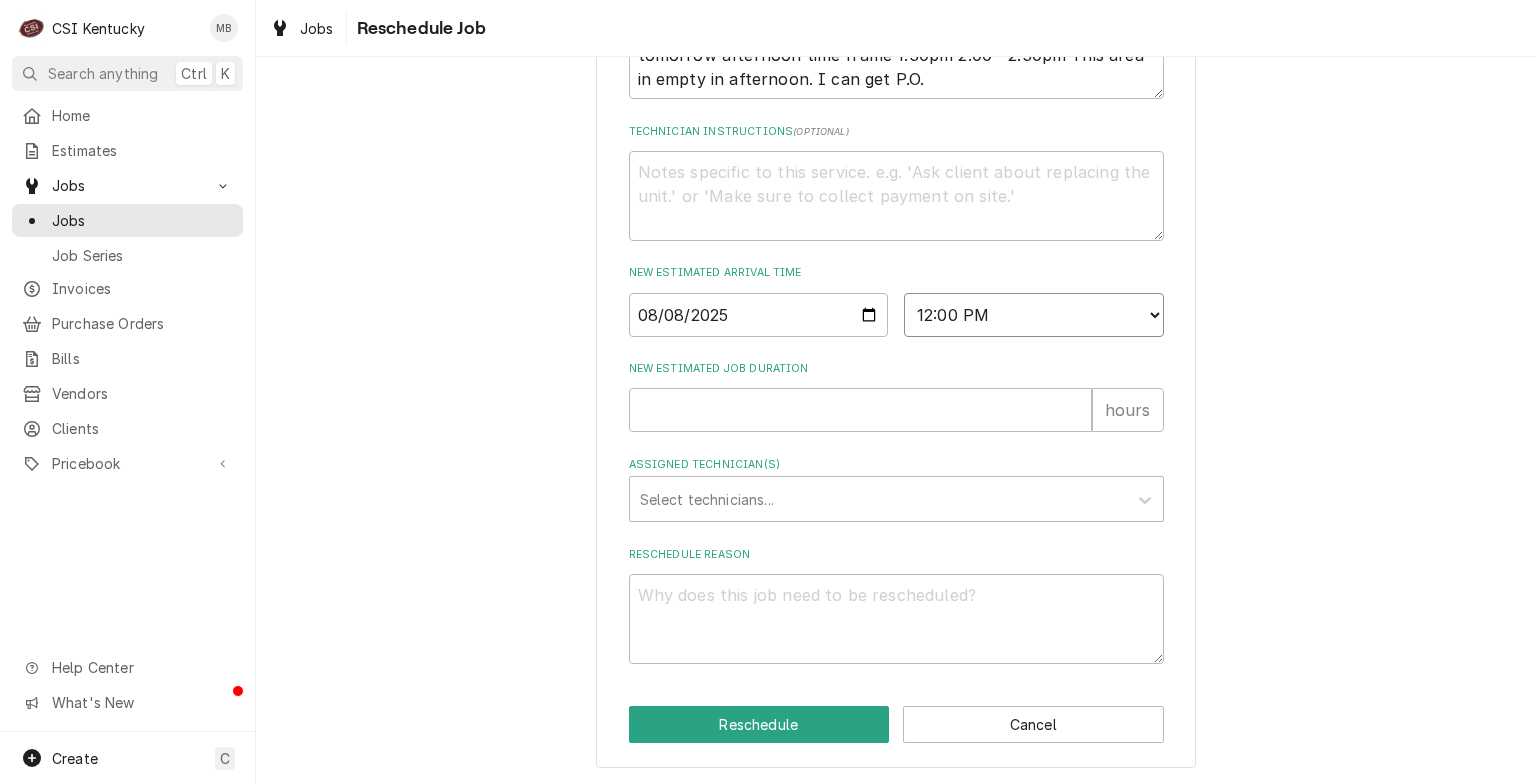 click on "AM / PM 6:00 AM 6:15 AM 6:30 AM 6:45 AM 7:00 AM 7:15 AM 7:30 AM 7:45 AM 8:00 AM 8:15 AM 8:30 AM 8:45 AM 9:00 AM 9:15 AM 9:30 AM 9:45 AM 10:00 AM 10:15 AM 10:30 AM 10:45 AM 11:00 AM 11:15 AM 11:30 AM 11:45 AM 12:00 PM 12:15 PM 12:30 PM 12:45 PM 1:00 PM 1:15 PM 1:30 PM 1:45 PM 2:00 PM 2:15 PM 2:30 PM 2:45 PM 3:00 PM 3:15 PM 3:30 PM 3:45 PM 4:00 PM 4:15 PM 4:30 PM 4:45 PM 5:00 PM 5:15 PM 5:30 PM 5:45 PM 6:00 PM 6:15 PM 6:30 PM 6:45 PM 7:00 PM 7:15 PM 7:30 PM 7:45 PM 8:00 PM 8:15 PM 8:30 PM 8:45 PM 9:00 PM 9:15 PM 9:30 PM 9:45 PM 10:00 PM 10:15 PM 10:30 PM 10:45 PM 11:00 PM 11:15 PM 11:30 PM 11:45 PM 12:00 AM 12:15 AM 12:30 AM 12:45 AM 1:00 AM 1:15 AM 1:30 AM 1:45 AM 2:00 AM 2:15 AM 2:30 AM 2:45 AM 3:00 AM 3:15 AM 3:30 AM 3:45 AM 4:00 AM 4:15 AM 4:30 AM 4:45 AM 5:00 AM 5:15 AM 5:30 AM 5:45 AM" at bounding box center [1034, 315] 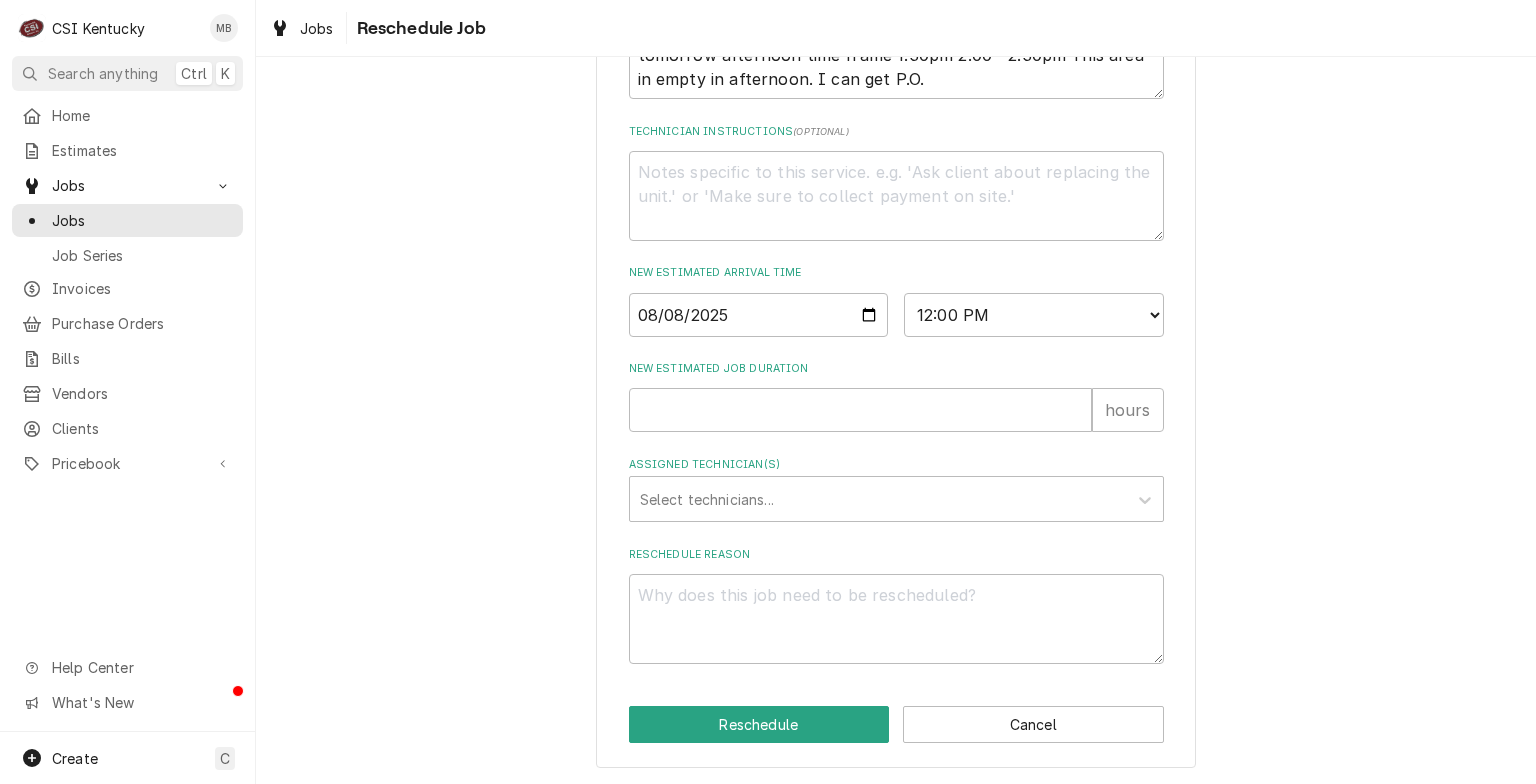 click on "Please provide some additional details to reschedule this job. Roopairs Job ID JOB-10325 Service Type Job | Service Call Job Type Service Service Location Jewish Hospital
200 Abraham Flexnor Way
Louisville, KY 40202 Estimated Arrival Time Wed, Aug 6th, 2025 - 11:00 AM Estimated Job Duration 2h Total Time Logged 4h 9min Reason For Call Technician Instructions  ( optional ) New Estimated Arrival Time 2025-08-08 AM / PM 6:00 AM 6:15 AM 6:30 AM 6:45 AM 7:00 AM 7:15 AM 7:30 AM 7:45 AM 8:00 AM 8:15 AM 8:30 AM 8:45 AM 9:00 AM 9:15 AM 9:30 AM 9:45 AM 10:00 AM 10:15 AM 10:30 AM 10:45 AM 11:00 AM 11:15 AM 11:30 AM 11:45 AM 12:00 PM 12:15 PM 12:30 PM 12:45 PM 1:00 PM 1:15 PM 1:30 PM 1:45 PM 2:00 PM 2:15 PM 2:30 PM 2:45 PM 3:00 PM 3:15 PM 3:30 PM 3:45 PM 4:00 PM 4:15 PM 4:30 PM 4:45 PM 5:00 PM 5:15 PM 5:30 PM 5:45 PM 6:00 PM 6:15 PM 6:30 PM 6:45 PM 7:00 PM 7:15 PM 7:30 PM 7:45 PM 8:00 PM 8:15 PM 8:30 PM 8:45 PM 9:00 PM 9:15 PM 9:30 PM 9:45 PM 10:00 PM 10:15 PM 10:30 PM 10:45 PM 11:00 PM 11:15 PM 11:30 PM 11:45 PM 1:00 AM" at bounding box center [896, -54] 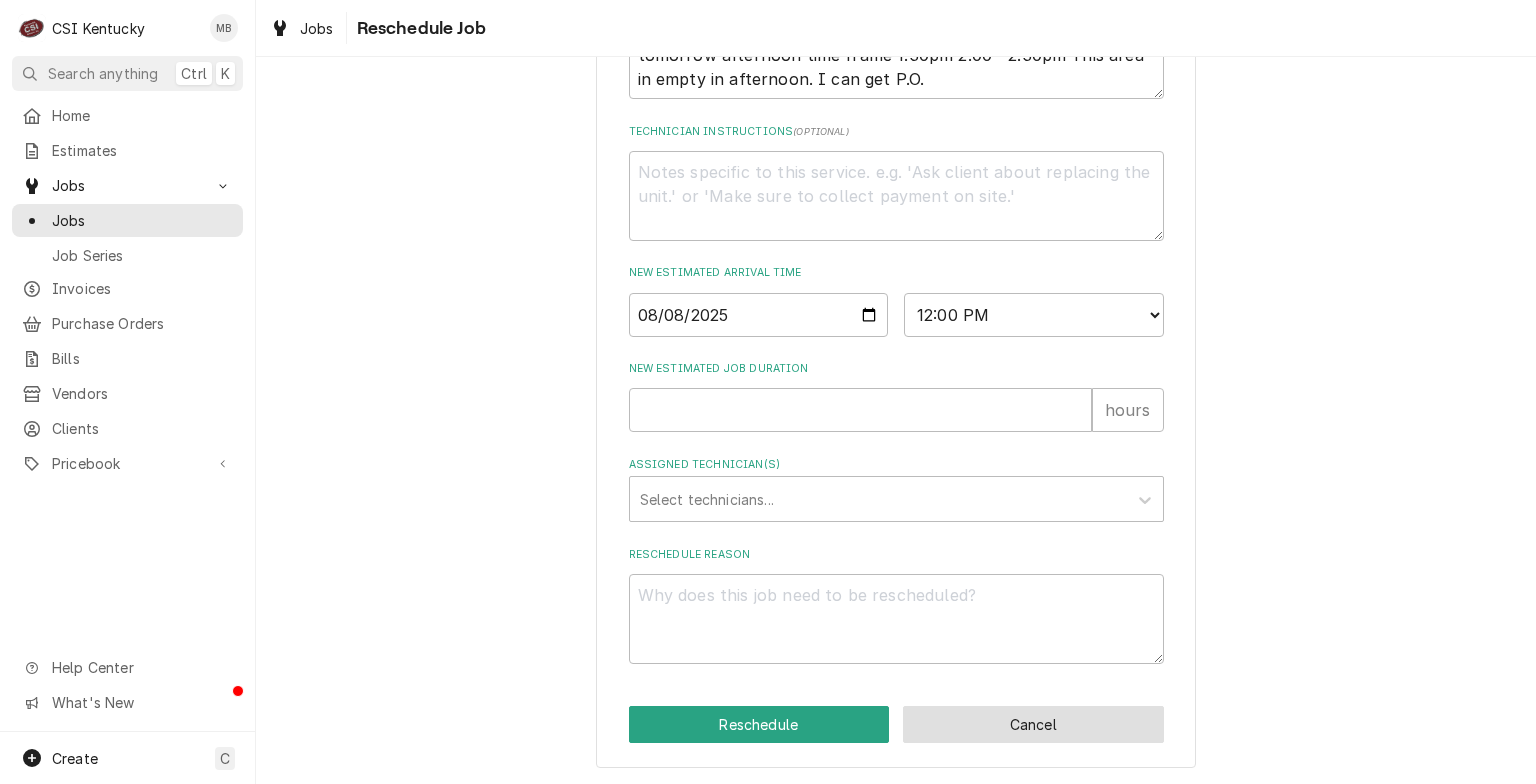 click on "Cancel" at bounding box center [1033, 724] 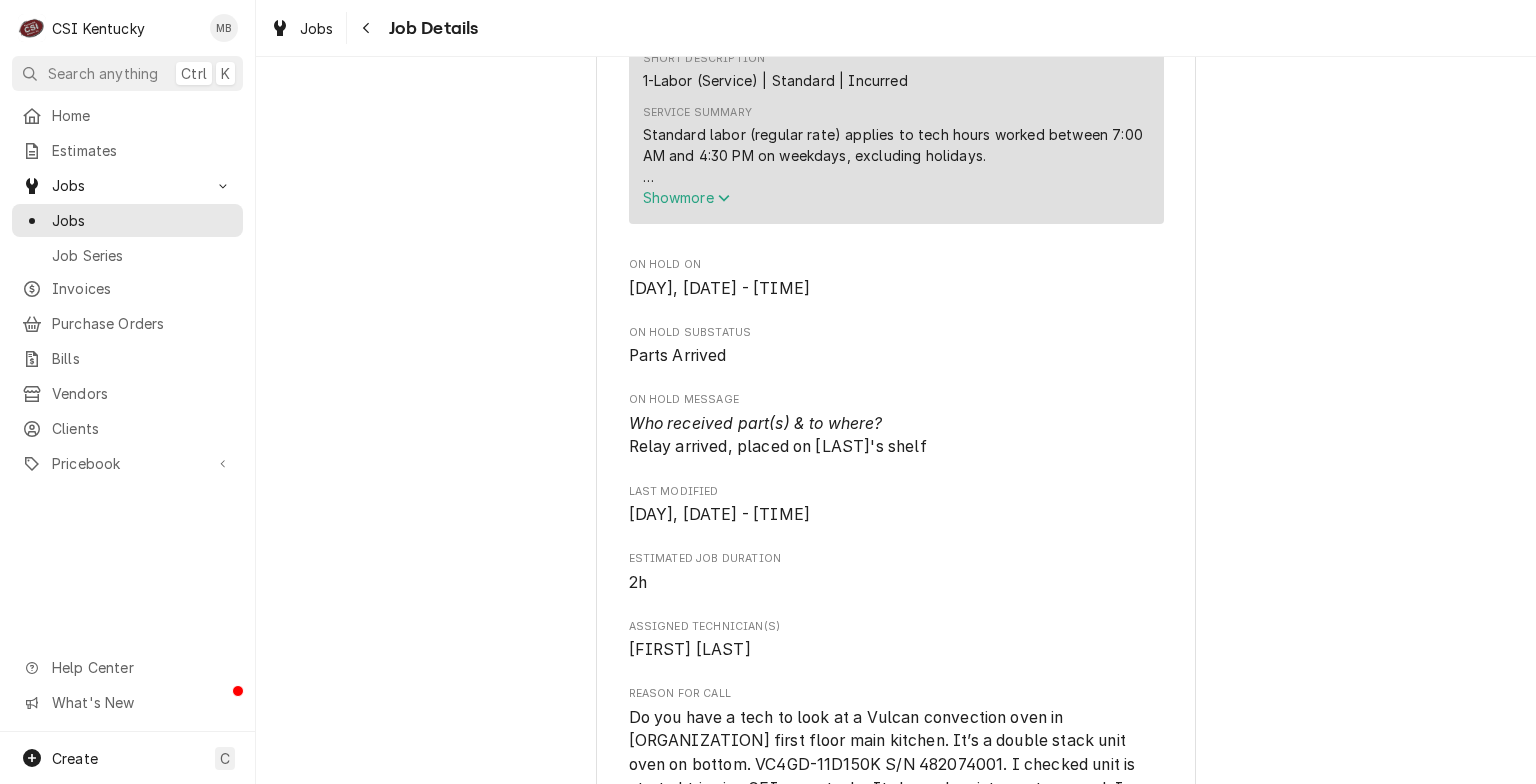 scroll, scrollTop: 2855, scrollLeft: 0, axis: vertical 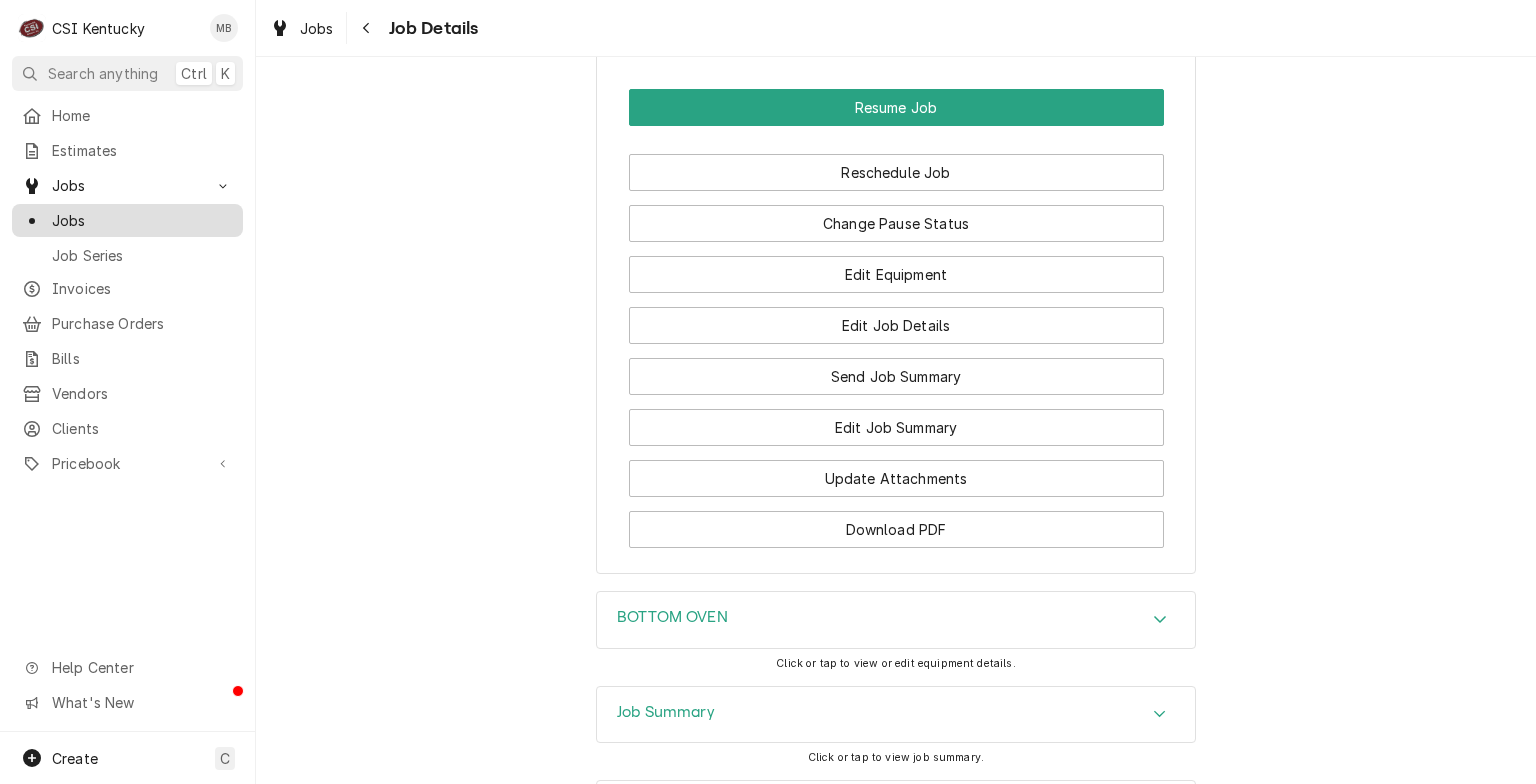 click on "Jobs" at bounding box center [142, 220] 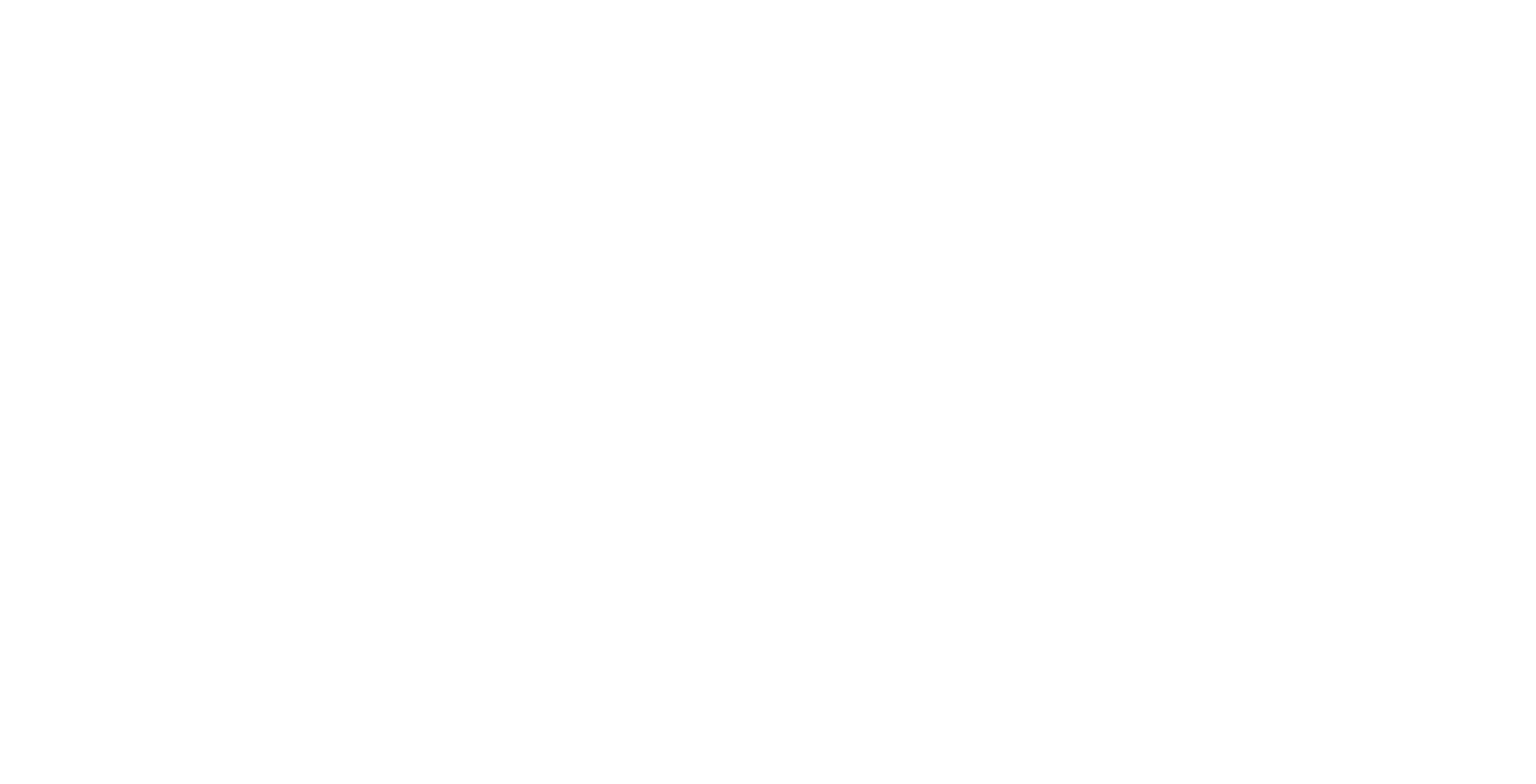 scroll, scrollTop: 0, scrollLeft: 0, axis: both 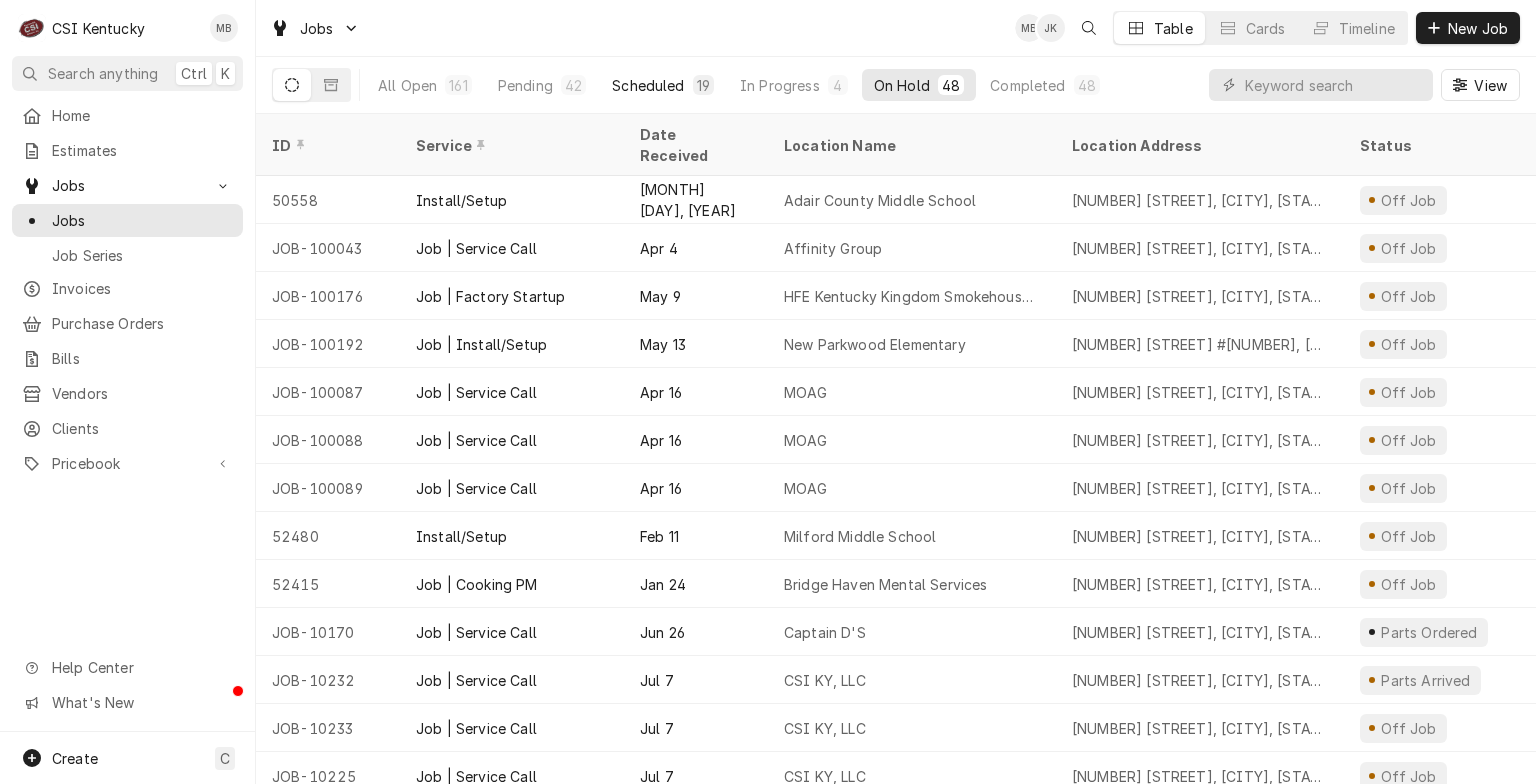 click on "Scheduled" at bounding box center (648, 85) 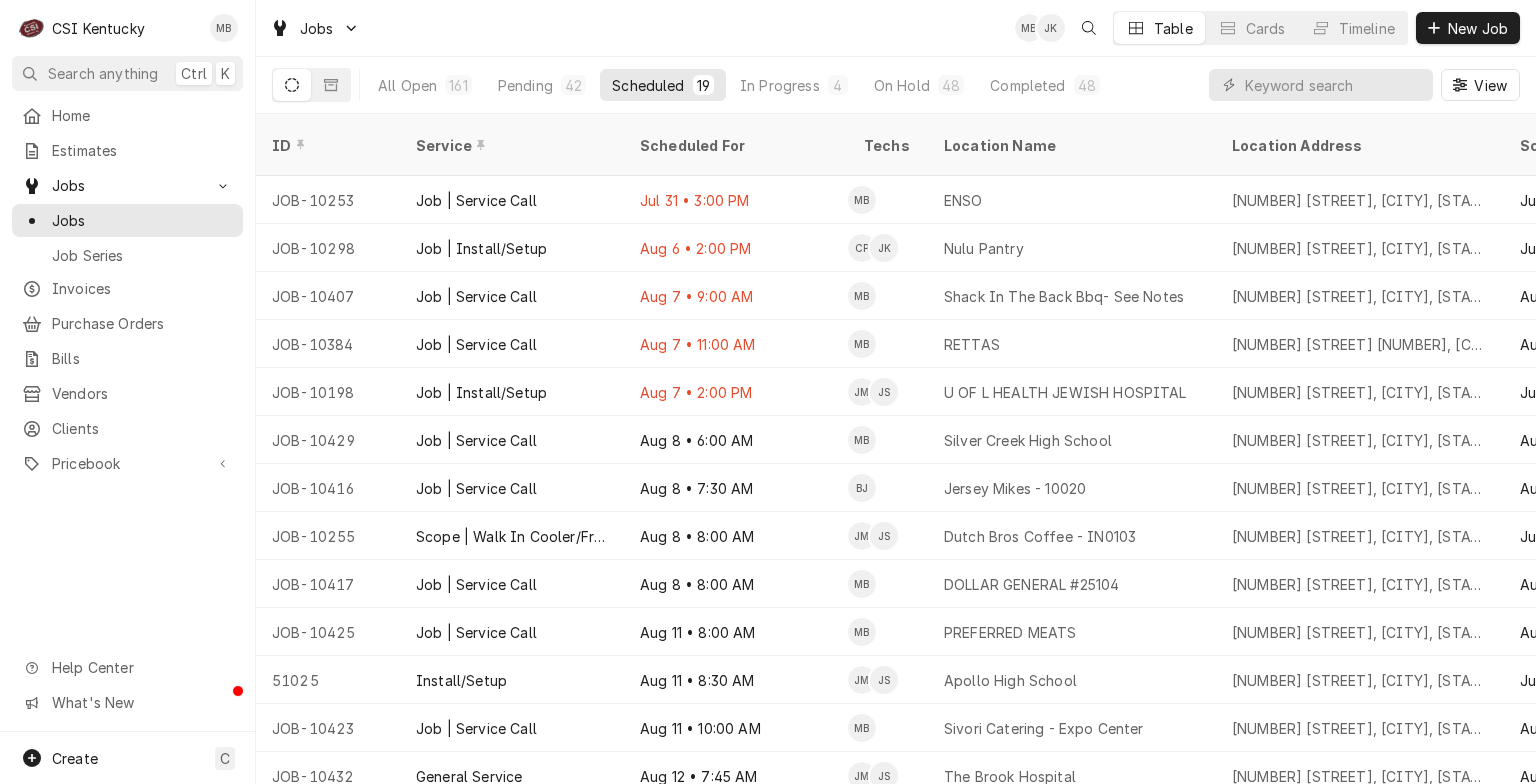 click on "All Open 161 Pending 42 Scheduled 19 In Progress 4 On Hold 48 Completed 48" at bounding box center (739, 85) 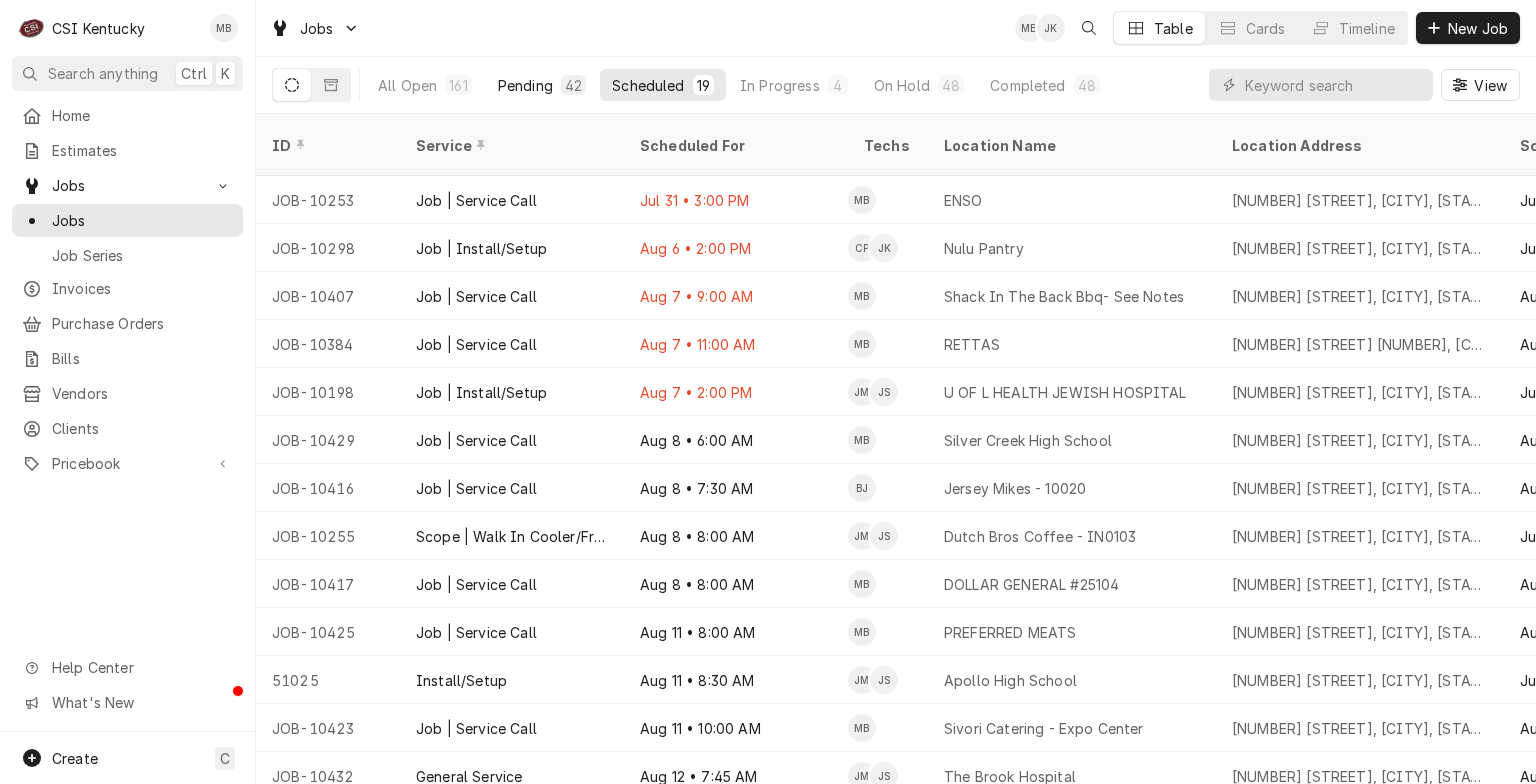 click on "42" at bounding box center [573, 85] 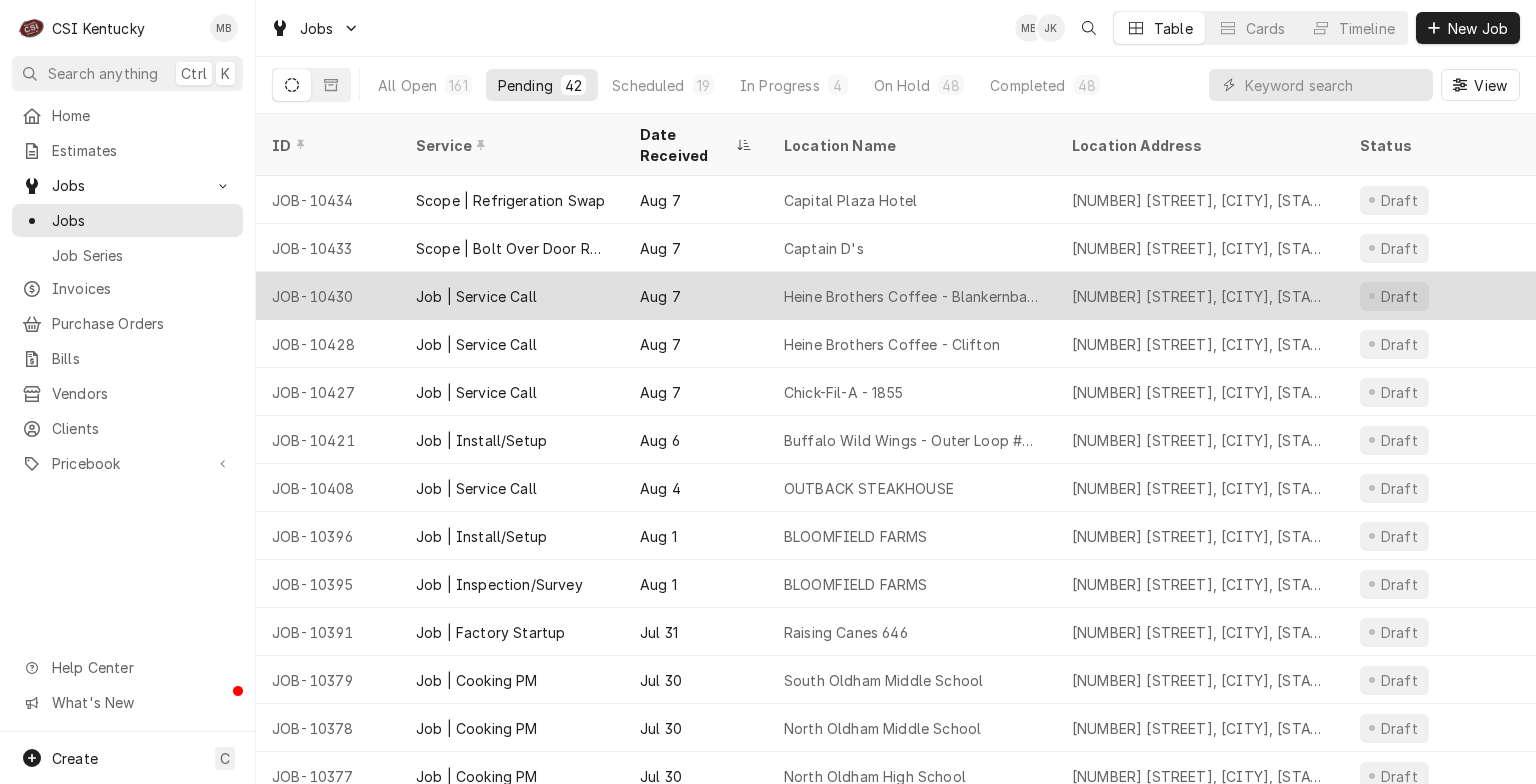 click on "Aug 7" at bounding box center [696, 296] 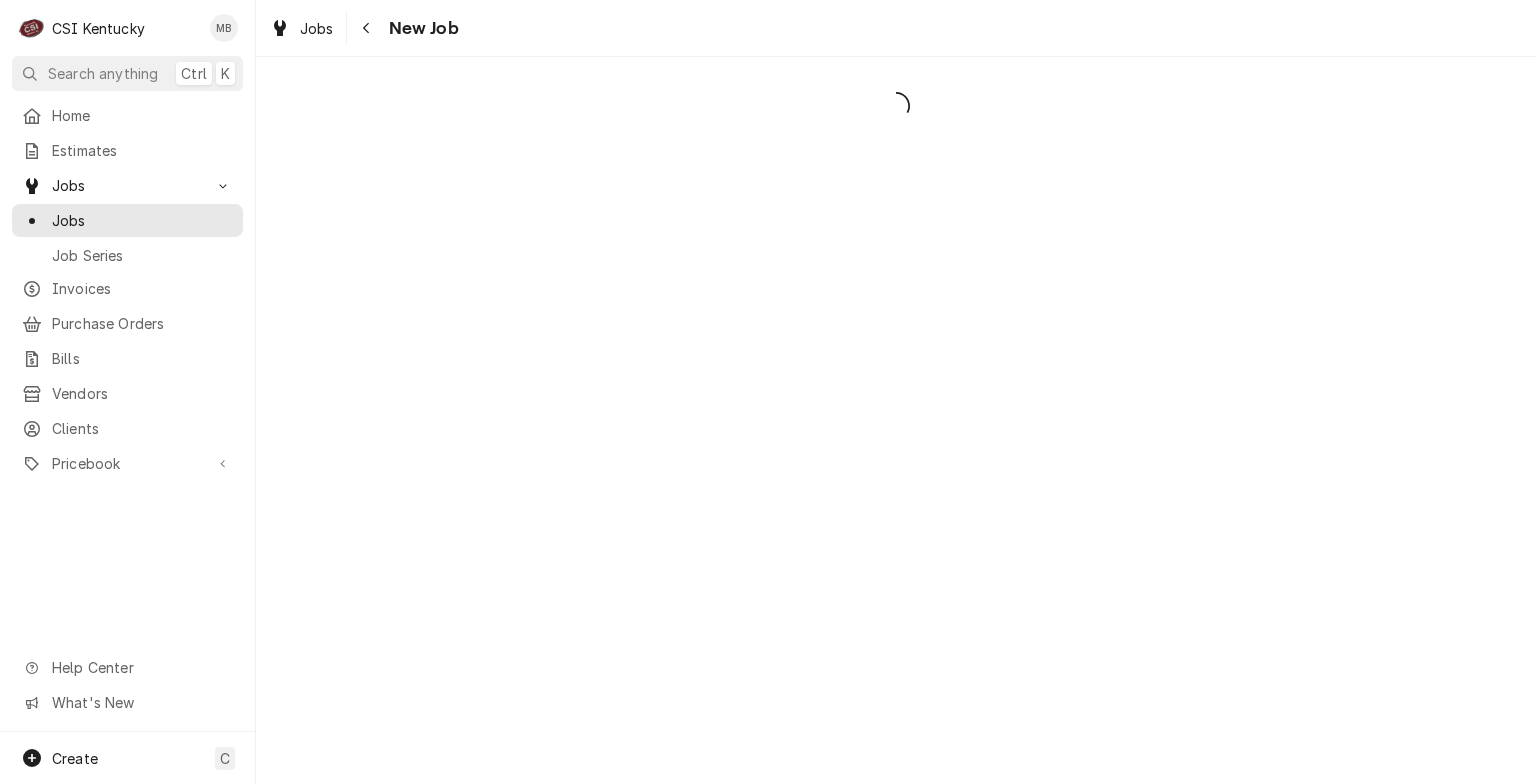 scroll, scrollTop: 0, scrollLeft: 0, axis: both 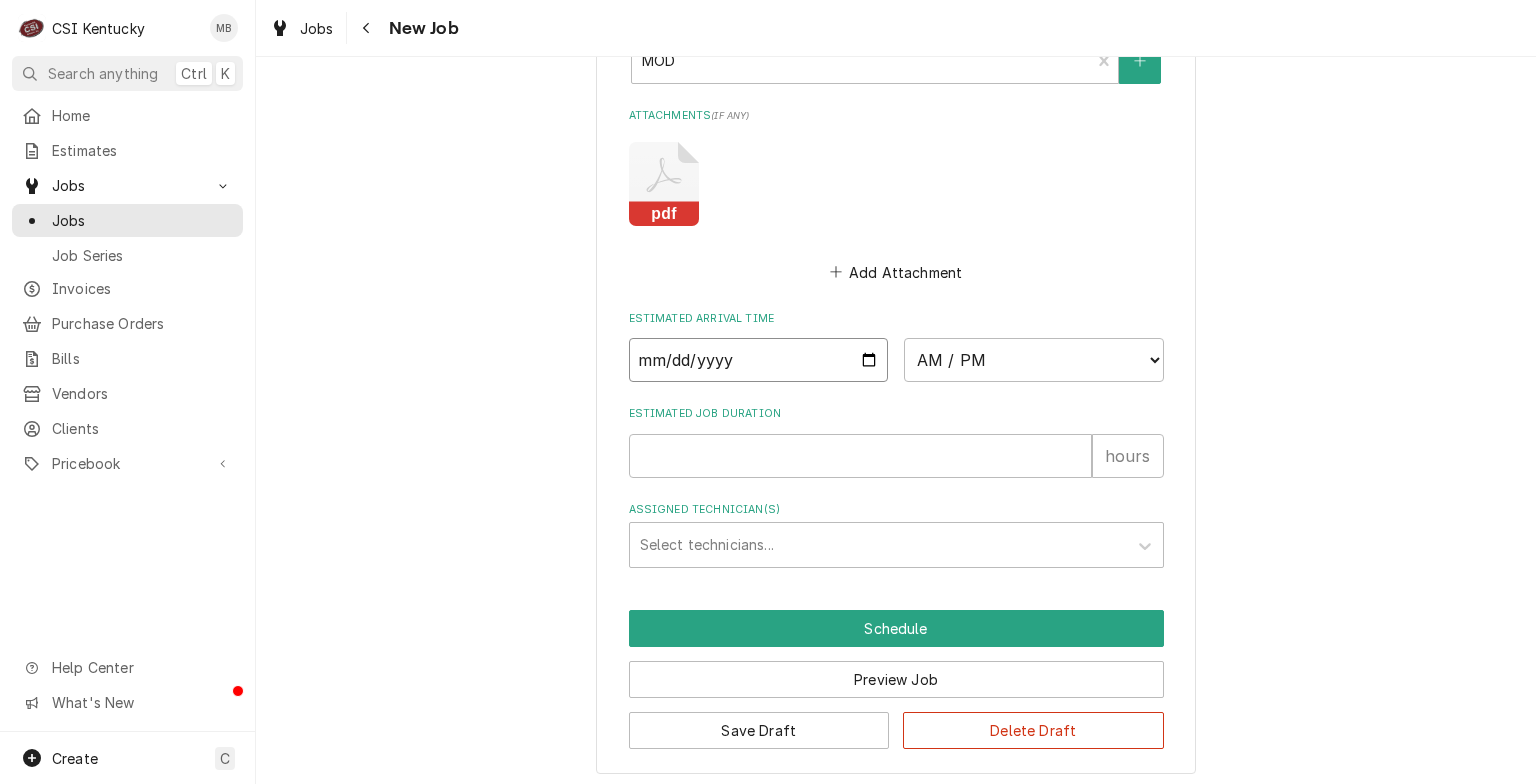 click at bounding box center [759, 360] 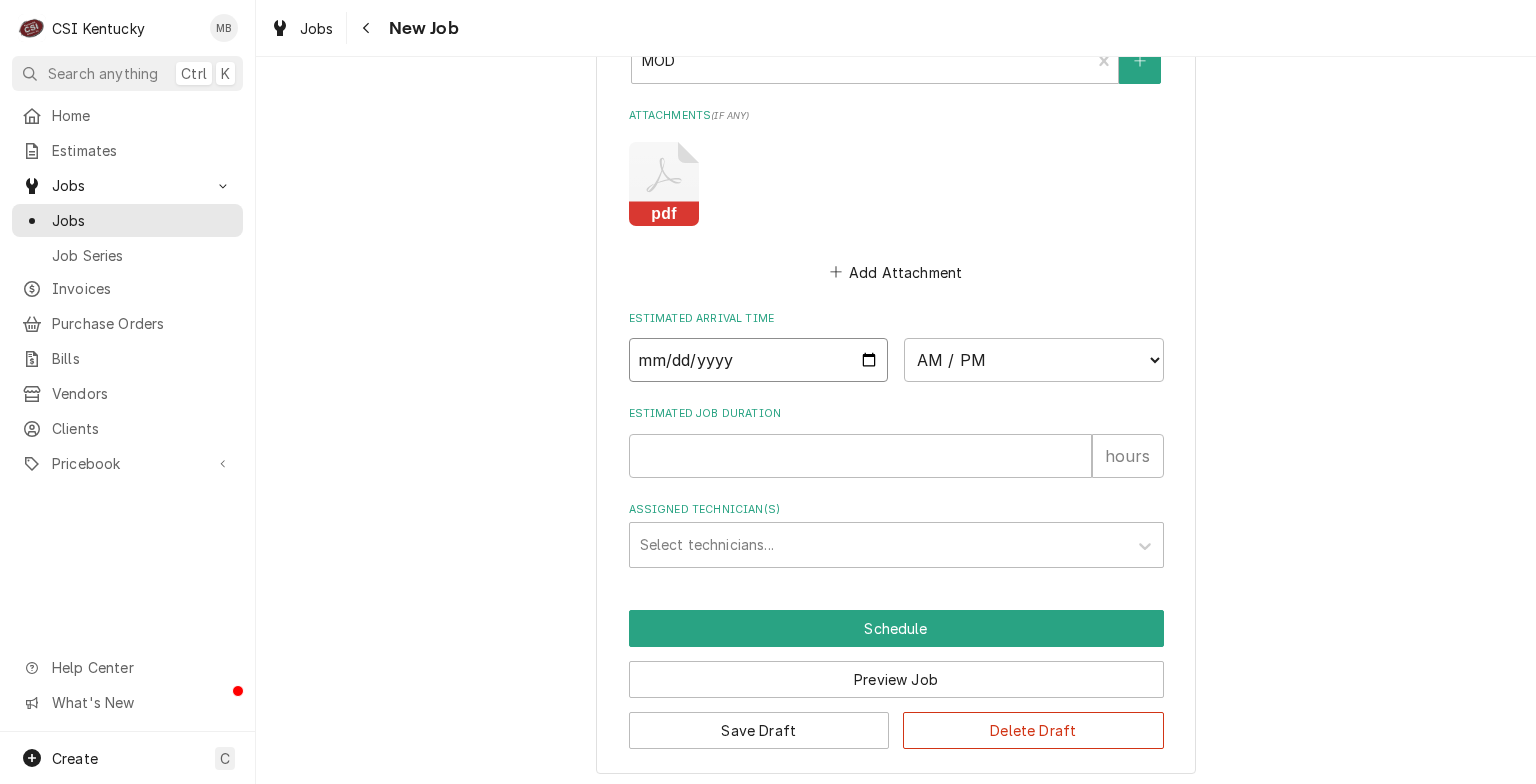 type on "x" 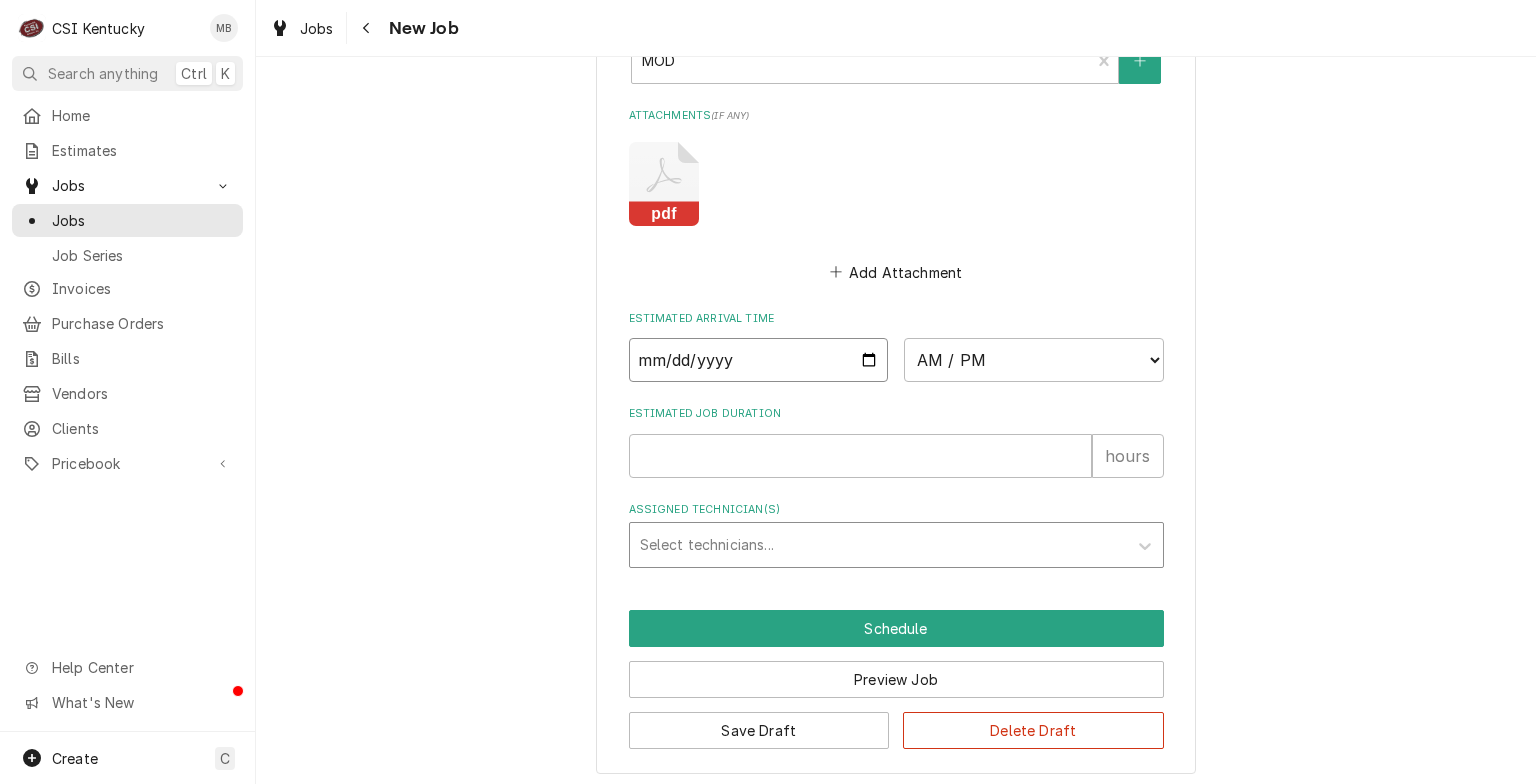 type on "x" 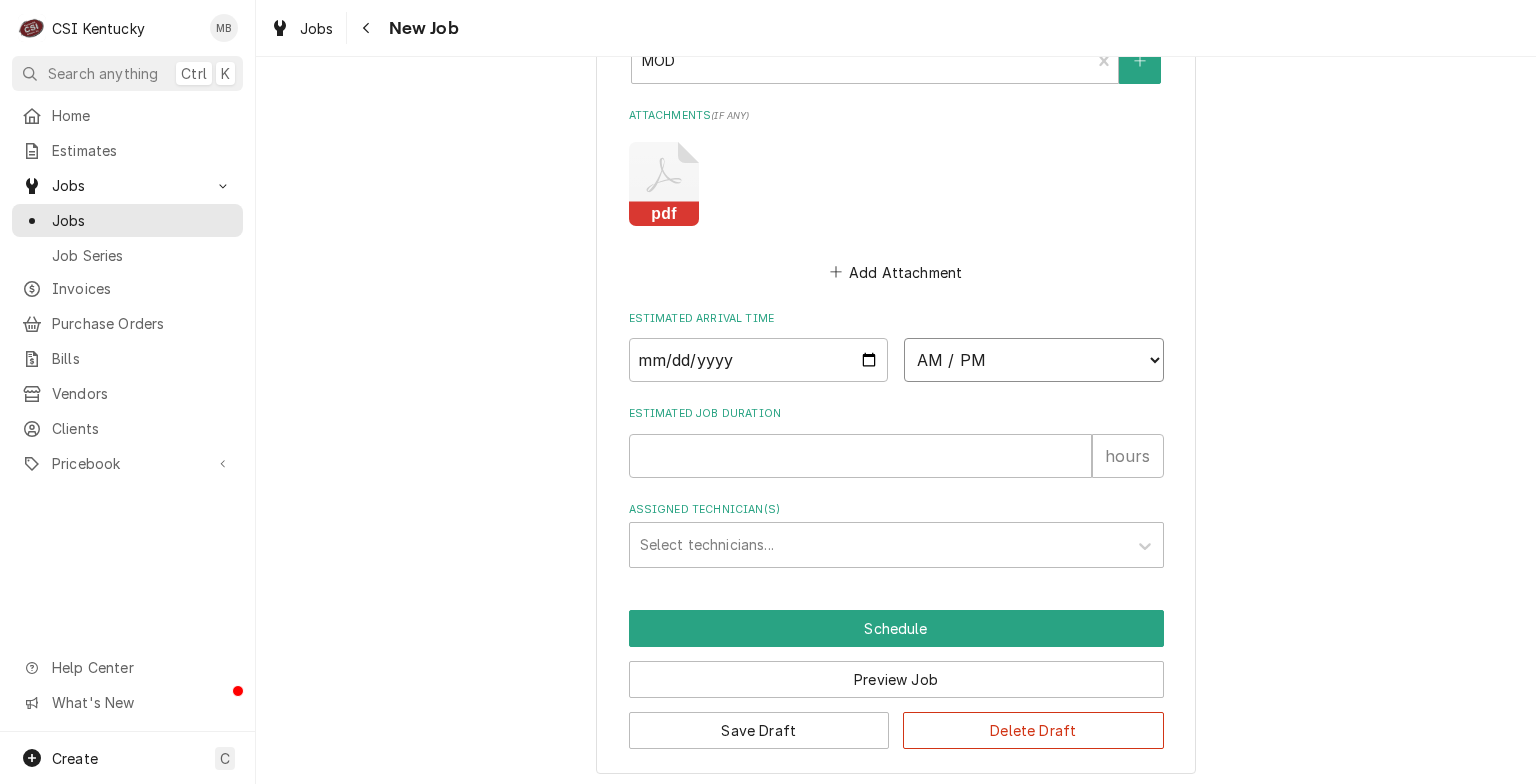 click on "AM / PM 6:00 AM 6:15 AM 6:30 AM 6:45 AM 7:00 AM 7:15 AM 7:30 AM 7:45 AM 8:00 AM 8:15 AM 8:30 AM 8:45 AM 9:00 AM 9:15 AM 9:30 AM 9:45 AM 10:00 AM 10:15 AM 10:30 AM 10:45 AM 11:00 AM 11:15 AM 11:30 AM 11:45 AM 12:00 PM 12:15 PM 12:30 PM 12:45 PM 1:00 PM 1:15 PM 1:30 PM 1:45 PM 2:00 PM 2:15 PM 2:30 PM 2:45 PM 3:00 PM 3:15 PM 3:30 PM 3:45 PM 4:00 PM 4:15 PM 4:30 PM 4:45 PM 5:00 PM 5:15 PM 5:30 PM 5:45 PM 6:00 PM 6:15 PM 6:30 PM 6:45 PM 7:00 PM 7:15 PM 7:30 PM 7:45 PM 8:00 PM 8:15 PM 8:30 PM 8:45 PM 9:00 PM 9:15 PM 9:30 PM 9:45 PM 10:00 PM 10:15 PM 10:30 PM 10:45 PM 11:00 PM 11:15 PM 11:30 PM 11:45 PM 12:00 AM 12:15 AM 12:30 AM 12:45 AM 1:00 AM 1:15 AM 1:30 AM 1:45 AM 2:00 AM 2:15 AM 2:30 AM 2:45 AM 3:00 AM 3:15 AM 3:30 AM 3:45 AM 4:00 AM 4:15 AM 4:30 AM 4:45 AM 5:00 AM 5:15 AM 5:30 AM 5:45 AM" at bounding box center [1034, 360] 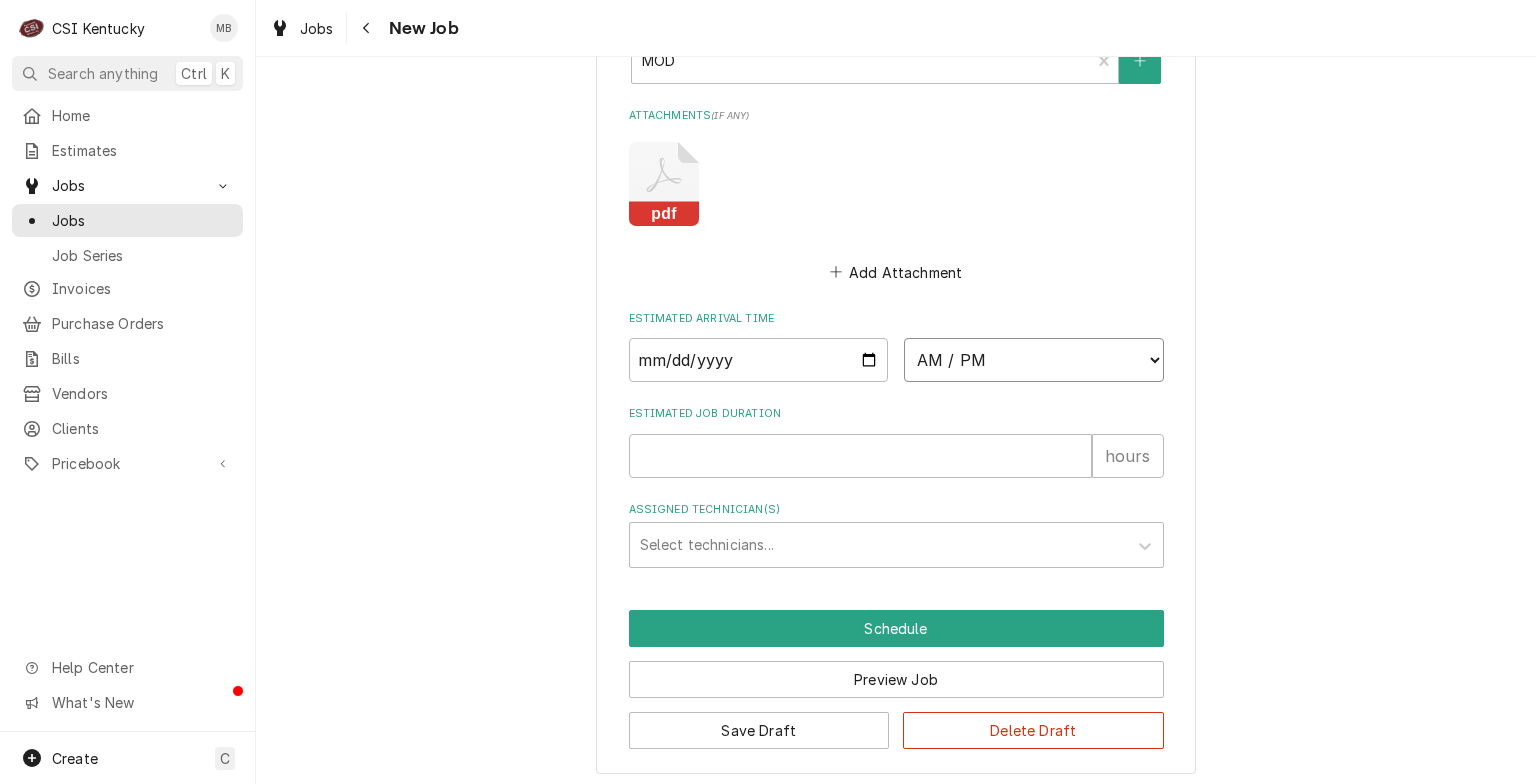 select on "12:00:00" 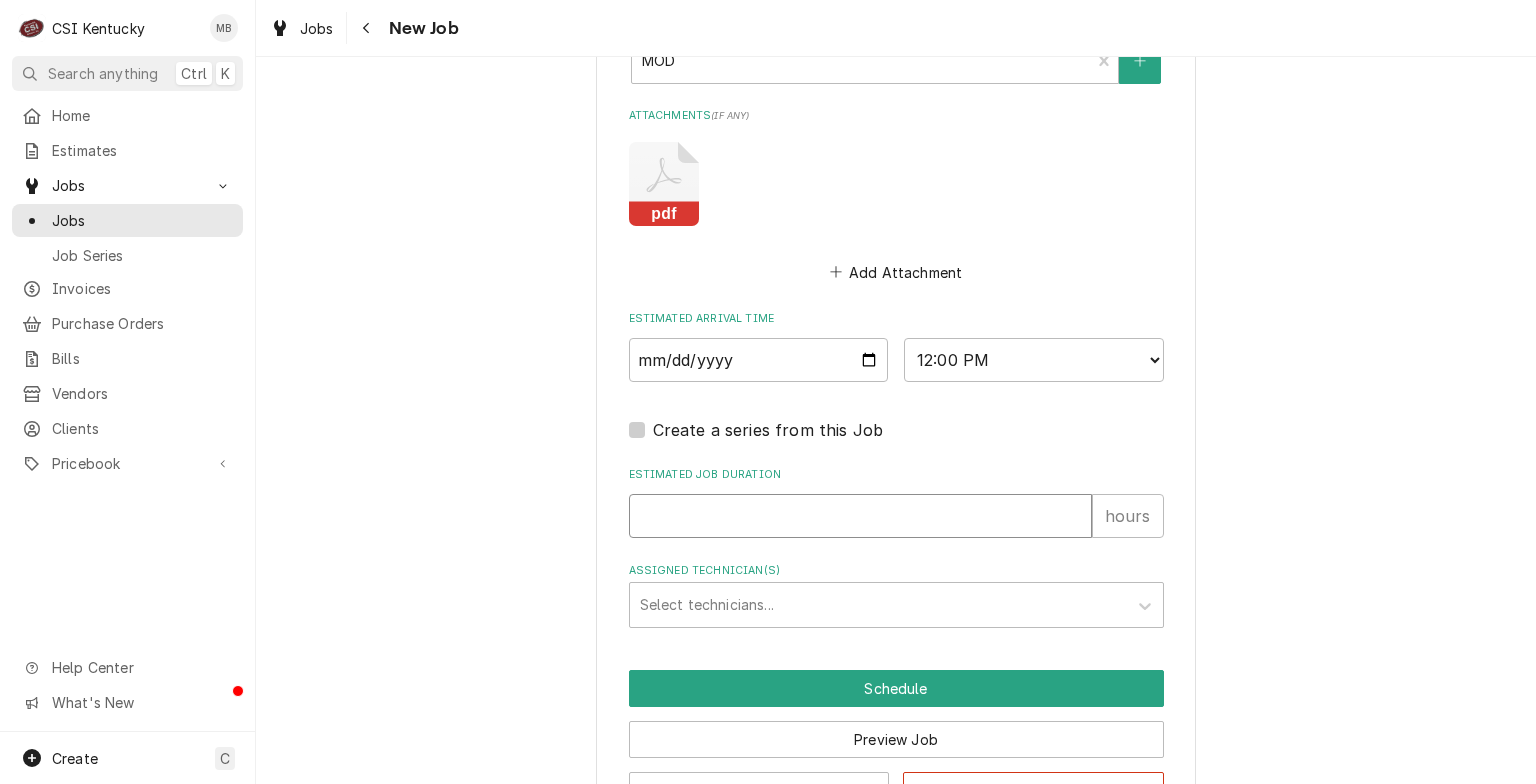 click on "Estimated Job Duration" at bounding box center (860, 516) 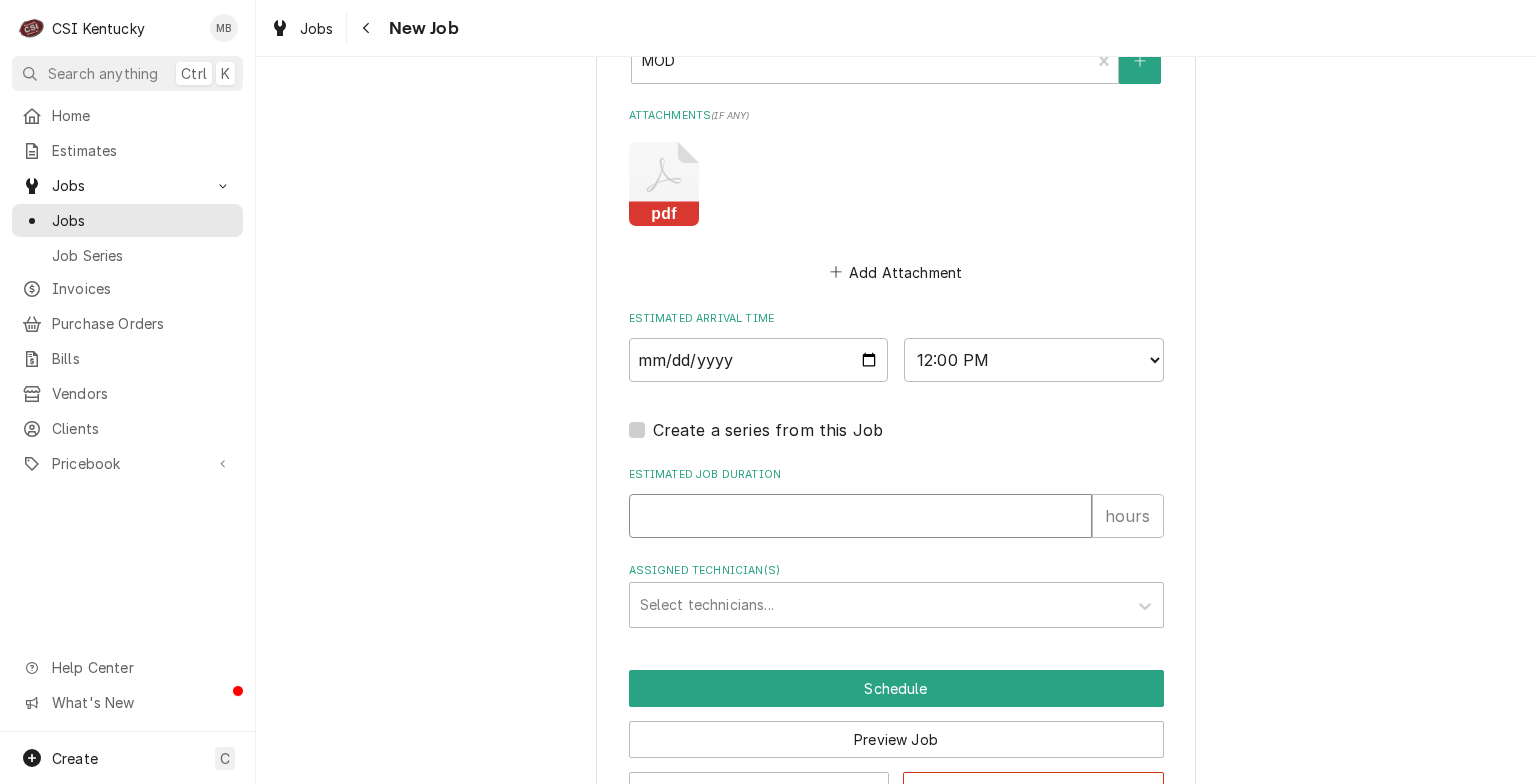 type on "x" 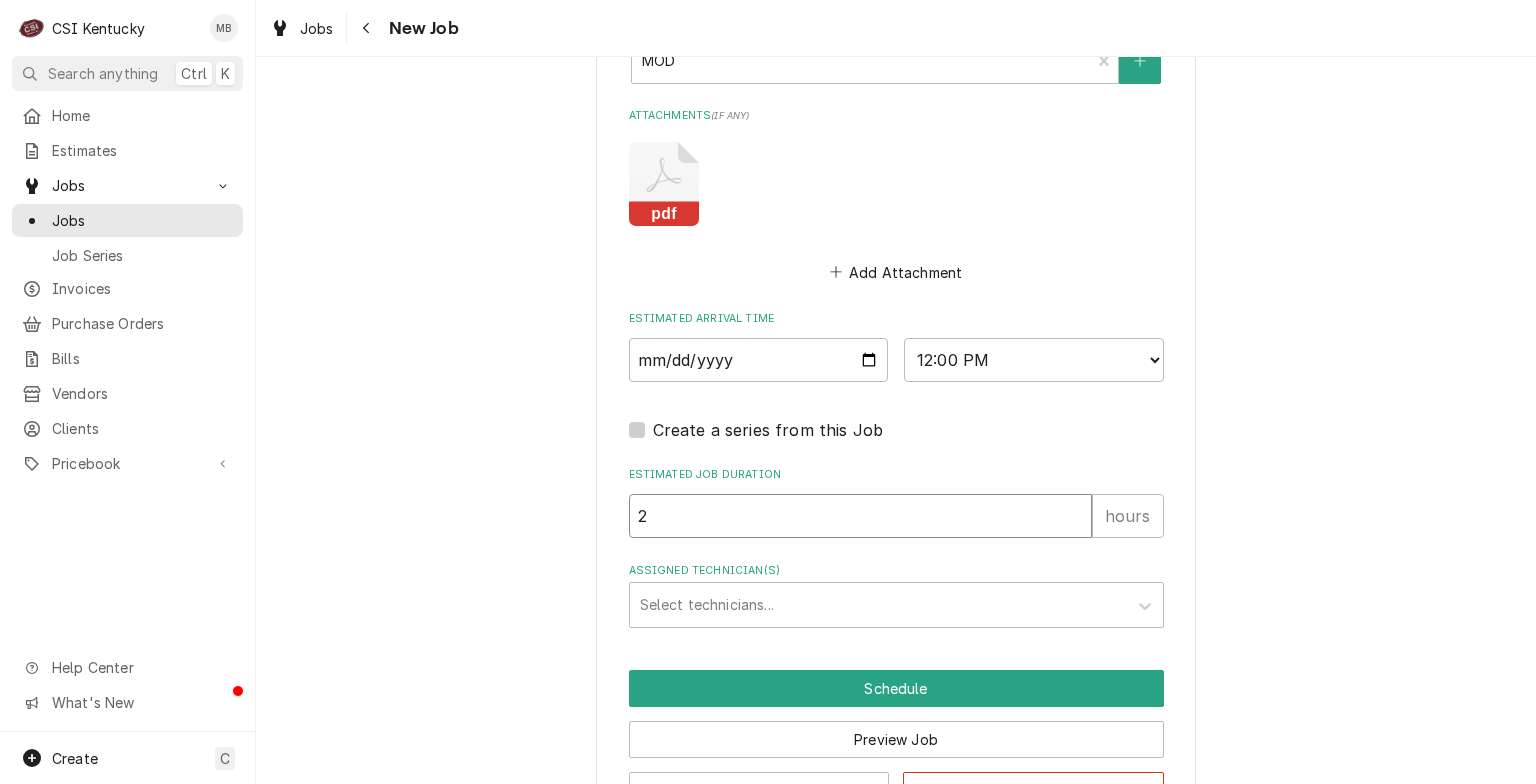 type on "x" 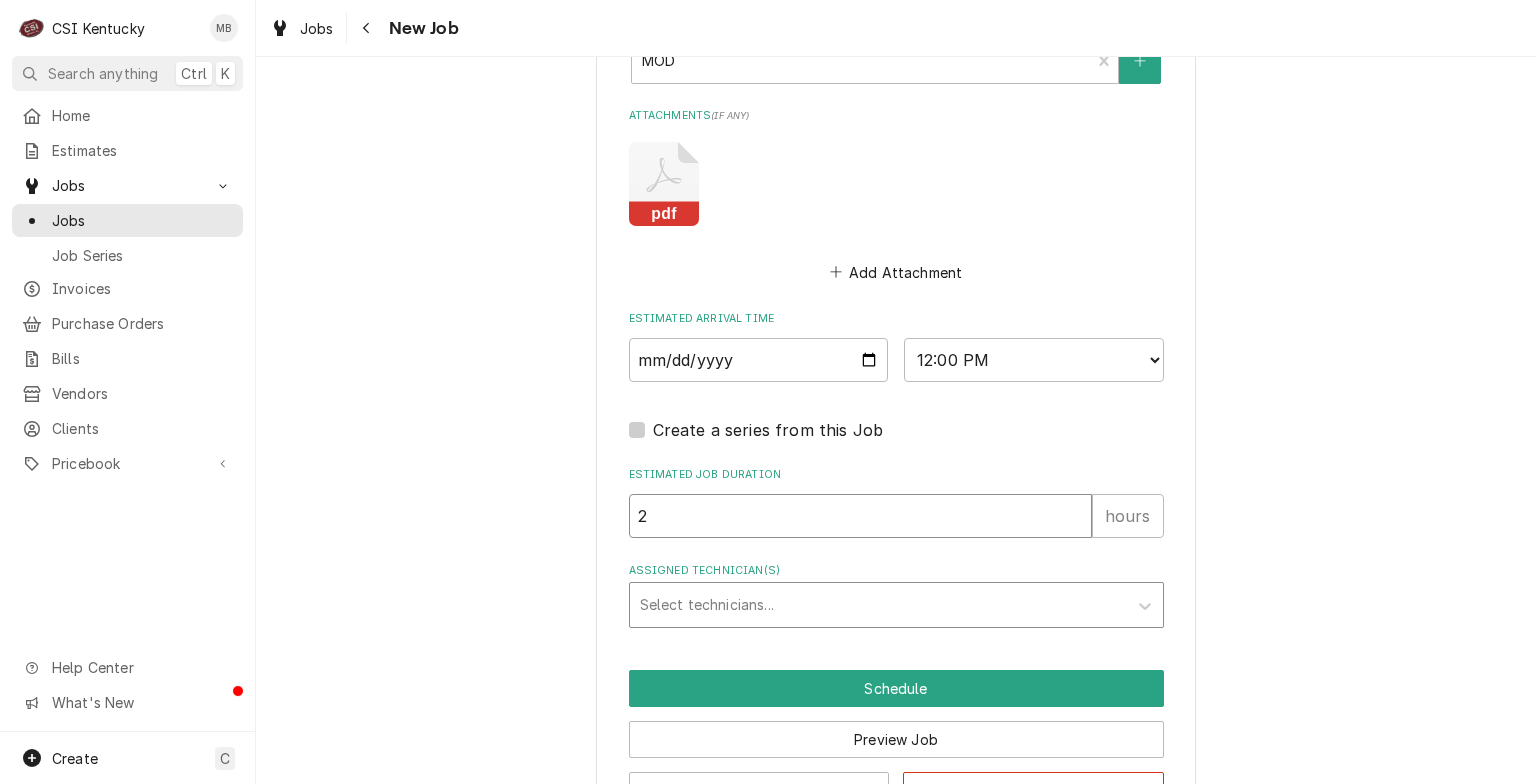 type on "2" 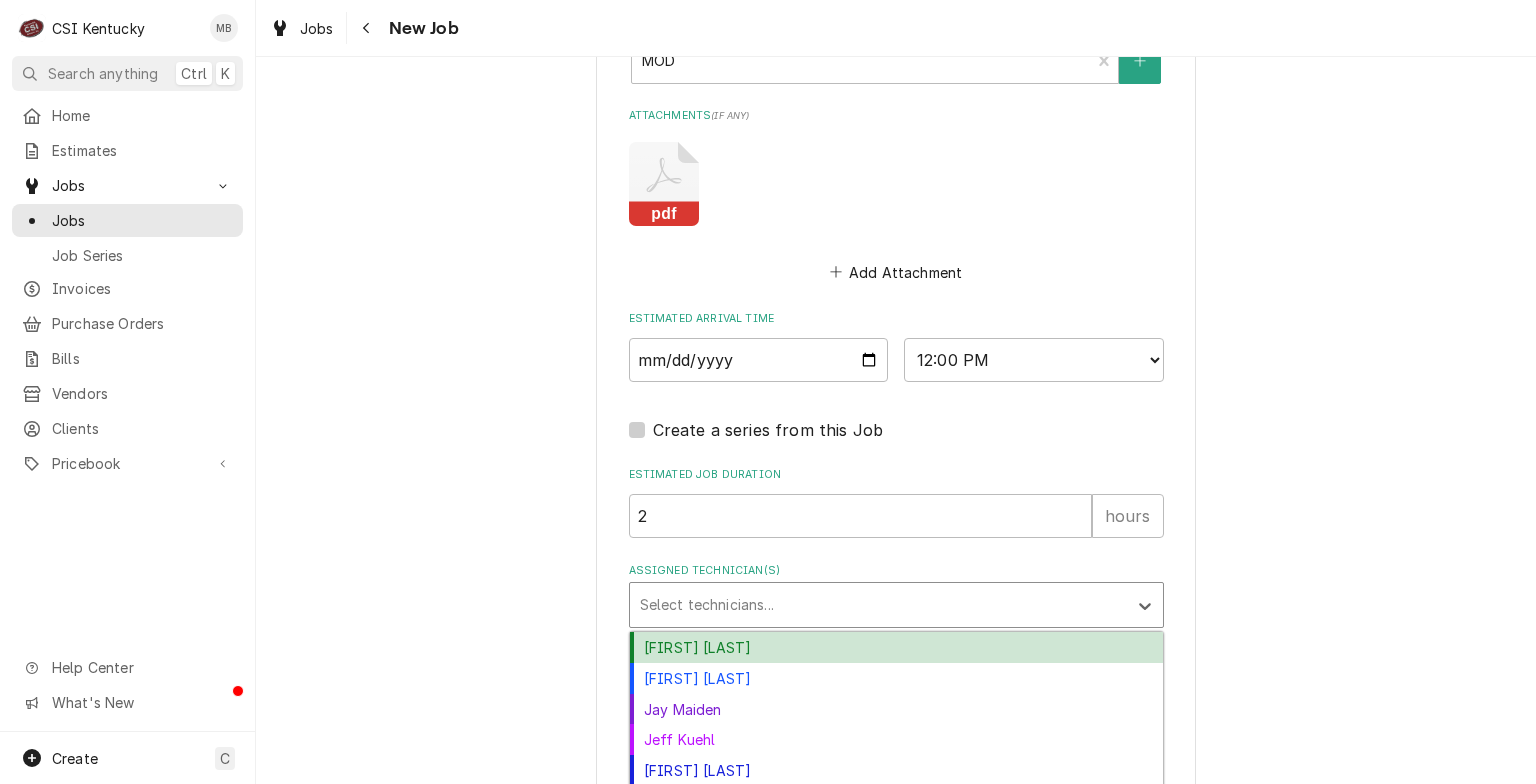 click at bounding box center (878, 605) 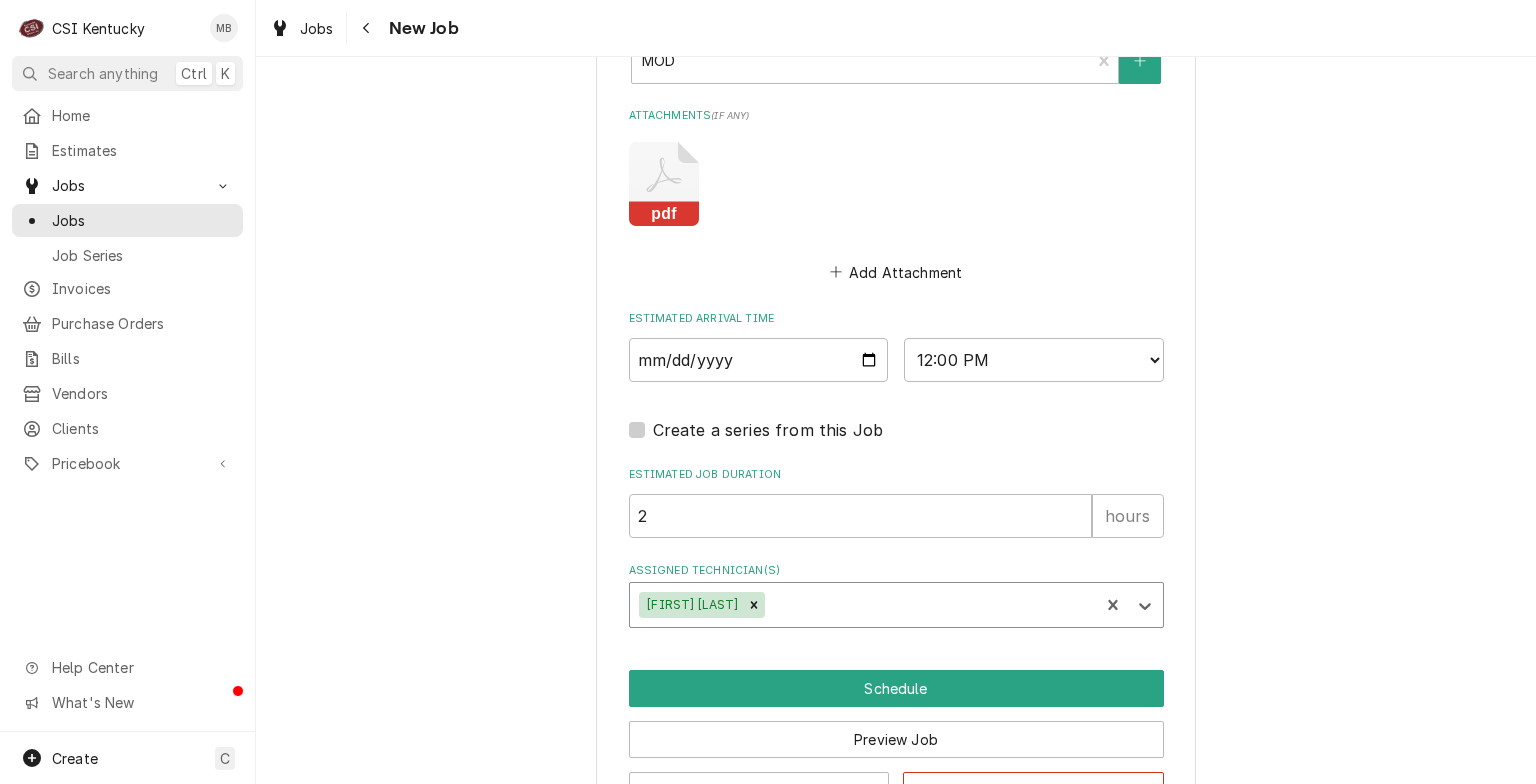 scroll, scrollTop: 1794, scrollLeft: 0, axis: vertical 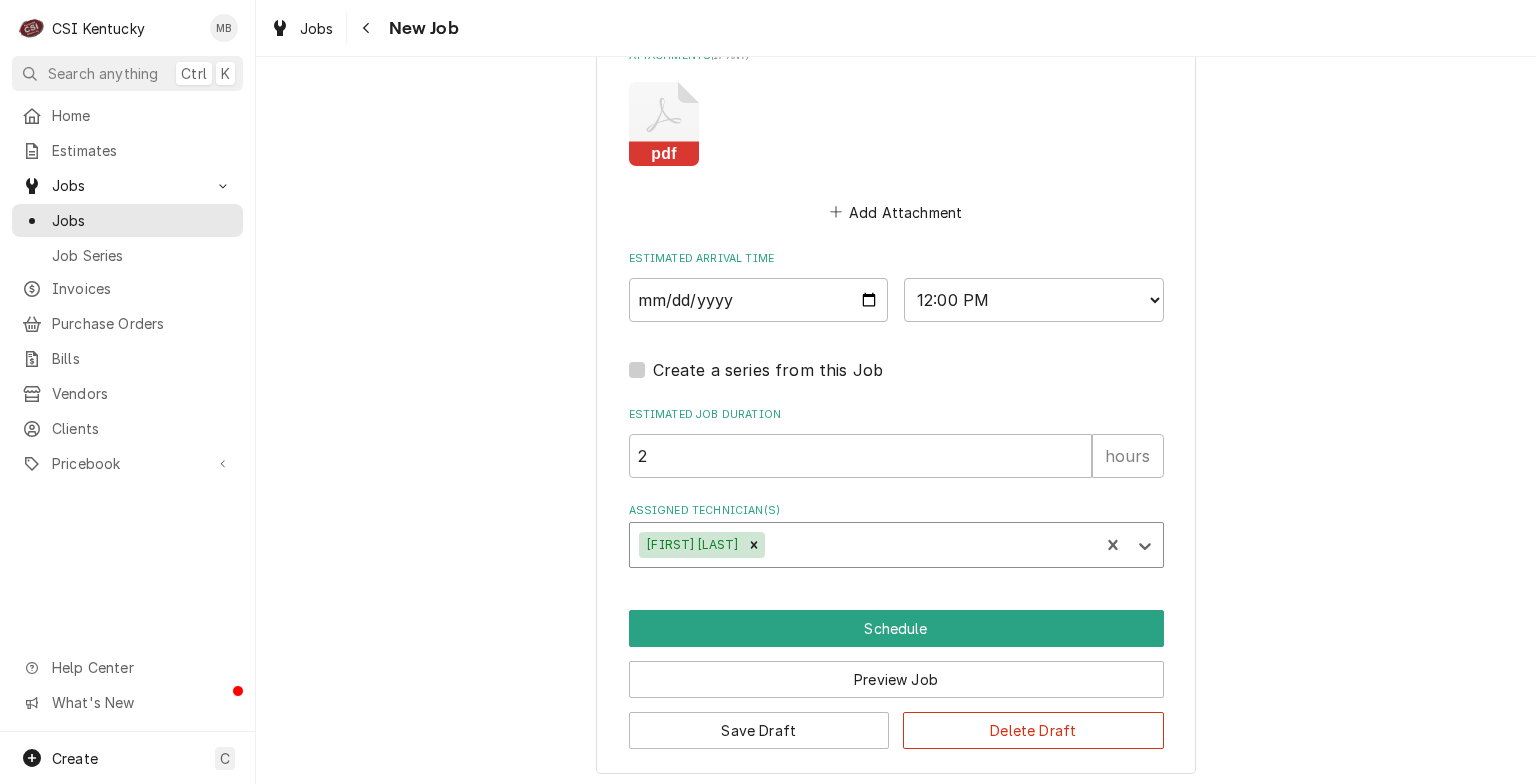 click on "Preview Job" at bounding box center (896, 672) 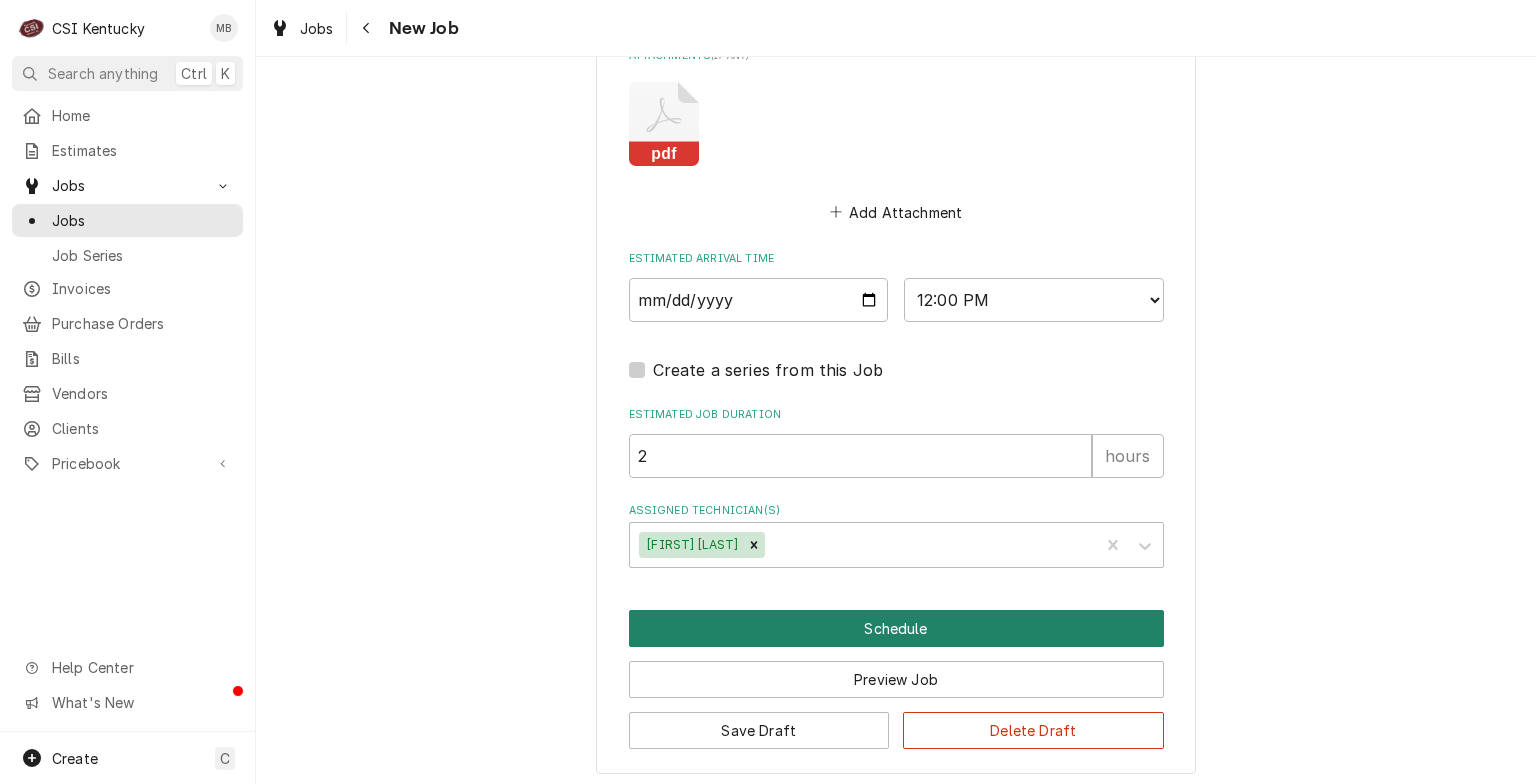 click on "Schedule" at bounding box center (896, 628) 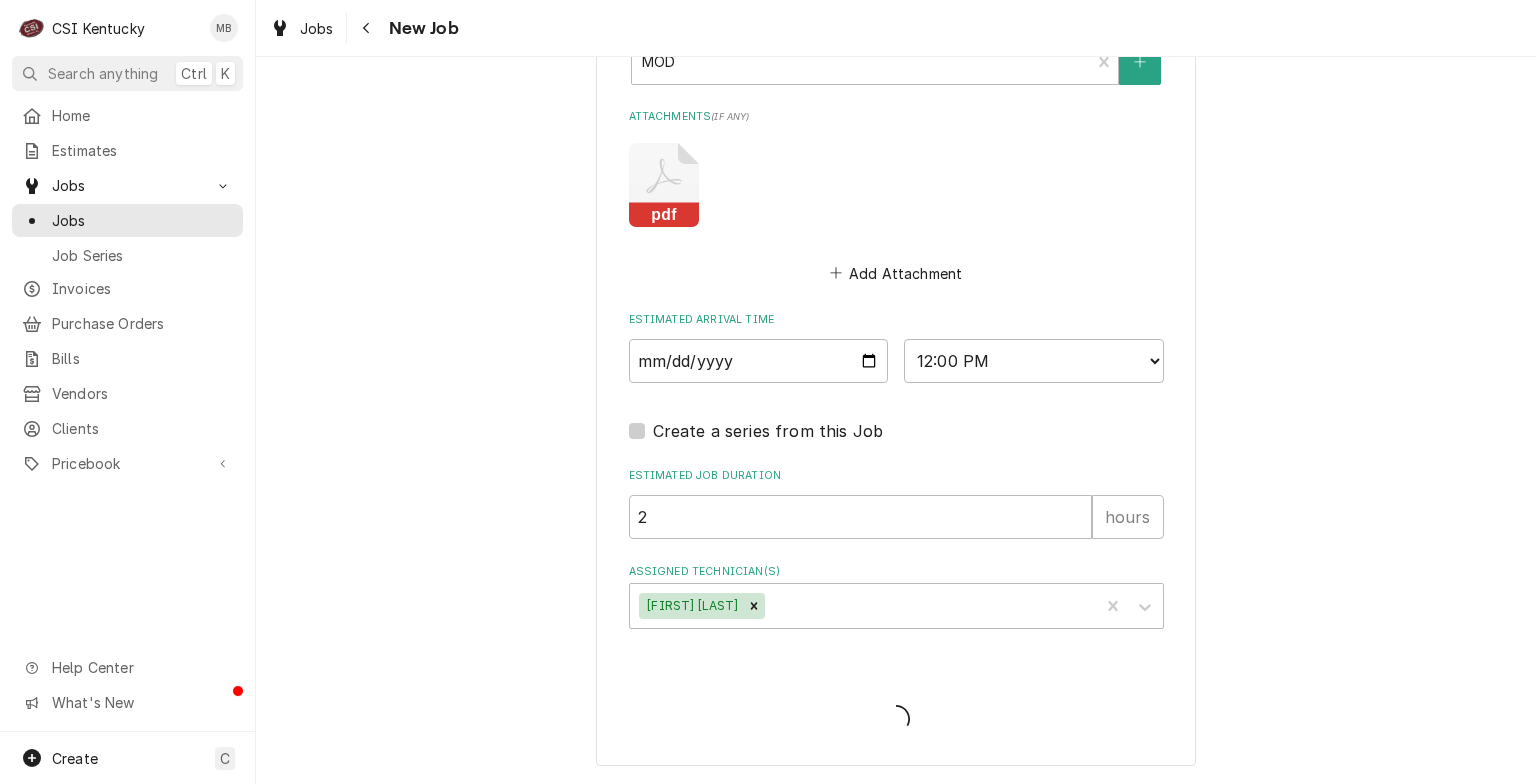 scroll, scrollTop: 1726, scrollLeft: 0, axis: vertical 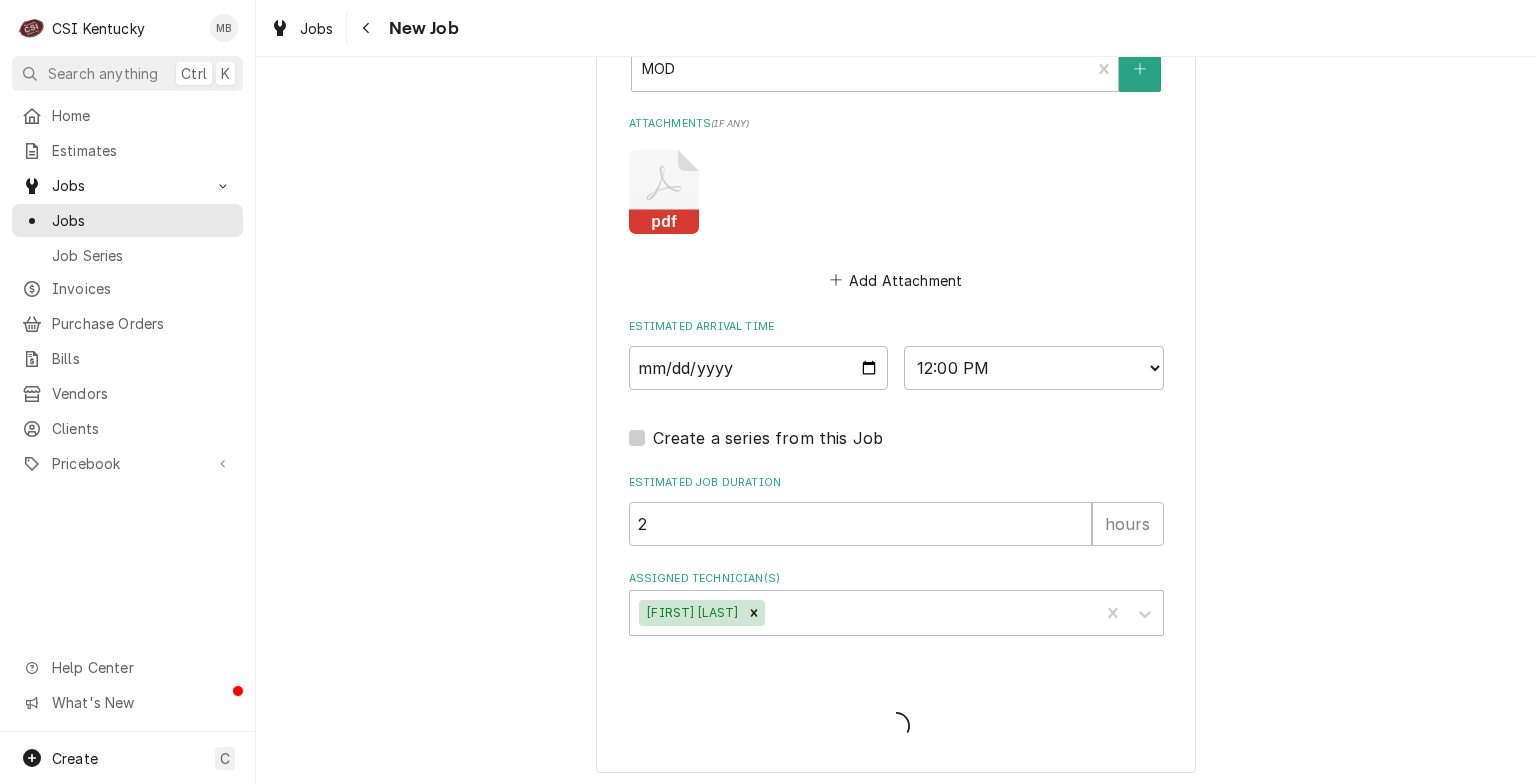 type on "x" 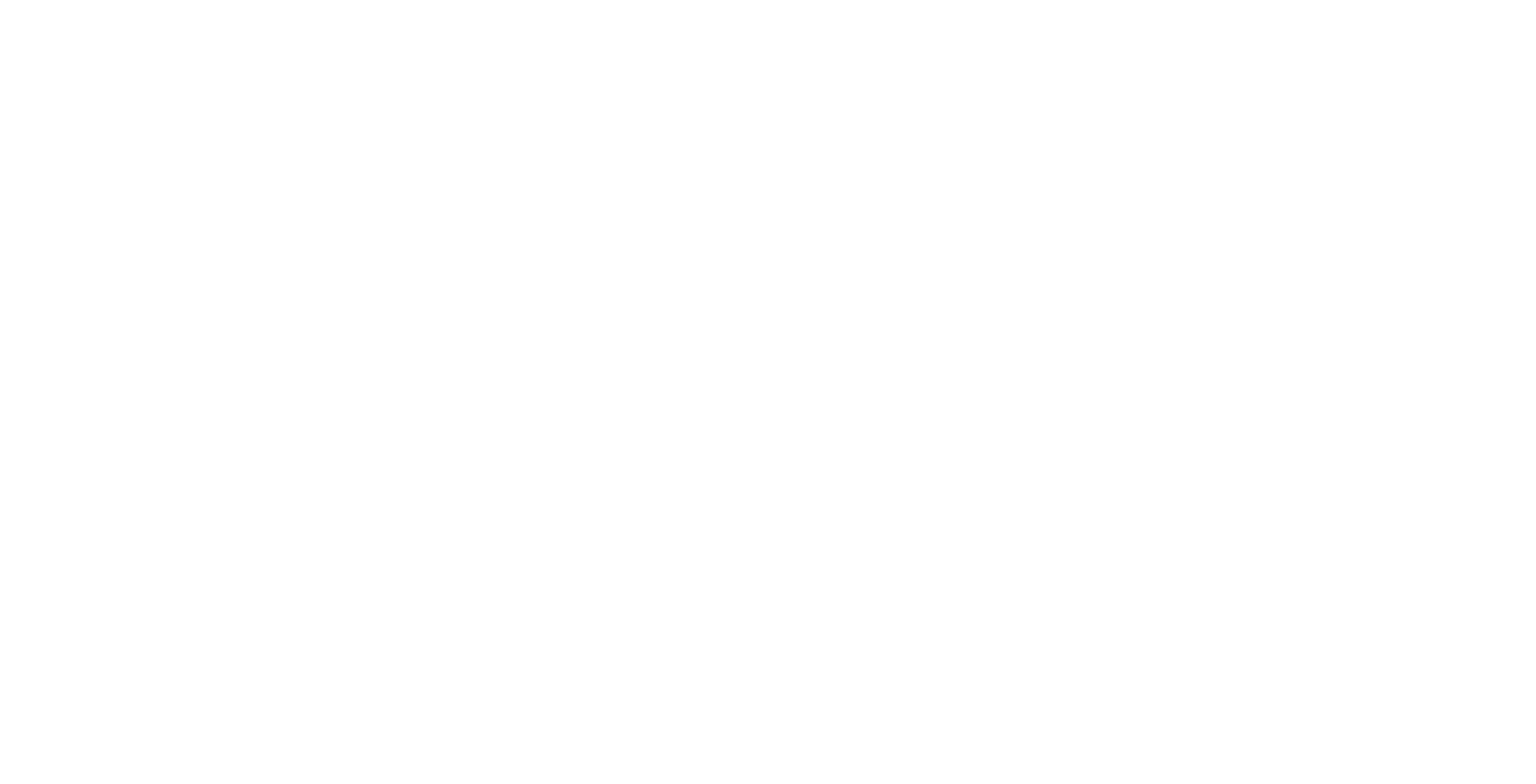 scroll, scrollTop: 0, scrollLeft: 0, axis: both 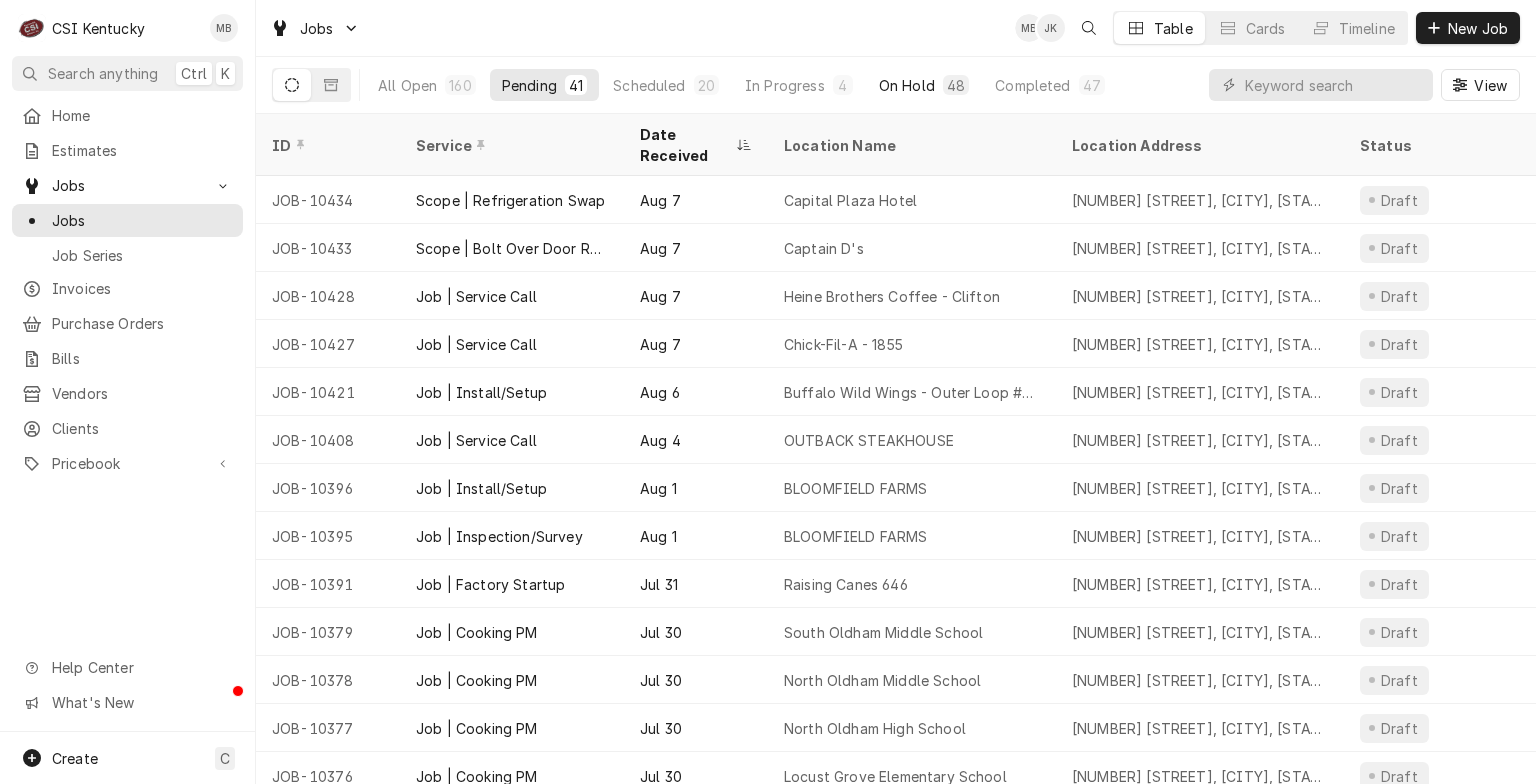 click on "On Hold 48" at bounding box center (924, 85) 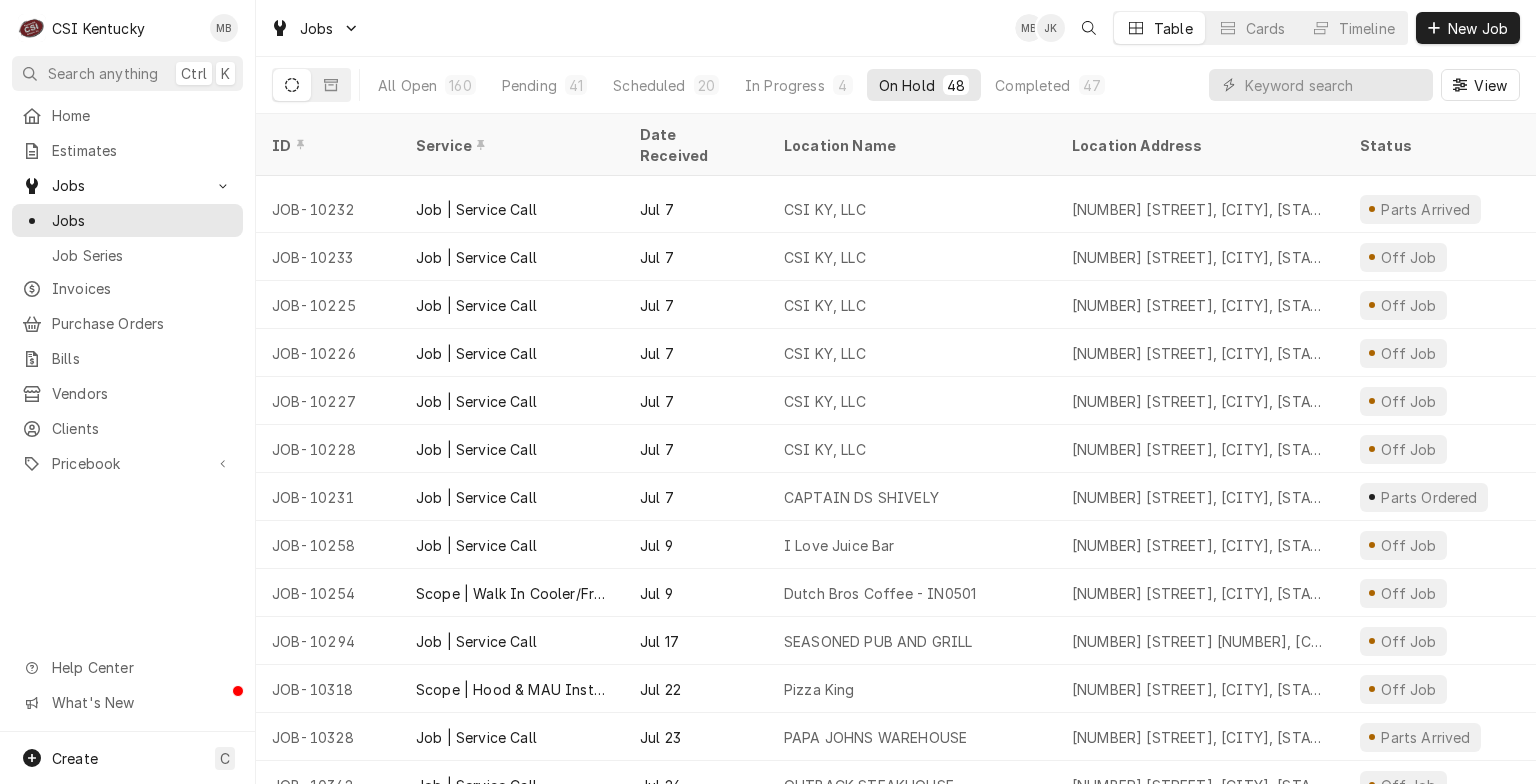 scroll, scrollTop: 574, scrollLeft: 0, axis: vertical 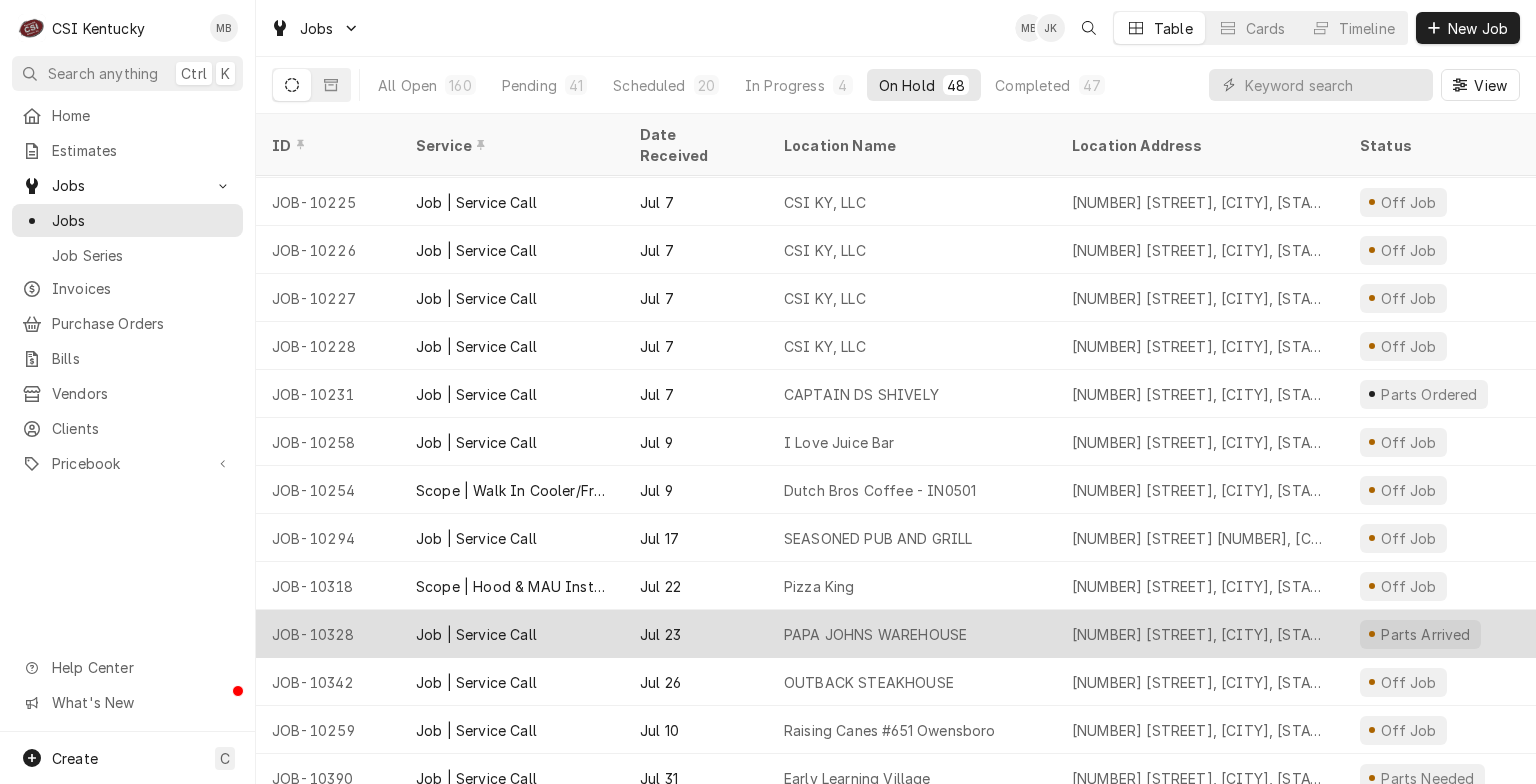click on "PAPA JOHNS WAREHOUSE" at bounding box center [875, 634] 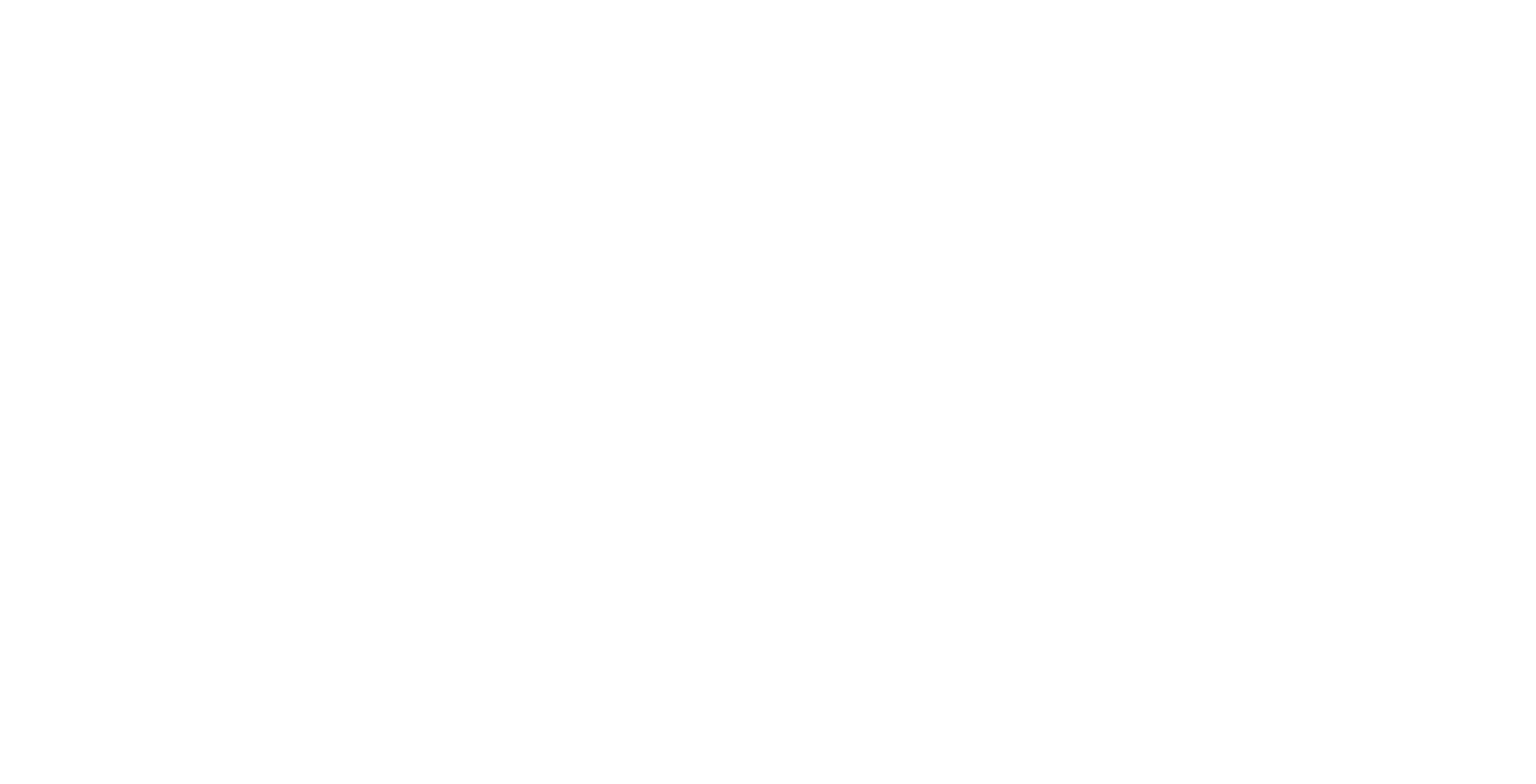 scroll, scrollTop: 0, scrollLeft: 0, axis: both 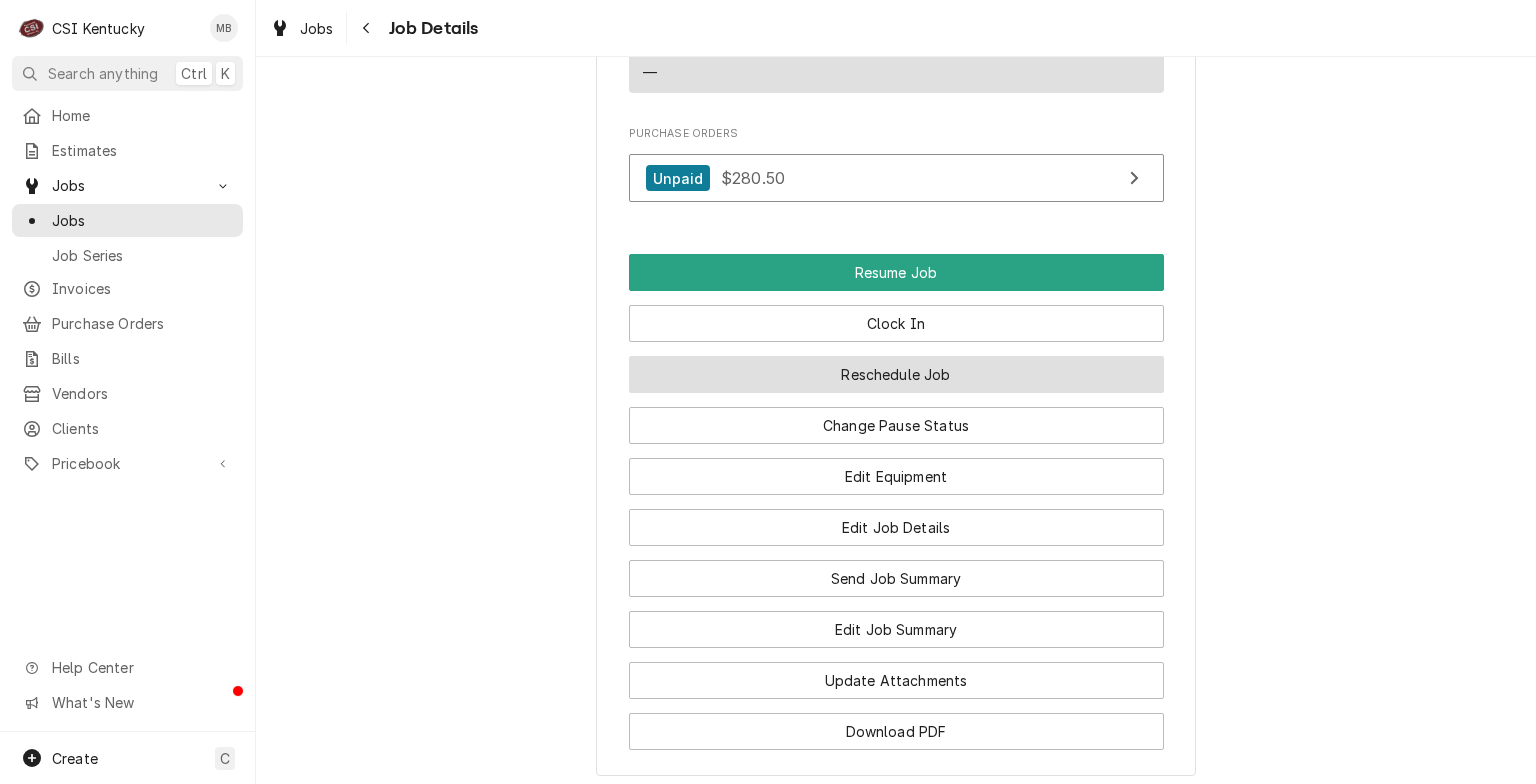 click on "Reschedule Job" at bounding box center [896, 374] 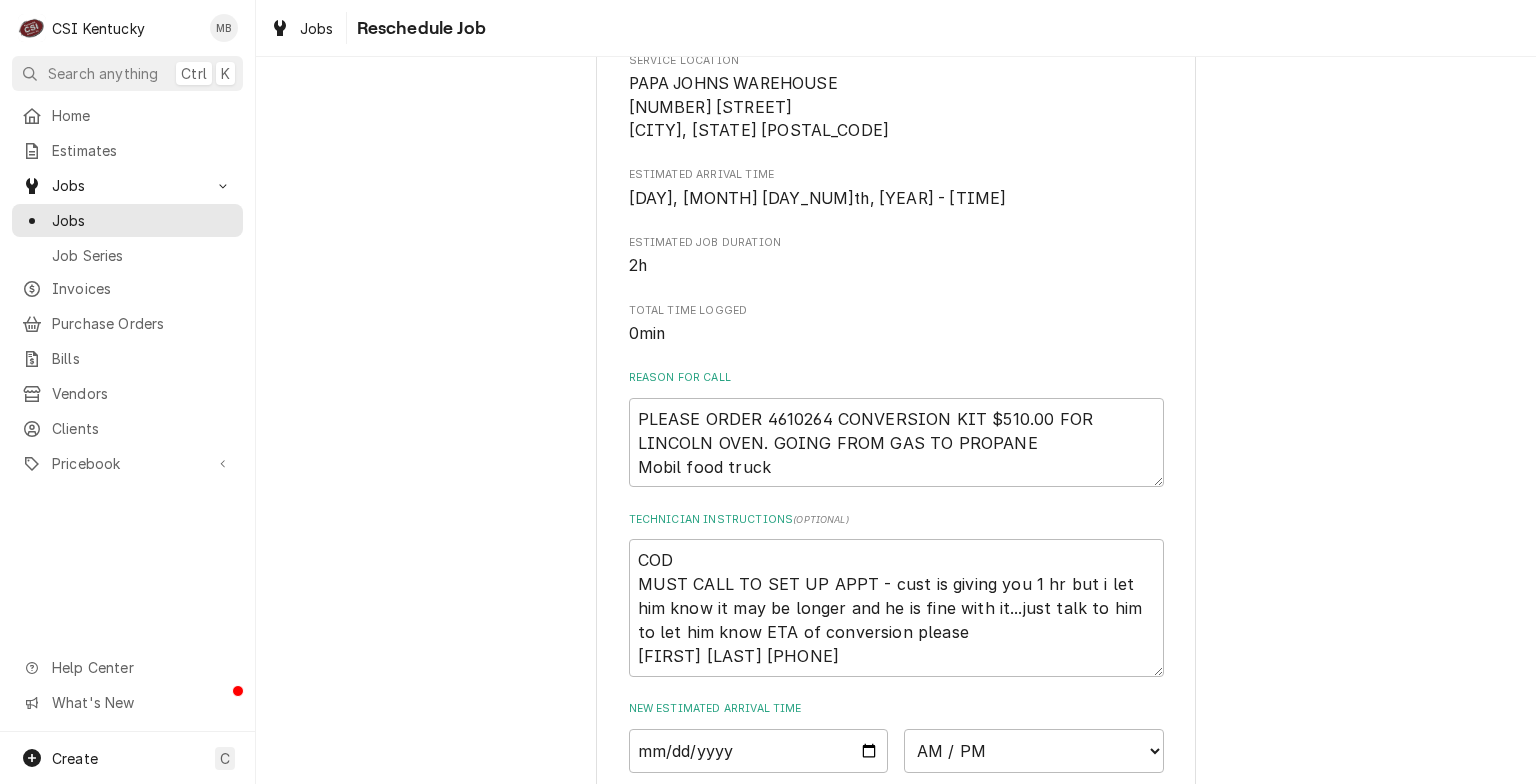 scroll, scrollTop: 612, scrollLeft: 0, axis: vertical 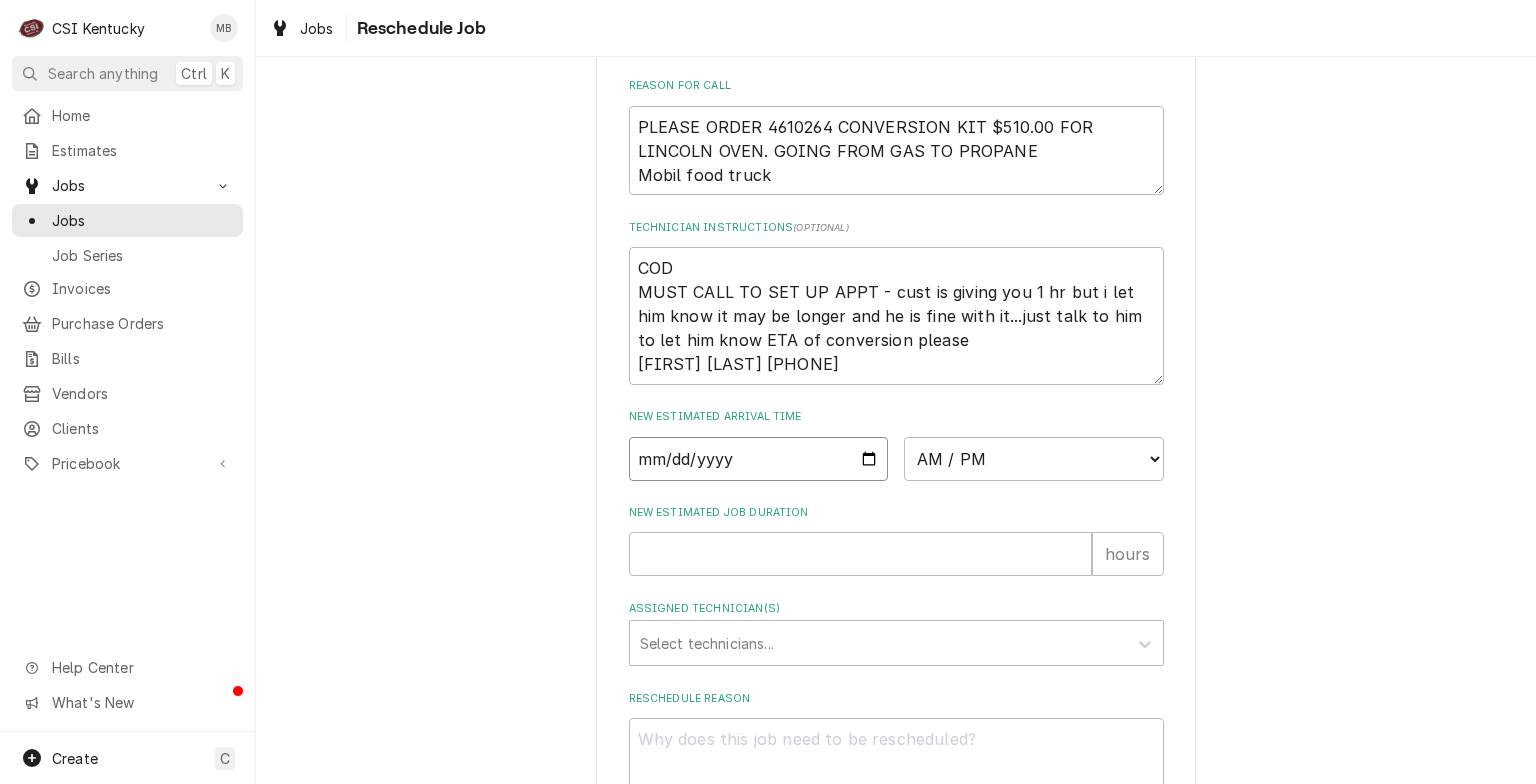 click at bounding box center [759, 459] 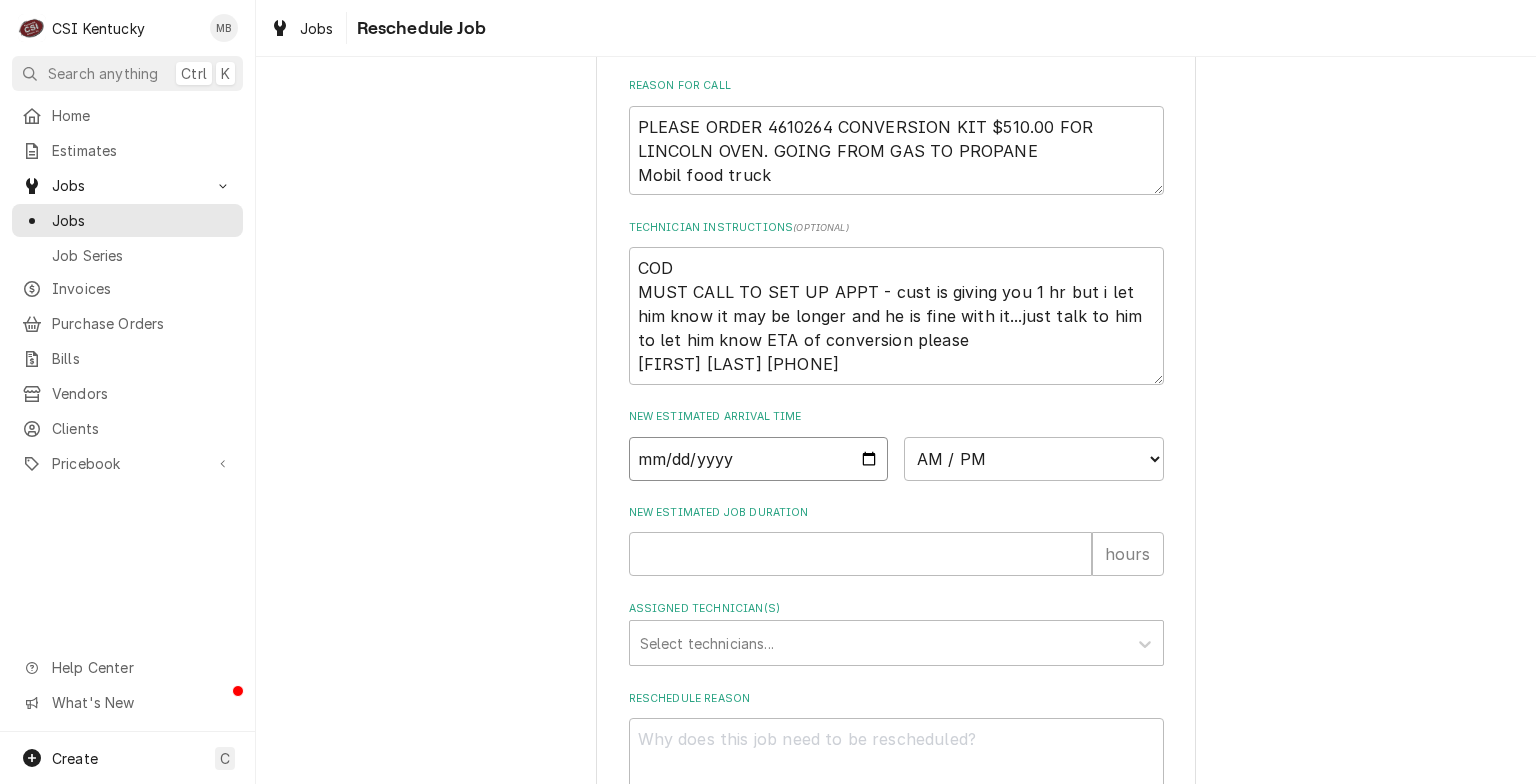 type on "2025-08-08" 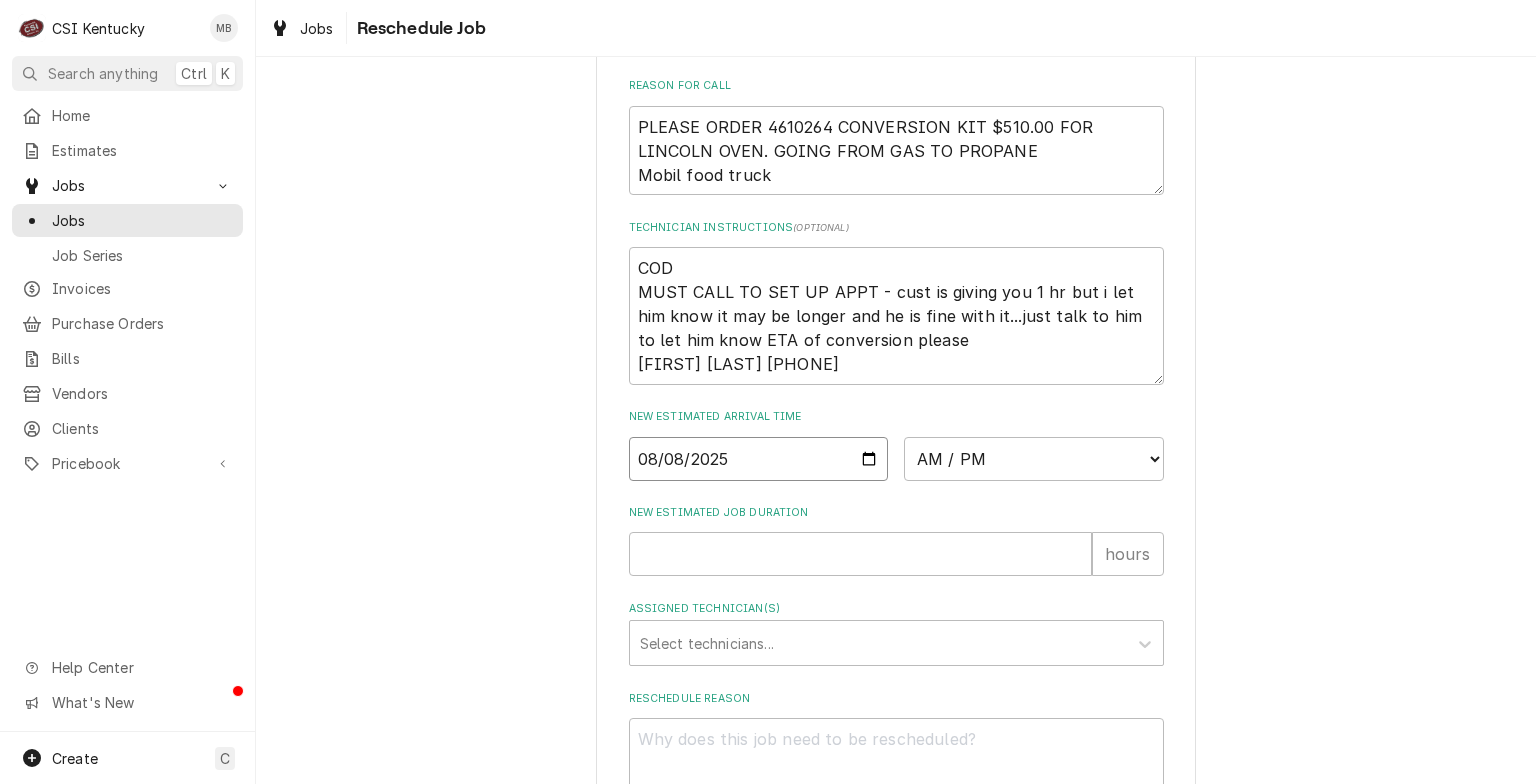 type on "x" 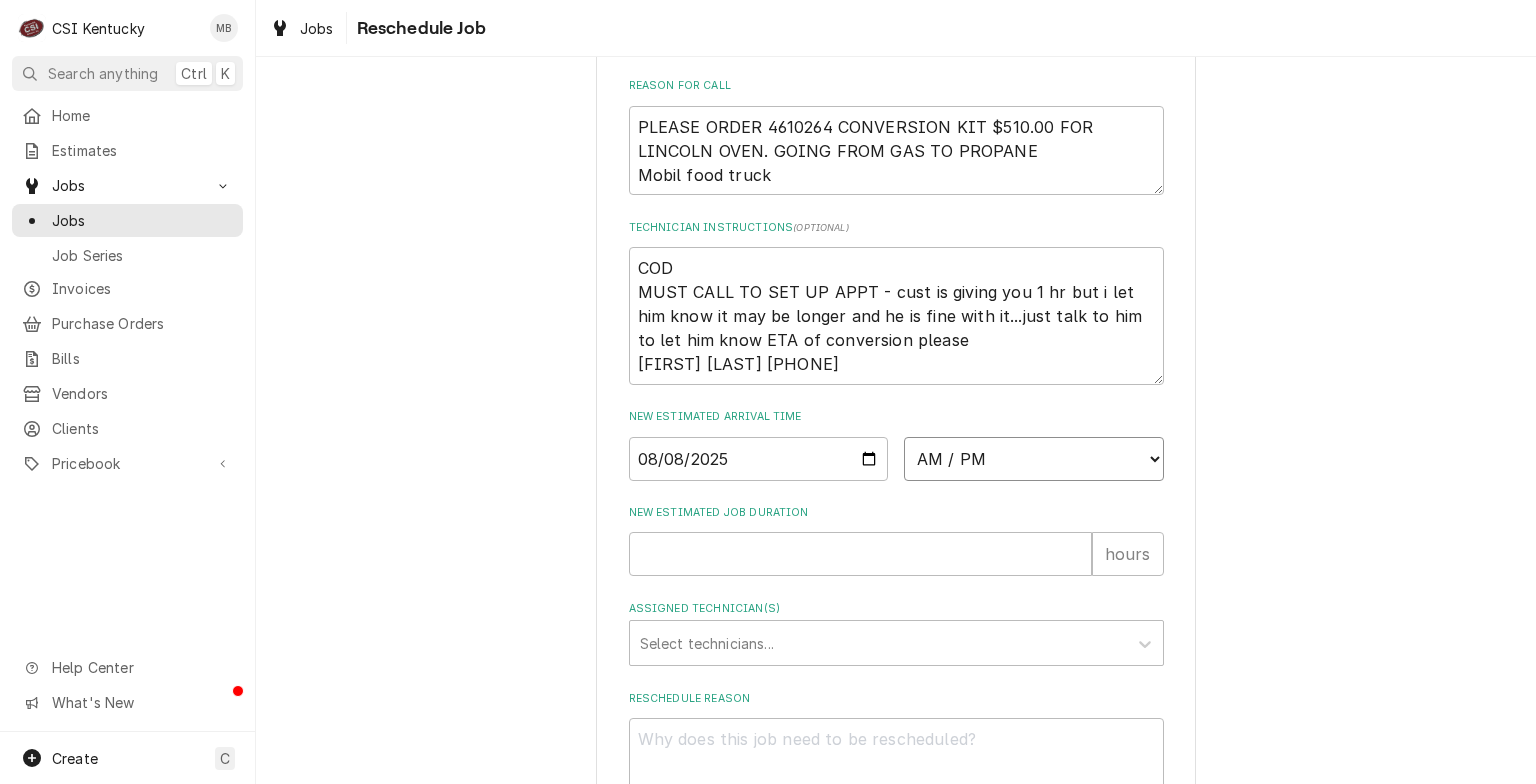 click on "AM / PM 6:00 AM 6:15 AM 6:30 AM 6:45 AM 7:00 AM 7:15 AM 7:30 AM 7:45 AM 8:00 AM 8:15 AM 8:30 AM 8:45 AM 9:00 AM 9:15 AM 9:30 AM 9:45 AM 10:00 AM 10:15 AM 10:30 AM 10:45 AM 11:00 AM 11:15 AM 11:30 AM 11:45 AM 12:00 PM 12:15 PM 12:30 PM 12:45 PM 1:00 PM 1:15 PM 1:30 PM 1:45 PM 2:00 PM 2:15 PM 2:30 PM 2:45 PM 3:00 PM 3:15 PM 3:30 PM 3:45 PM 4:00 PM 4:15 PM 4:30 PM 4:45 PM 5:00 PM 5:15 PM 5:30 PM 5:45 PM 6:00 PM 6:15 PM 6:30 PM 6:45 PM 7:00 PM 7:15 PM 7:30 PM 7:45 PM 8:00 PM 8:15 PM 8:30 PM 8:45 PM 9:00 PM 9:15 PM 9:30 PM 9:45 PM 10:00 PM 10:15 PM 10:30 PM 10:45 PM 11:00 PM 11:15 PM 11:30 PM 11:45 PM 12:00 AM 12:15 AM 12:30 AM 12:45 AM 1:00 AM 1:15 AM 1:30 AM 1:45 AM 2:00 AM 2:15 AM 2:30 AM 2:45 AM 3:00 AM 3:15 AM 3:30 AM 3:45 AM 4:00 AM 4:15 AM 4:30 AM 4:45 AM 5:00 AM 5:15 AM 5:30 AM 5:45 AM" at bounding box center [1034, 459] 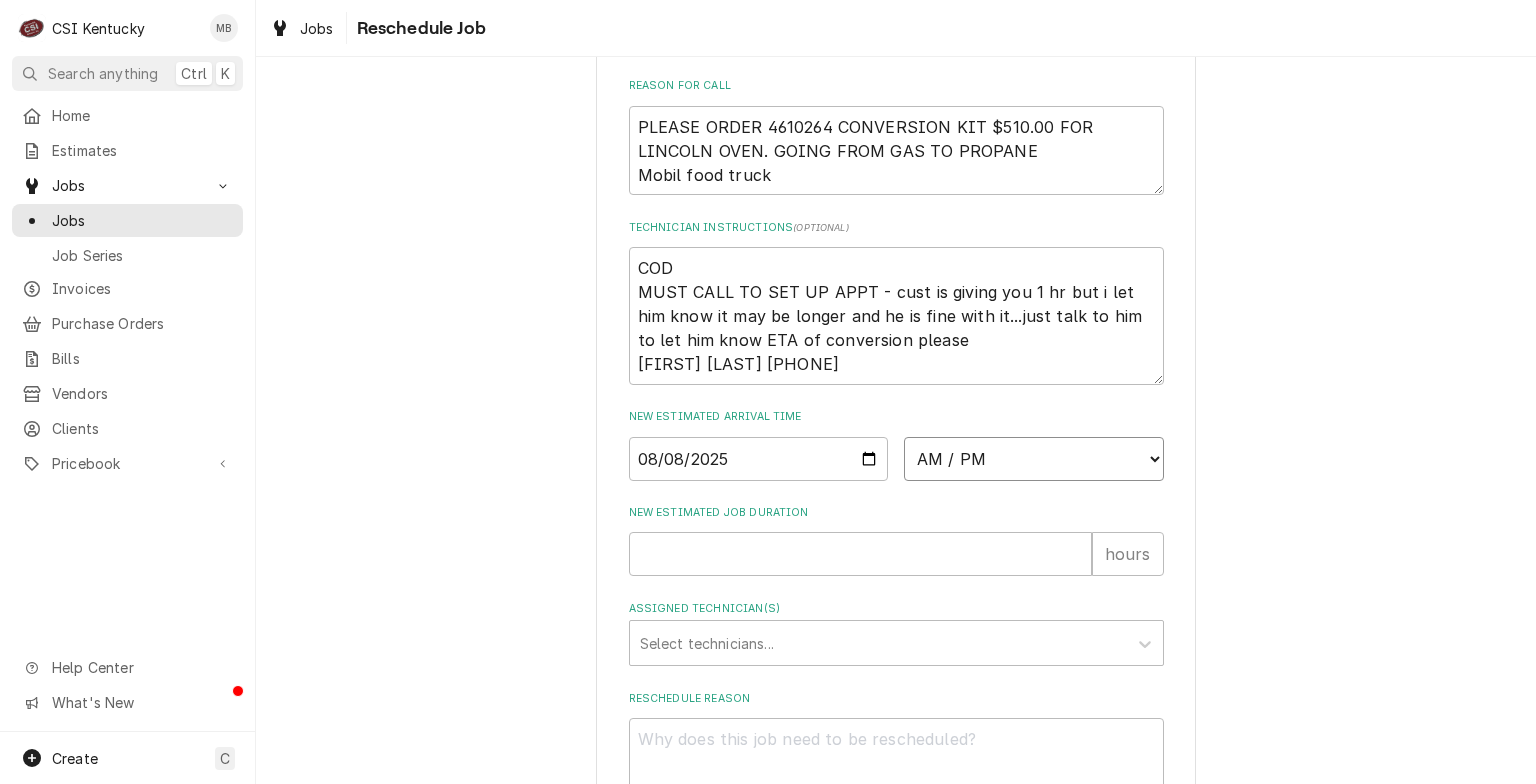 select on "07:00:00" 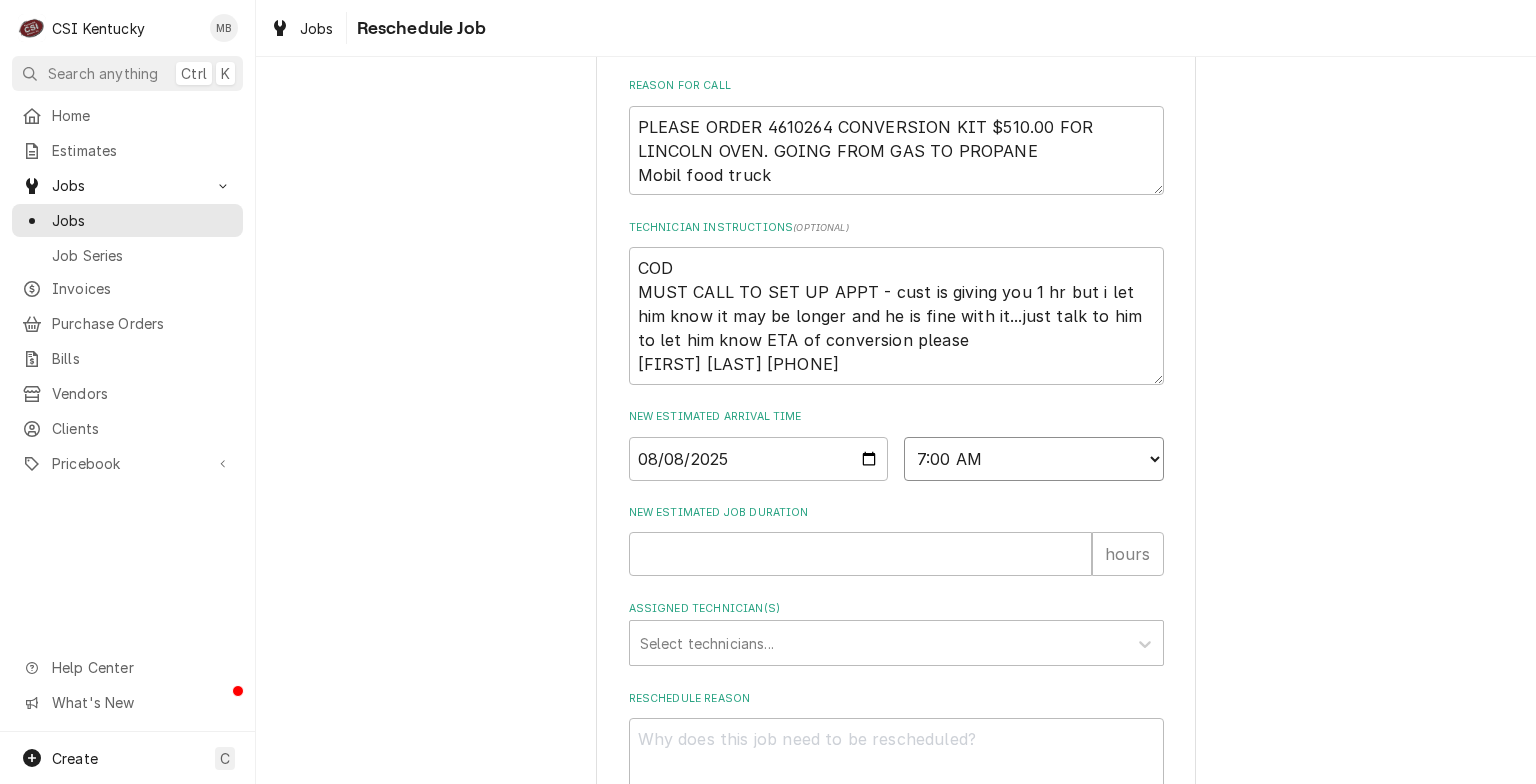 click on "AM / PM 6:00 AM 6:15 AM 6:30 AM 6:45 AM 7:00 AM 7:15 AM 7:30 AM 7:45 AM 8:00 AM 8:15 AM 8:30 AM 8:45 AM 9:00 AM 9:15 AM 9:30 AM 9:45 AM 10:00 AM 10:15 AM 10:30 AM 10:45 AM 11:00 AM 11:15 AM 11:30 AM 11:45 AM 12:00 PM 12:15 PM 12:30 PM 12:45 PM 1:00 PM 1:15 PM 1:30 PM 1:45 PM 2:00 PM 2:15 PM 2:30 PM 2:45 PM 3:00 PM 3:15 PM 3:30 PM 3:45 PM 4:00 PM 4:15 PM 4:30 PM 4:45 PM 5:00 PM 5:15 PM 5:30 PM 5:45 PM 6:00 PM 6:15 PM 6:30 PM 6:45 PM 7:00 PM 7:15 PM 7:30 PM 7:45 PM 8:00 PM 8:15 PM 8:30 PM 8:45 PM 9:00 PM 9:15 PM 9:30 PM 9:45 PM 10:00 PM 10:15 PM 10:30 PM 10:45 PM 11:00 PM 11:15 PM 11:30 PM 11:45 PM 12:00 AM 12:15 AM 12:30 AM 12:45 AM 1:00 AM 1:15 AM 1:30 AM 1:45 AM 2:00 AM 2:15 AM 2:30 AM 2:45 AM 3:00 AM 3:15 AM 3:30 AM 3:45 AM 4:00 AM 4:15 AM 4:30 AM 4:45 AM 5:00 AM 5:15 AM 5:30 AM 5:45 AM" at bounding box center [1034, 459] 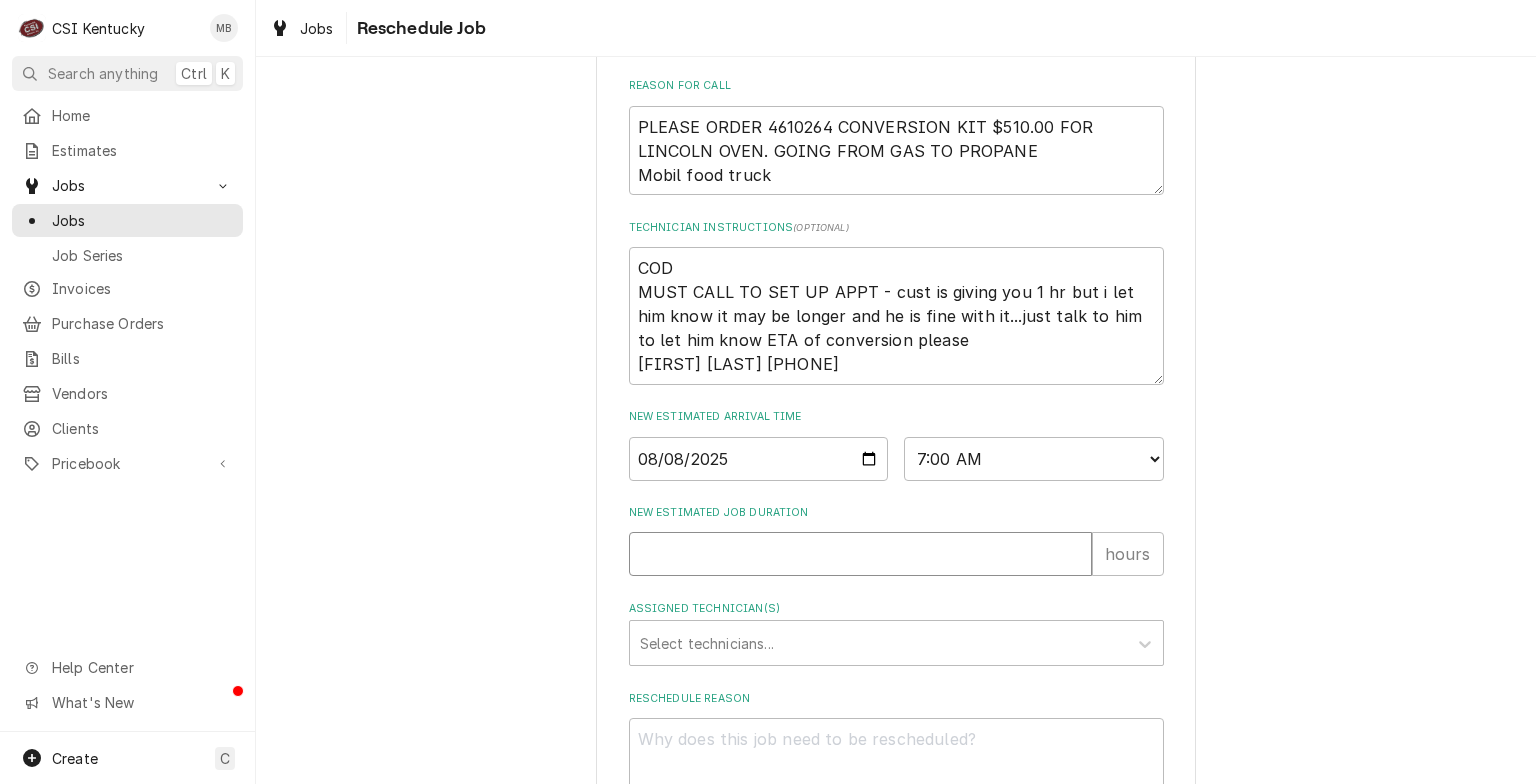 click on "New Estimated Job Duration" at bounding box center [860, 554] 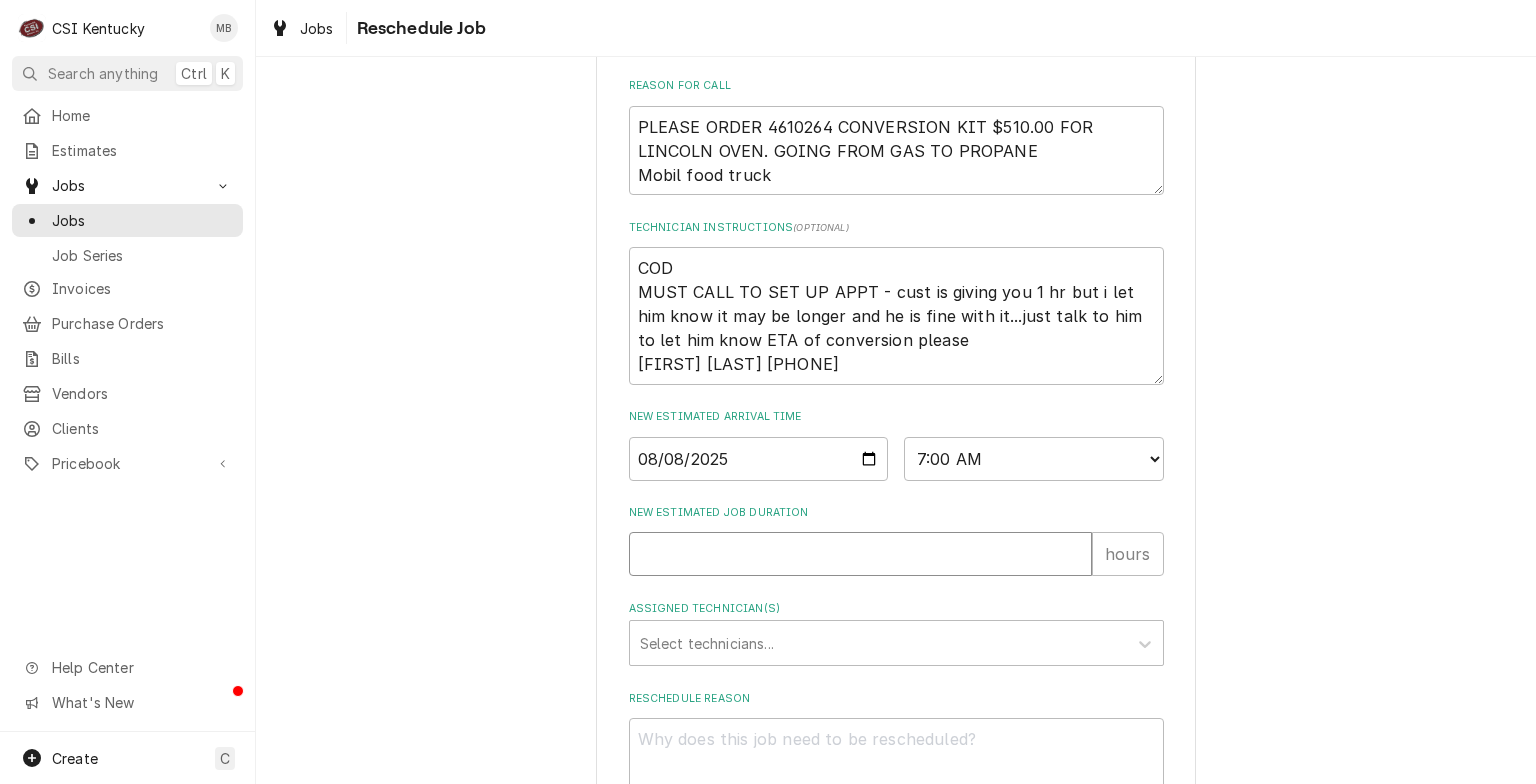 type on "x" 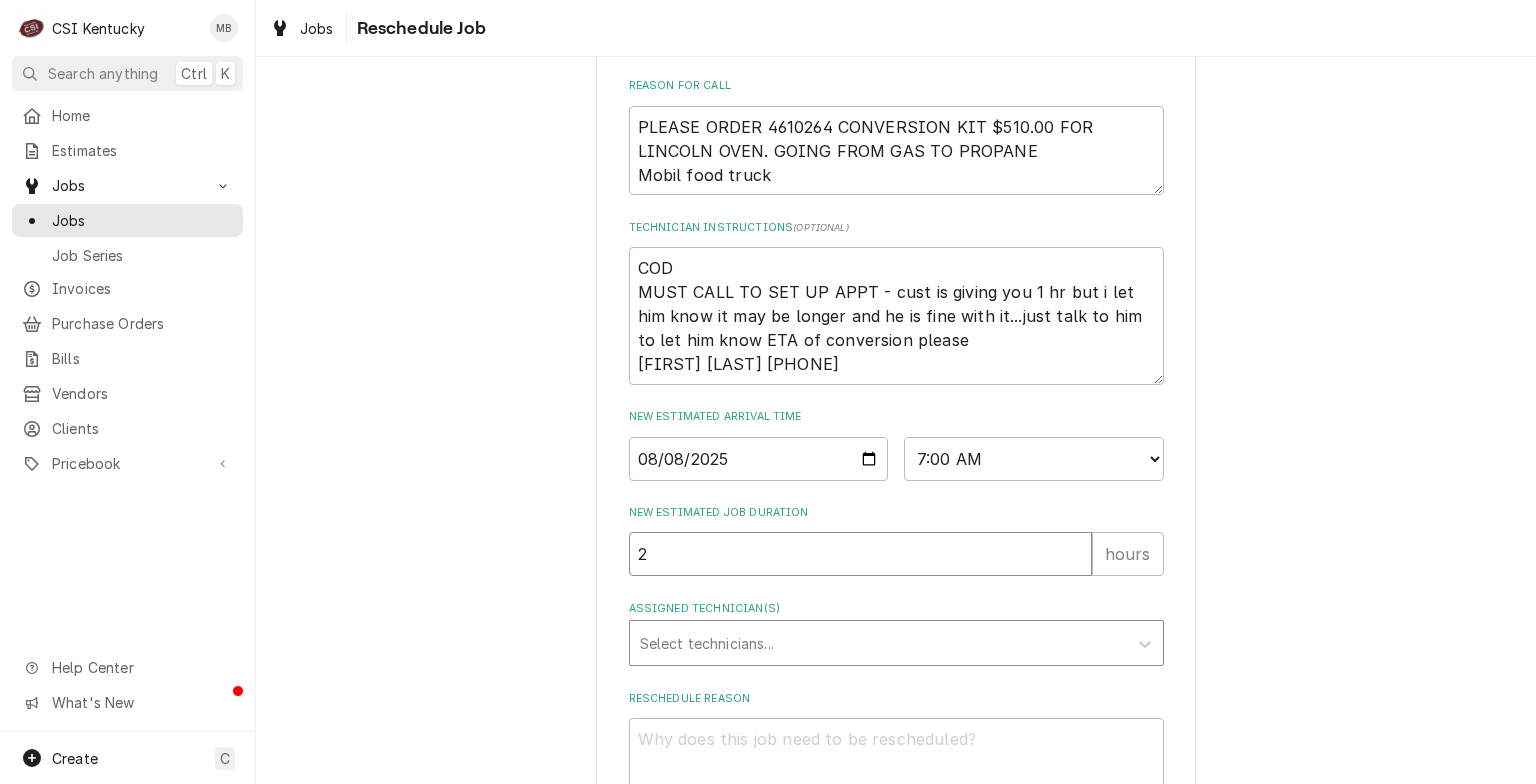 type on "2" 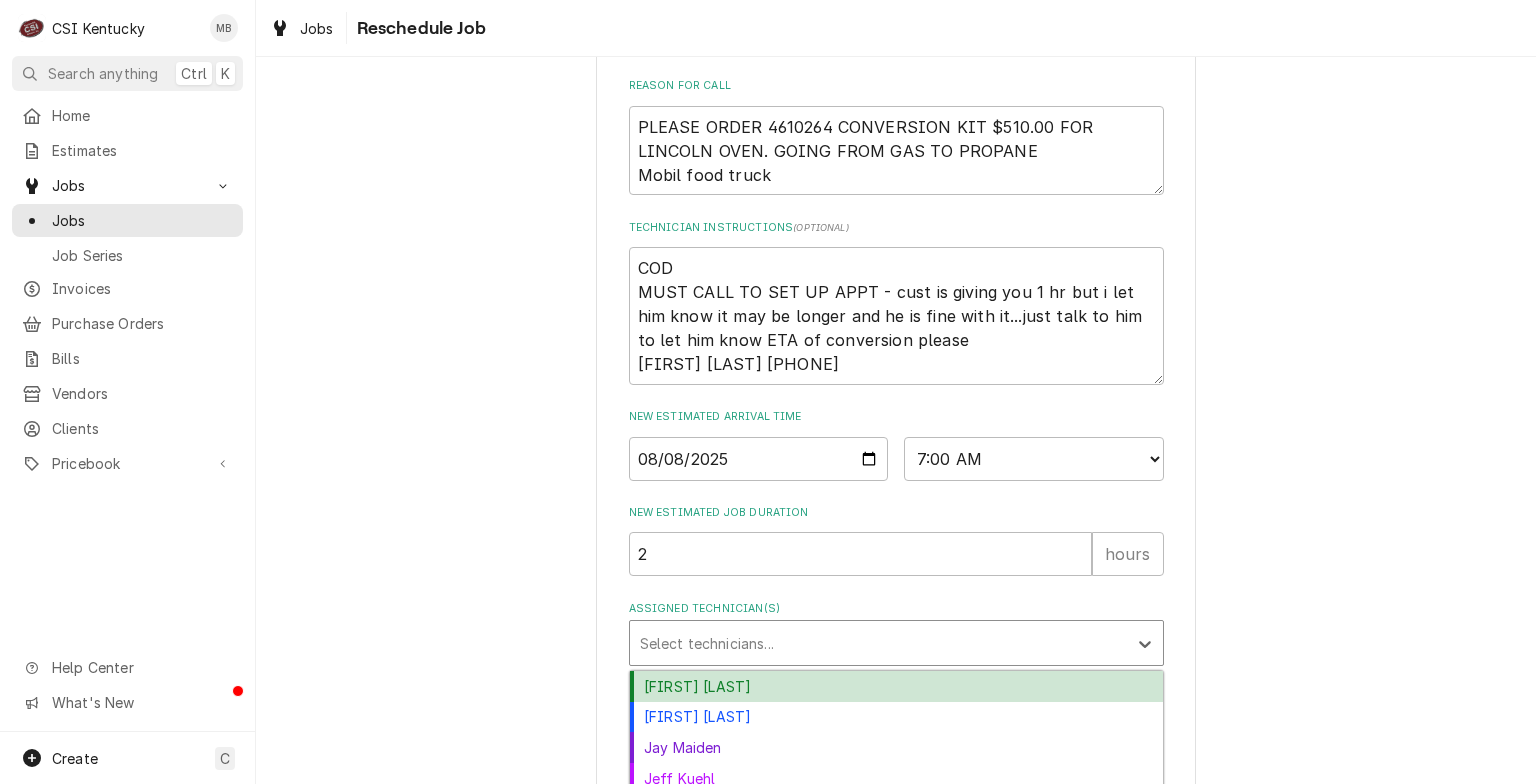 click at bounding box center (878, 643) 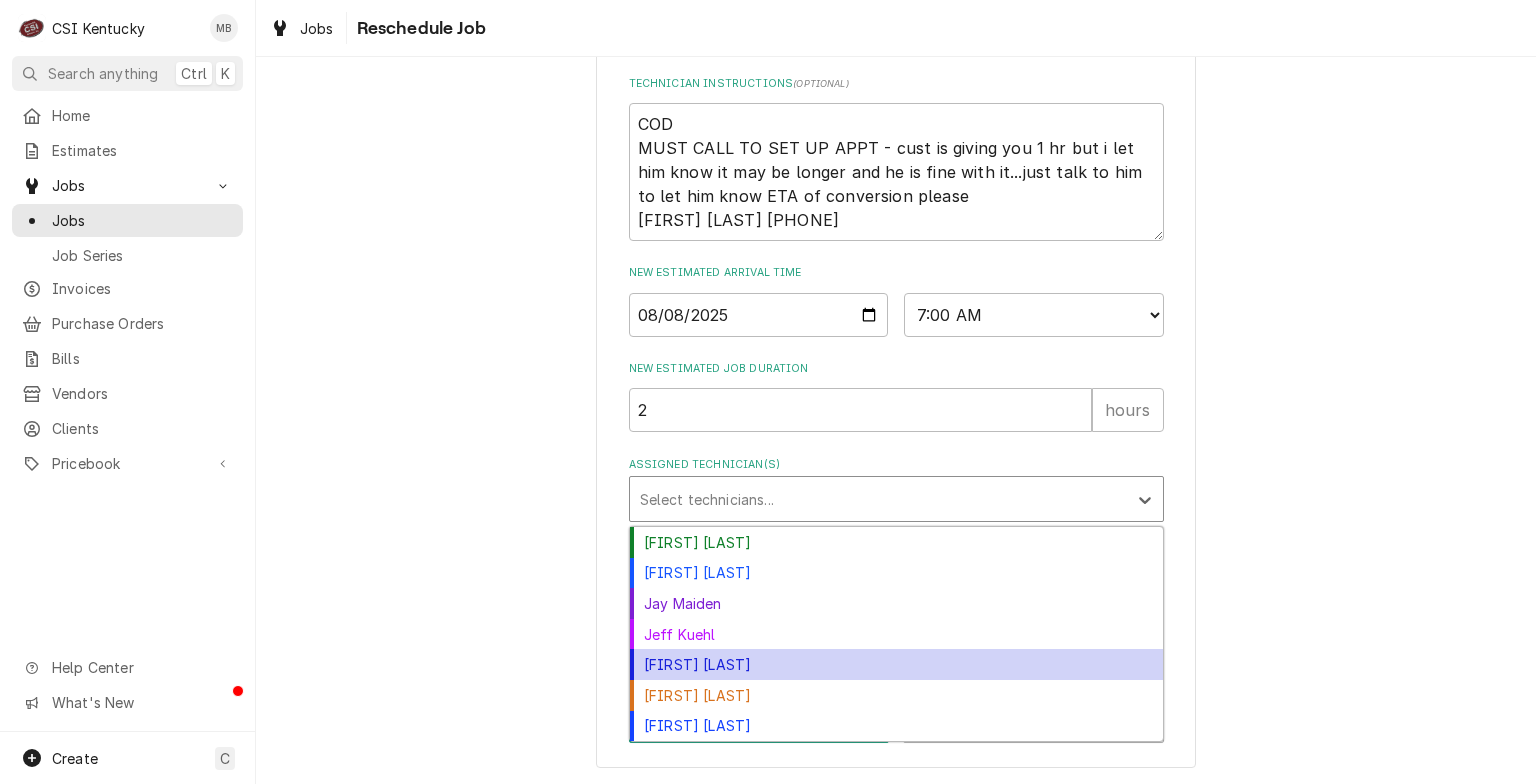 click on "[FIRST] [LAST]" at bounding box center [896, 664] 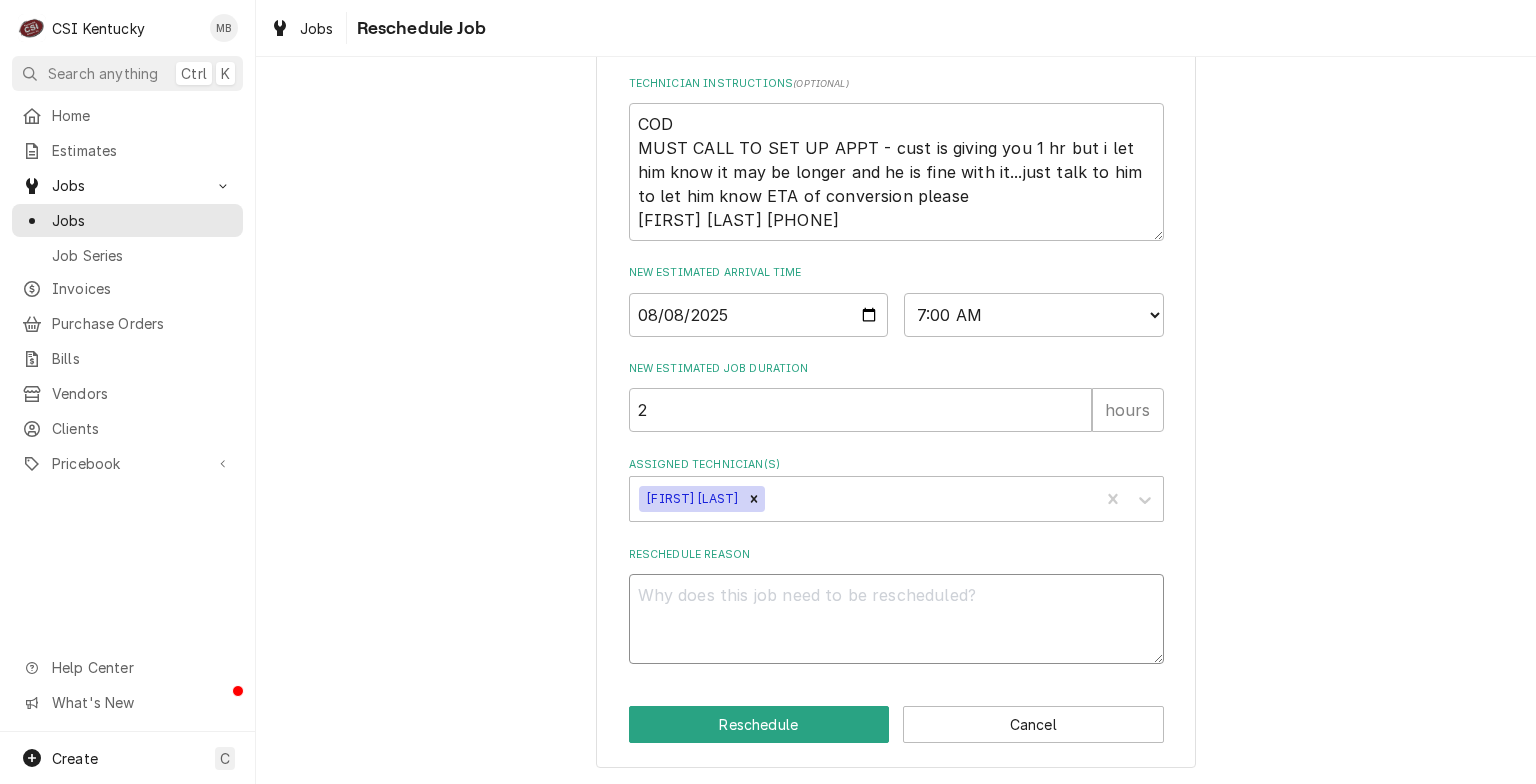 click on "Reschedule Reason" at bounding box center [896, 619] 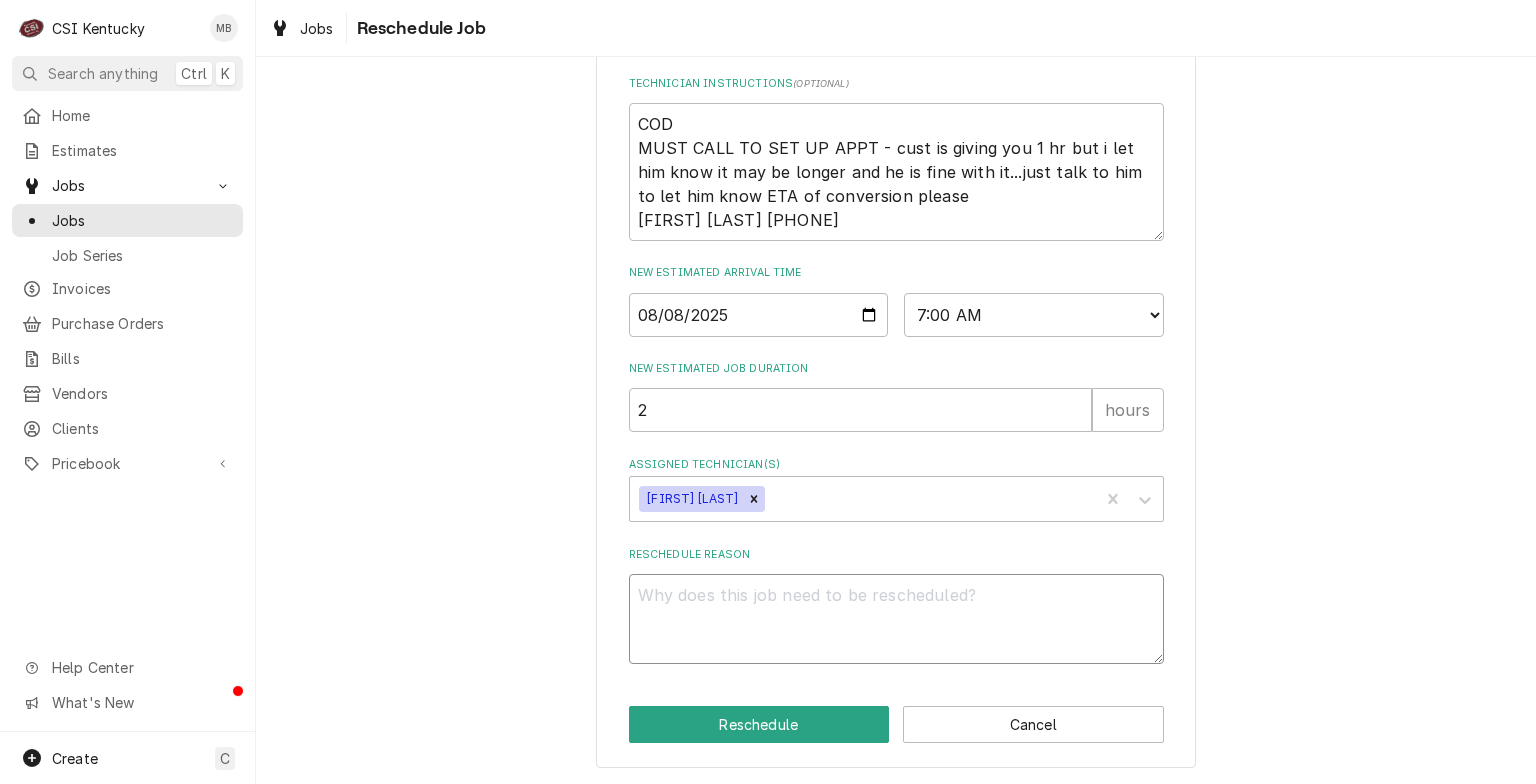 type on "x" 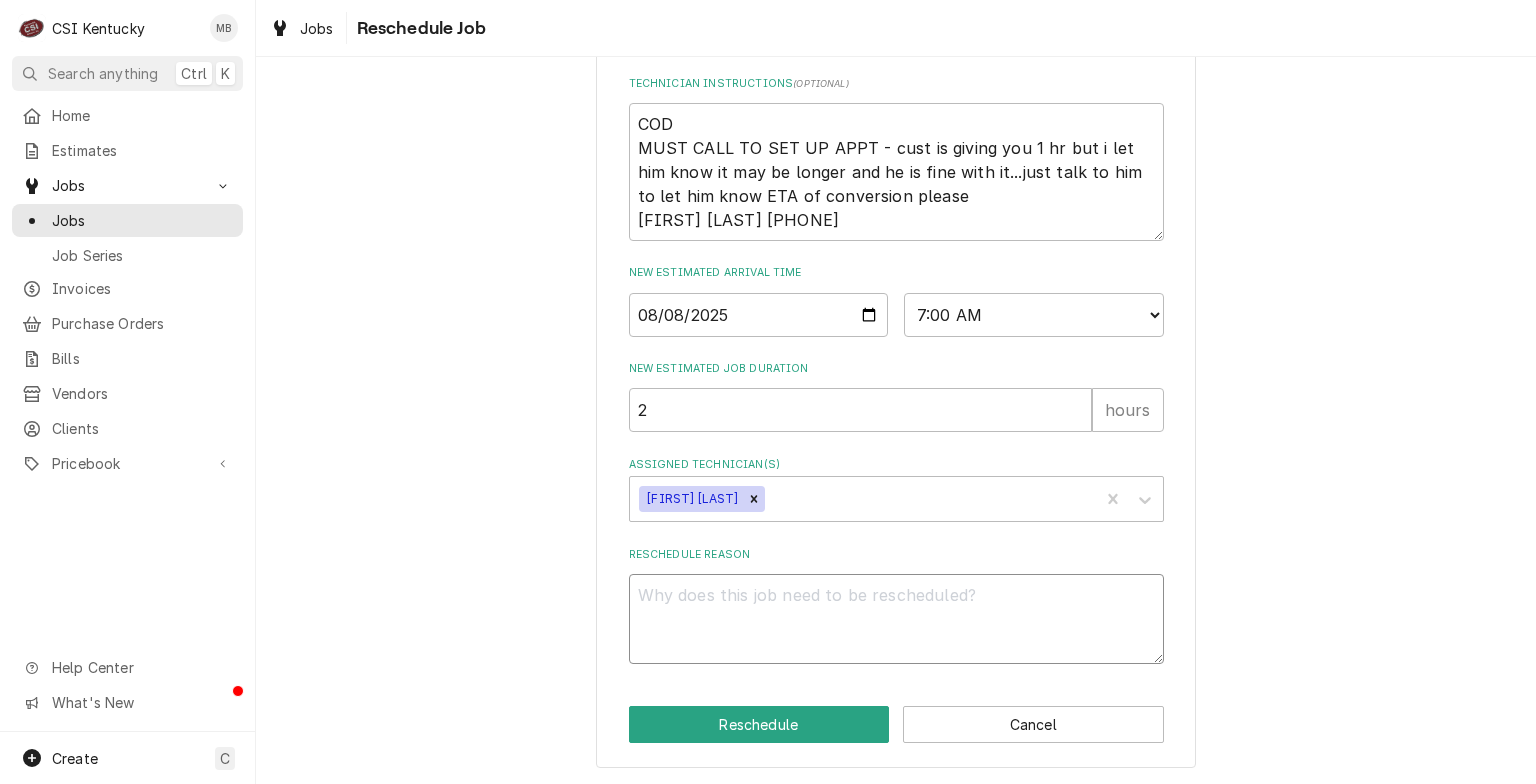 type on "P" 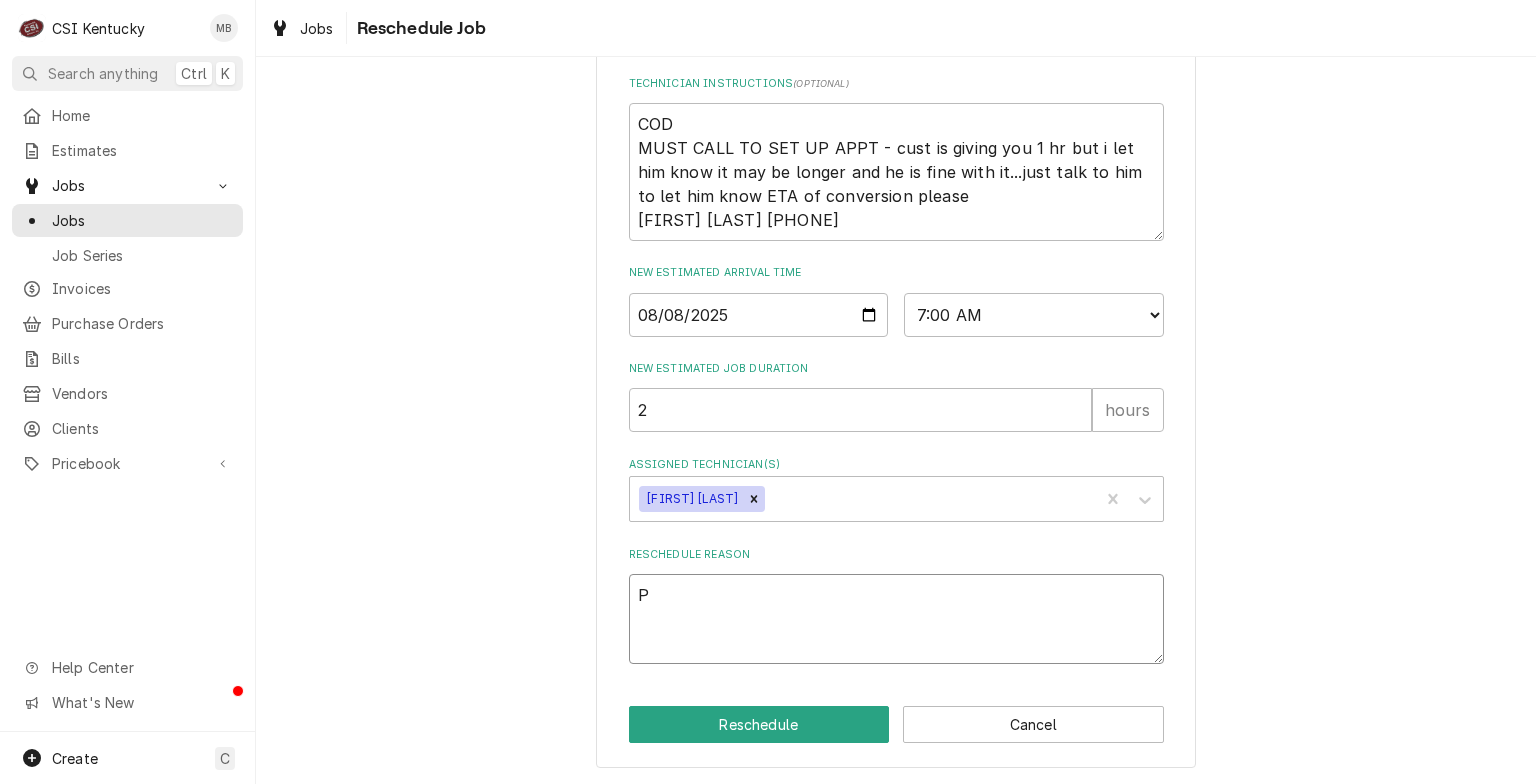 type on "x" 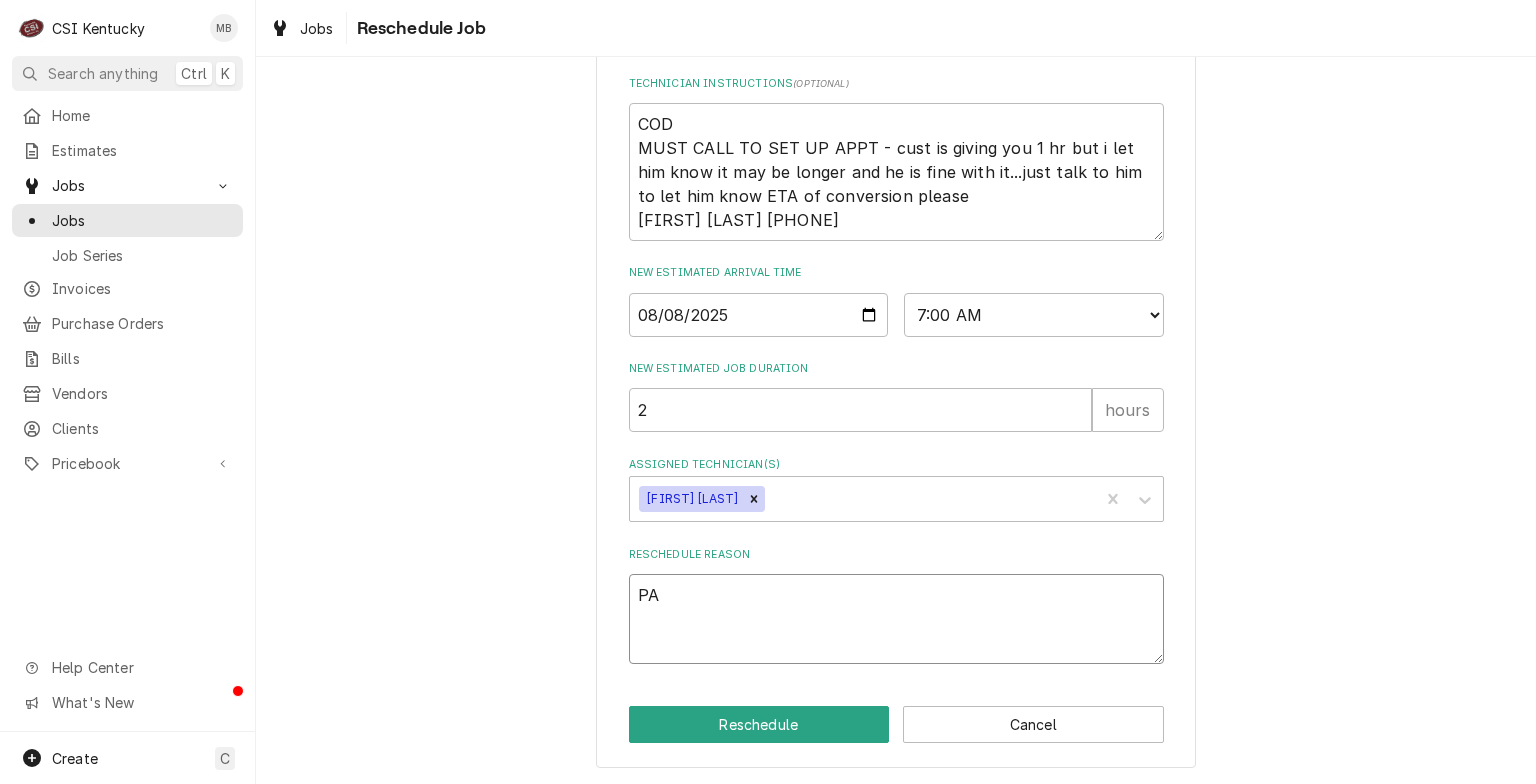 type on "x" 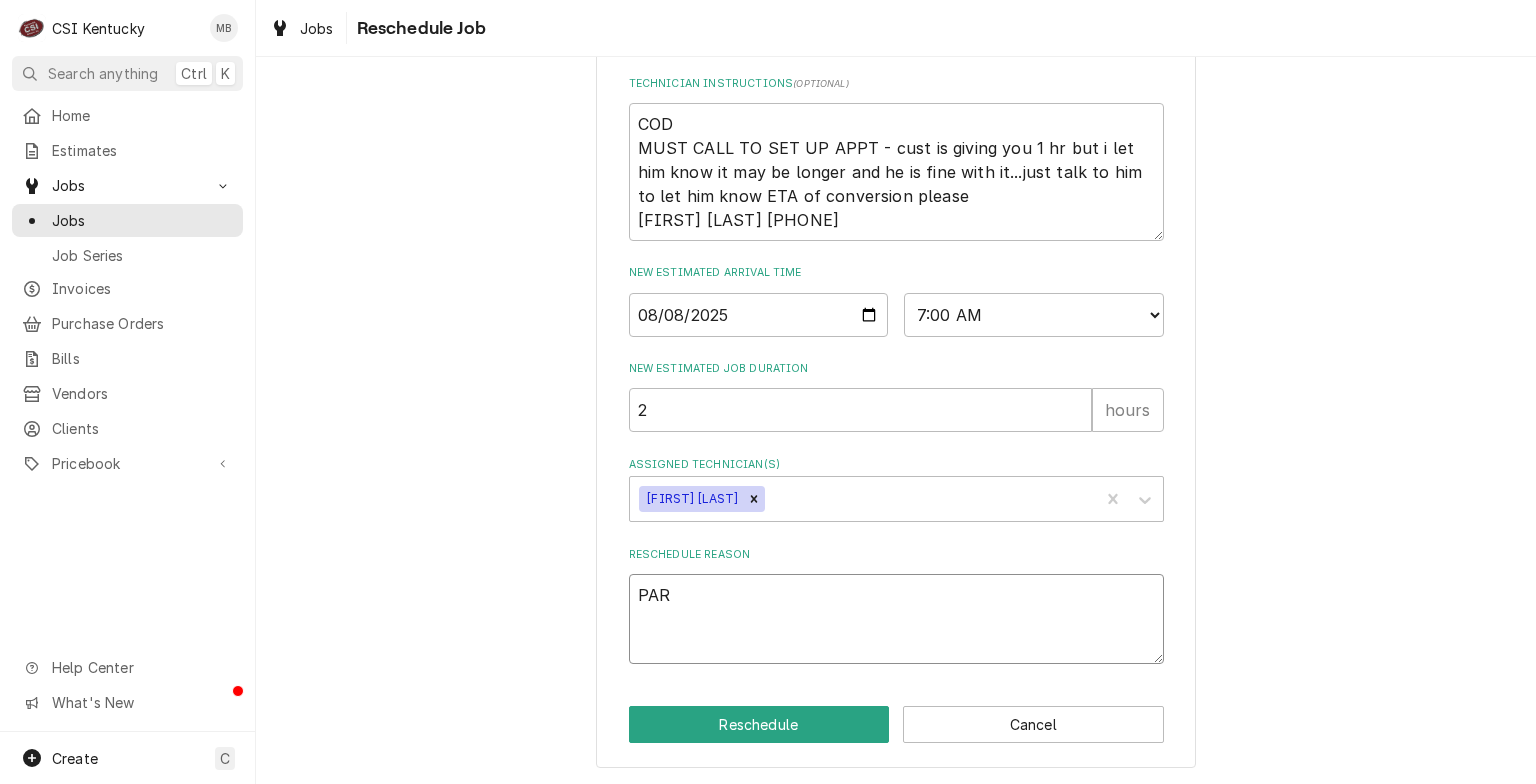 type on "x" 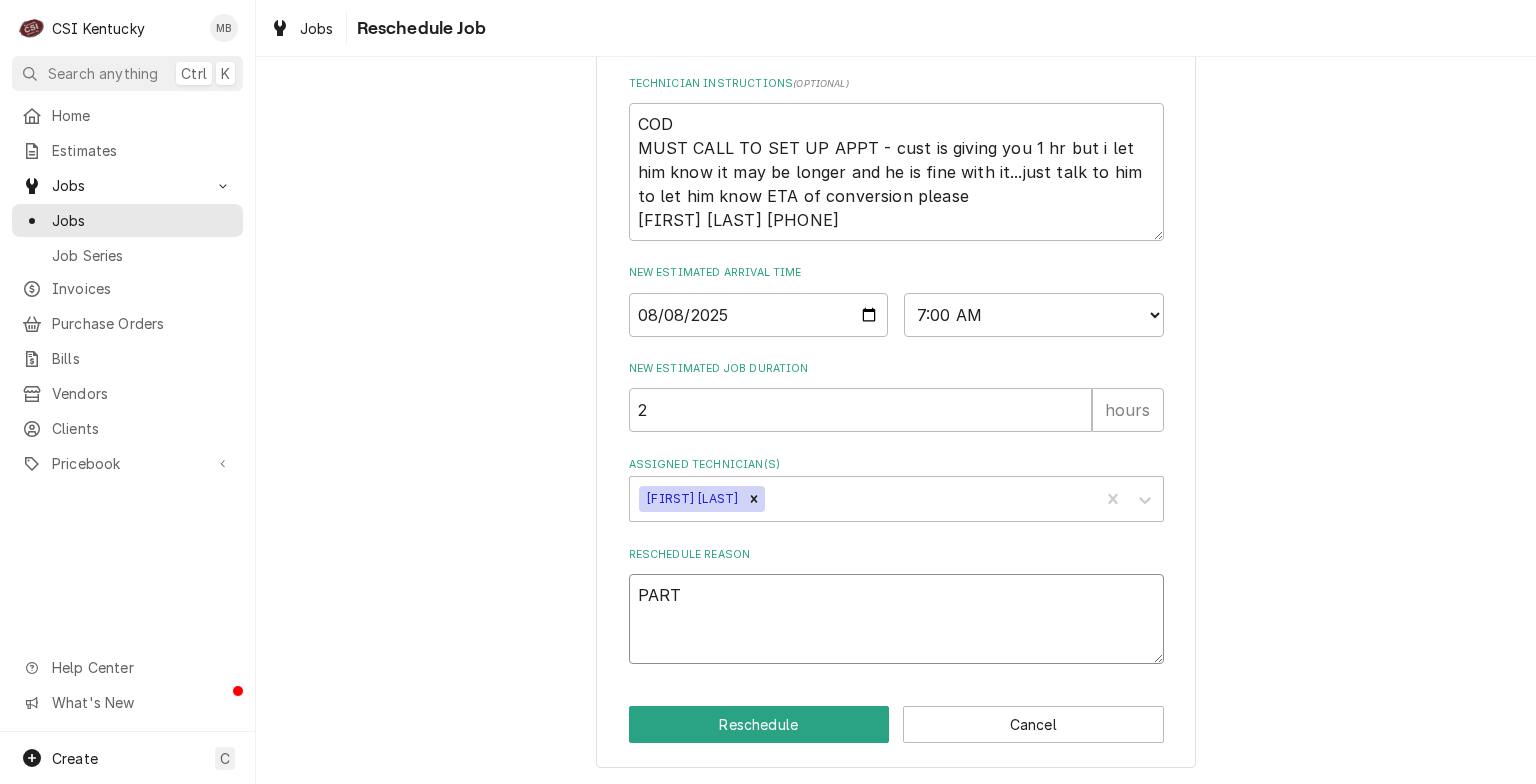 type on "x" 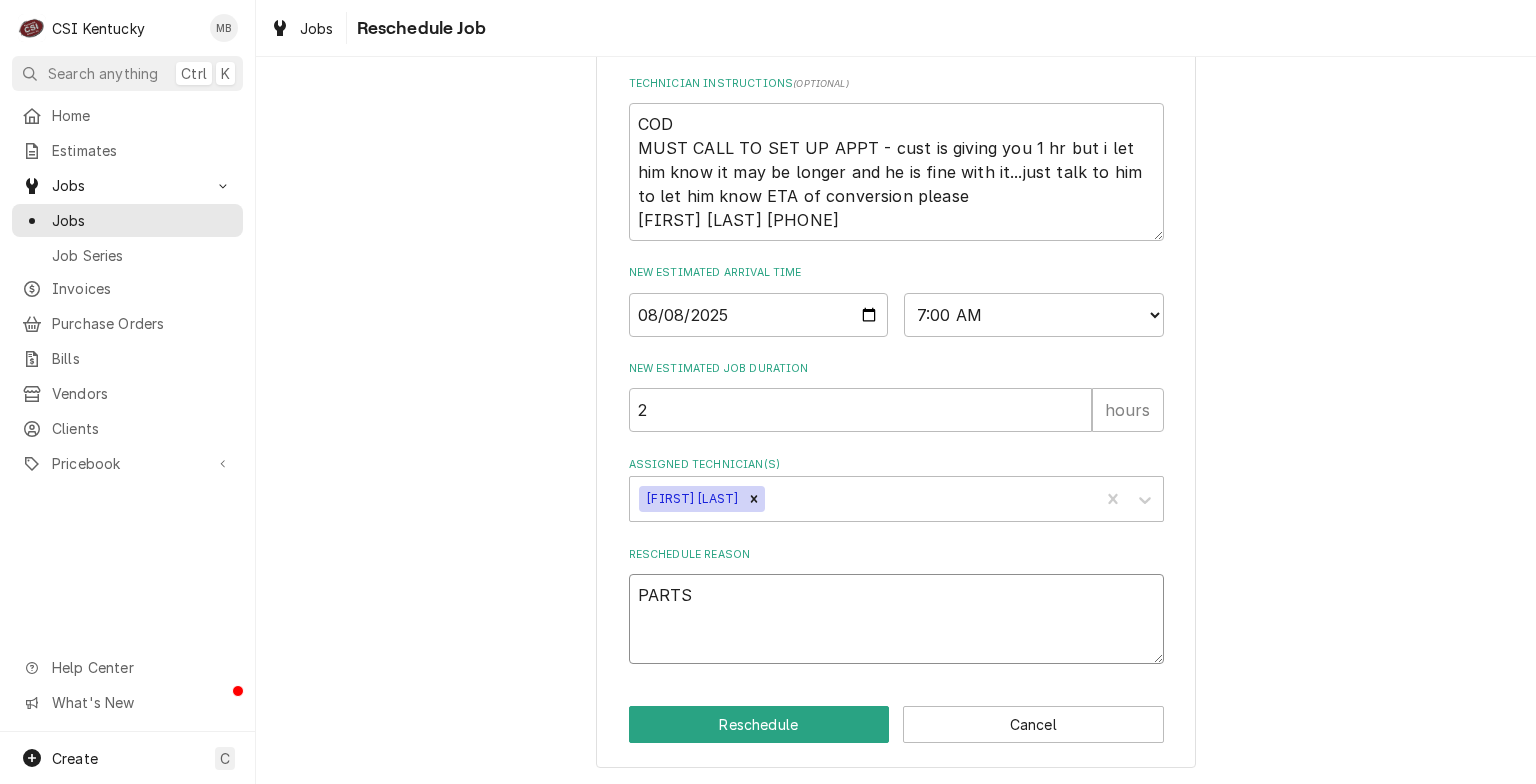 type on "x" 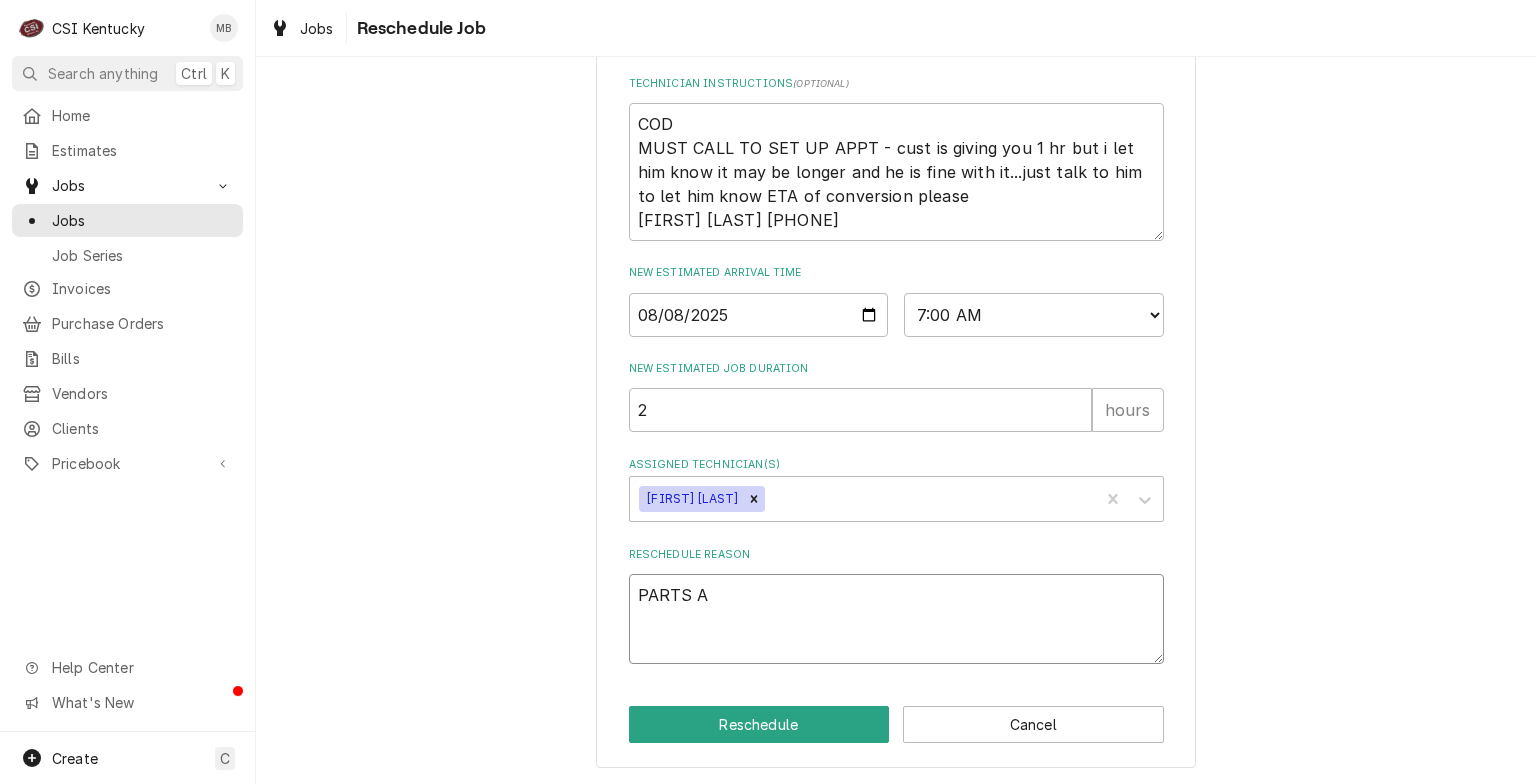 type on "x" 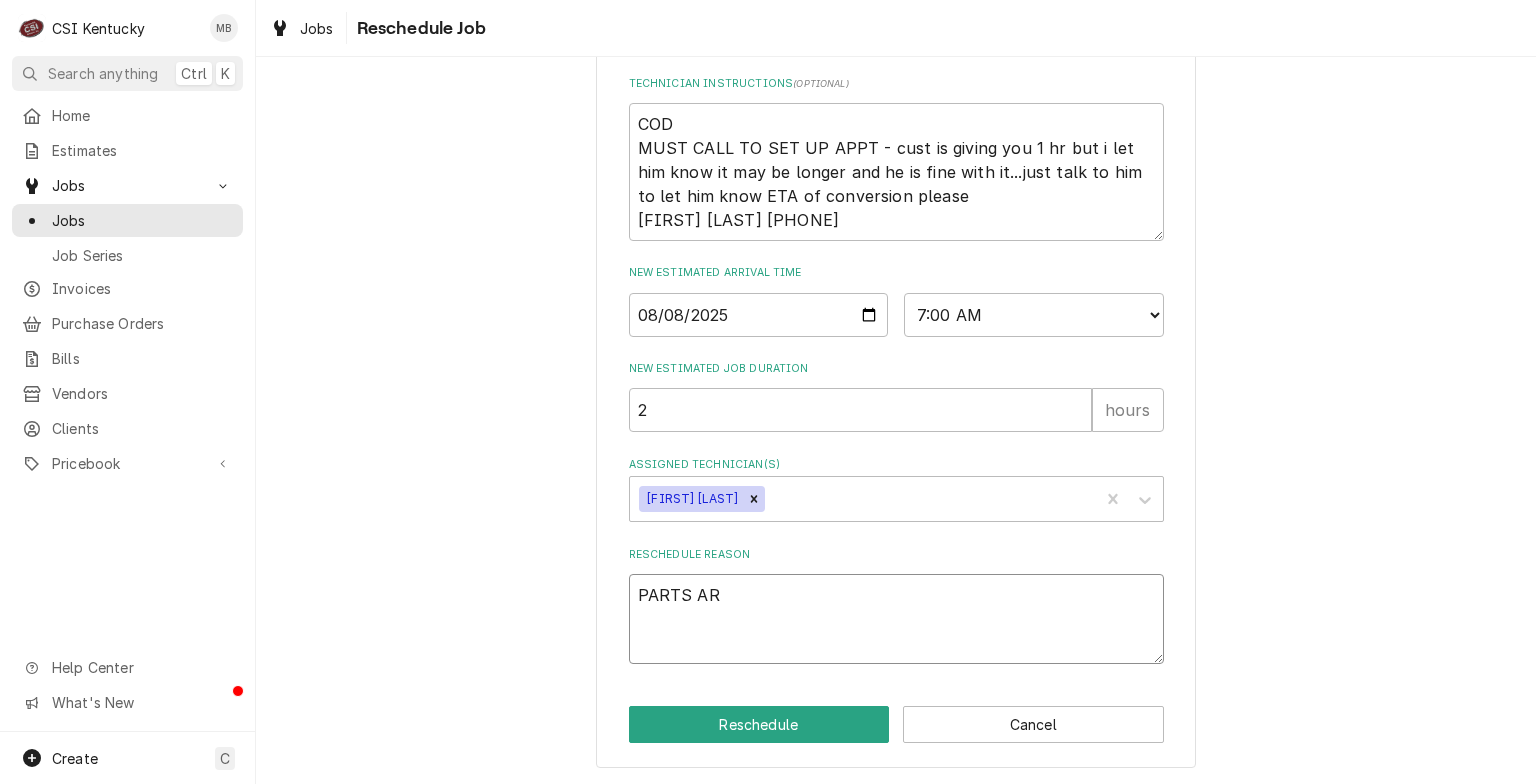 type on "x" 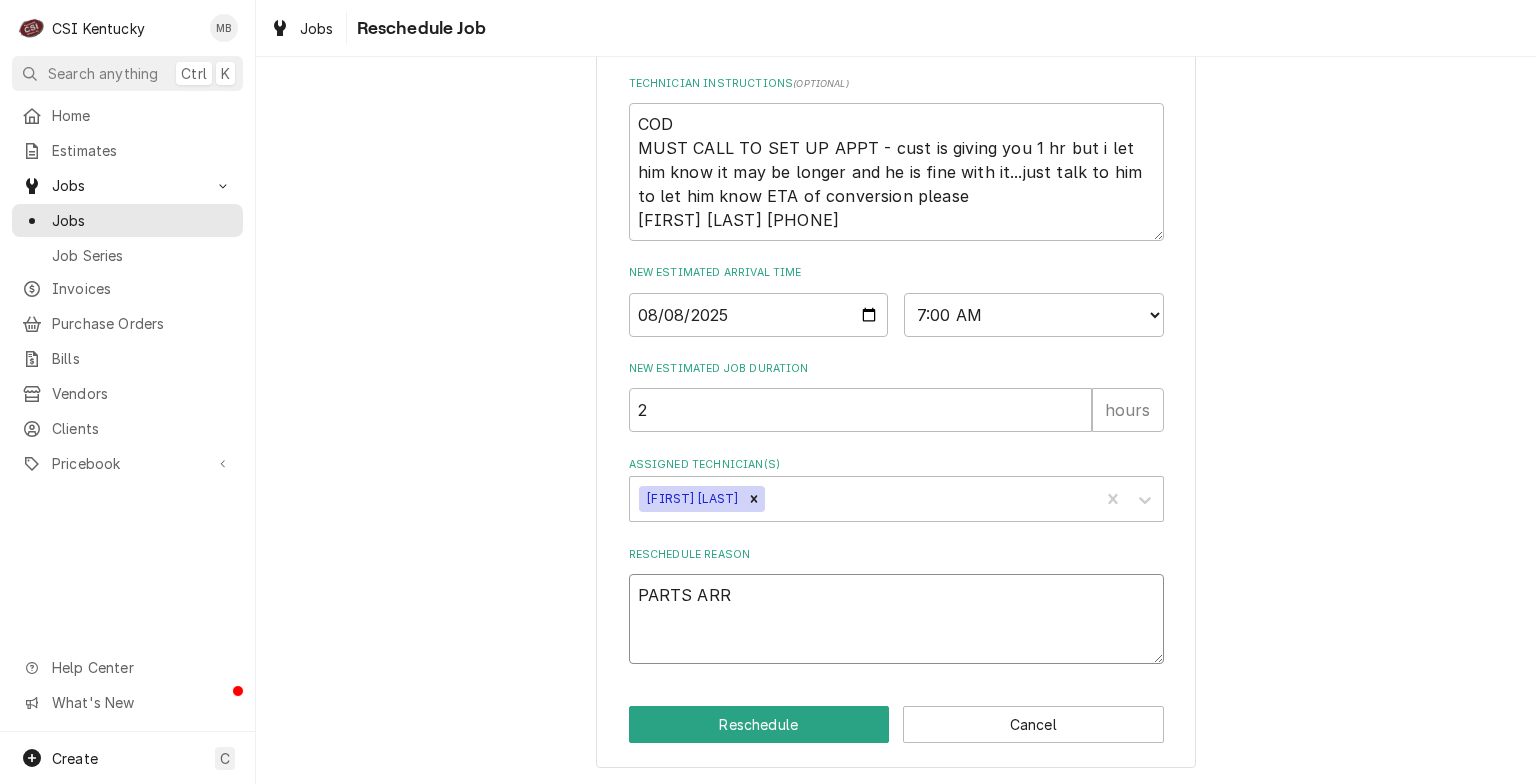 type on "x" 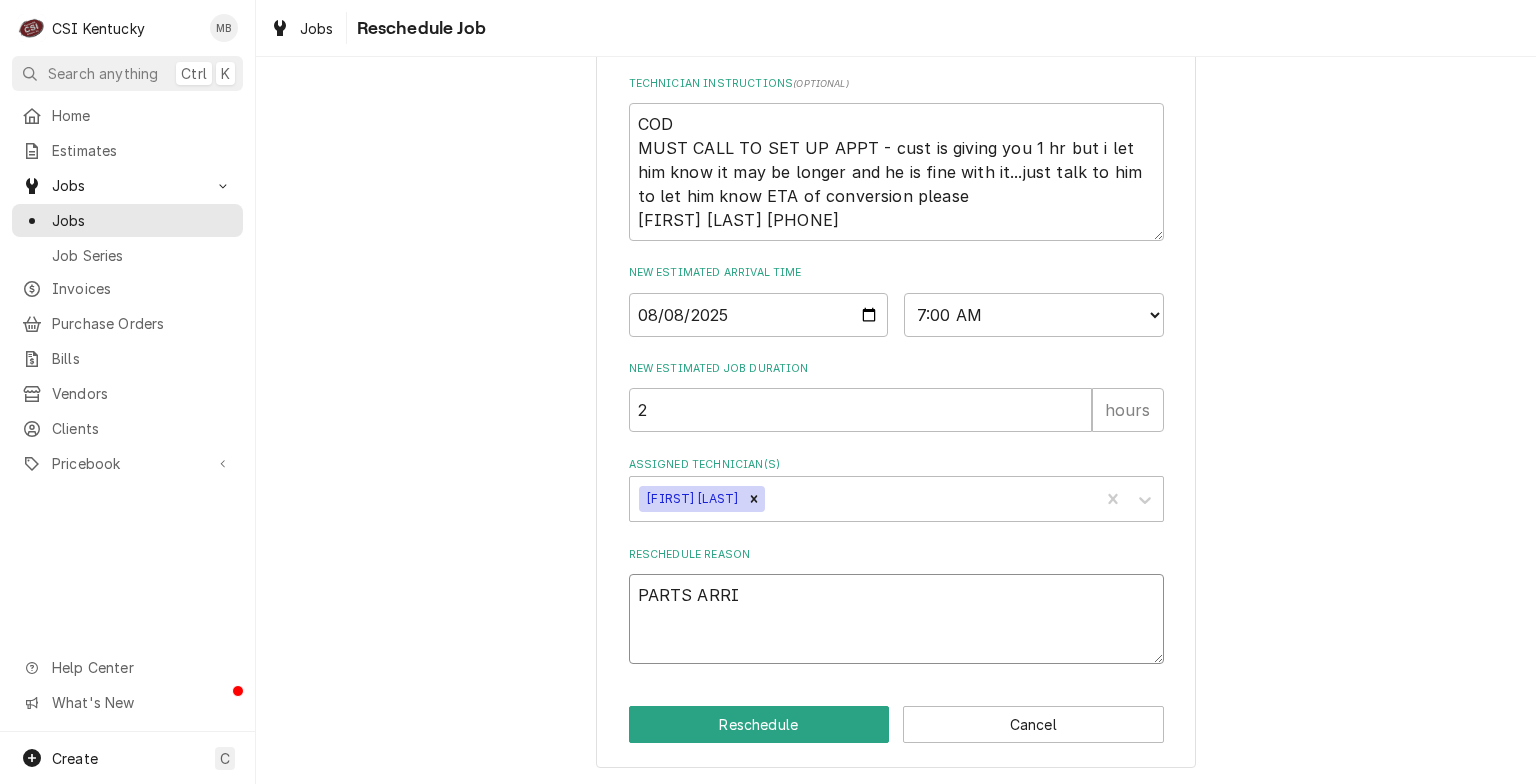 type on "x" 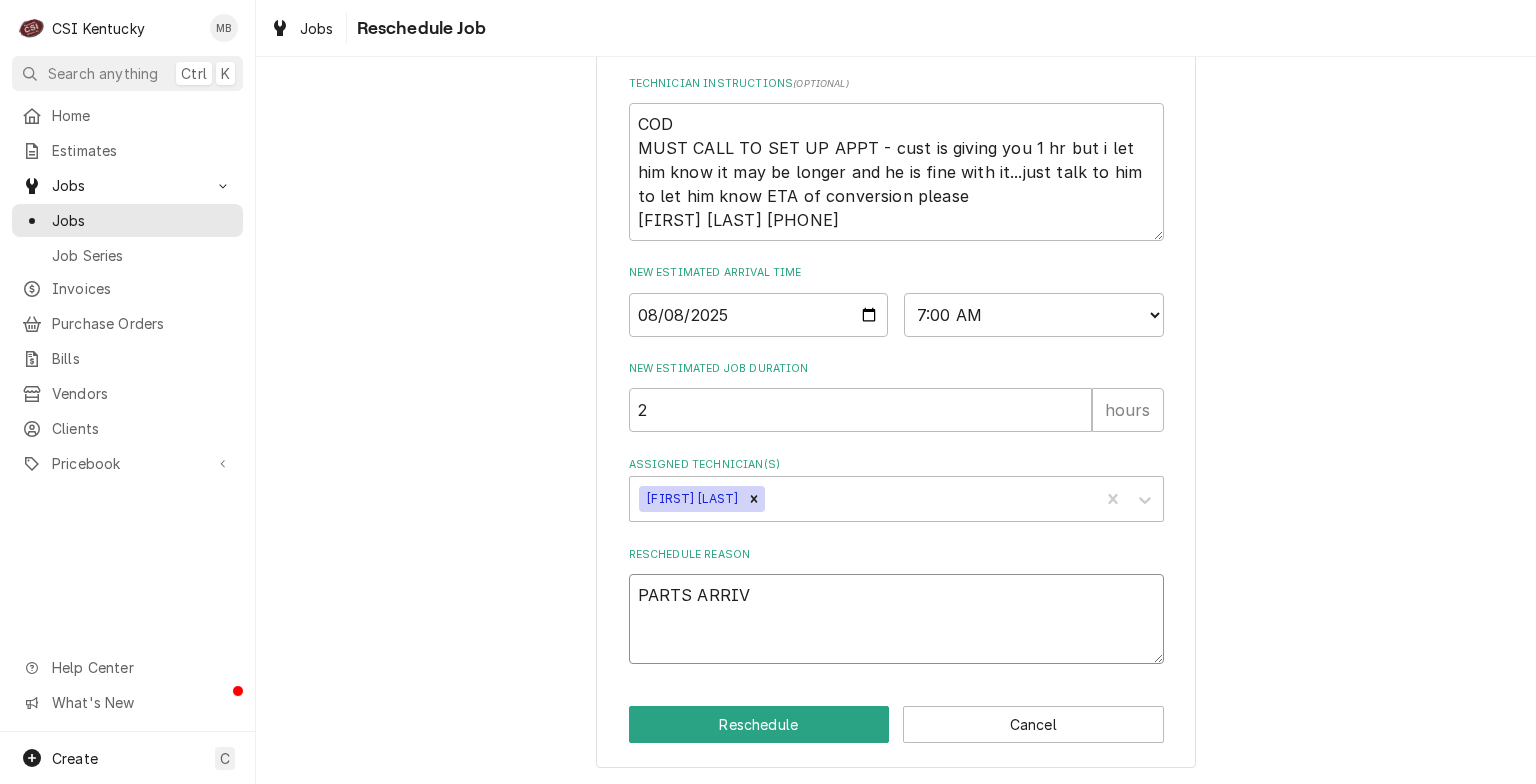 type on "x" 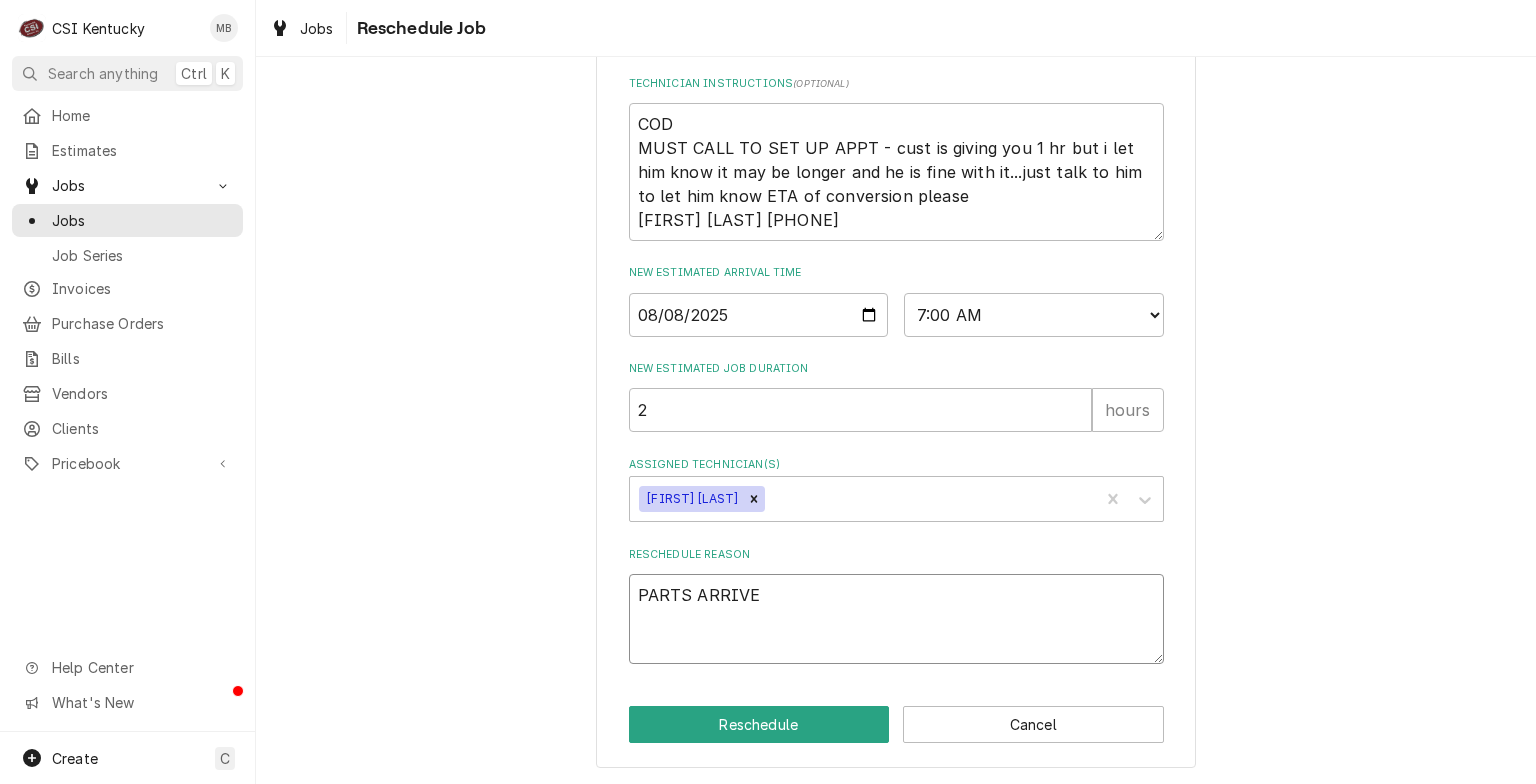 type on "x" 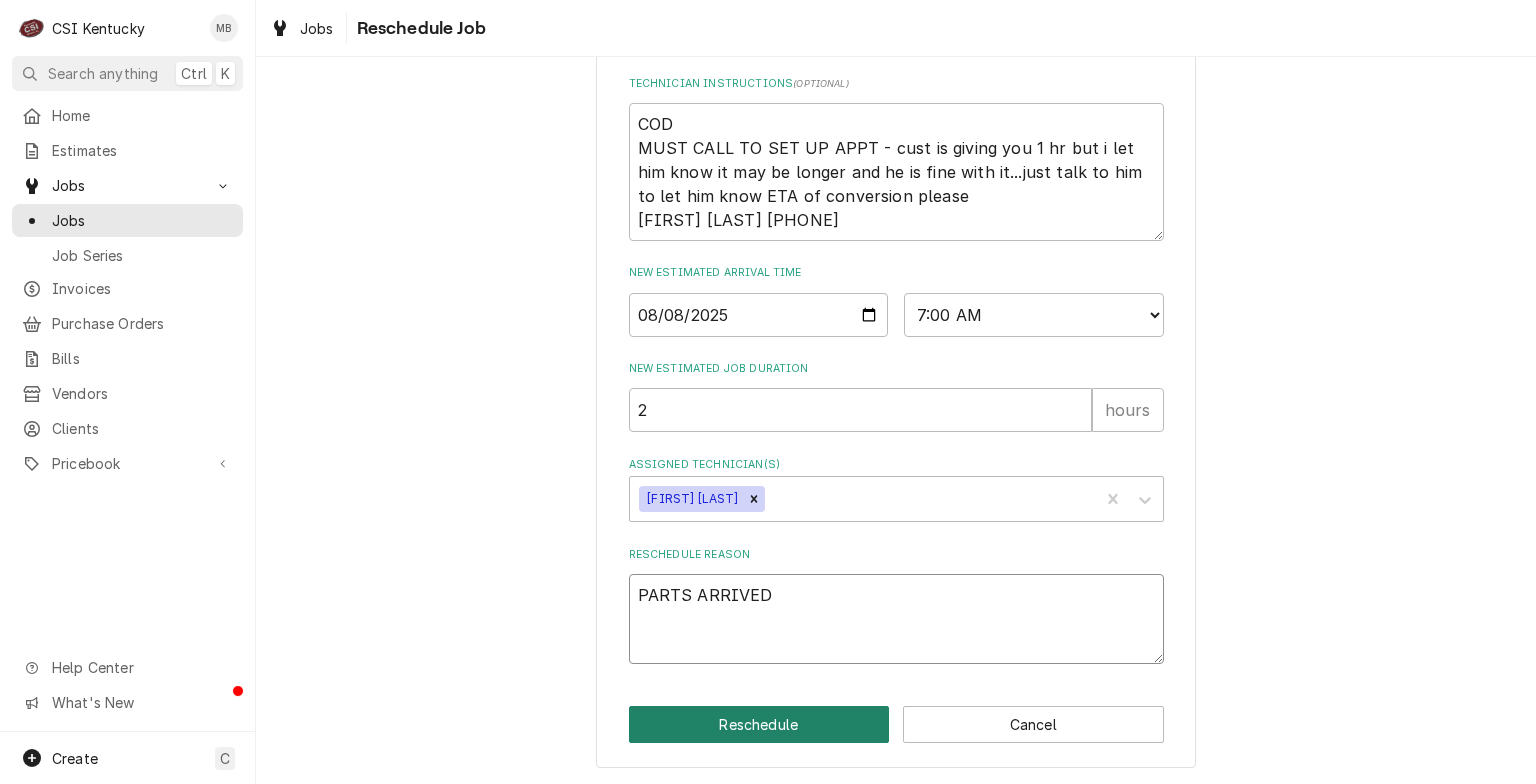 type on "PARTS ARRIVED" 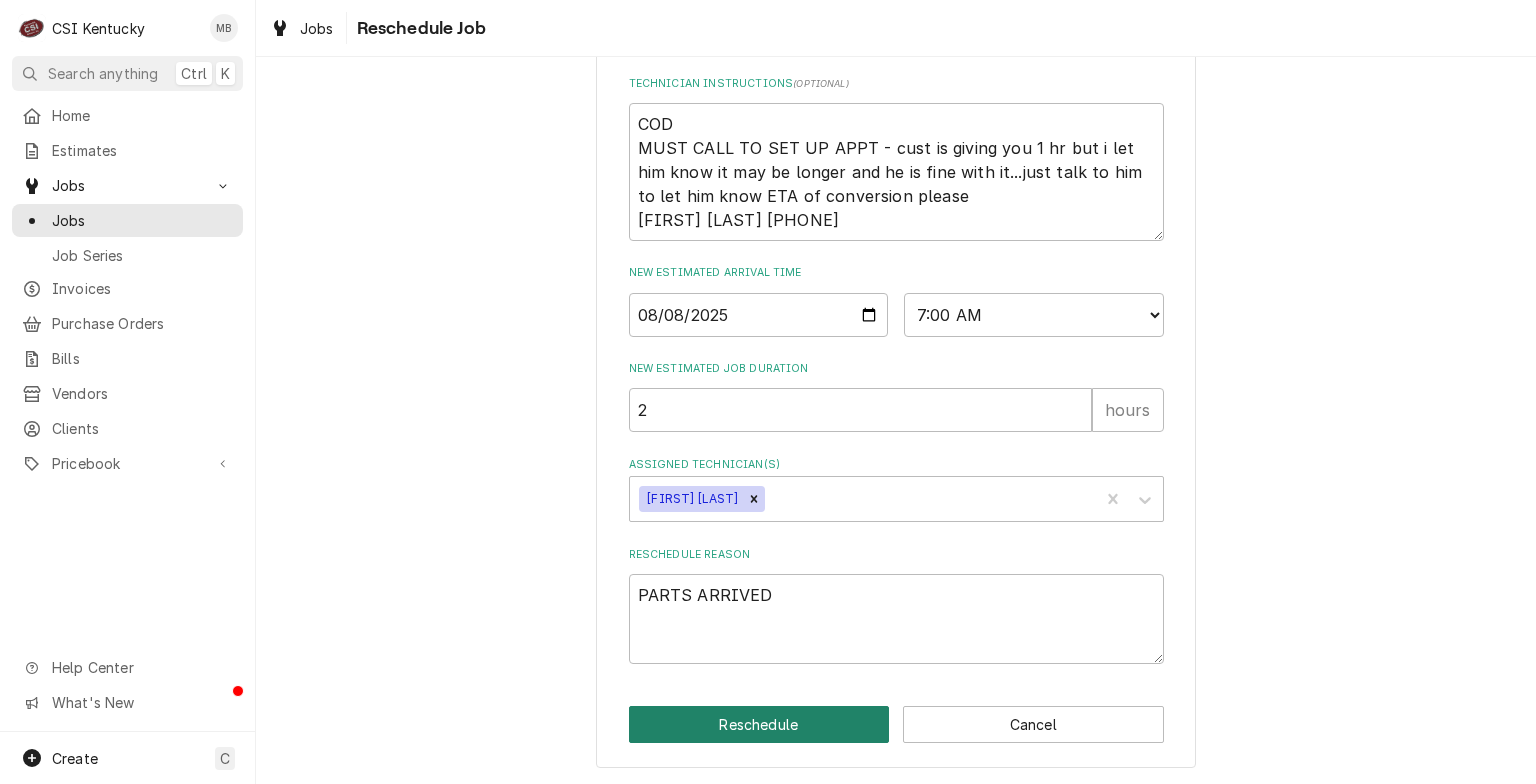 click on "Reschedule" at bounding box center [759, 724] 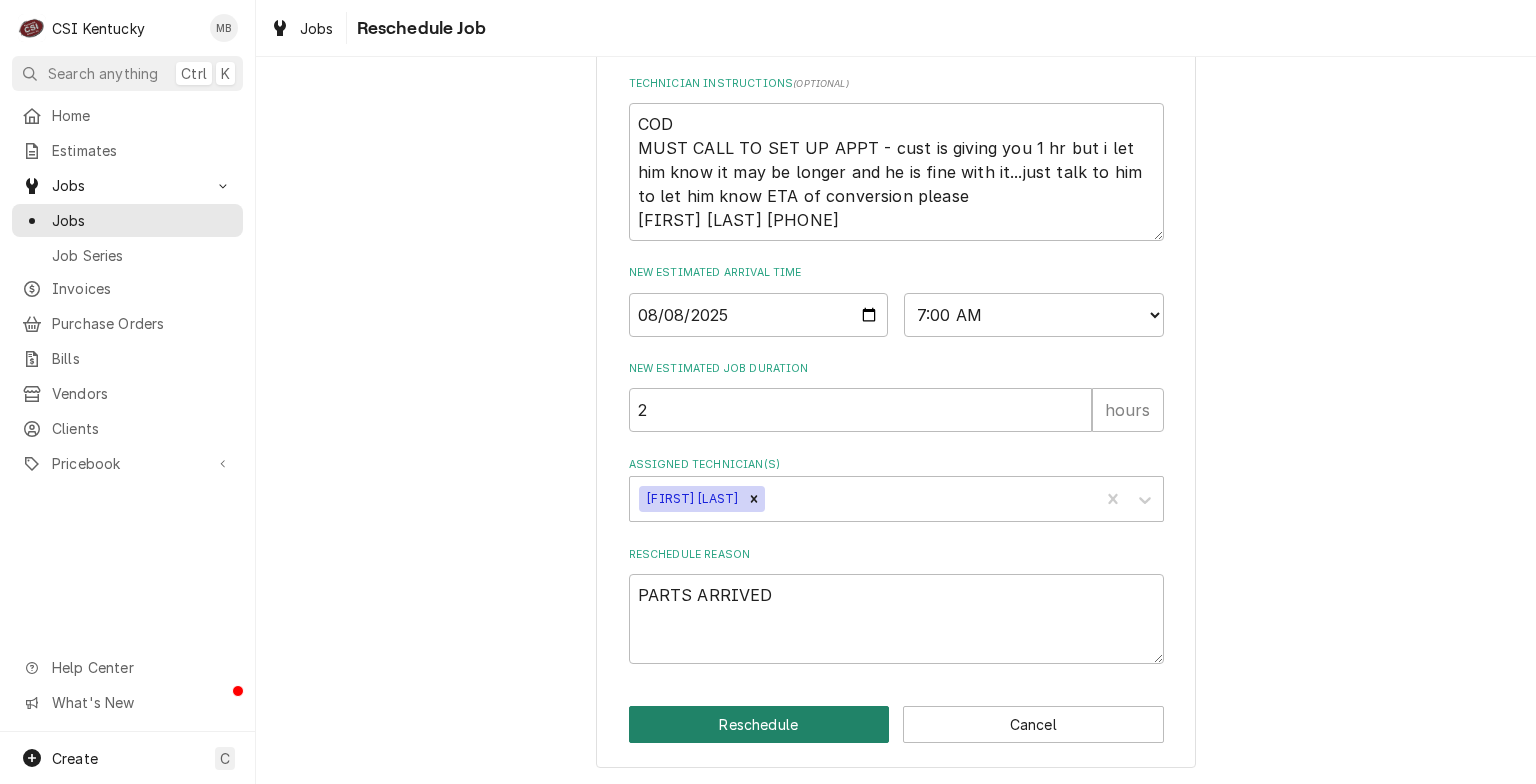 type on "x" 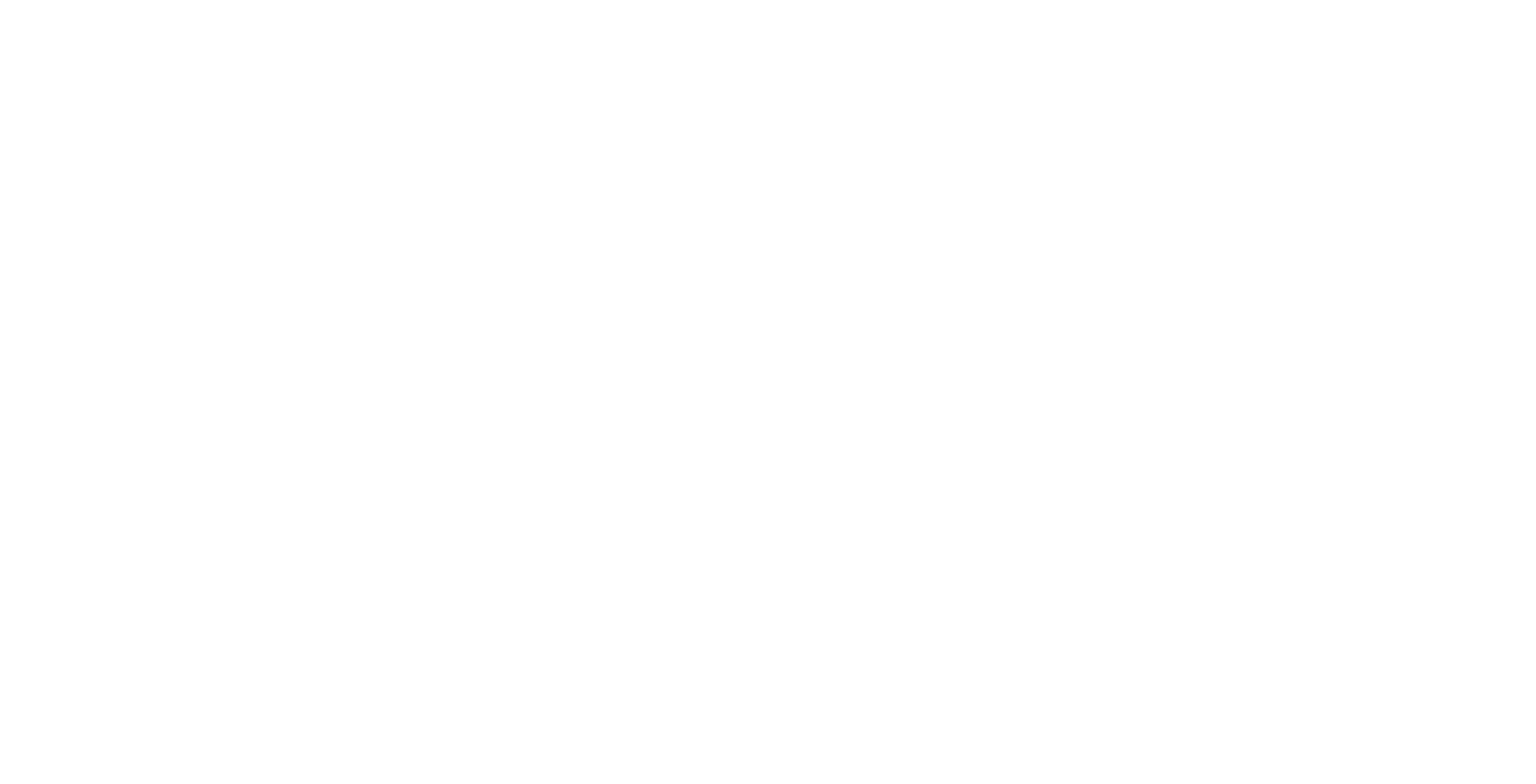 scroll, scrollTop: 0, scrollLeft: 0, axis: both 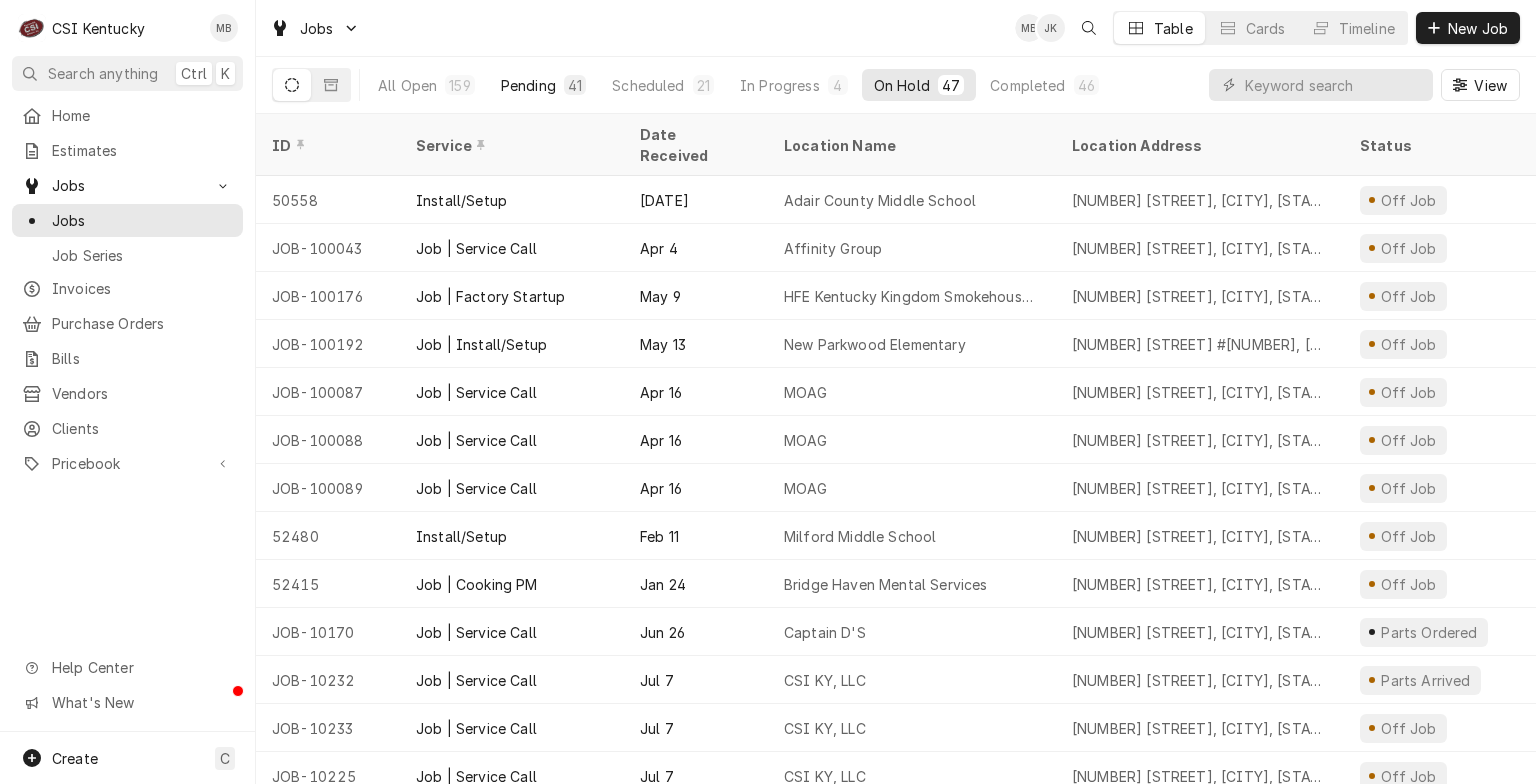 click on "Pending" at bounding box center (528, 85) 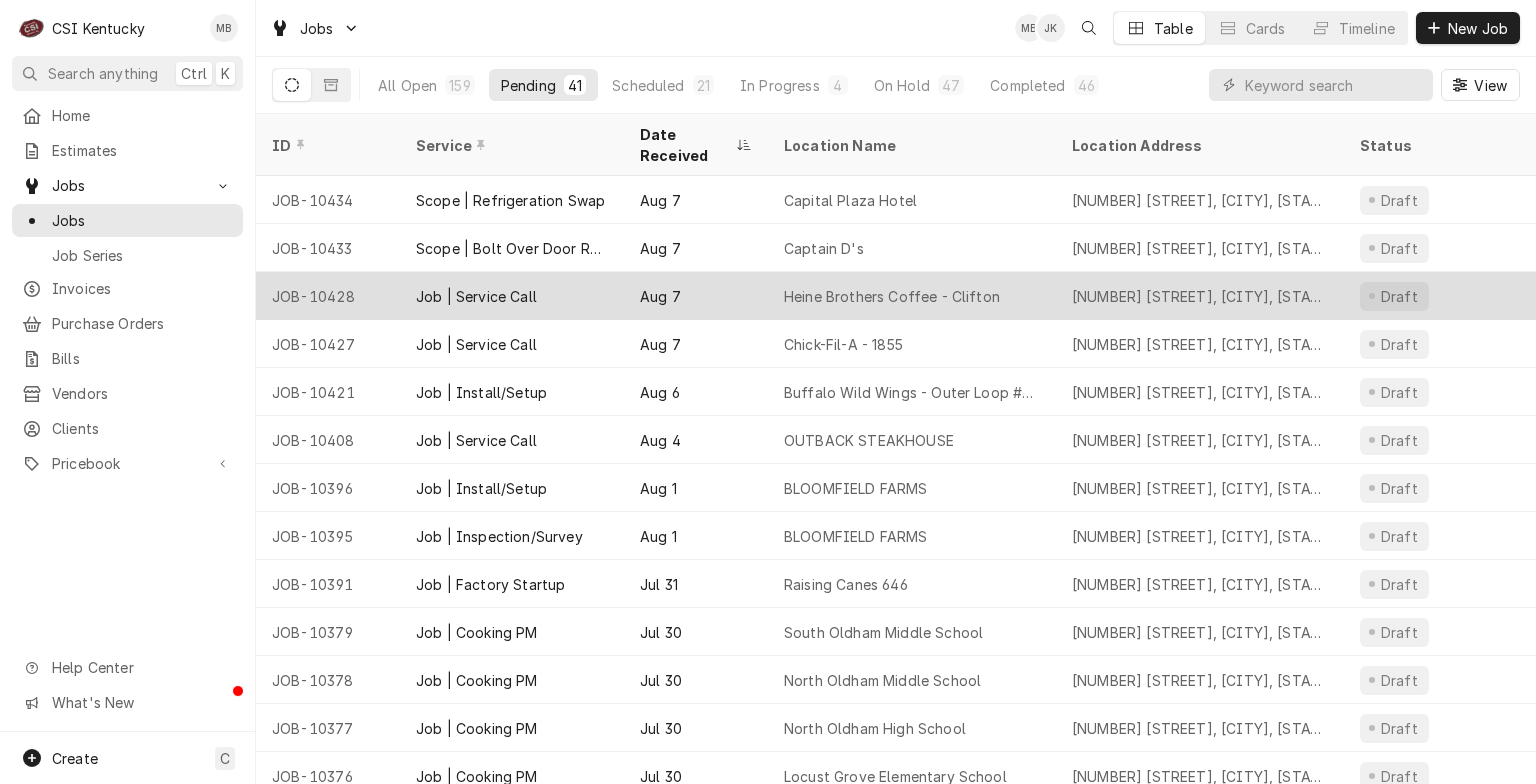click on "Job | Service Call" at bounding box center (512, 296) 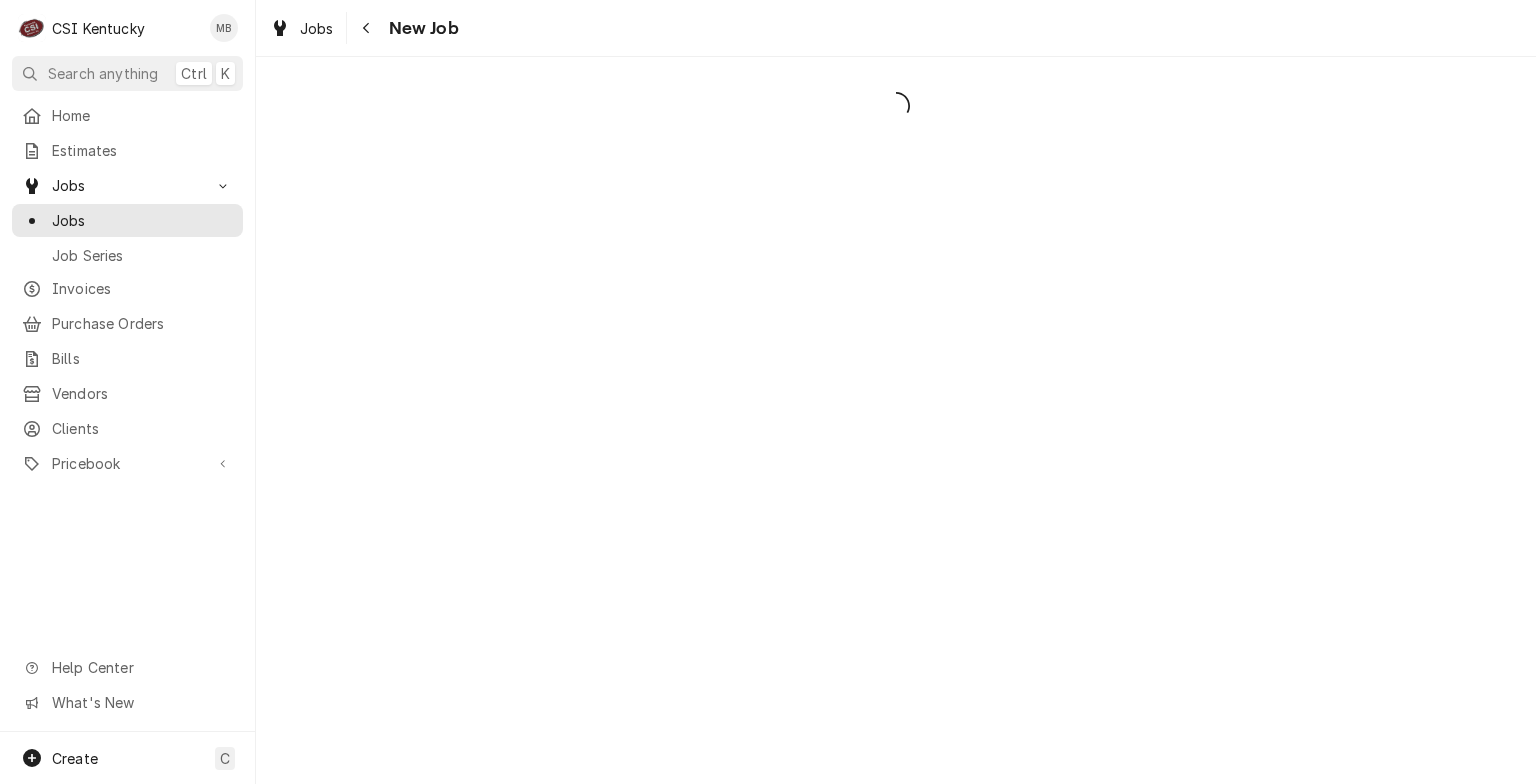 scroll, scrollTop: 0, scrollLeft: 0, axis: both 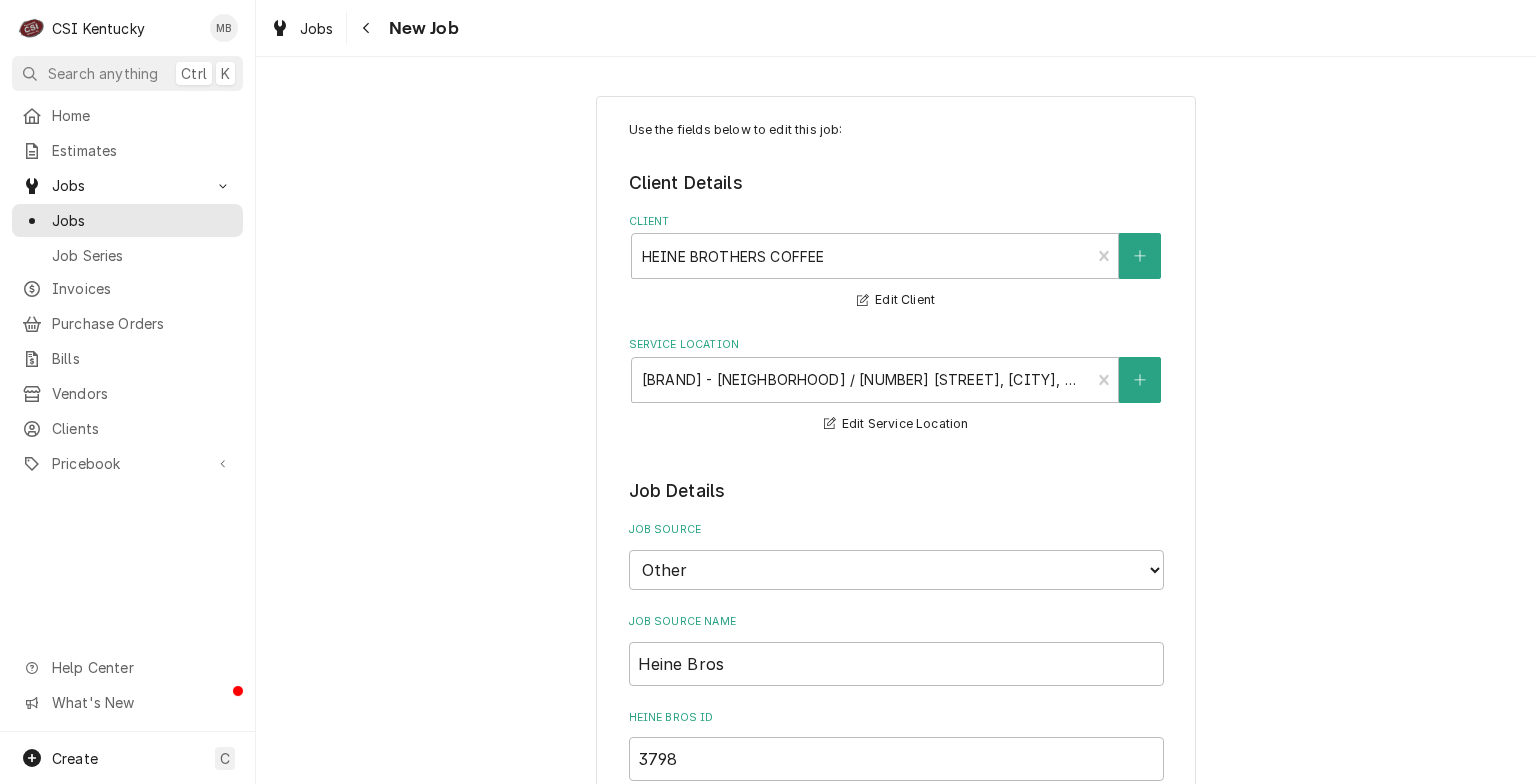 type on "x" 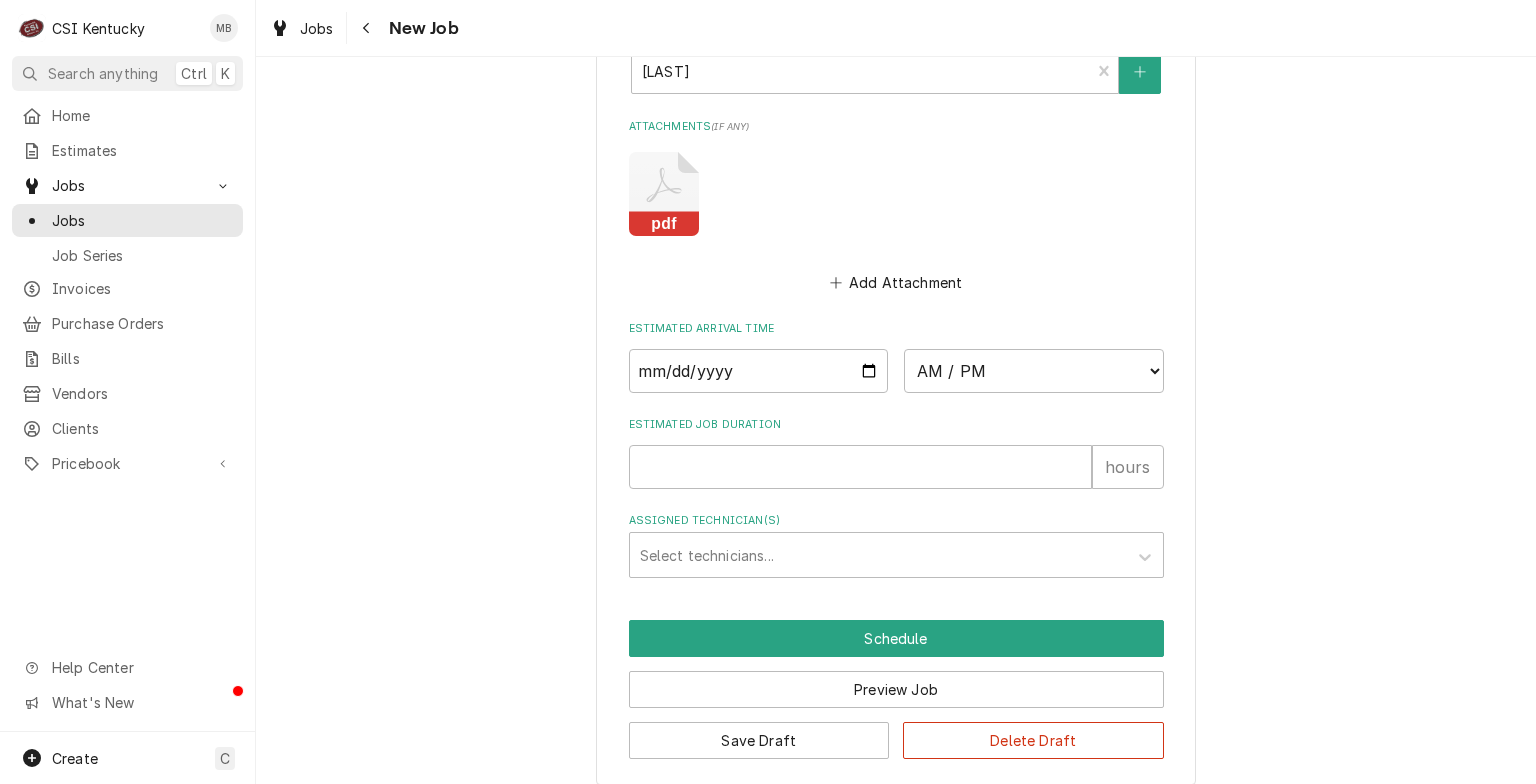 scroll, scrollTop: 1872, scrollLeft: 0, axis: vertical 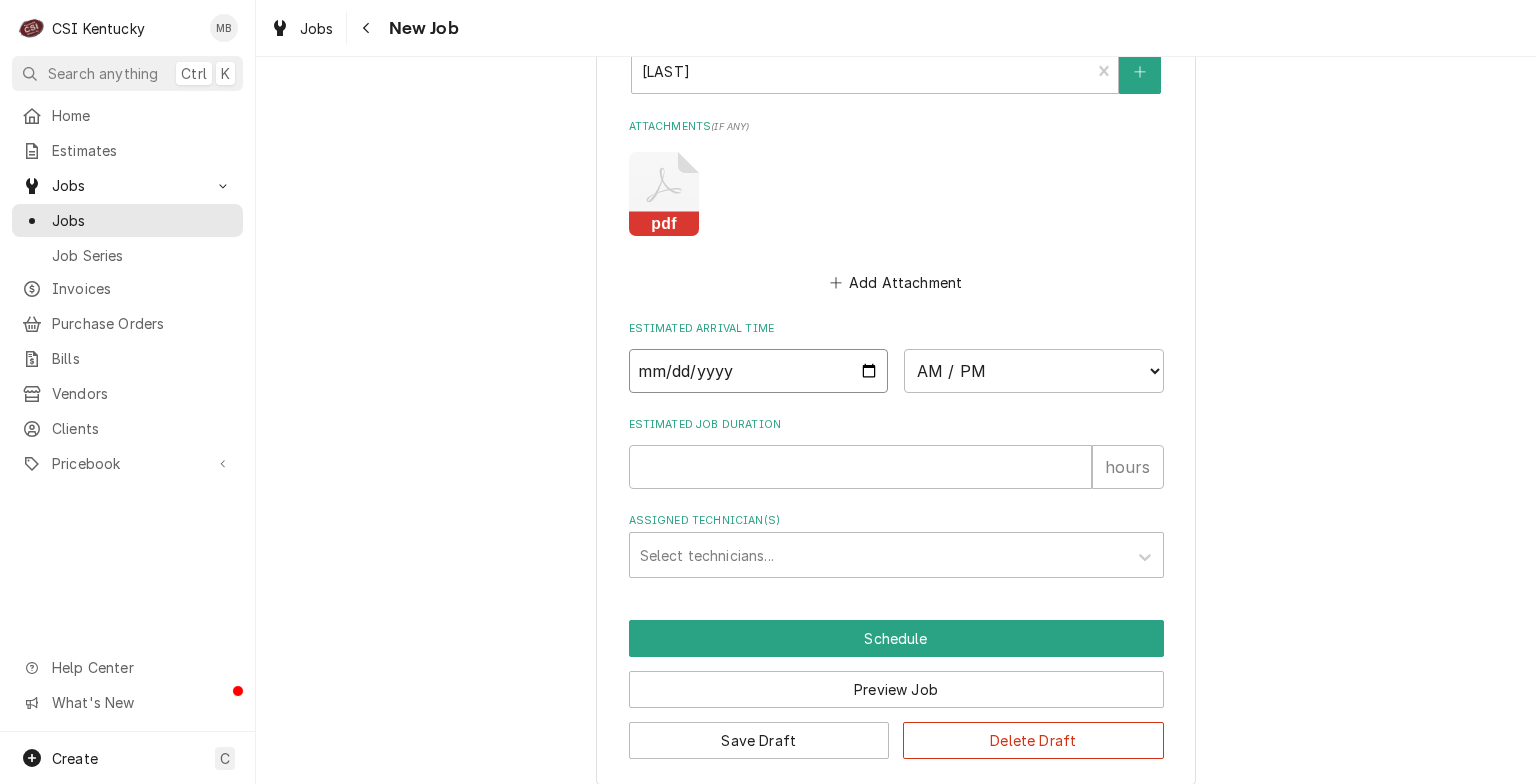 click at bounding box center [759, 371] 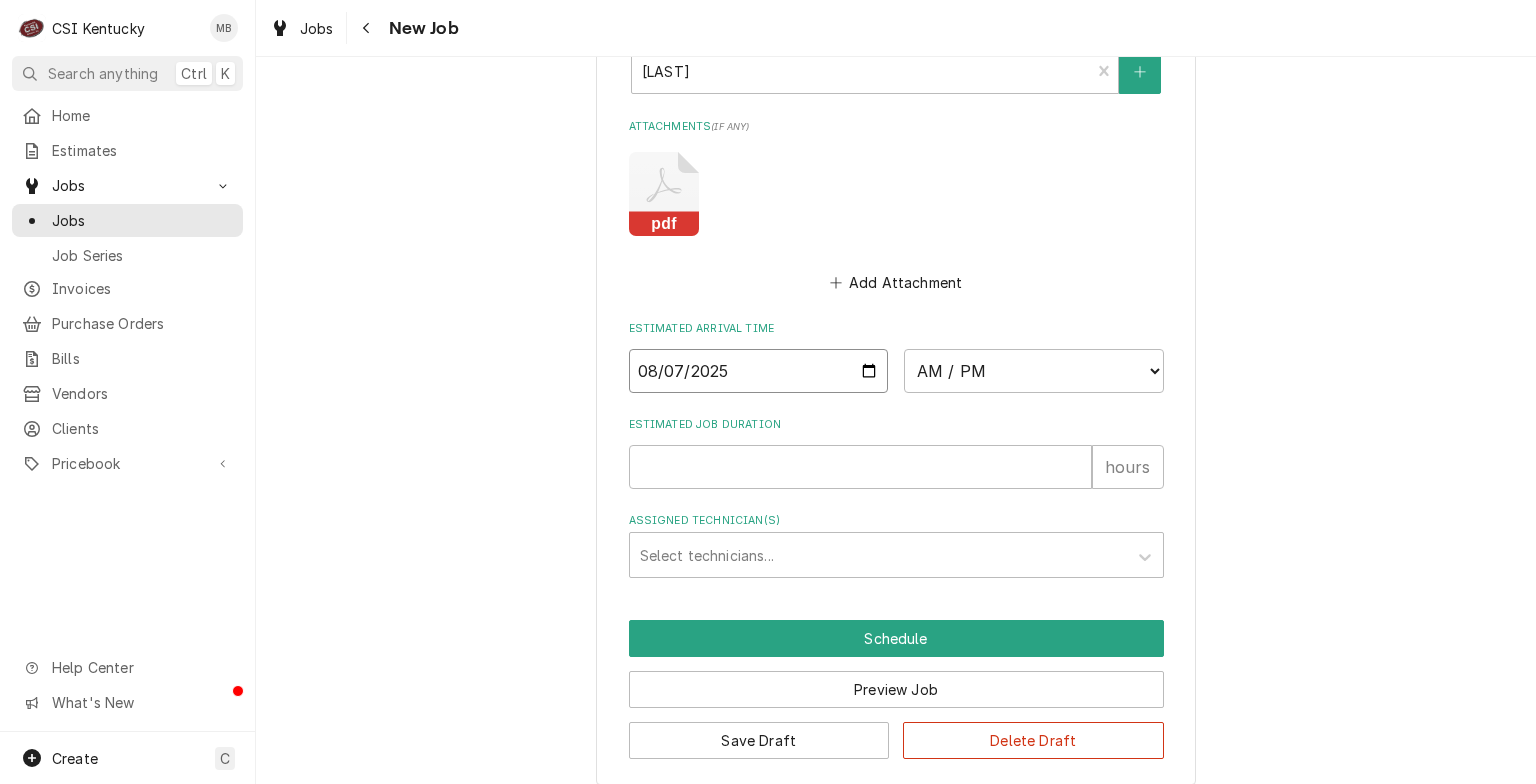 type on "x" 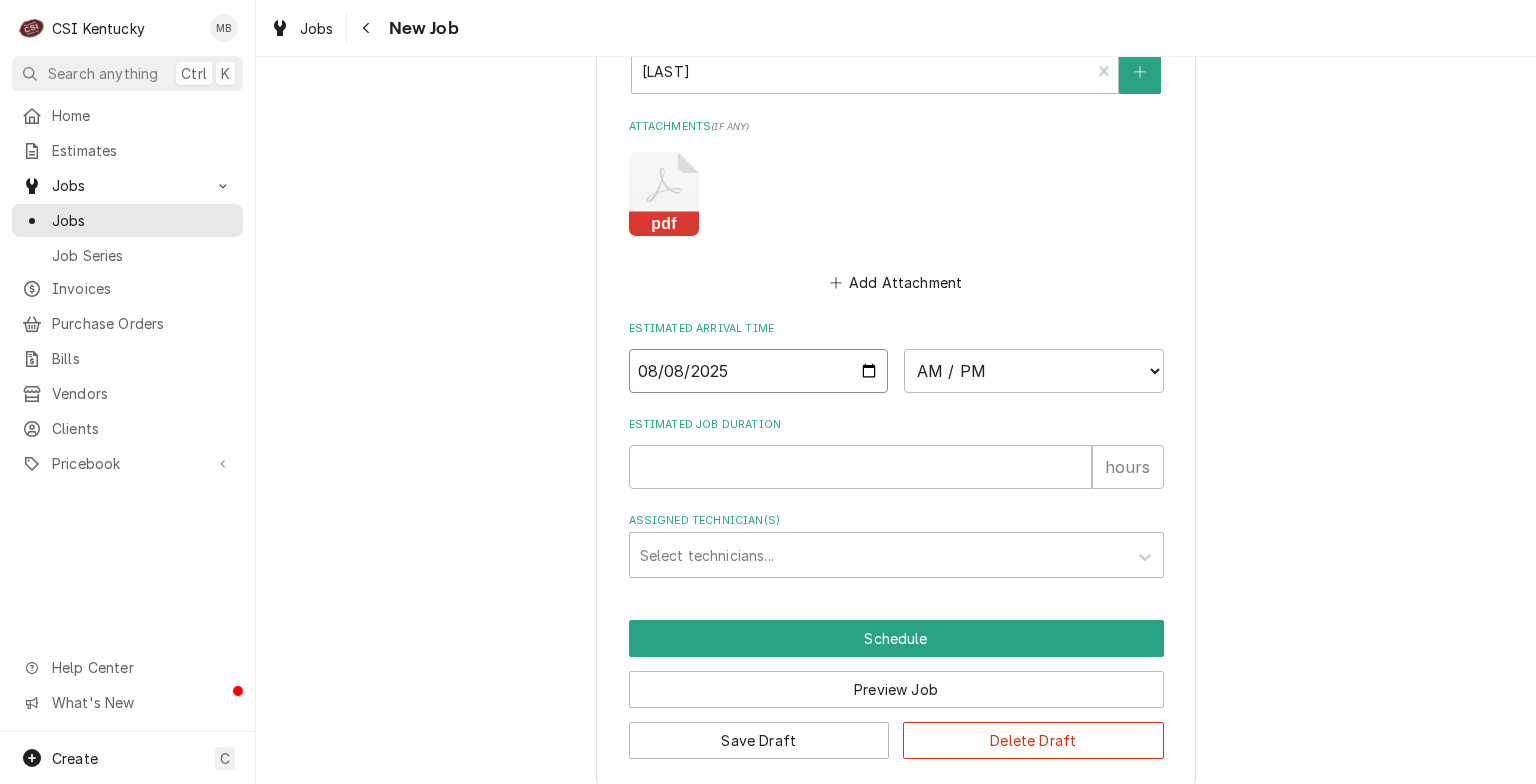 type on "x" 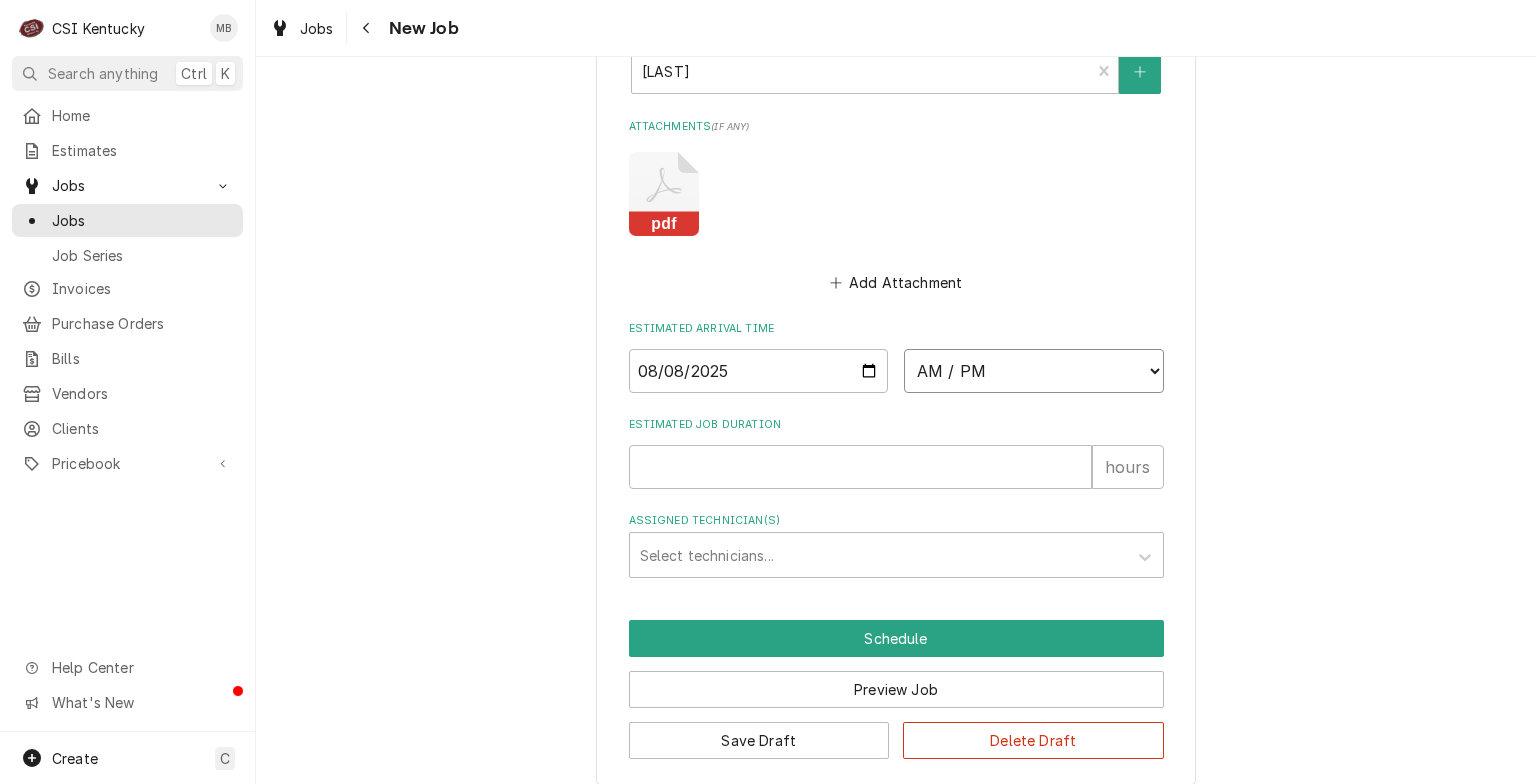 click on "AM / PM 6:00 AM 6:15 AM 6:30 AM 6:45 AM 7:00 AM 7:15 AM 7:30 AM 7:45 AM 8:00 AM 8:15 AM 8:30 AM 8:45 AM 9:00 AM 9:15 AM 9:30 AM 9:45 AM 10:00 AM 10:15 AM 10:30 AM 10:45 AM 11:00 AM 11:15 AM 11:30 AM 11:45 AM 12:00 PM 12:15 PM 12:30 PM 12:45 PM 1:00 PM 1:15 PM 1:30 PM 1:45 PM 2:00 PM 2:15 PM 2:30 PM 2:45 PM 3:00 PM 3:15 PM 3:30 PM 3:45 PM 4:00 PM 4:15 PM 4:30 PM 4:45 PM 5:00 PM 5:15 PM 5:30 PM 5:45 PM 6:00 PM 6:15 PM 6:30 PM 6:45 PM 7:00 PM 7:15 PM 7:30 PM 7:45 PM 8:00 PM 8:15 PM 8:30 PM 8:45 PM 9:00 PM 9:15 PM 9:30 PM 9:45 PM 10:00 PM 10:15 PM 10:30 PM 10:45 PM 11:00 PM 11:15 PM 11:30 PM 11:45 PM 12:00 AM 12:15 AM 12:30 AM 12:45 AM 1:00 AM 1:15 AM 1:30 AM 1:45 AM 2:00 AM 2:15 AM 2:30 AM 2:45 AM 3:00 AM 3:15 AM 3:30 AM 3:45 AM 4:00 AM 4:15 AM 4:30 AM 4:45 AM 5:00 AM 5:15 AM 5:30 AM 5:45 AM" at bounding box center (1034, 371) 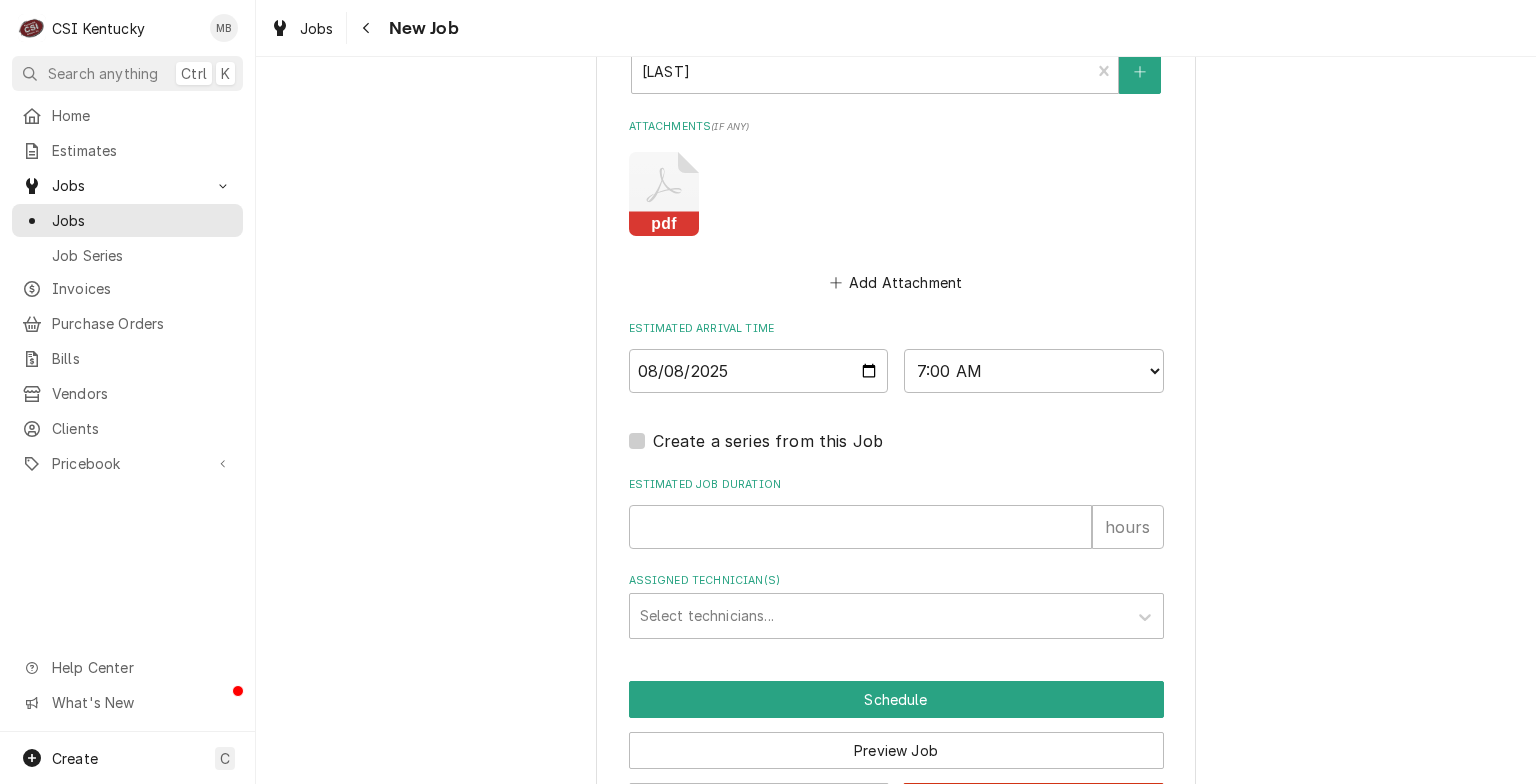 click on "Estimated Job Duration hours" at bounding box center (896, 512) 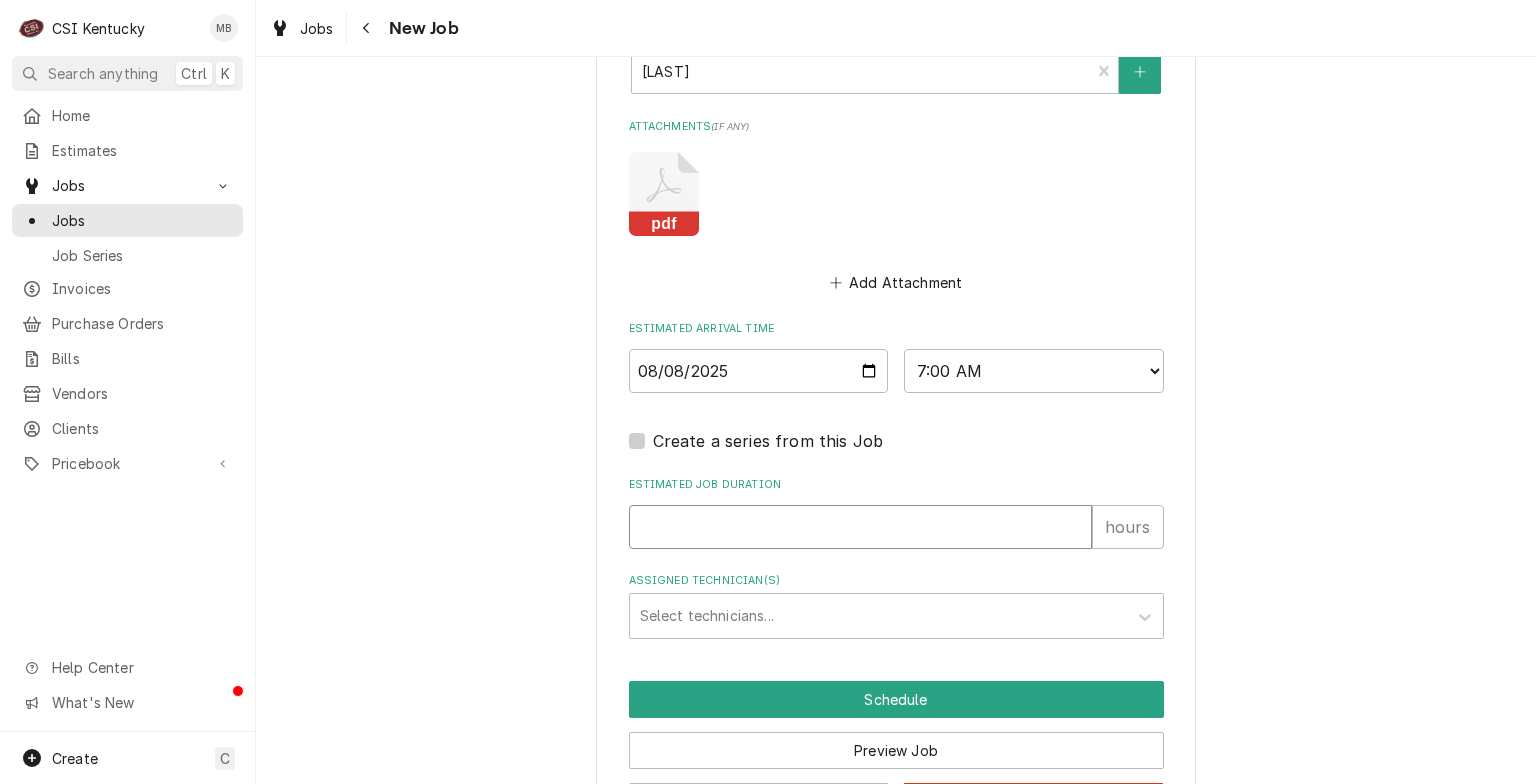 click on "Estimated Job Duration" at bounding box center (860, 527) 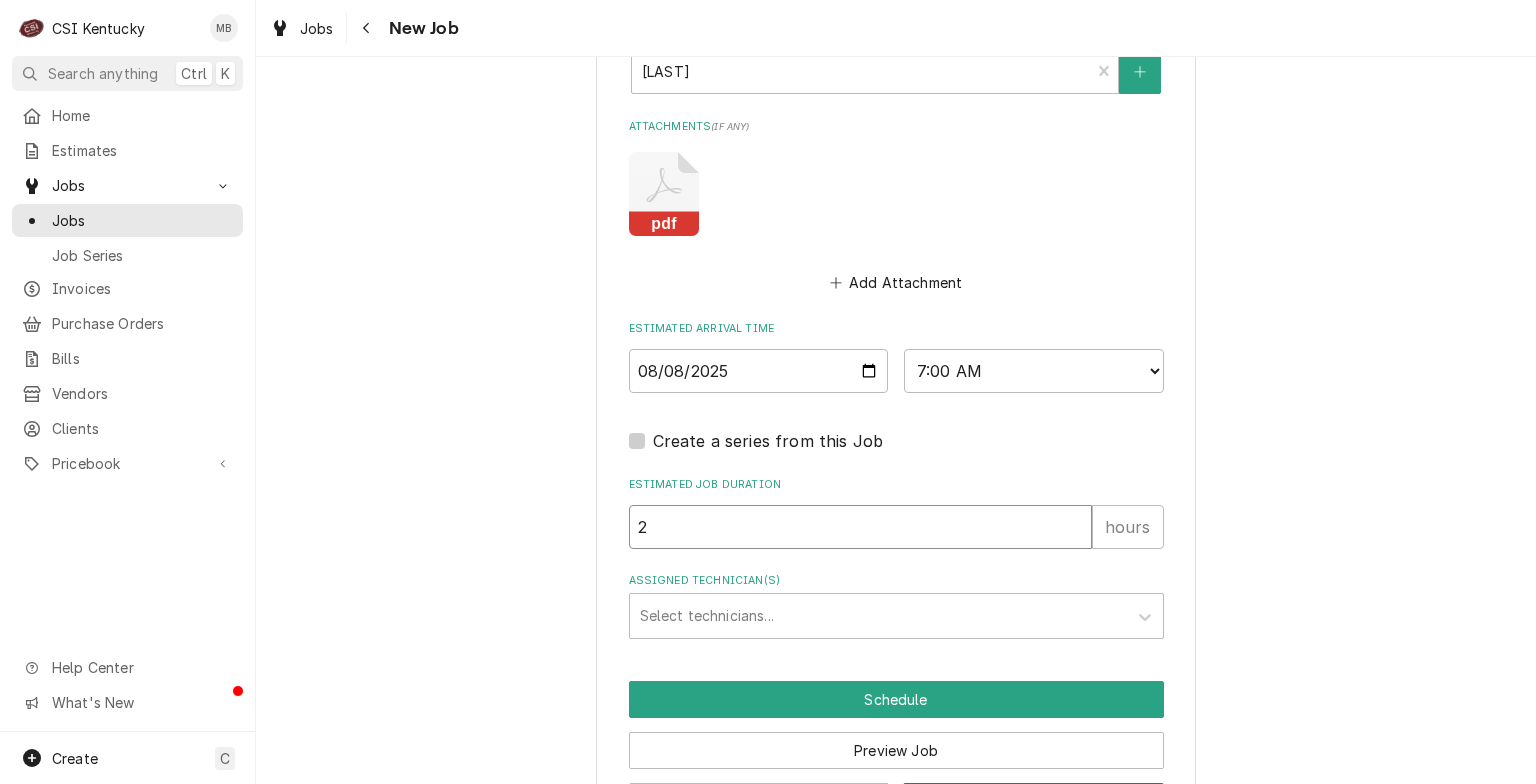 type on "x" 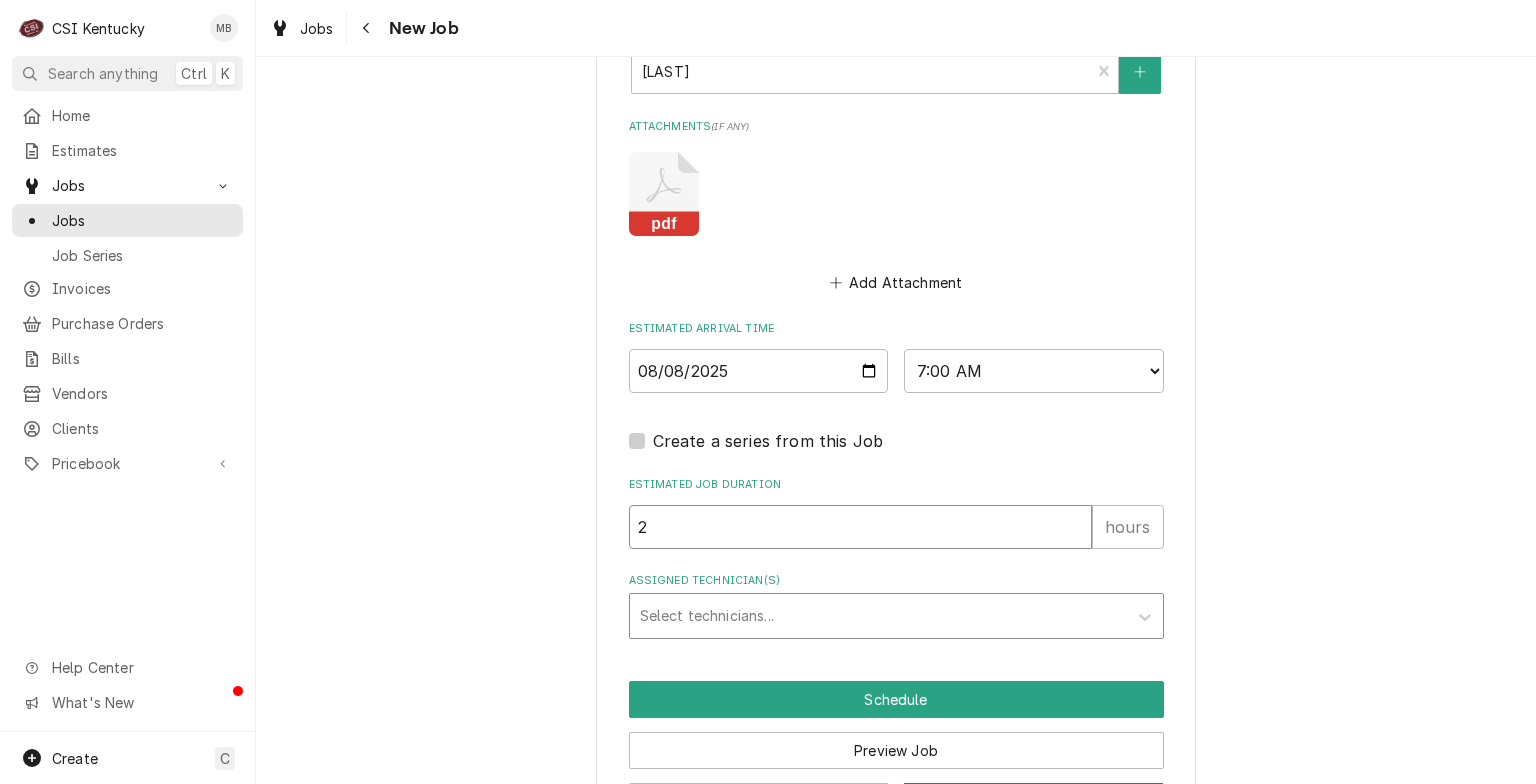 type on "2" 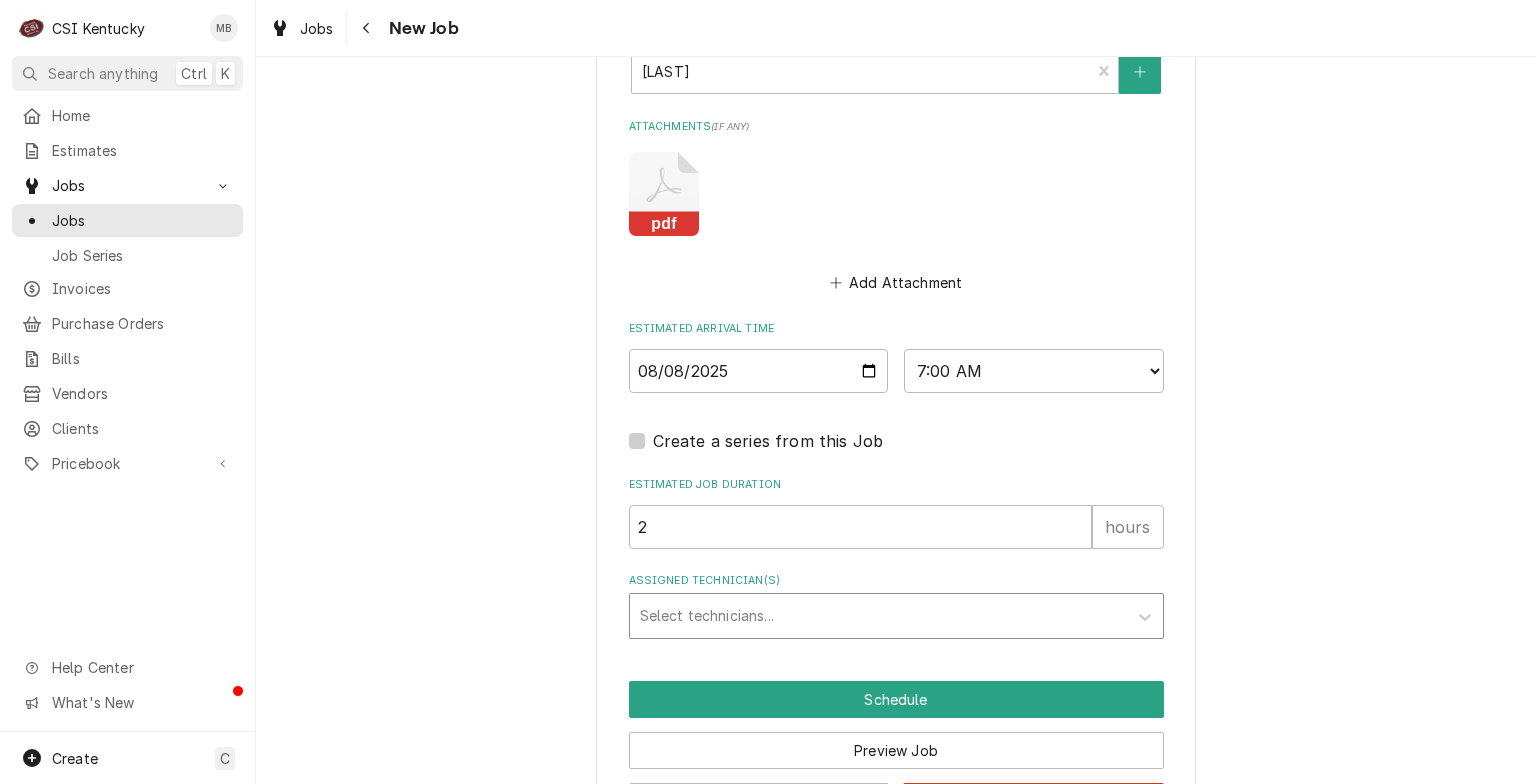 click at bounding box center (878, 616) 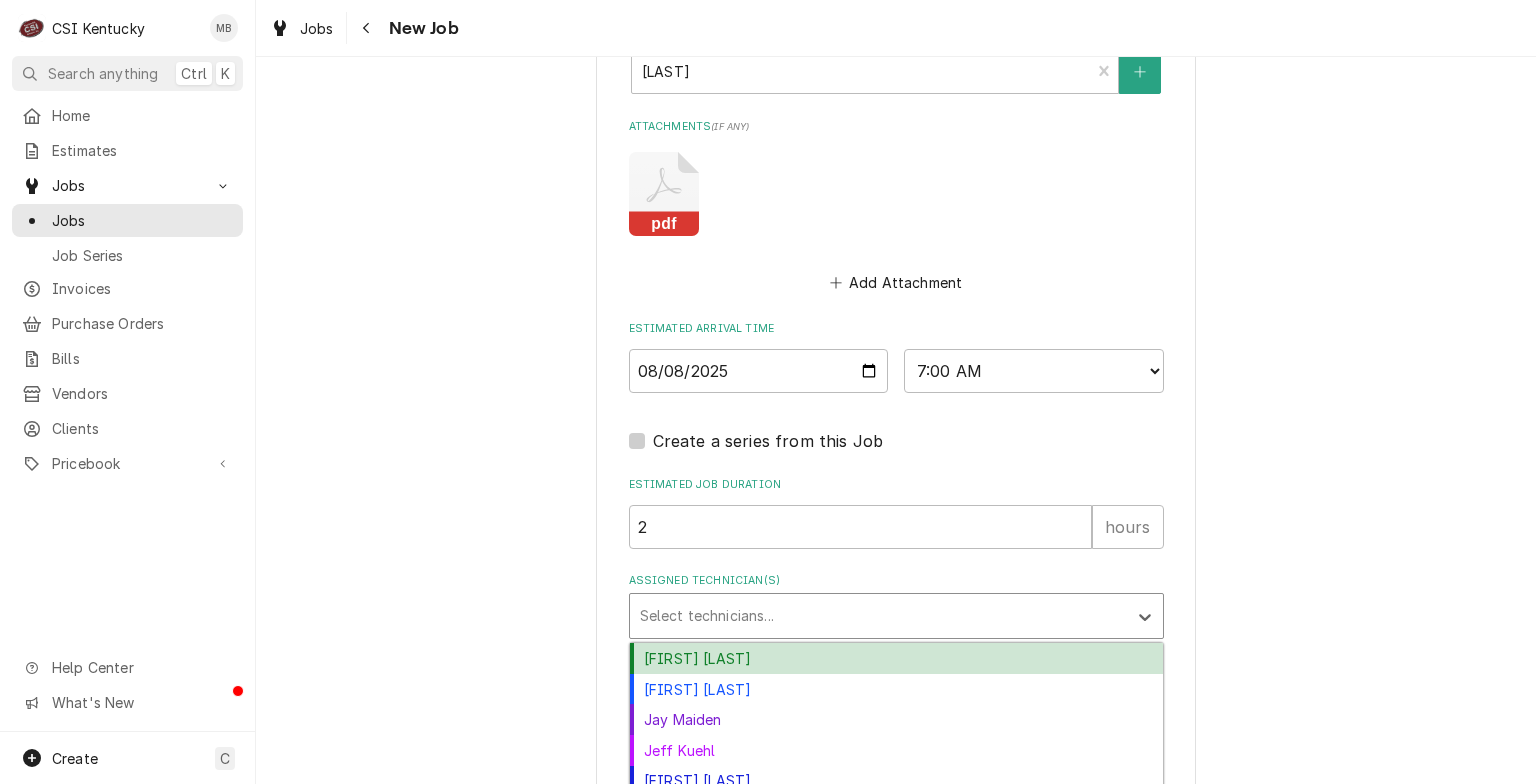 scroll, scrollTop: 1942, scrollLeft: 0, axis: vertical 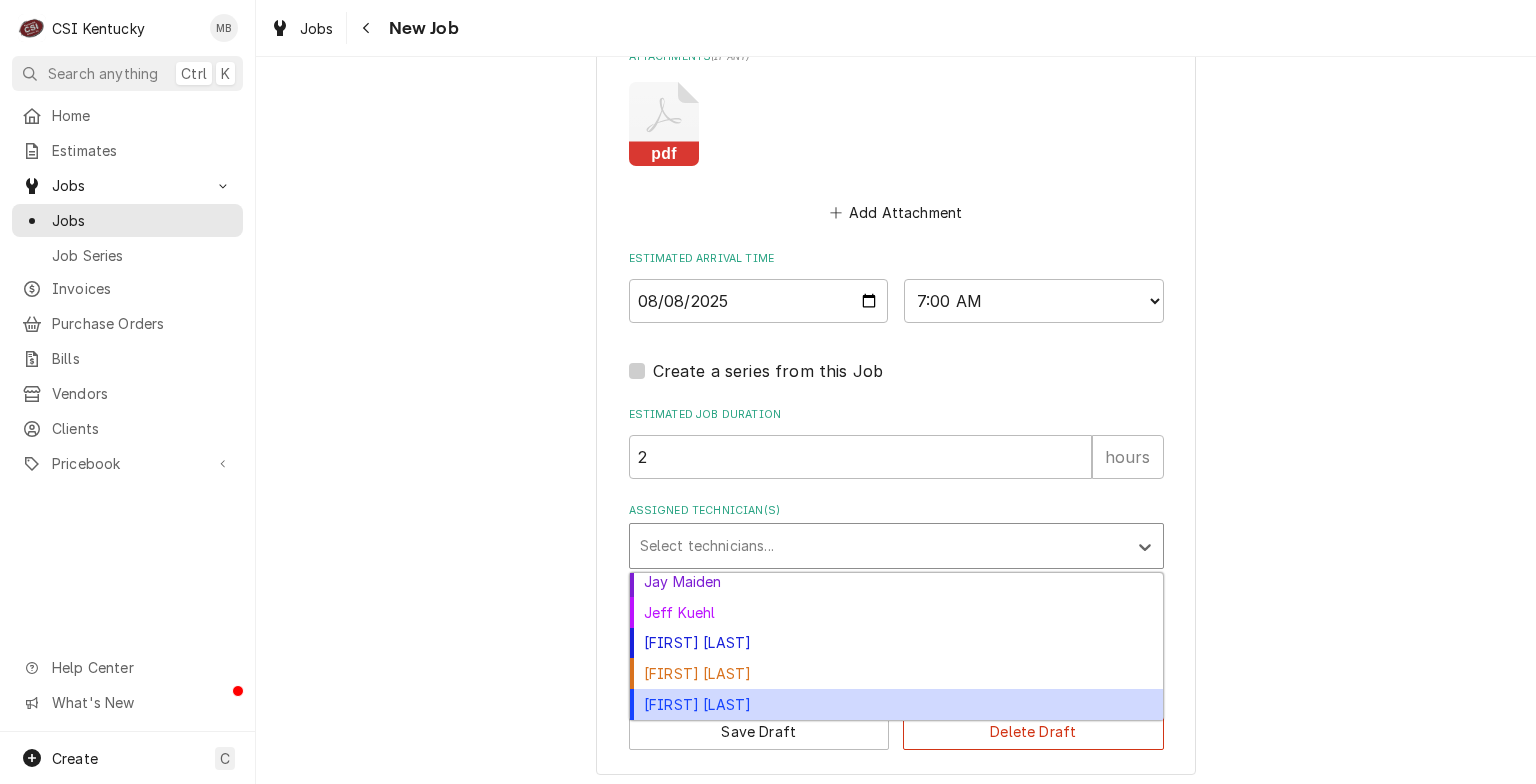 click on "Matt Brewington" at bounding box center [896, 704] 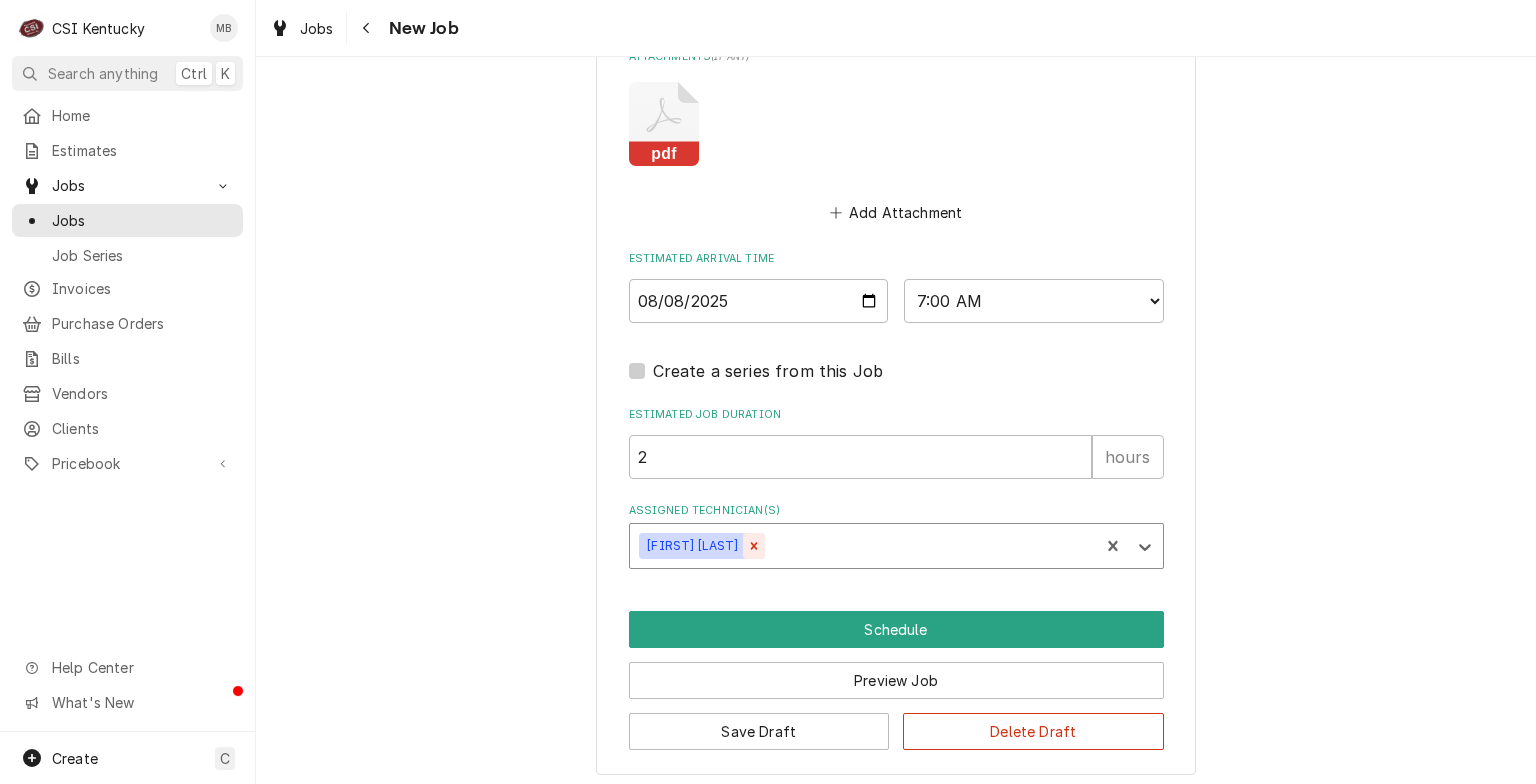 click 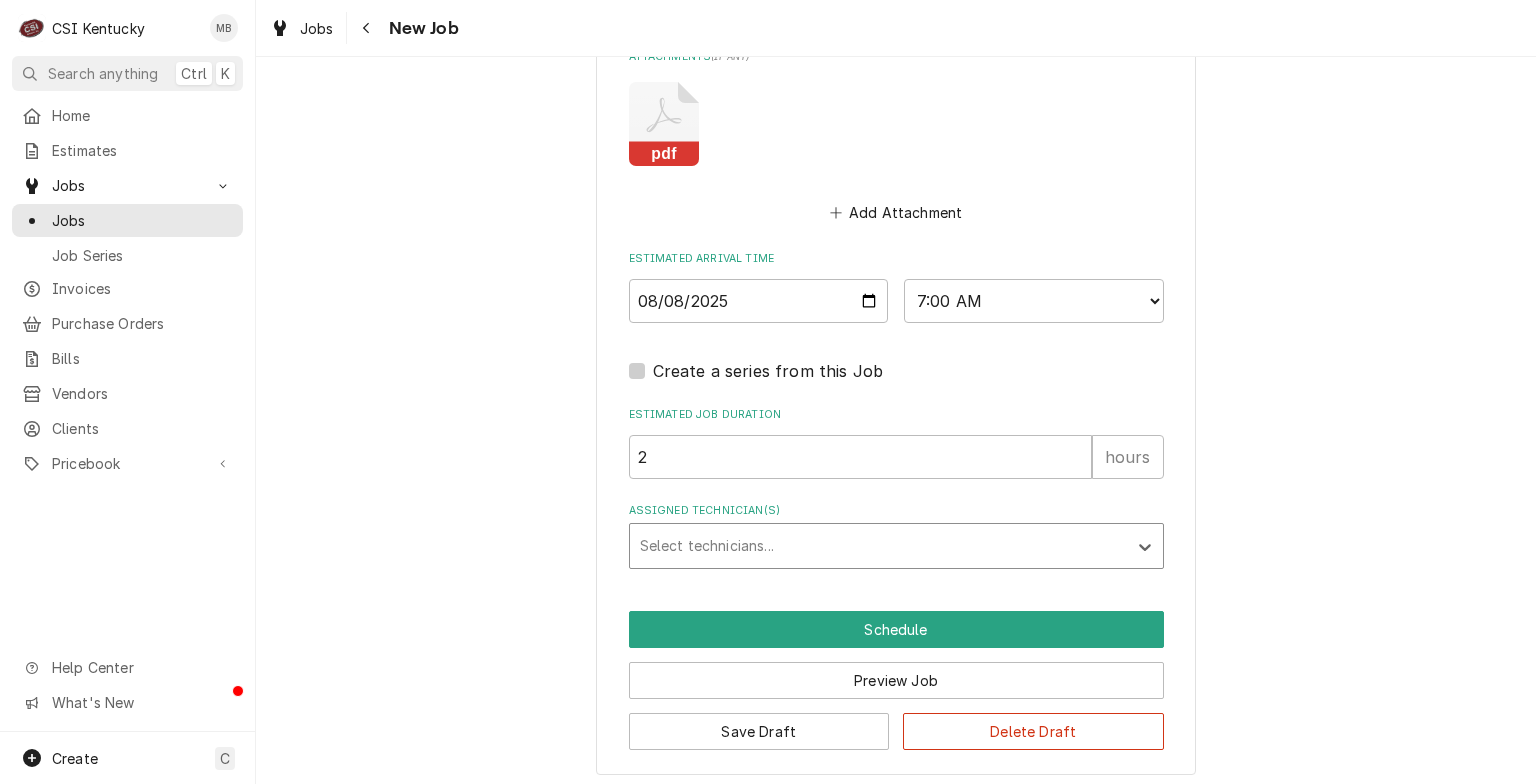 click at bounding box center (878, 546) 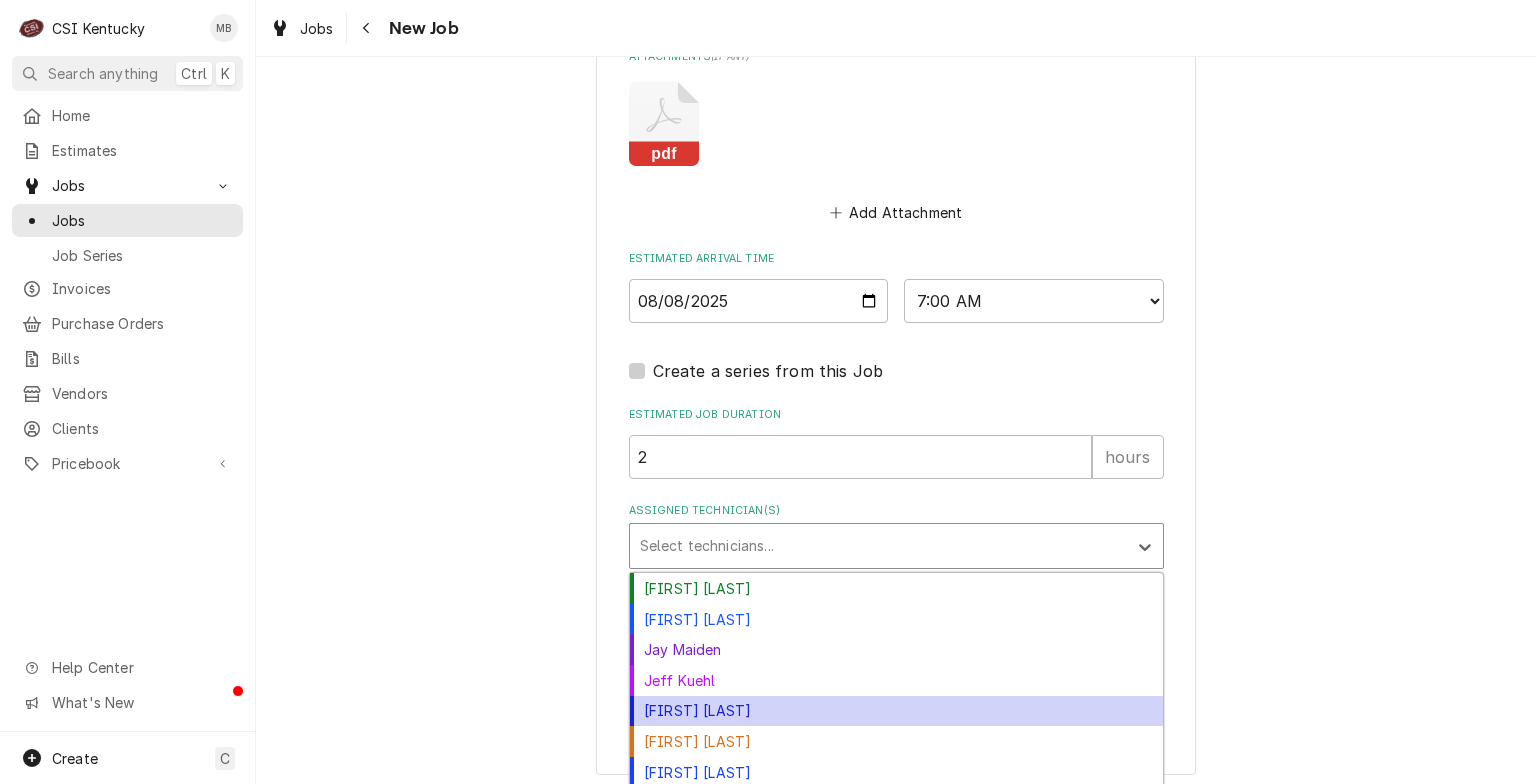 click on "Jeff Hartley" at bounding box center [896, 711] 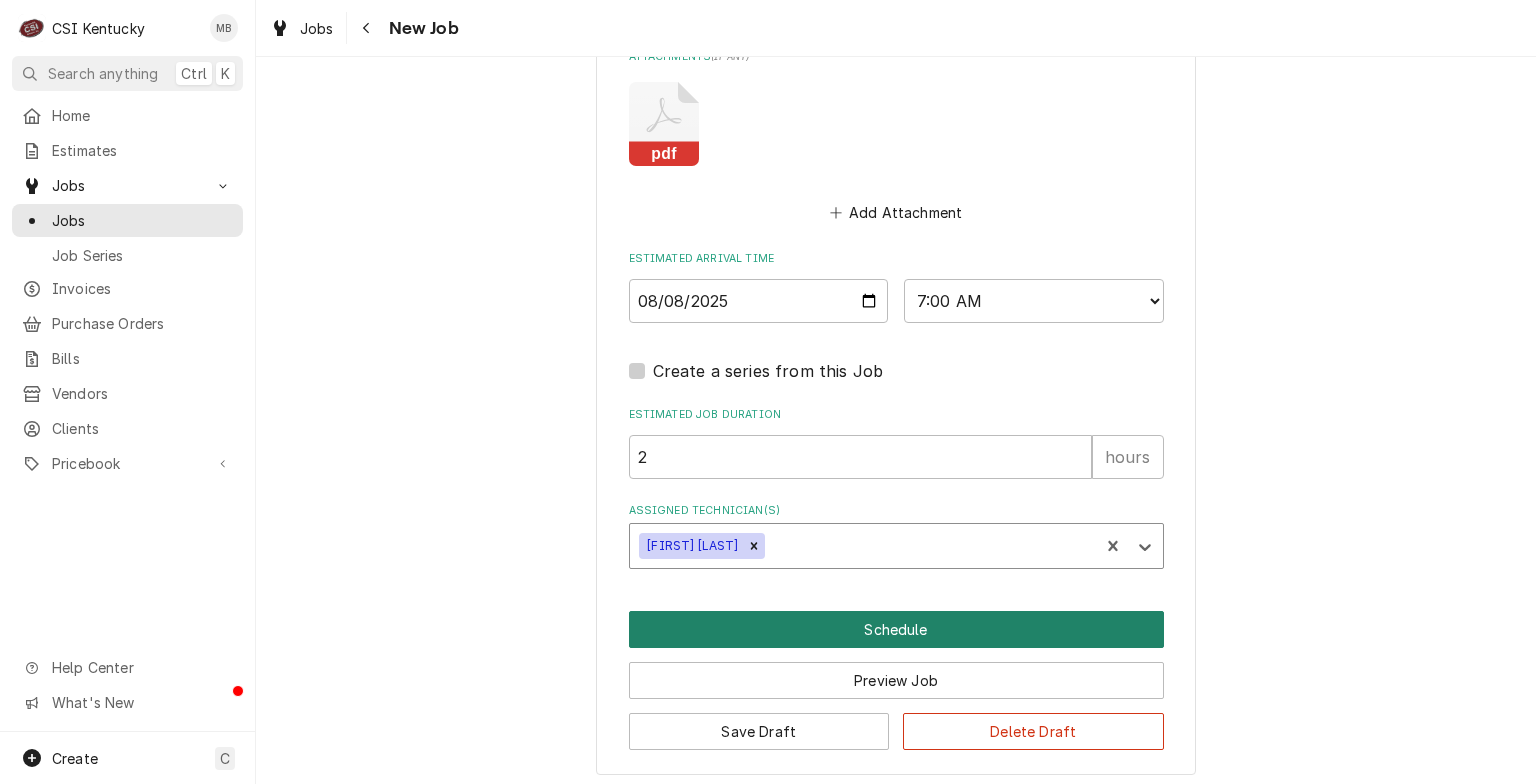 click on "Schedule" at bounding box center (896, 629) 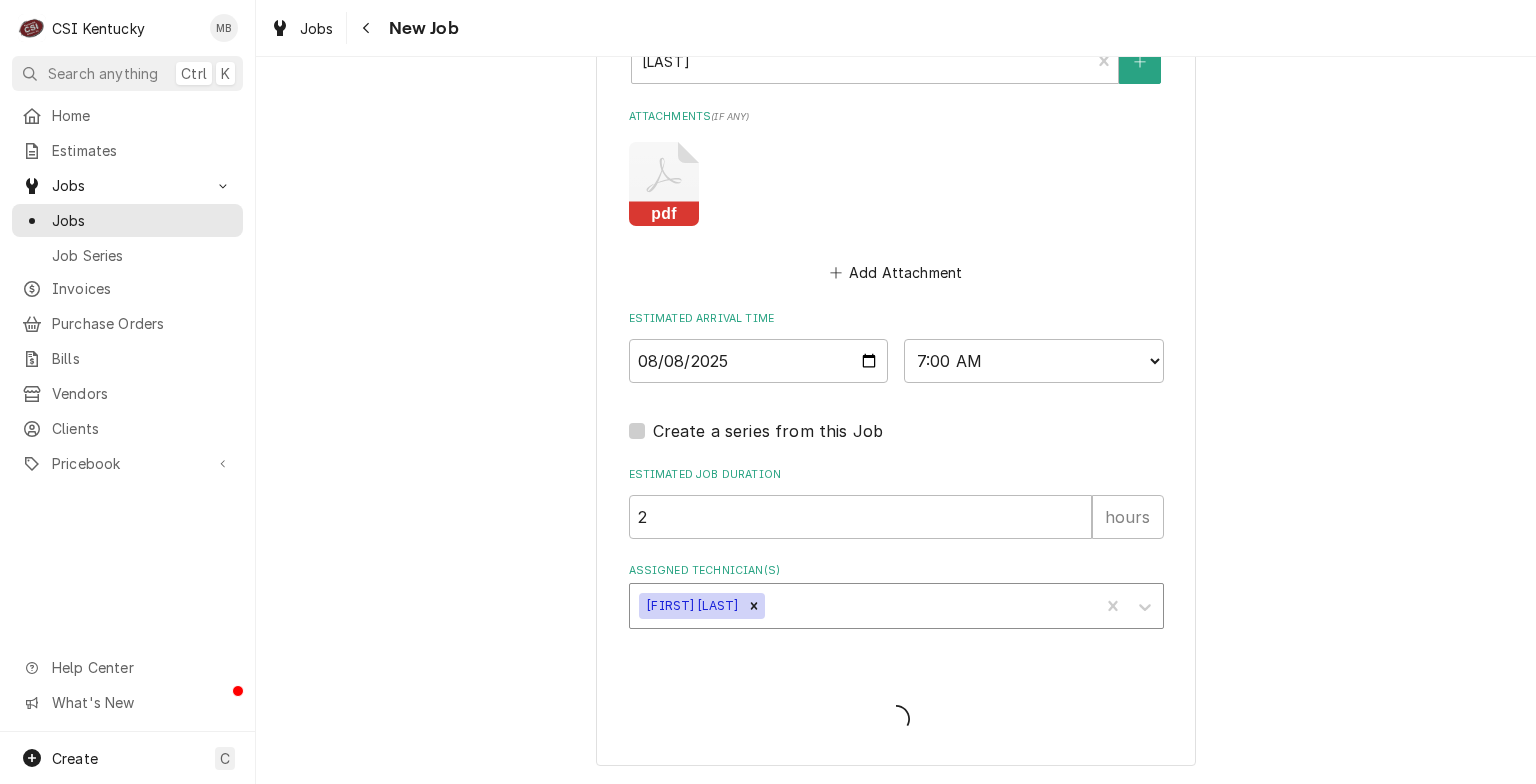 scroll, scrollTop: 1874, scrollLeft: 0, axis: vertical 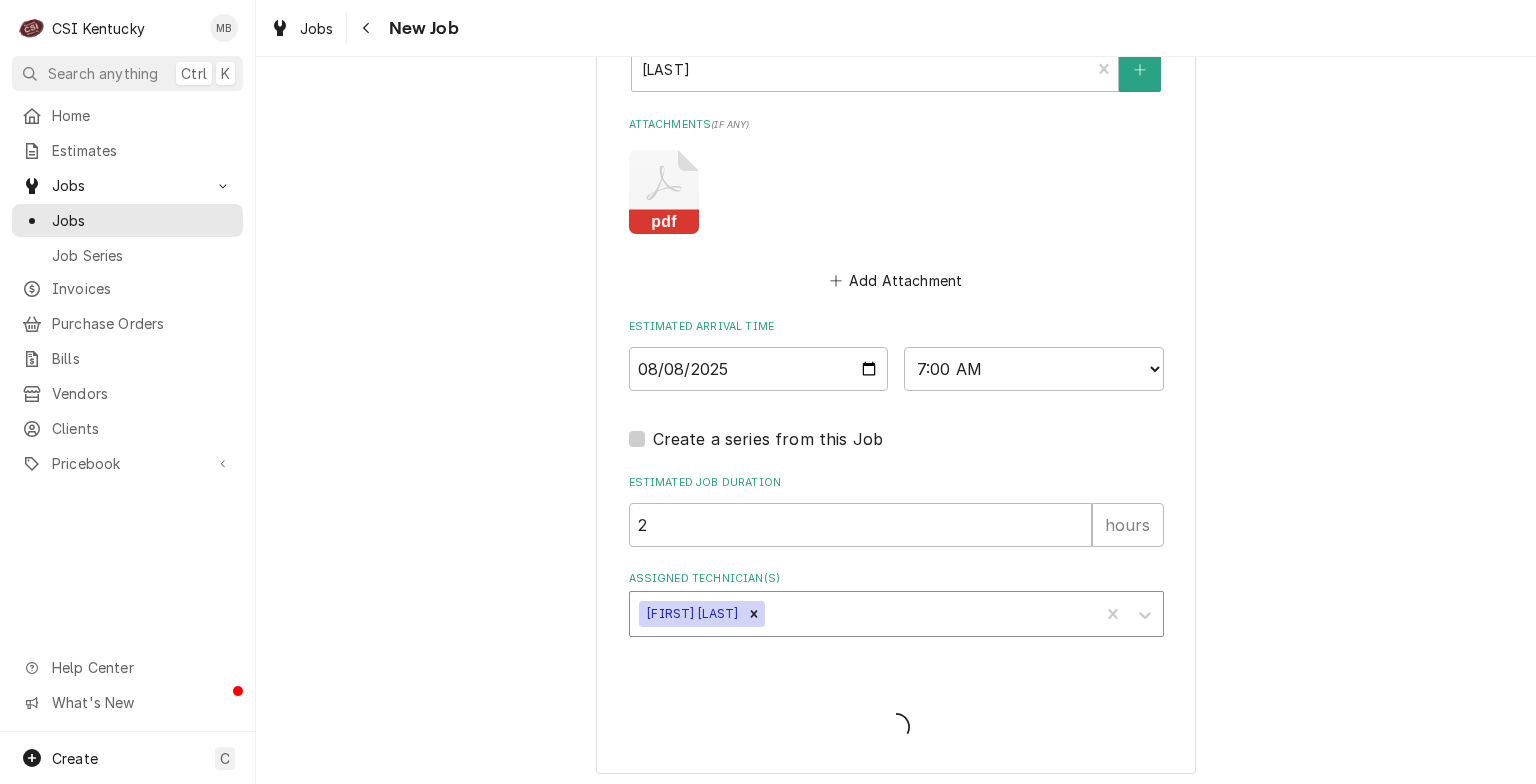 type on "x" 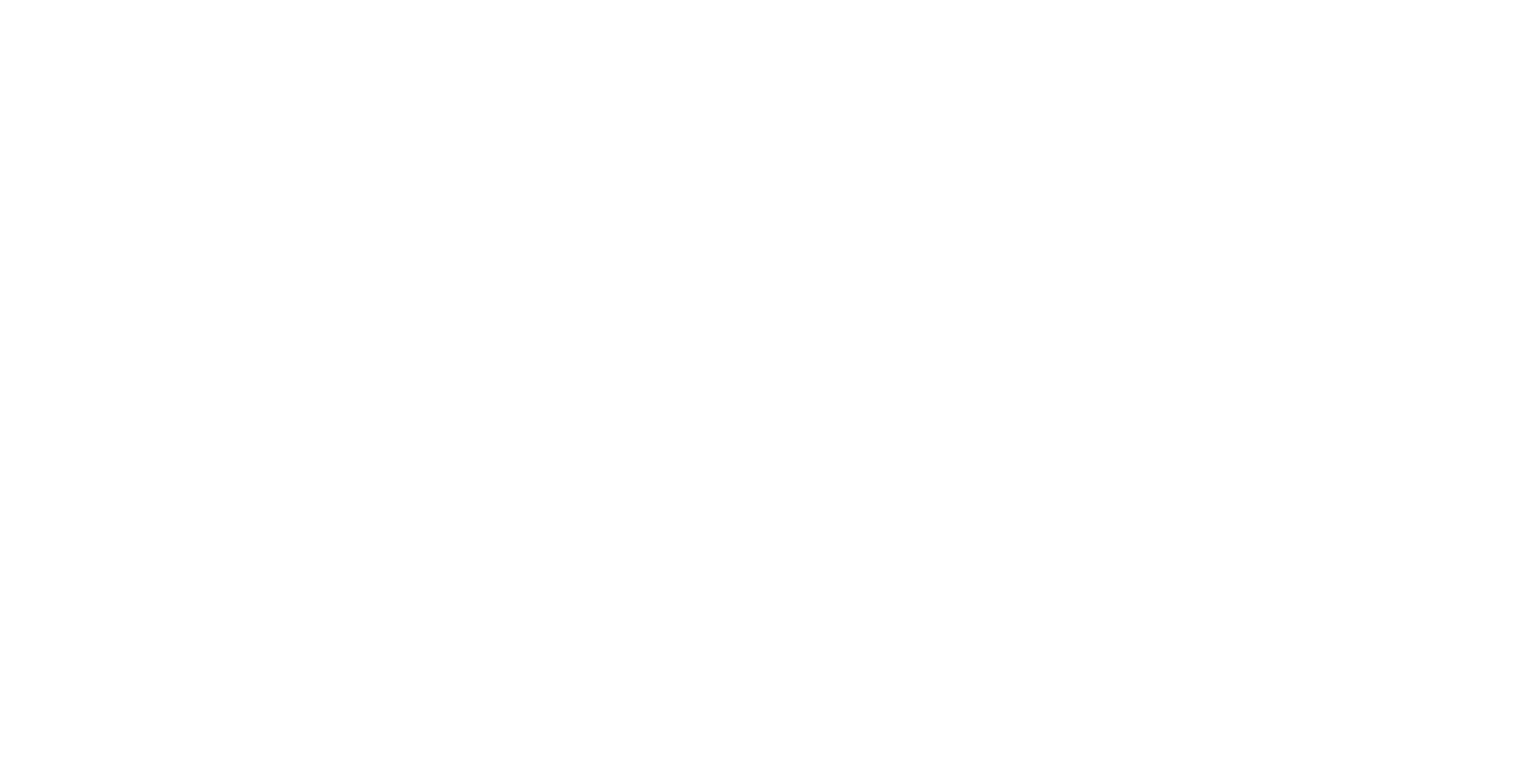 scroll, scrollTop: 0, scrollLeft: 0, axis: both 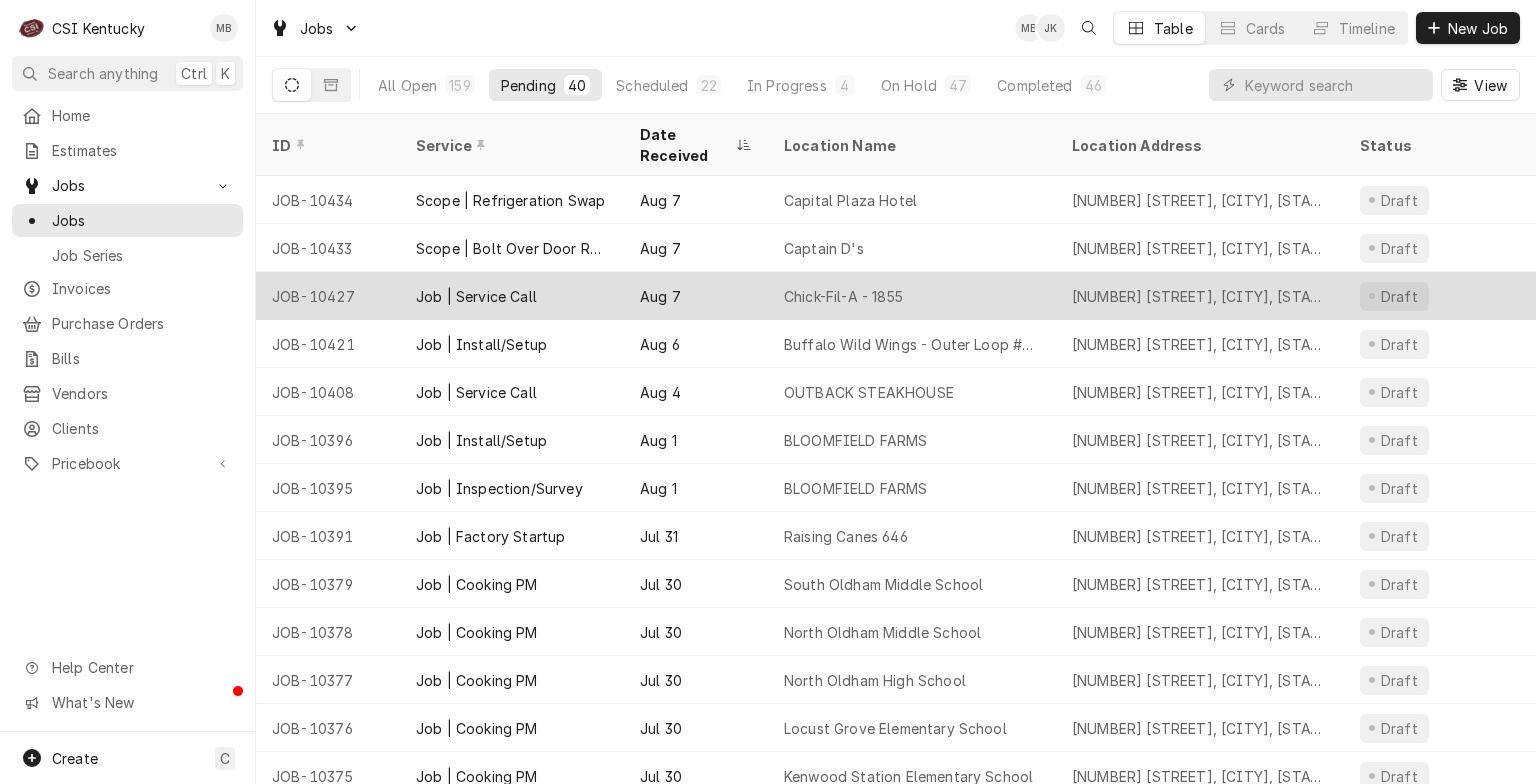 click on "Chick-Fil-A - 1855" at bounding box center (912, 296) 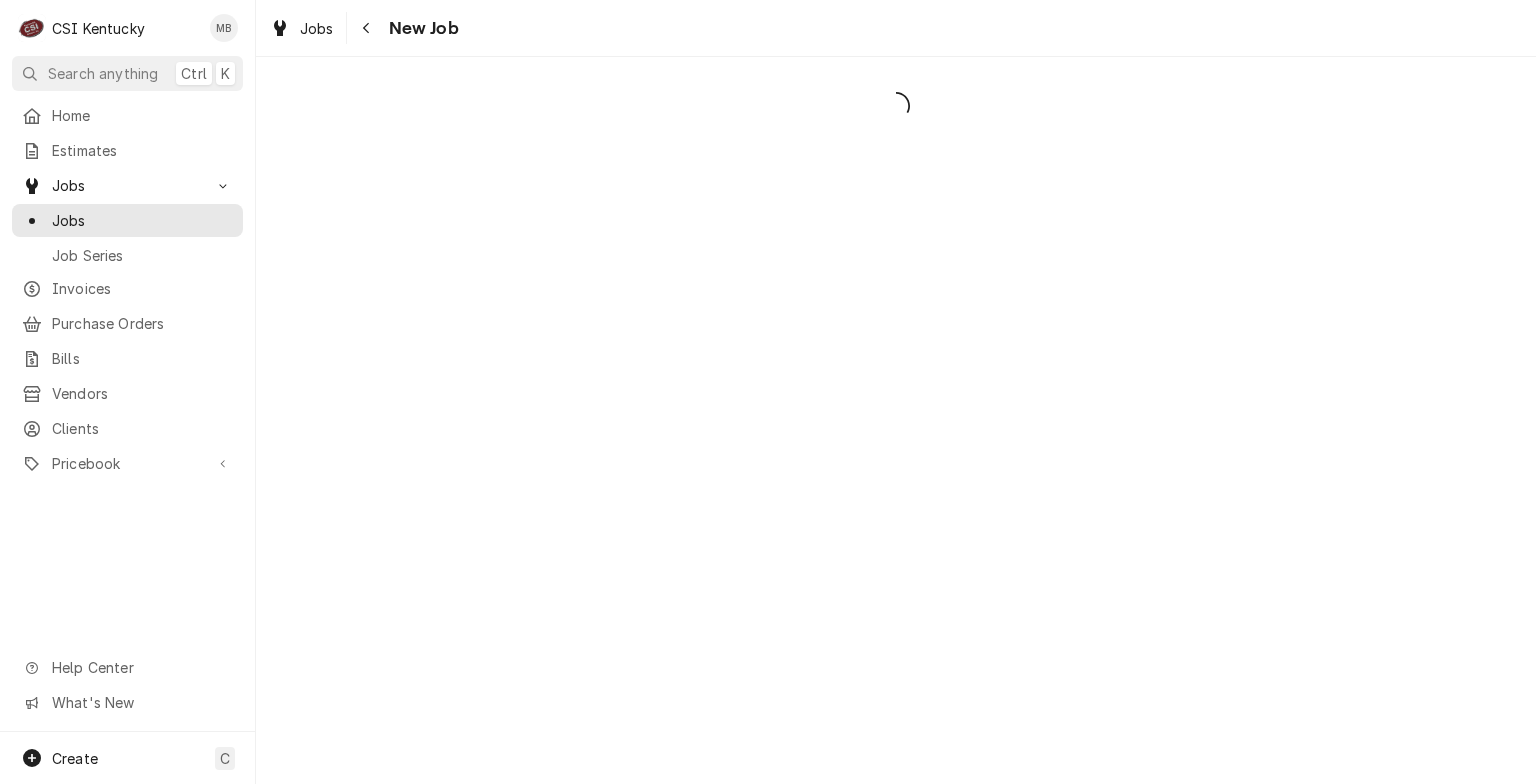 scroll, scrollTop: 0, scrollLeft: 0, axis: both 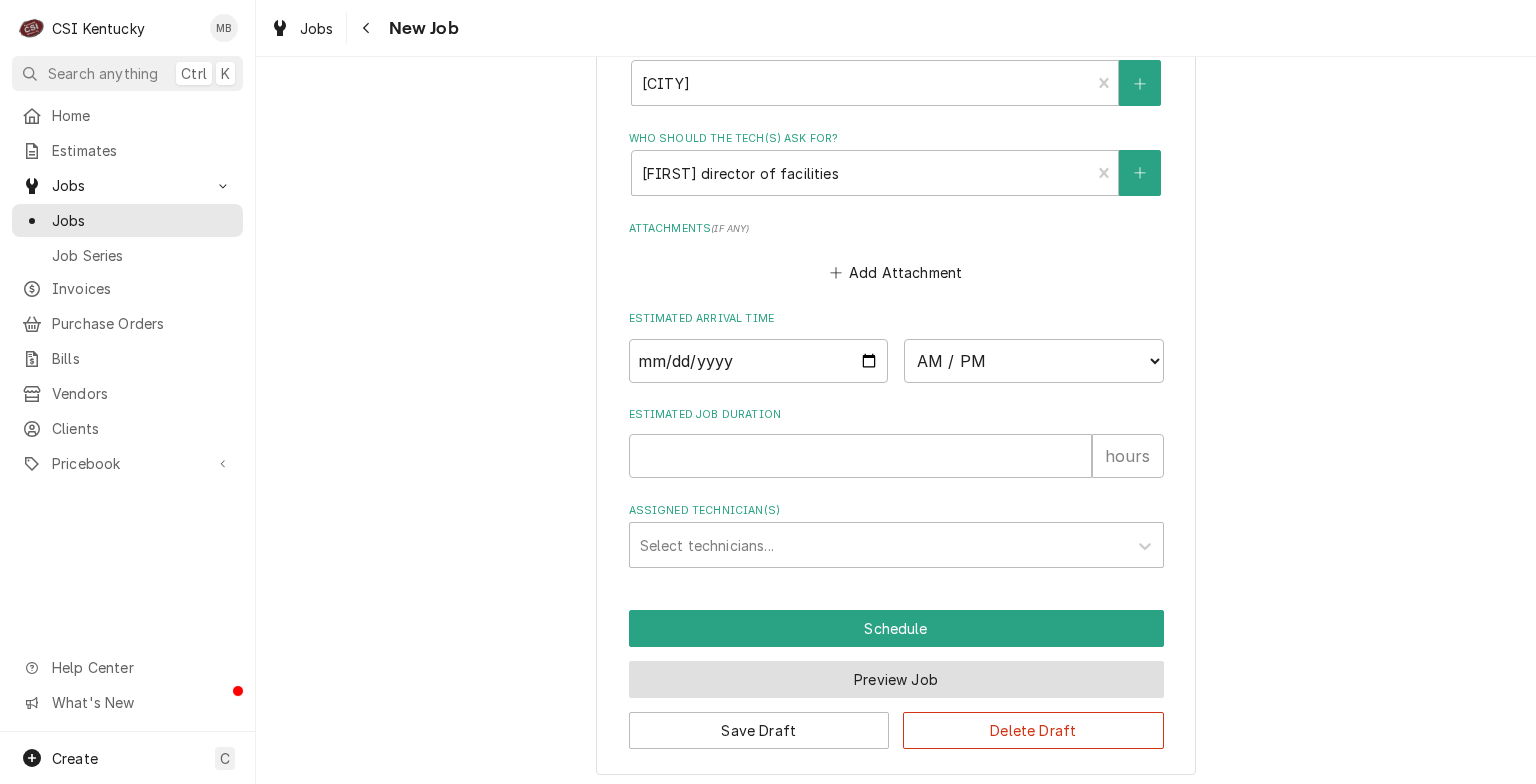 click on "Preview Job" at bounding box center (896, 679) 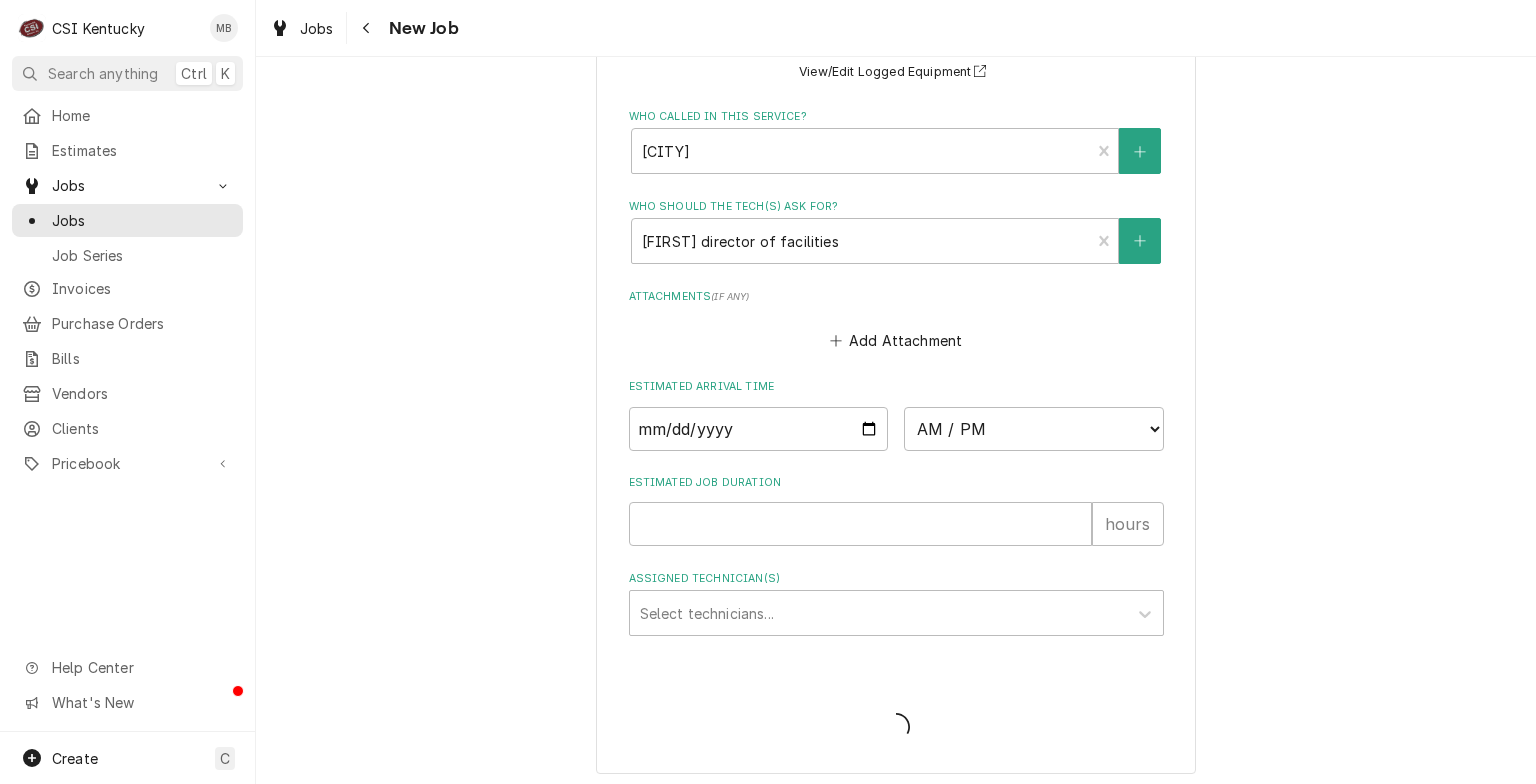 type on "x" 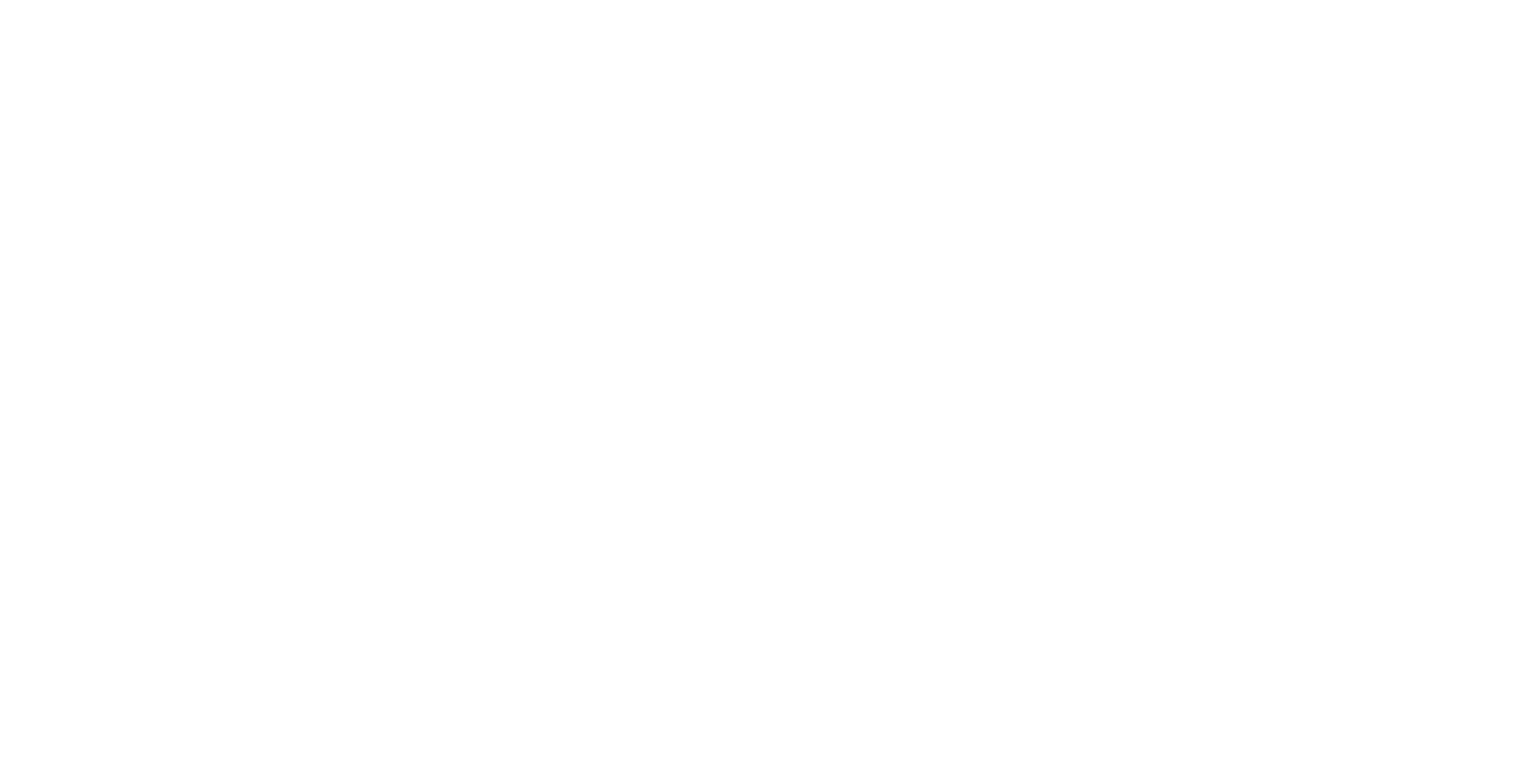 scroll, scrollTop: 0, scrollLeft: 0, axis: both 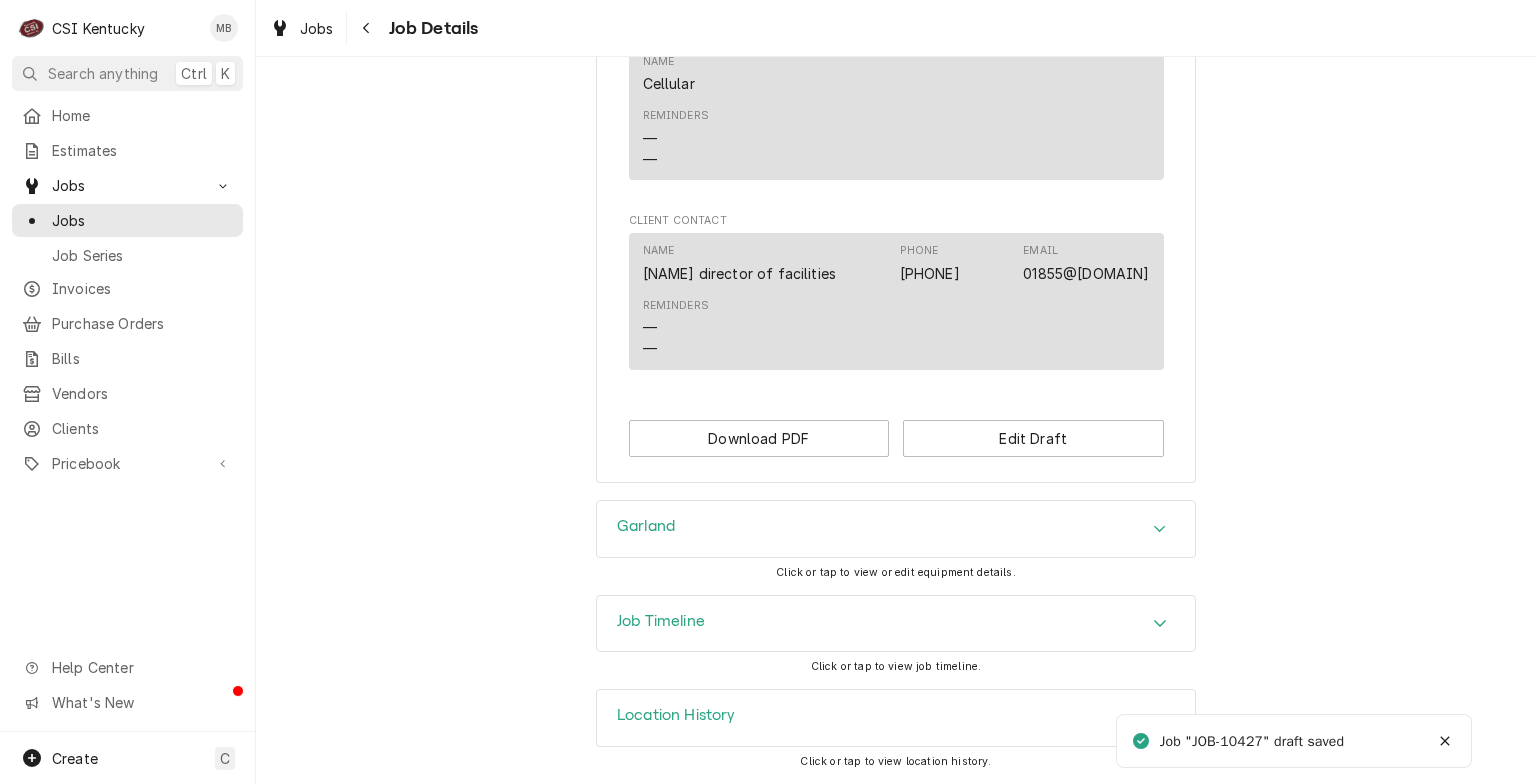 click on "Job Timeline" at bounding box center [896, 624] 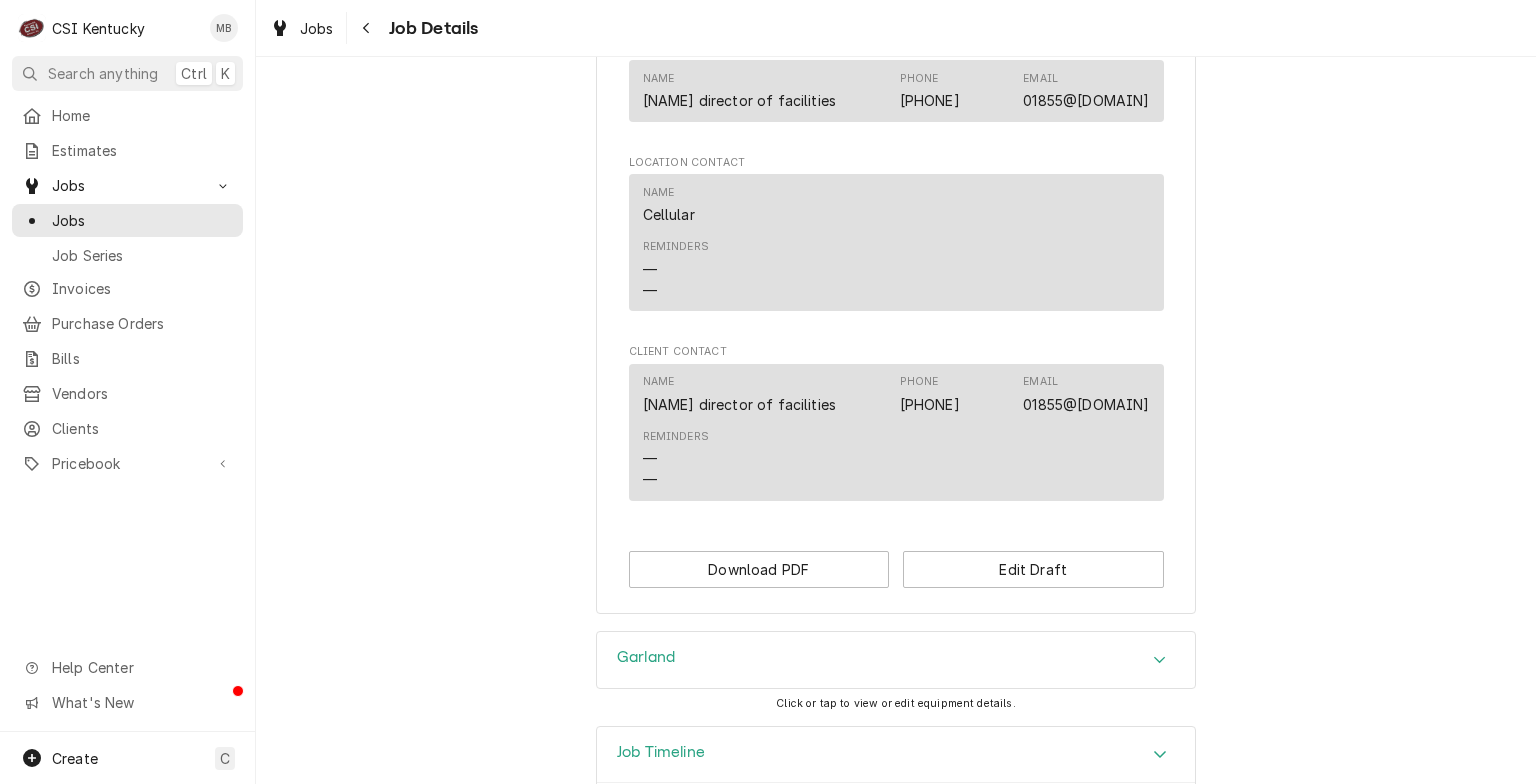 scroll, scrollTop: 2016, scrollLeft: 0, axis: vertical 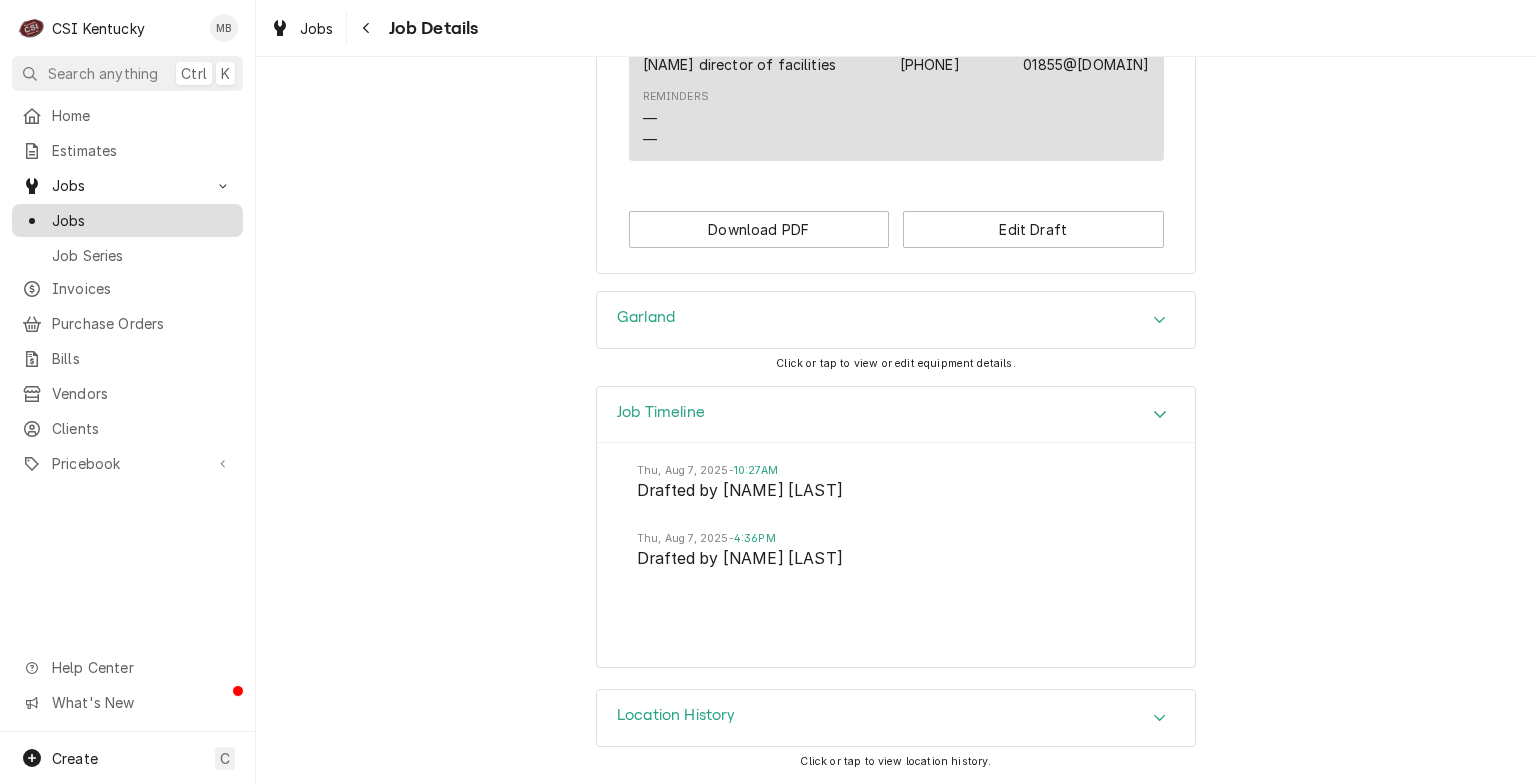 click on "Jobs" at bounding box center (142, 220) 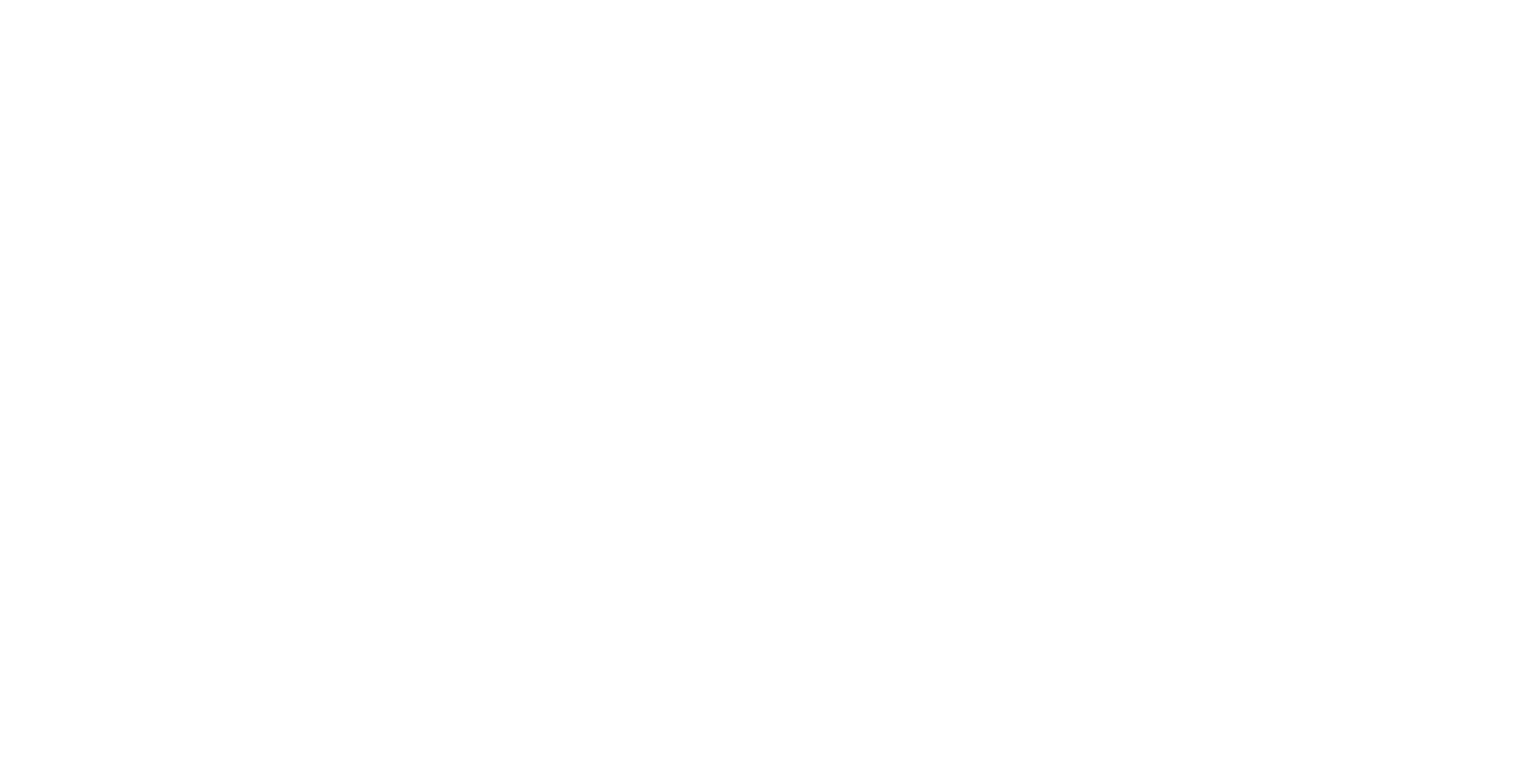 scroll, scrollTop: 0, scrollLeft: 0, axis: both 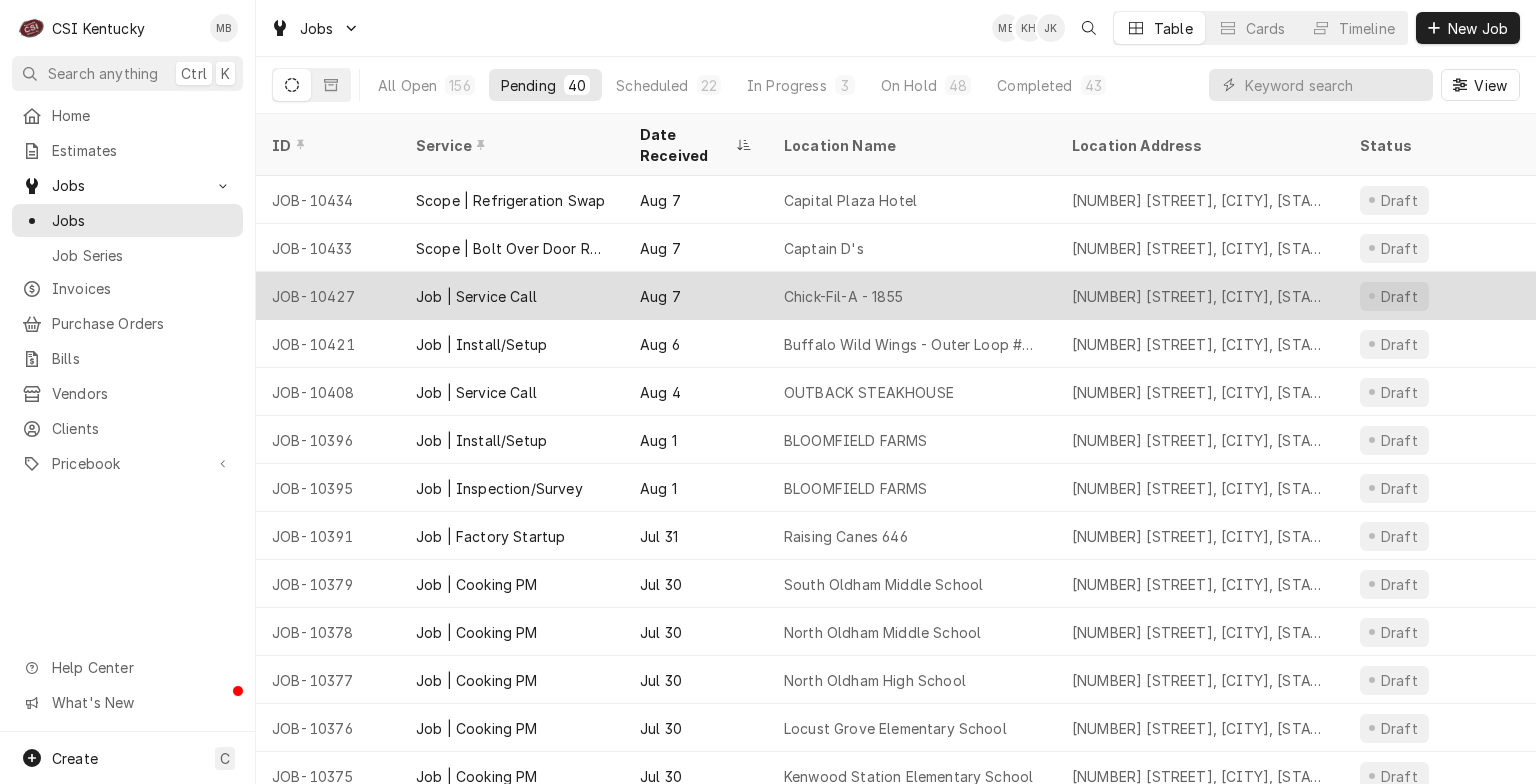 click on "Aug 7" at bounding box center [696, 296] 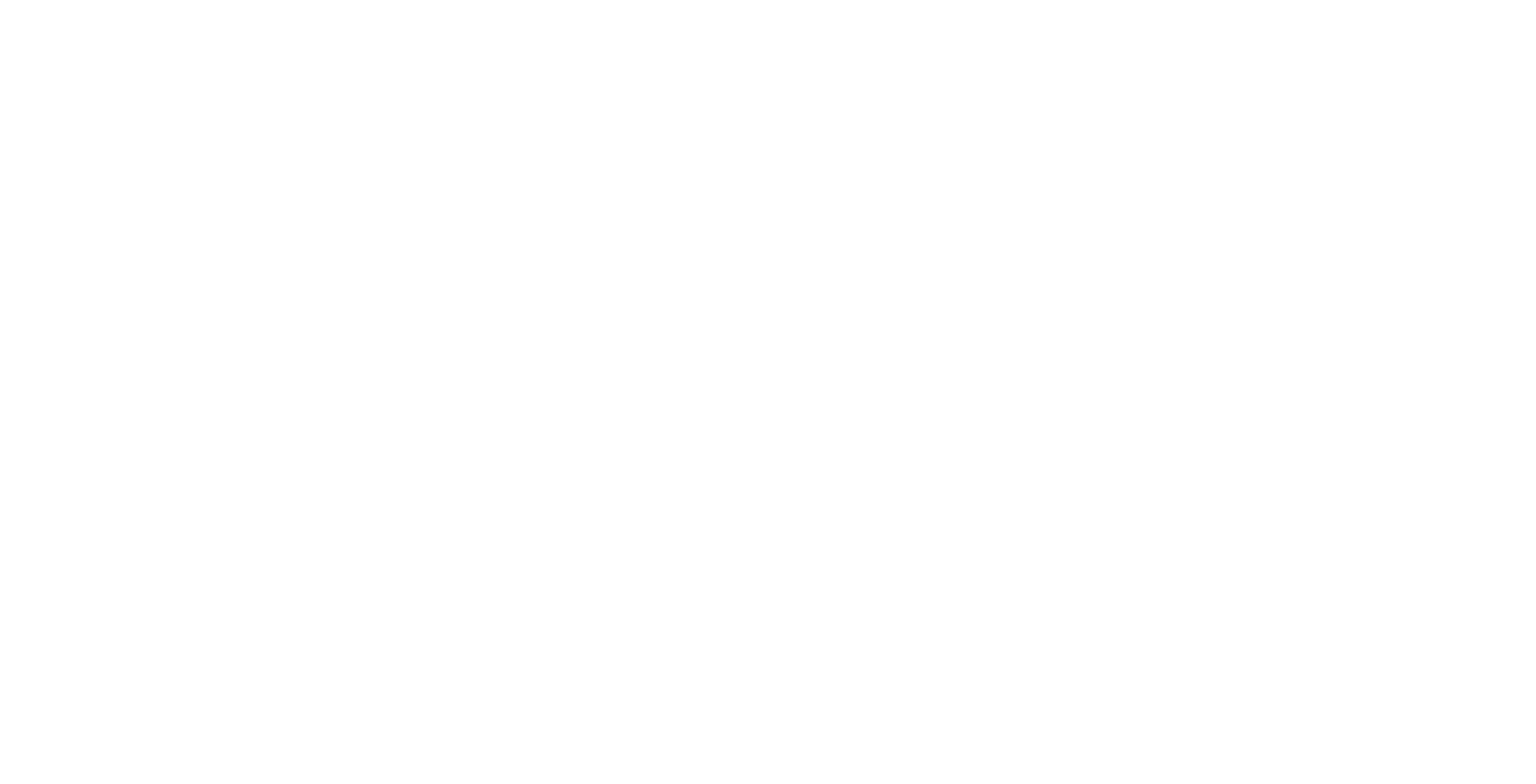 scroll, scrollTop: 0, scrollLeft: 0, axis: both 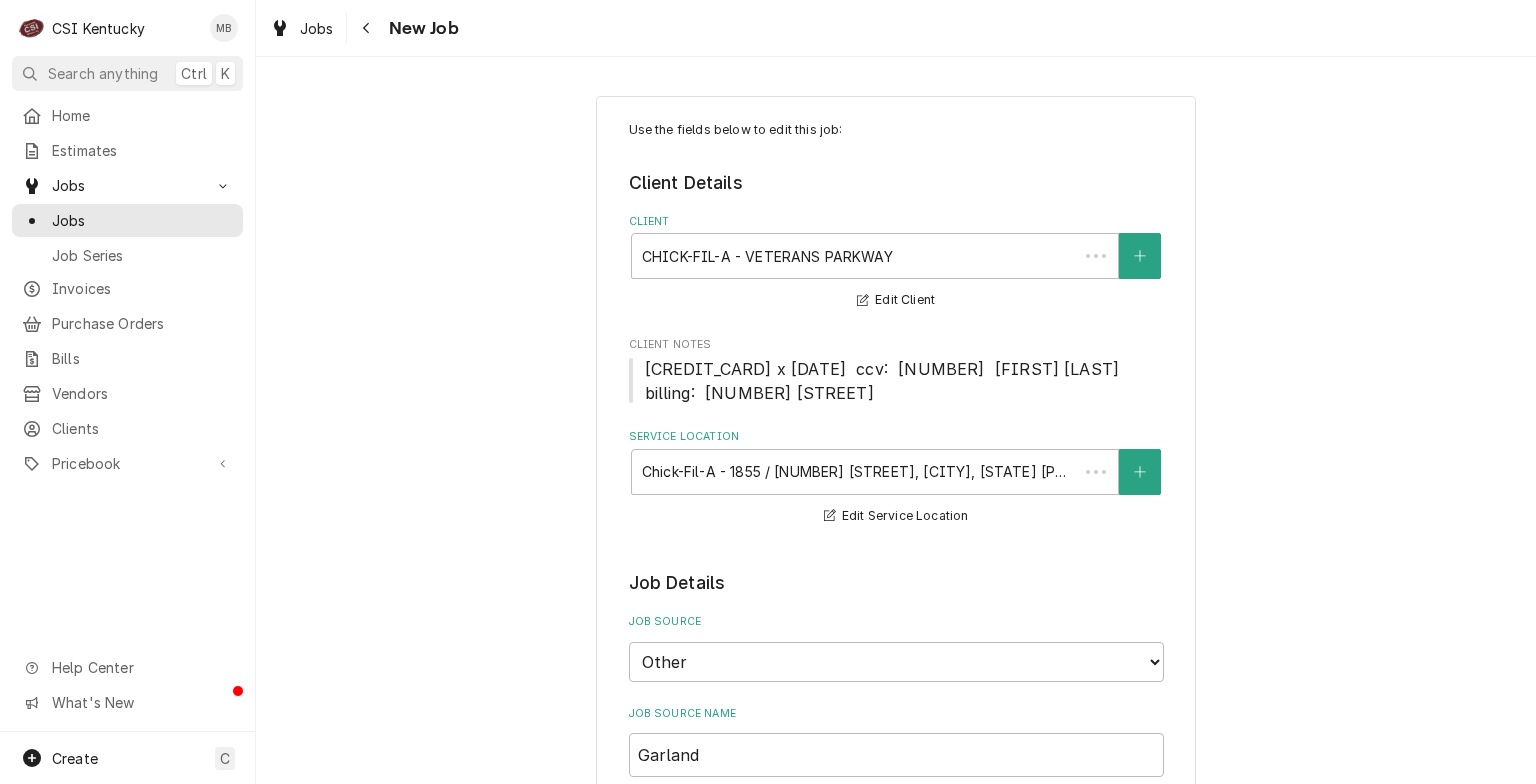type on "x" 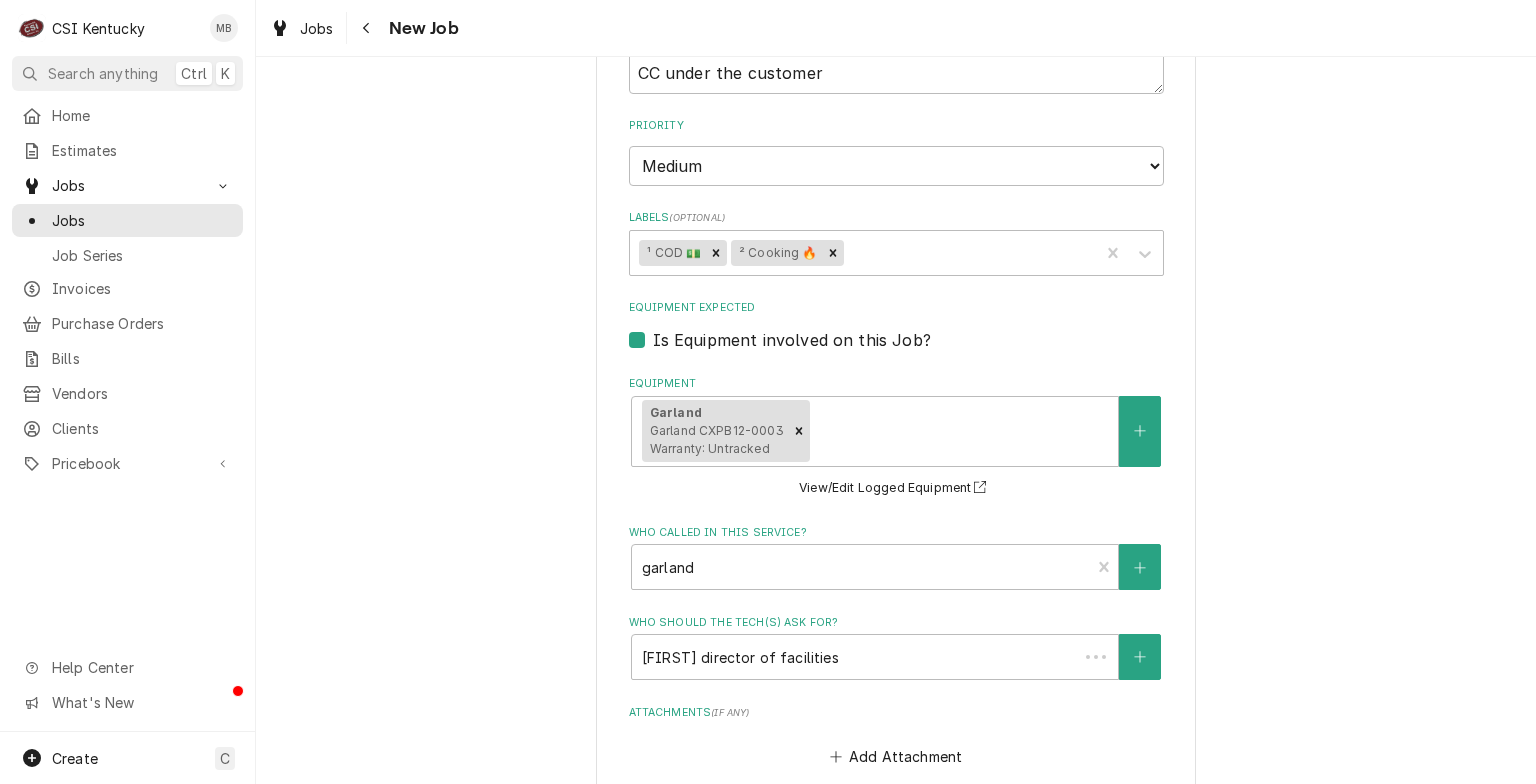 scroll, scrollTop: 2246, scrollLeft: 0, axis: vertical 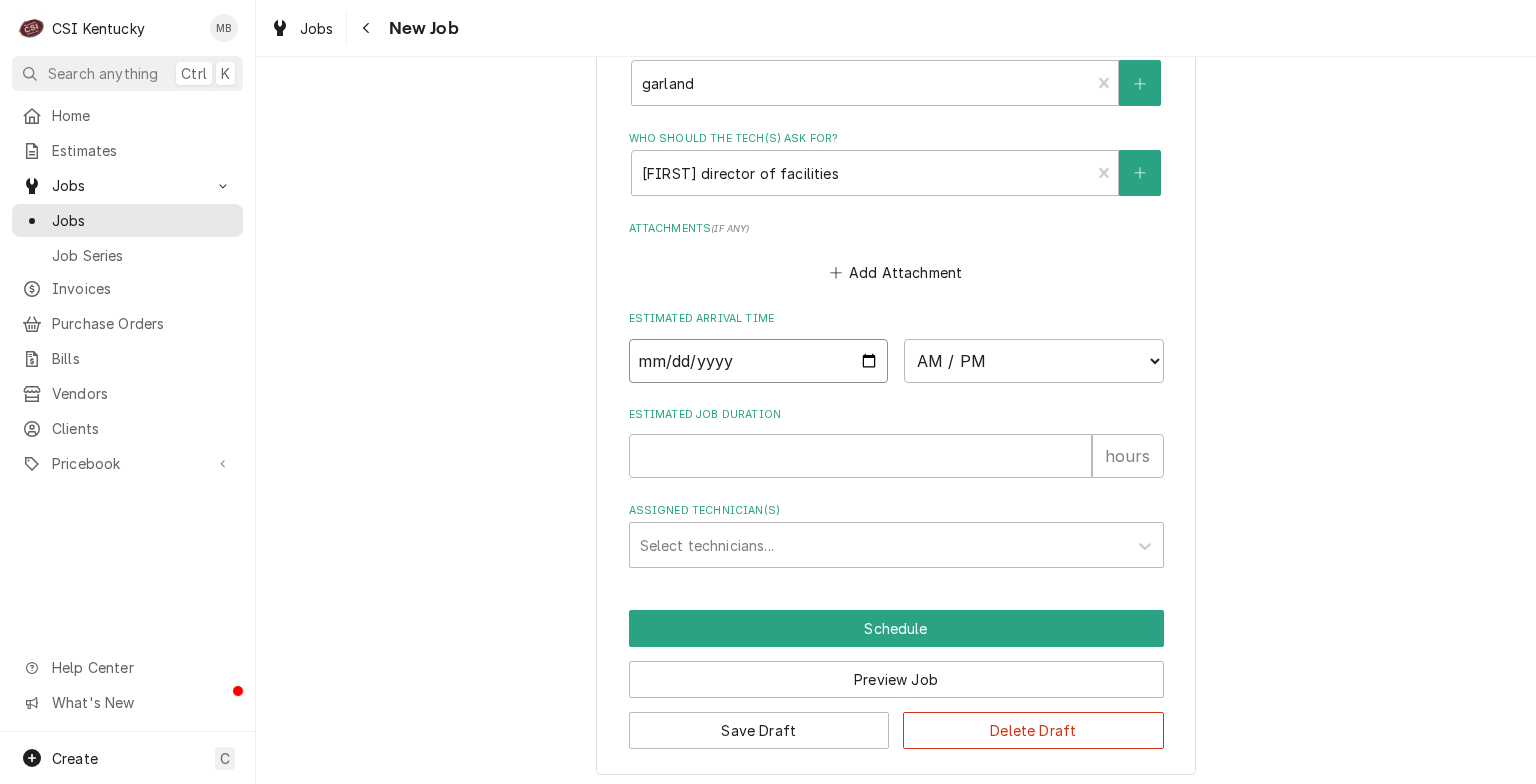 click at bounding box center [759, 361] 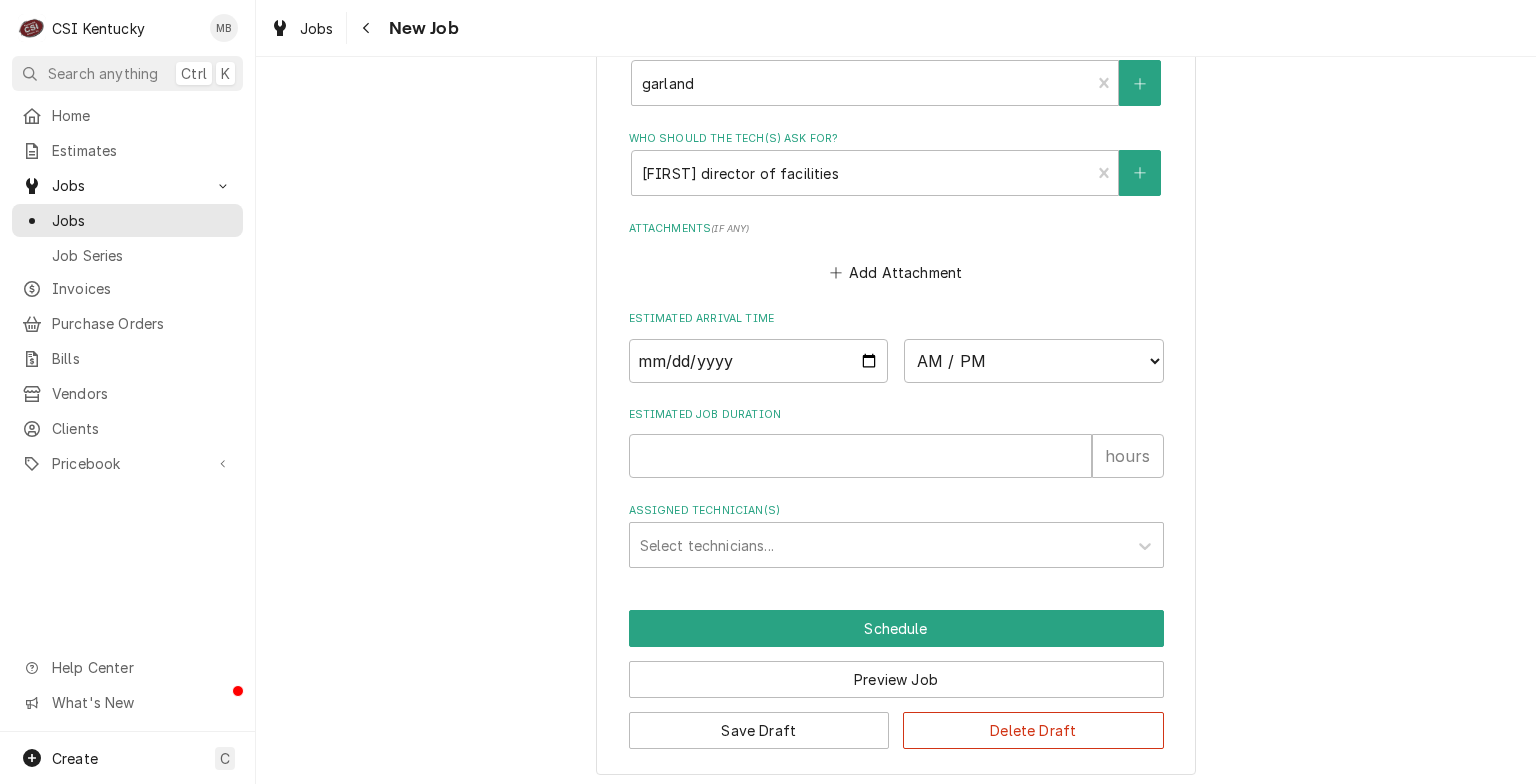 click on "Estimated Arrival Time AM / PM 6:00 AM 6:15 AM 6:30 AM 6:45 AM 7:00 AM 7:15 AM 7:30 AM 7:45 AM 8:00 AM 8:15 AM 8:30 AM 8:45 AM 9:00 AM 9:15 AM 9:30 AM 9:45 AM 10:00 AM 10:15 AM 10:30 AM 10:45 AM 11:00 AM 11:15 AM 11:30 AM 11:45 AM 12:00 PM 12:15 PM 12:30 PM 12:45 PM 1:00 PM 1:15 PM 1:30 PM 1:45 PM 2:00 PM 2:15 PM 2:30 PM 2:45 PM 3:00 PM 3:15 PM 3:30 PM 3:45 PM 4:00 PM 4:15 PM 4:30 PM 4:45 PM 5:00 PM 5:15 PM 5:30 PM 5:45 PM 6:00 PM 6:15 PM 6:30 PM 6:45 PM 7:00 PM 7:15 PM 7:30 PM 7:45 PM 8:00 PM 8:15 PM 8:30 PM 8:45 PM 9:00 PM 9:15 PM 9:30 PM 9:45 PM 10:00 PM 10:15 PM 10:30 PM 10:45 PM 11:00 PM 11:15 PM 11:30 PM 11:45 PM 12:00 AM 12:15 AM 12:30 AM 12:45 AM 1:00 AM 1:15 AM 1:30 AM 1:45 AM 2:00 AM 2:15 AM 2:30 AM 2:45 AM 3:00 AM 3:15 AM 3:30 AM 3:45 AM 4:00 AM 4:15 AM 4:30 AM 4:45 AM 5:00 AM 5:15 AM 5:30 AM 5:45 AM" at bounding box center (896, 346) 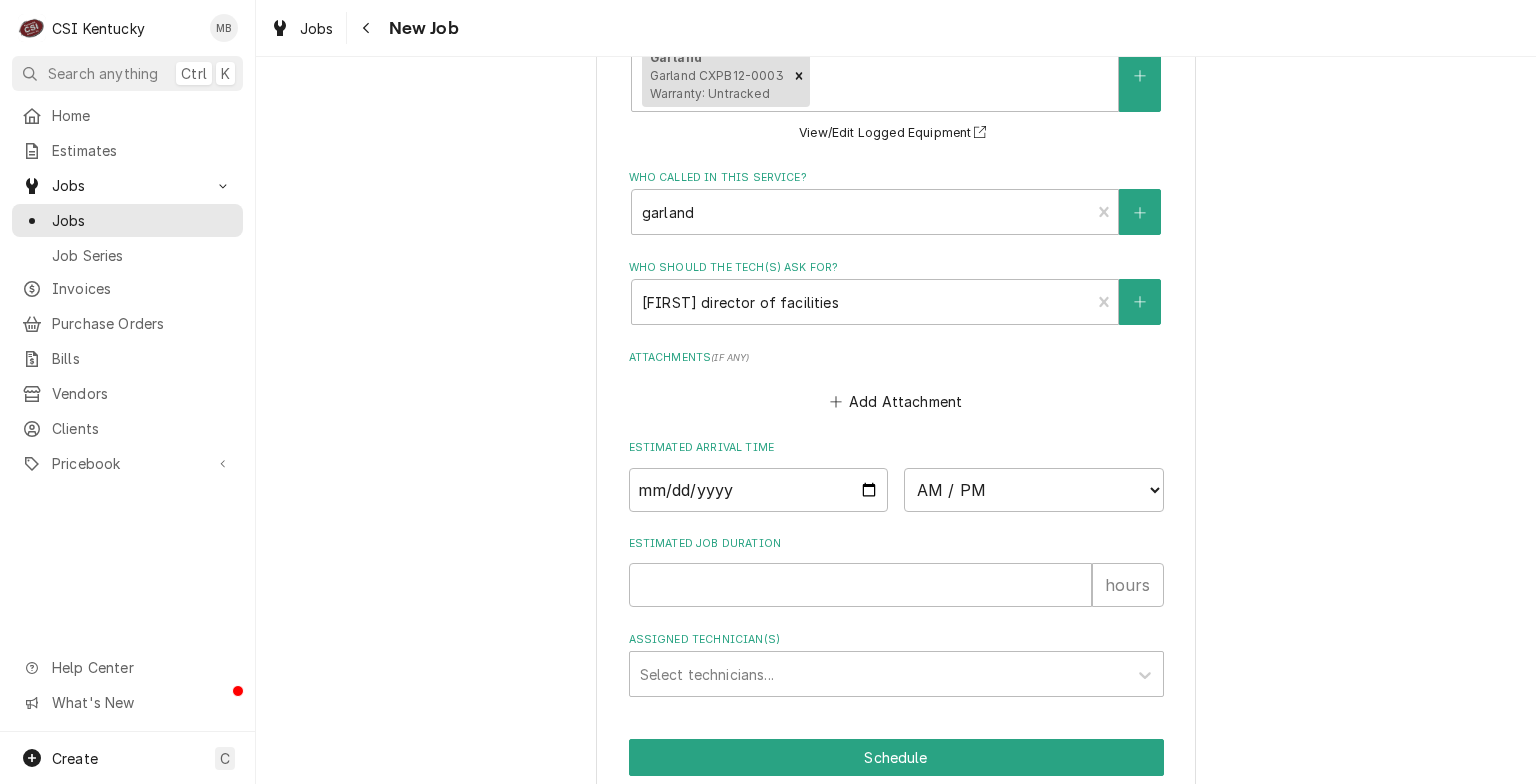 scroll, scrollTop: 2246, scrollLeft: 0, axis: vertical 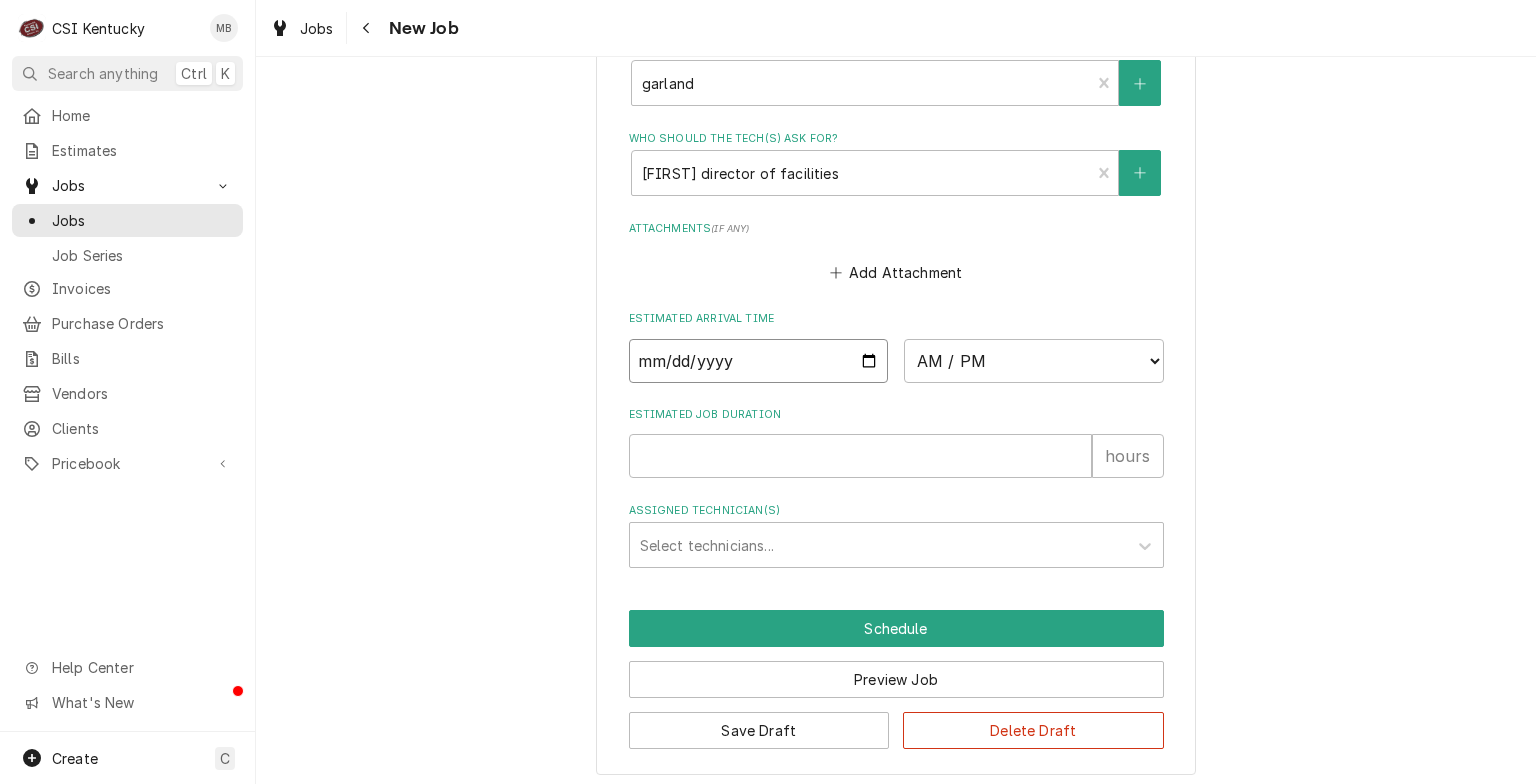 click at bounding box center (759, 361) 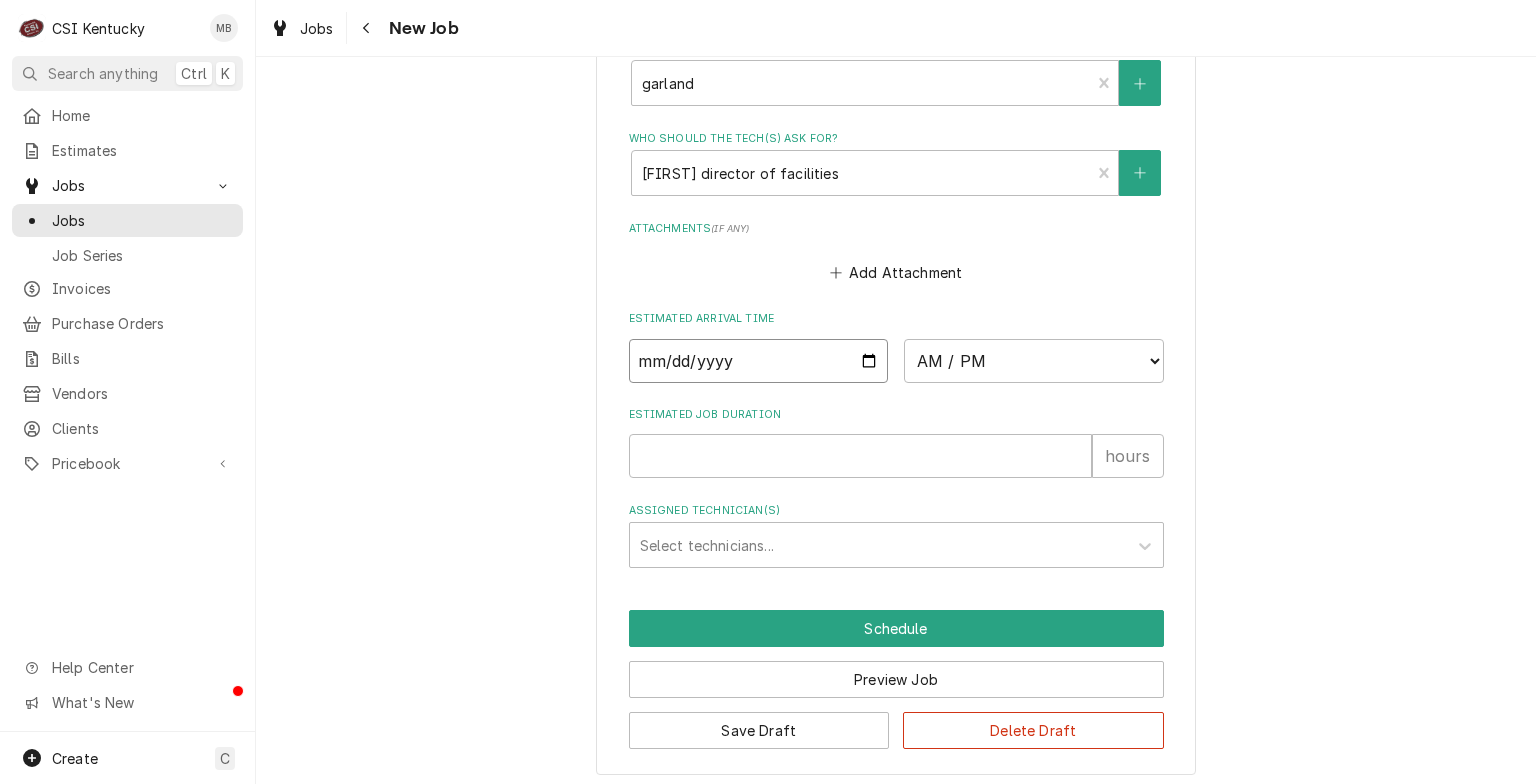 type on "2025-08-08" 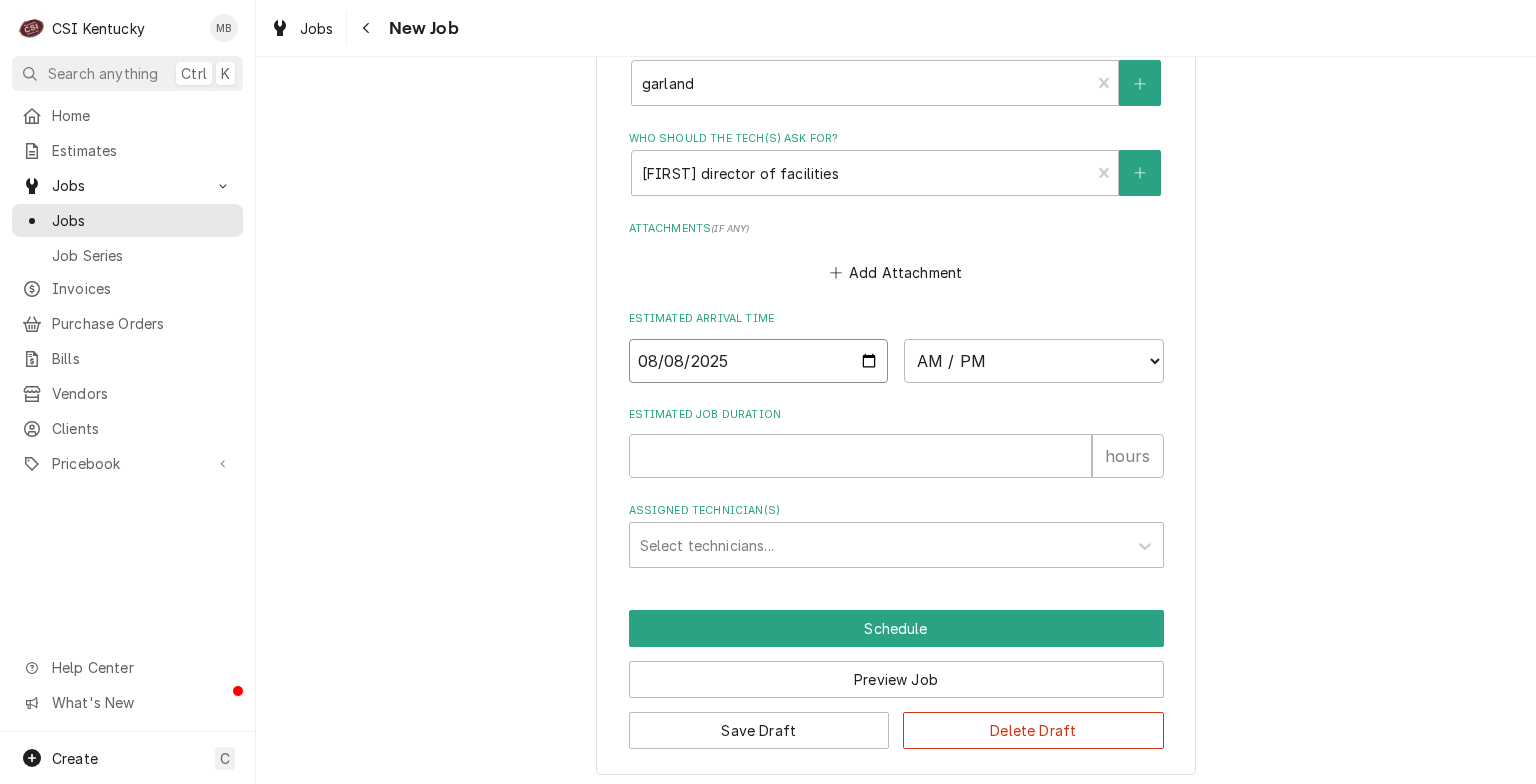 type on "x" 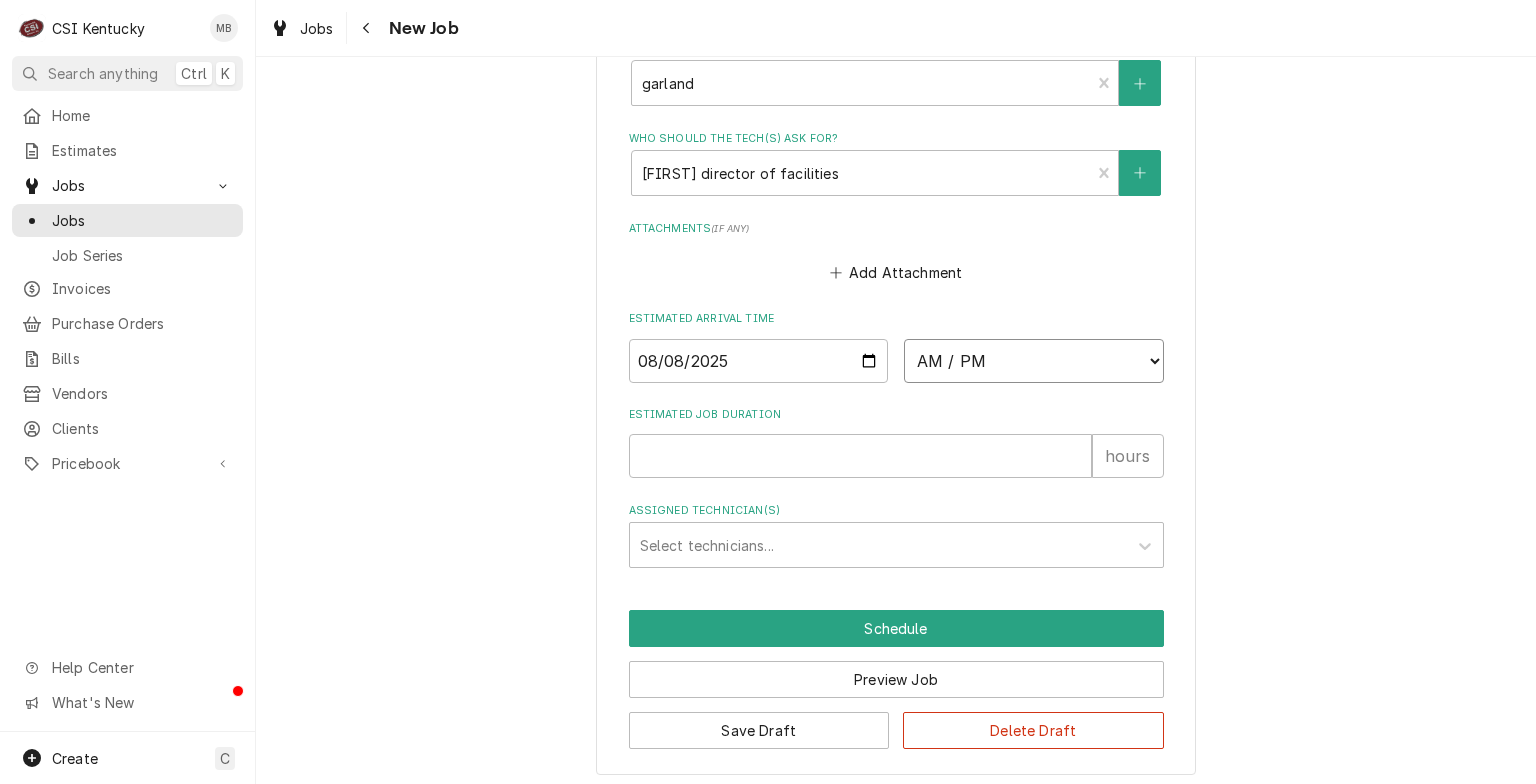 click on "AM / PM 6:00 AM 6:15 AM 6:30 AM 6:45 AM 7:00 AM 7:15 AM 7:30 AM 7:45 AM 8:00 AM 8:15 AM 8:30 AM 8:45 AM 9:00 AM 9:15 AM 9:30 AM 9:45 AM 10:00 AM 10:15 AM 10:30 AM 10:45 AM 11:00 AM 11:15 AM 11:30 AM 11:45 AM 12:00 PM 12:15 PM 12:30 PM 12:45 PM 1:00 PM 1:15 PM 1:30 PM 1:45 PM 2:00 PM 2:15 PM 2:30 PM 2:45 PM 3:00 PM 3:15 PM 3:30 PM 3:45 PM 4:00 PM 4:15 PM 4:30 PM 4:45 PM 5:00 PM 5:15 PM 5:30 PM 5:45 PM 6:00 PM 6:15 PM 6:30 PM 6:45 PM 7:00 PM 7:15 PM 7:30 PM 7:45 PM 8:00 PM 8:15 PM 8:30 PM 8:45 PM 9:00 PM 9:15 PM 9:30 PM 9:45 PM 10:00 PM 10:15 PM 10:30 PM 10:45 PM 11:00 PM 11:15 PM 11:30 PM 11:45 PM 12:00 AM 12:15 AM 12:30 AM 12:45 AM 1:00 AM 1:15 AM 1:30 AM 1:45 AM 2:00 AM 2:15 AM 2:30 AM 2:45 AM 3:00 AM 3:15 AM 3:30 AM 3:45 AM 4:00 AM 4:15 AM 4:30 AM 4:45 AM 5:00 AM 5:15 AM 5:30 AM 5:45 AM" at bounding box center [1034, 361] 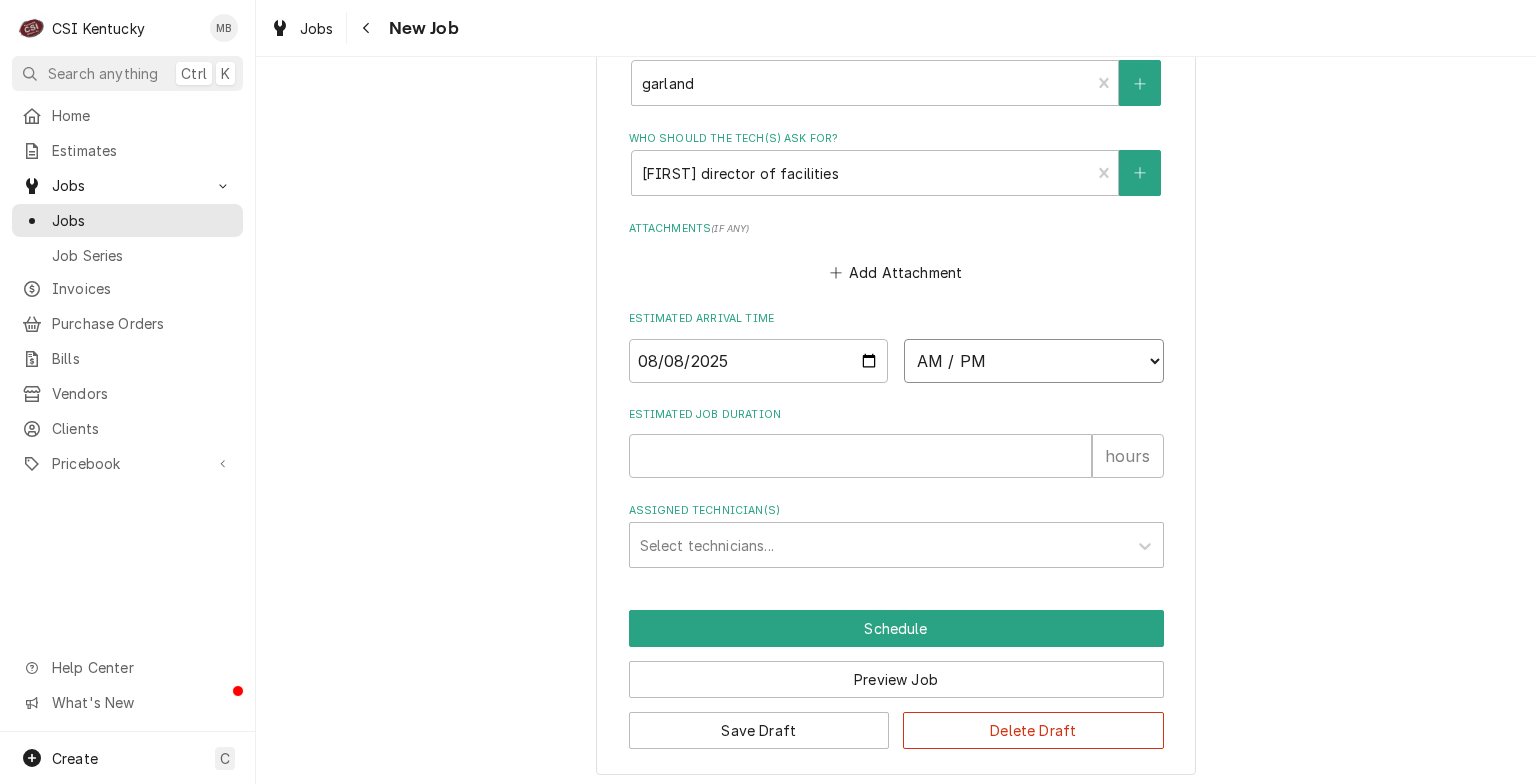select on "11:00:00" 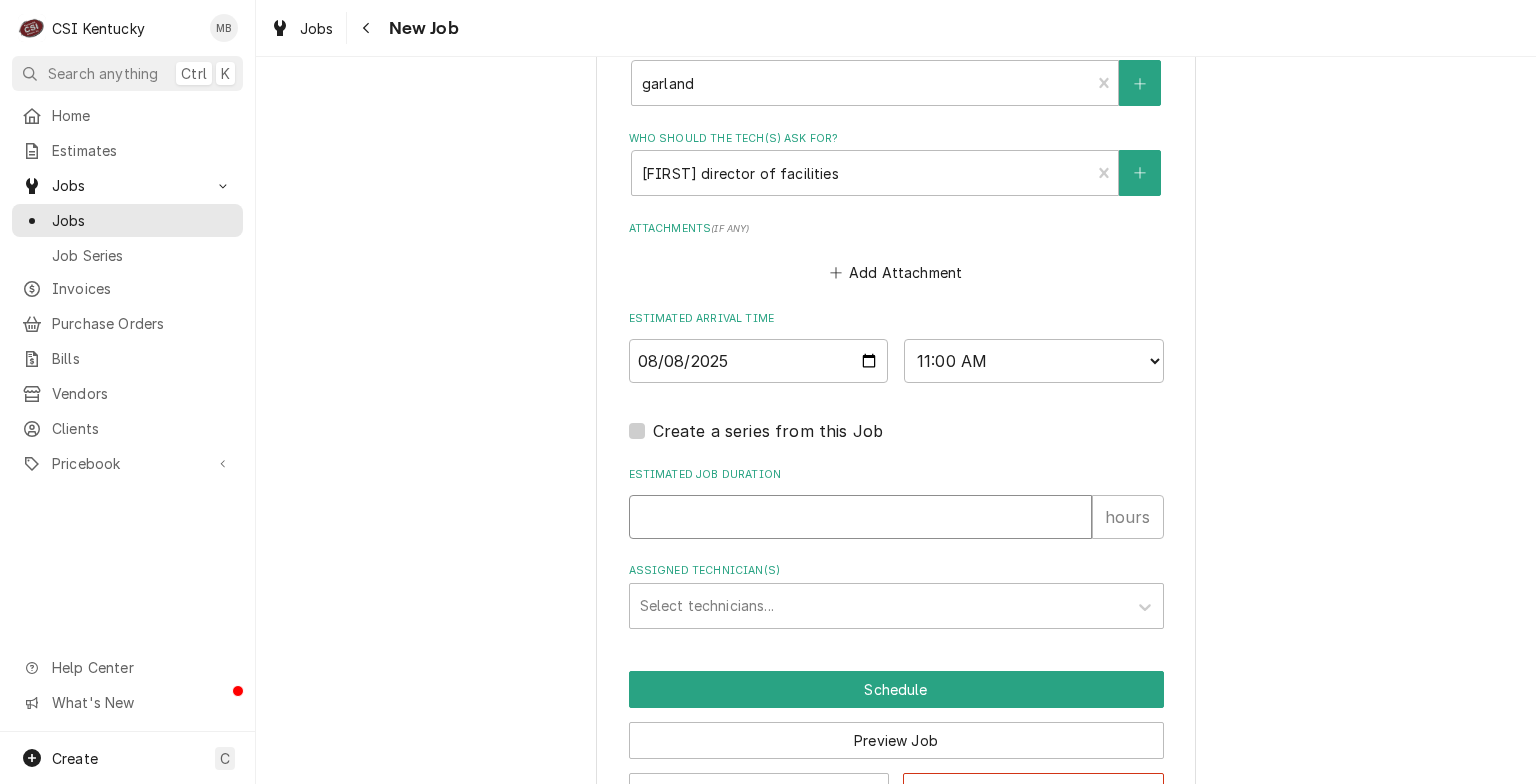 click on "Estimated Job Duration" at bounding box center (860, 517) 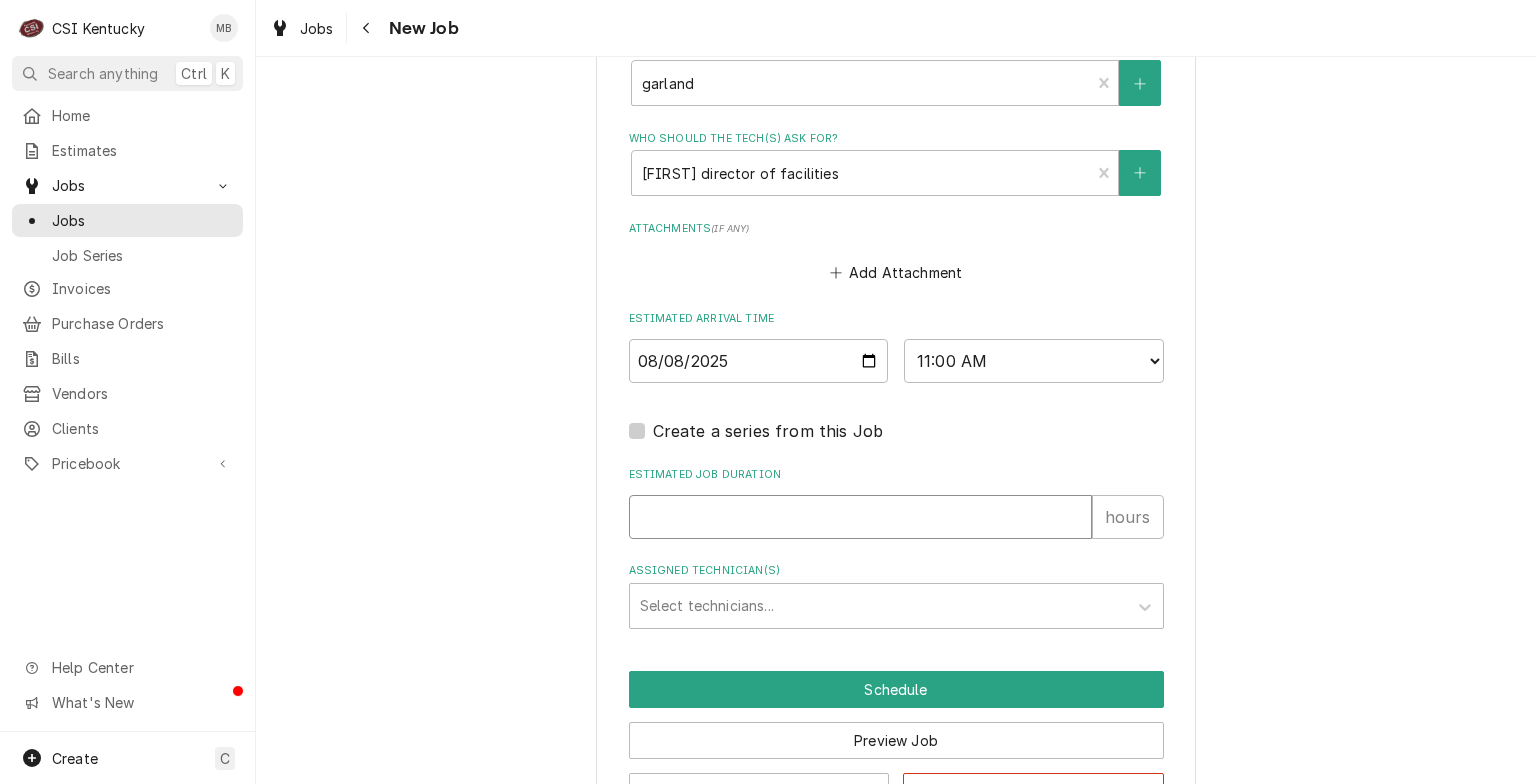 type on "x" 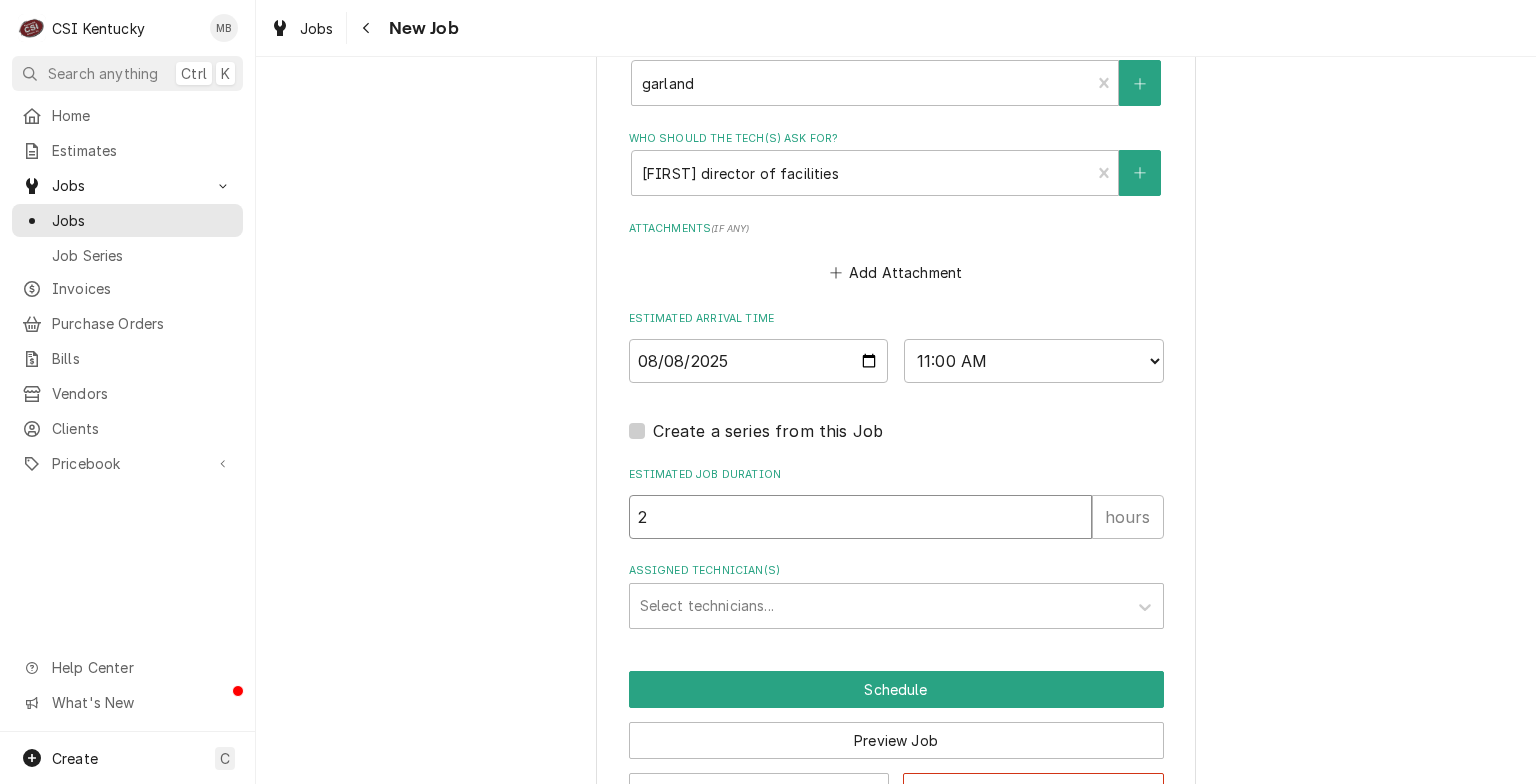 type on "x" 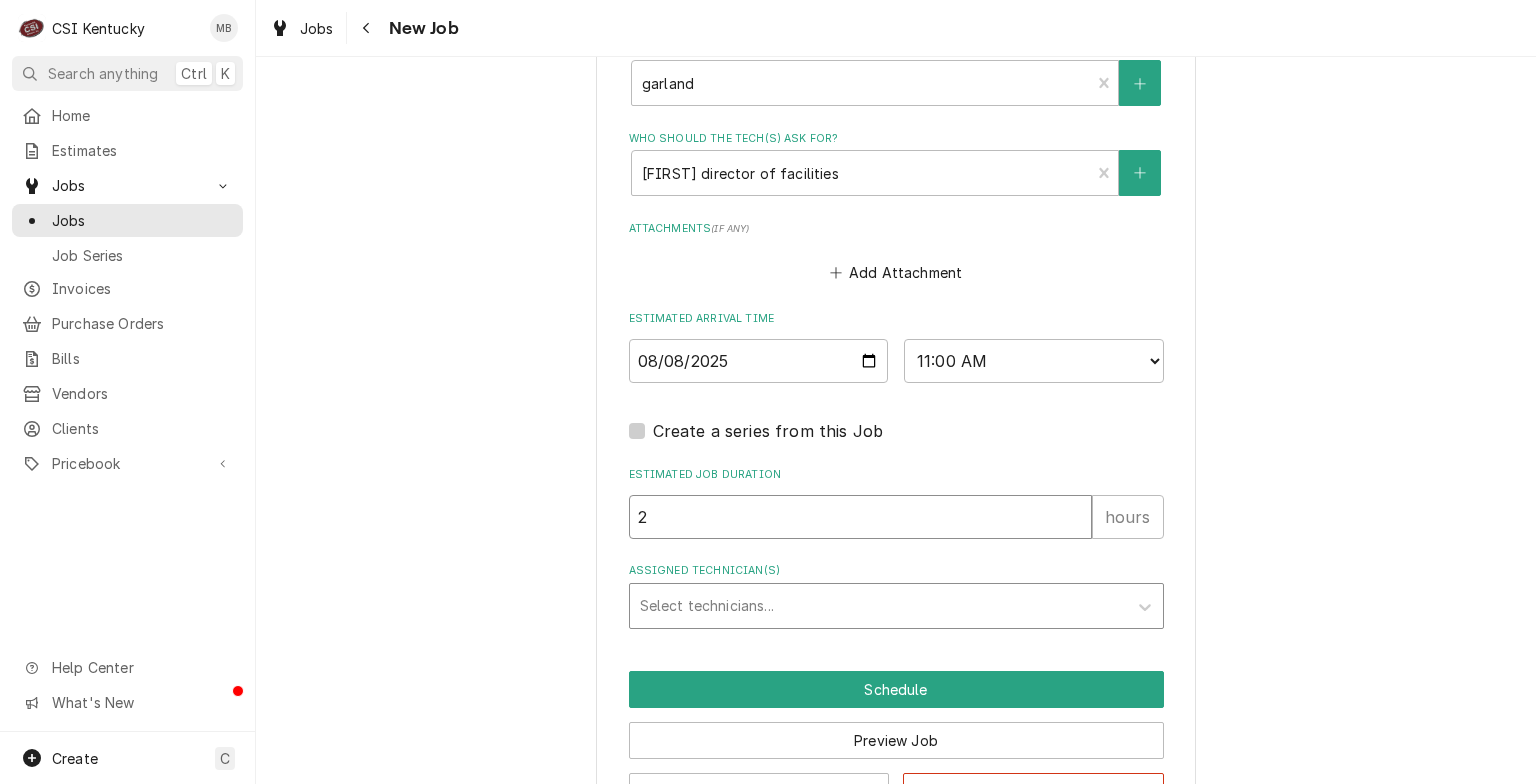 type on "2" 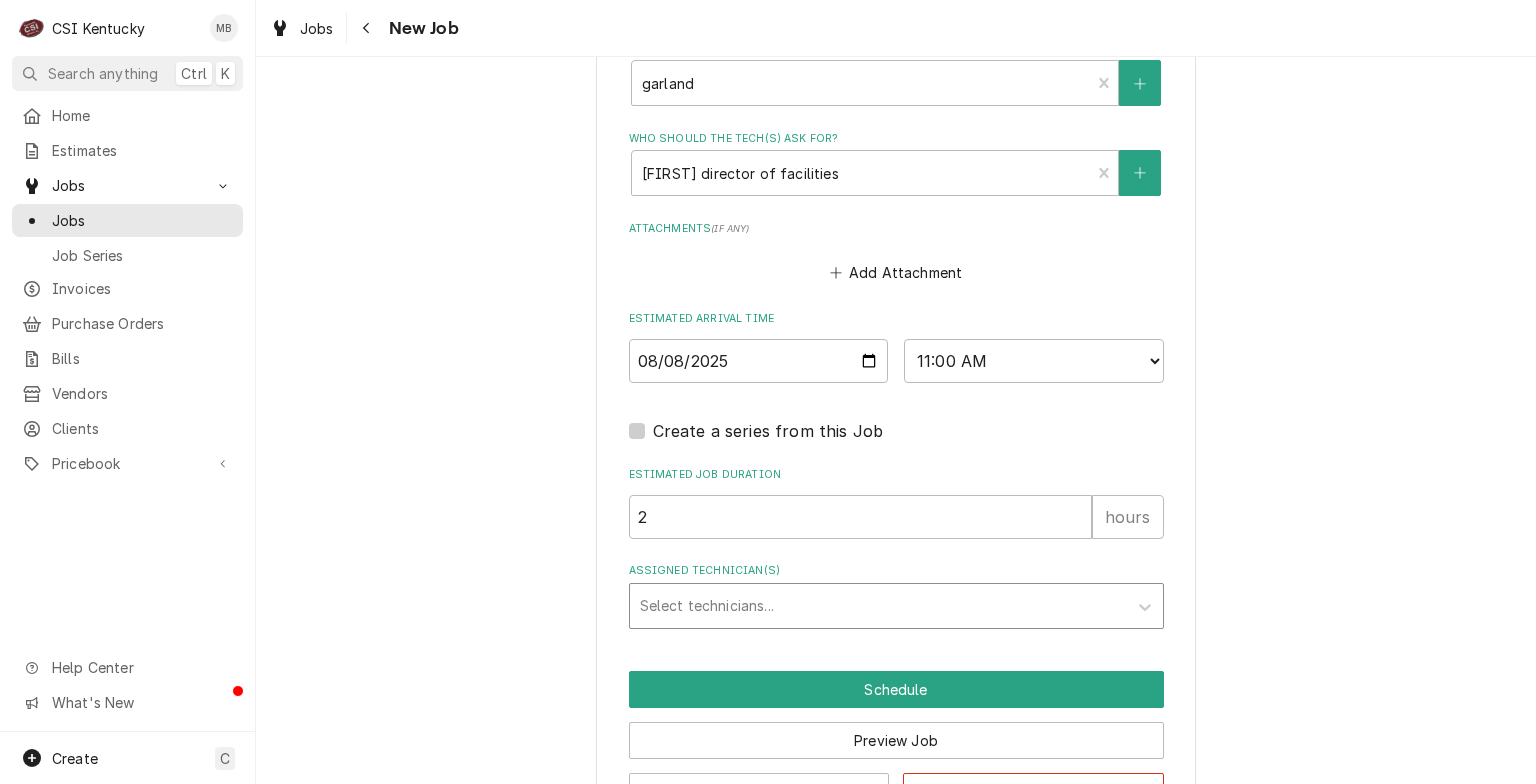 click at bounding box center [878, 606] 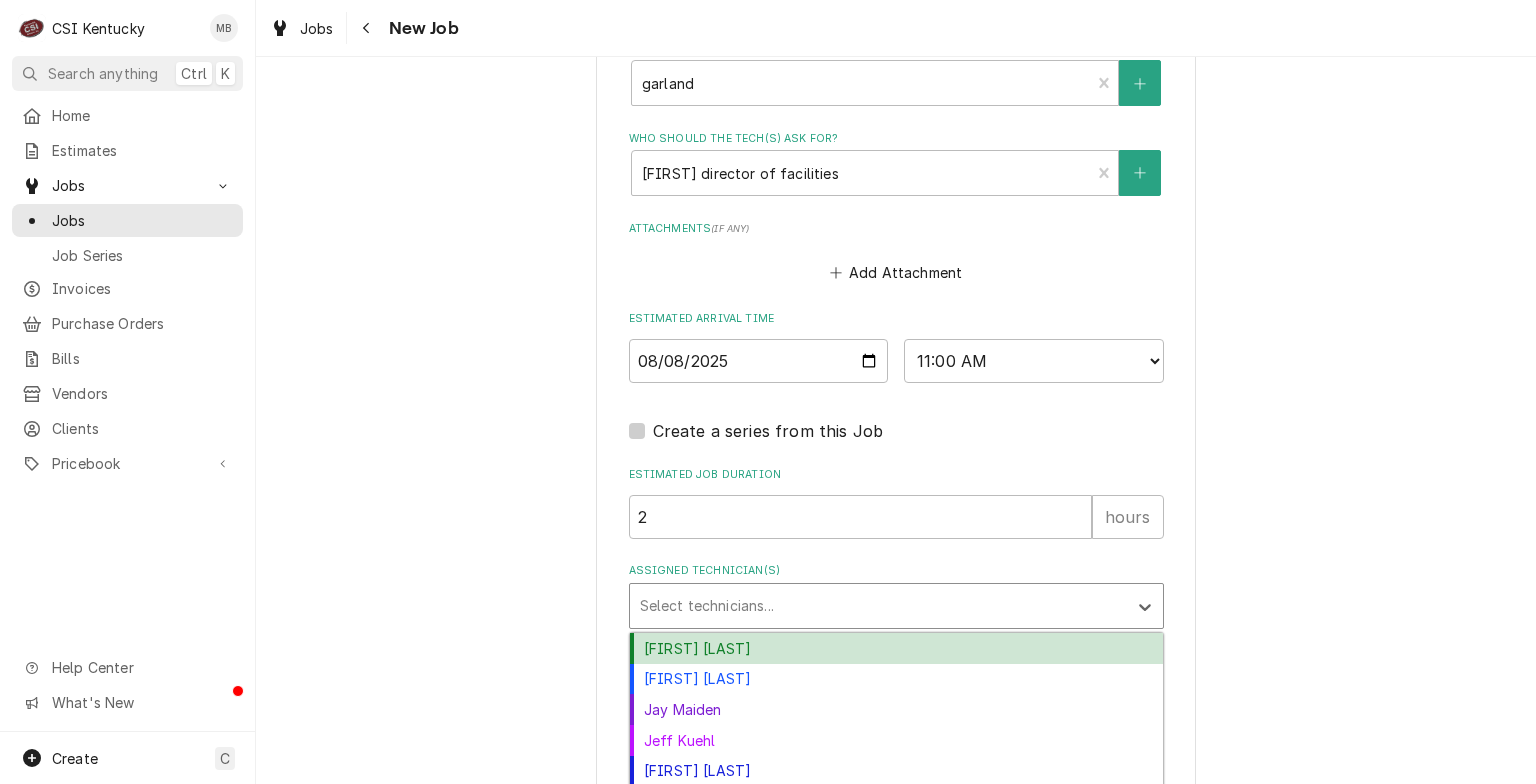 scroll, scrollTop: 2306, scrollLeft: 0, axis: vertical 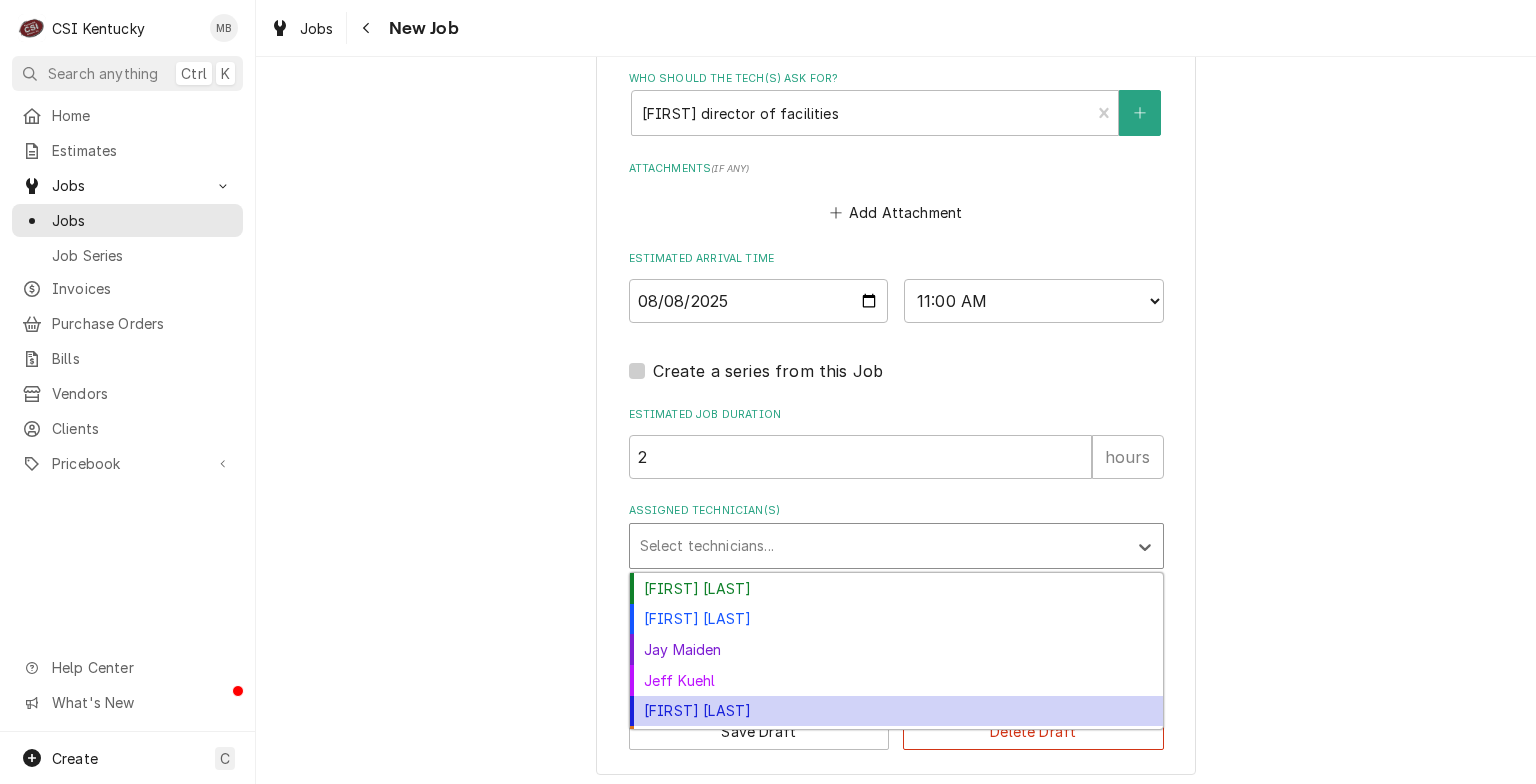 click on "Jeff Hartley" at bounding box center (896, 711) 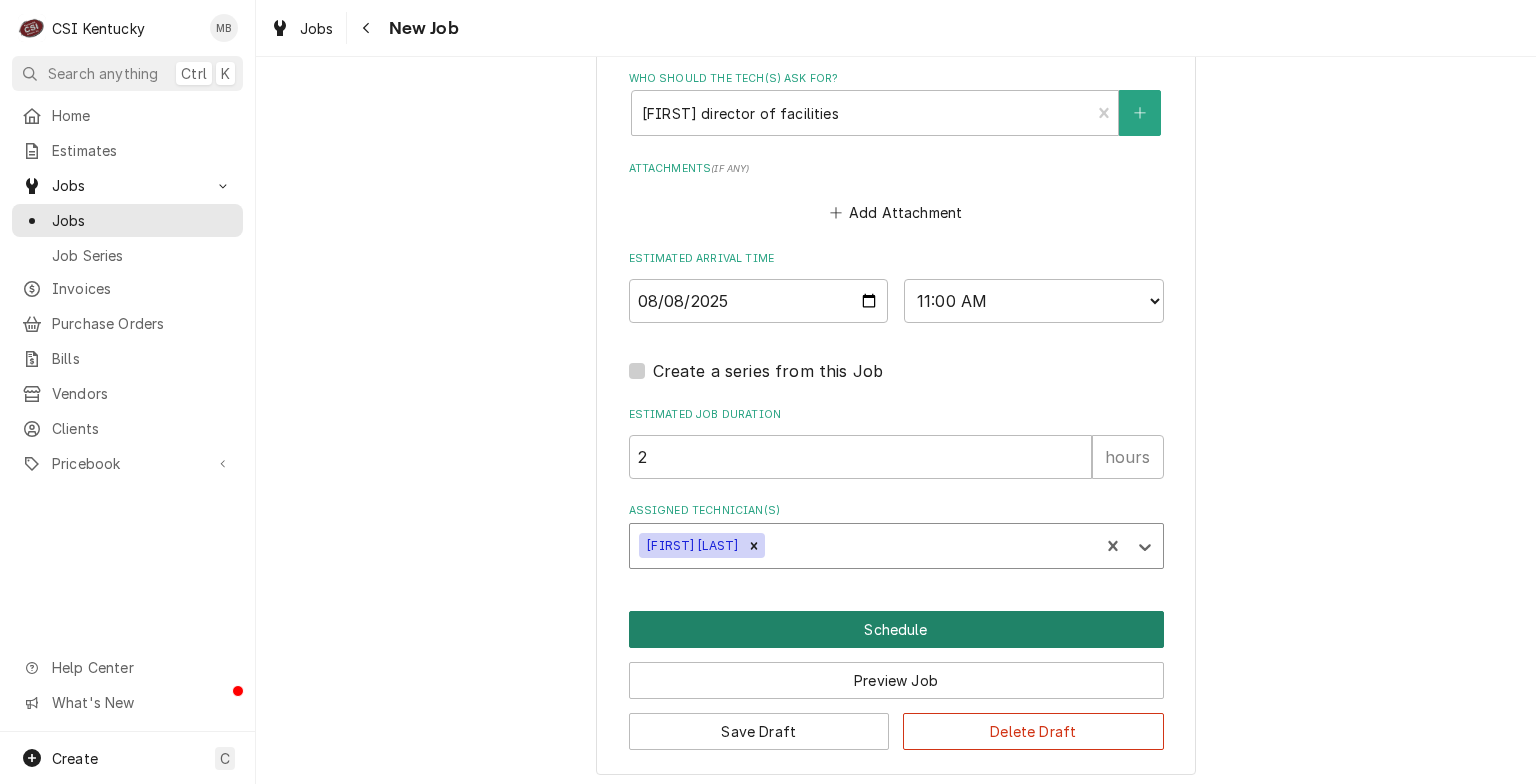 click on "Schedule" at bounding box center [896, 629] 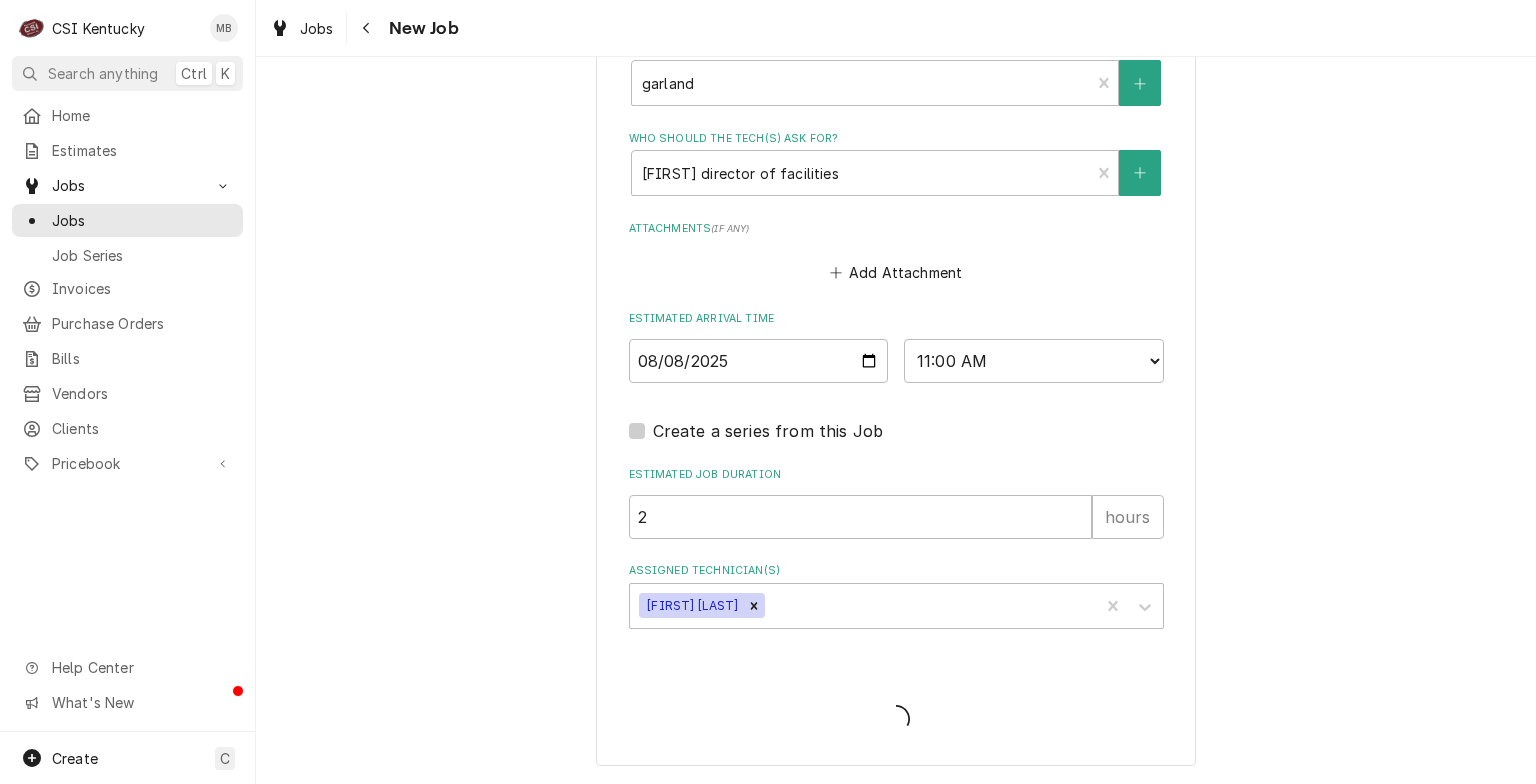 scroll, scrollTop: 2238, scrollLeft: 0, axis: vertical 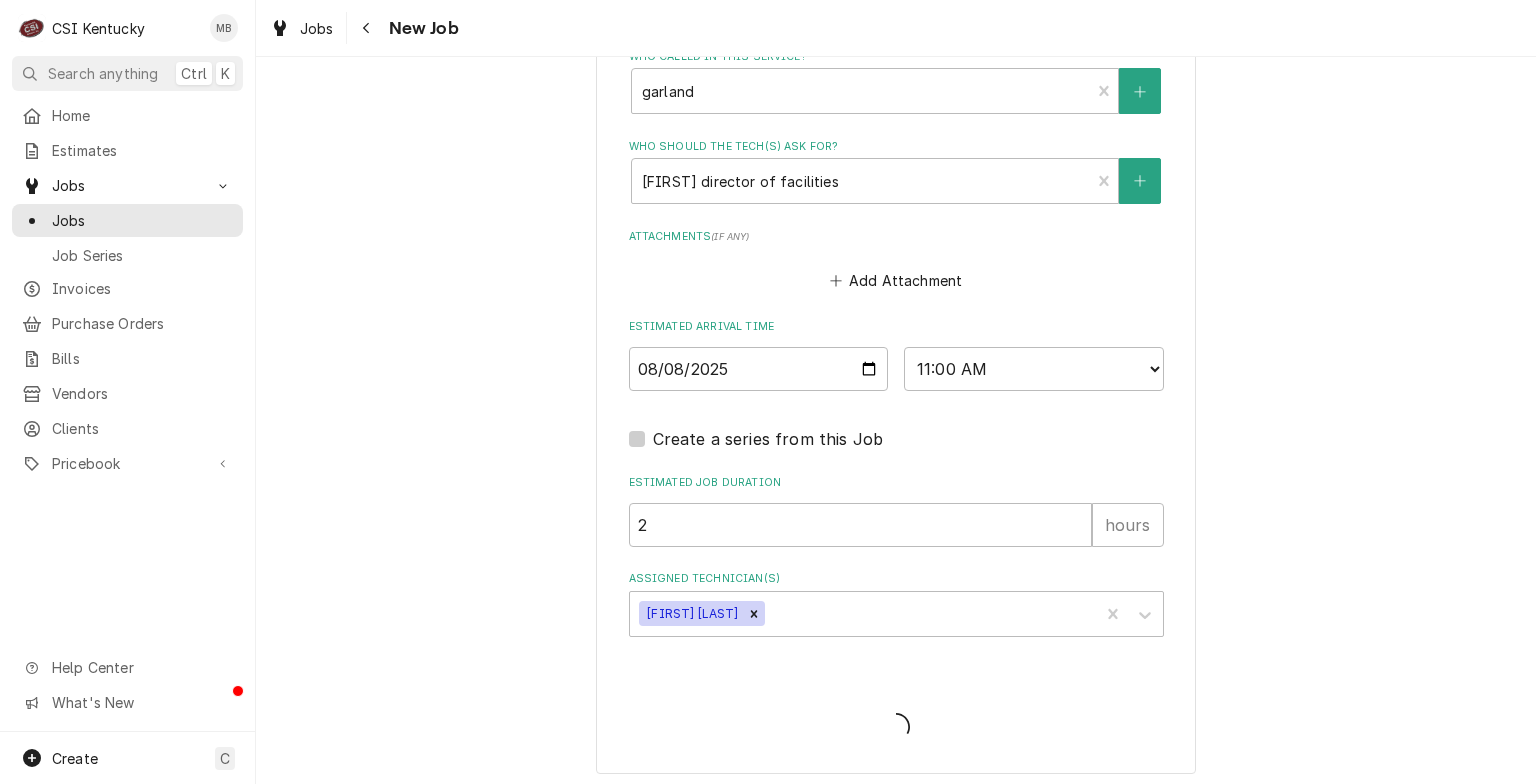 type on "x" 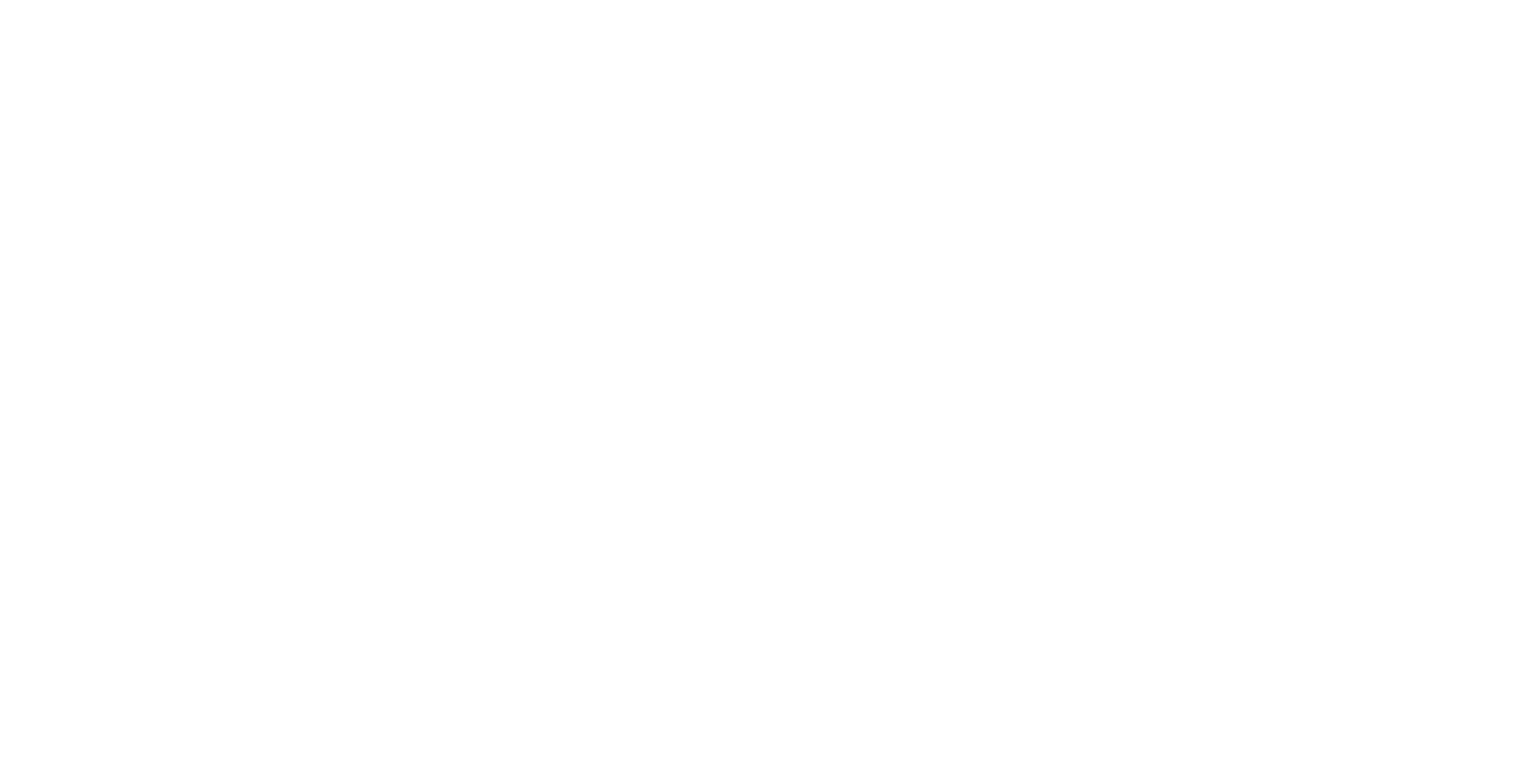 scroll, scrollTop: 0, scrollLeft: 0, axis: both 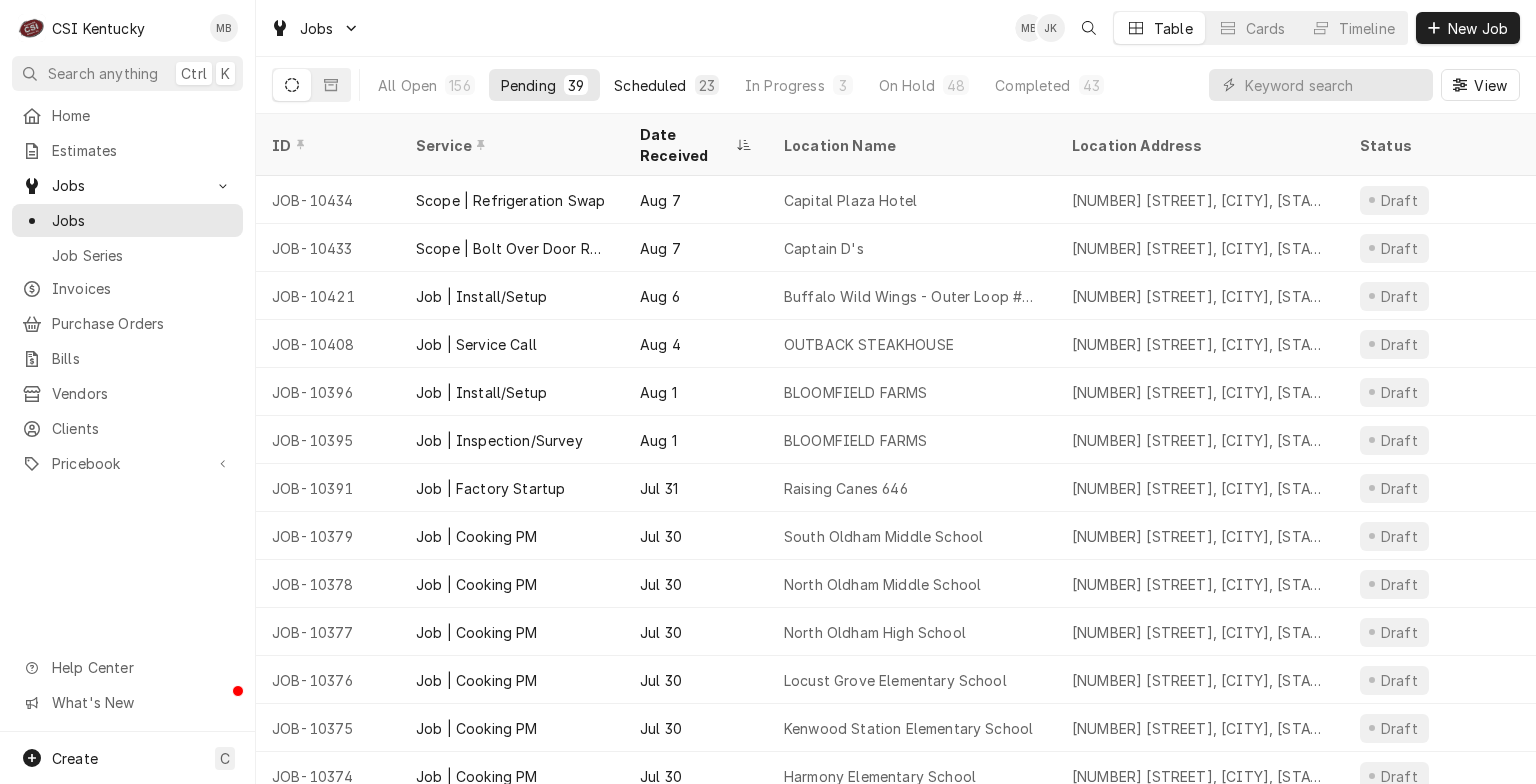 click on "Scheduled" at bounding box center [650, 85] 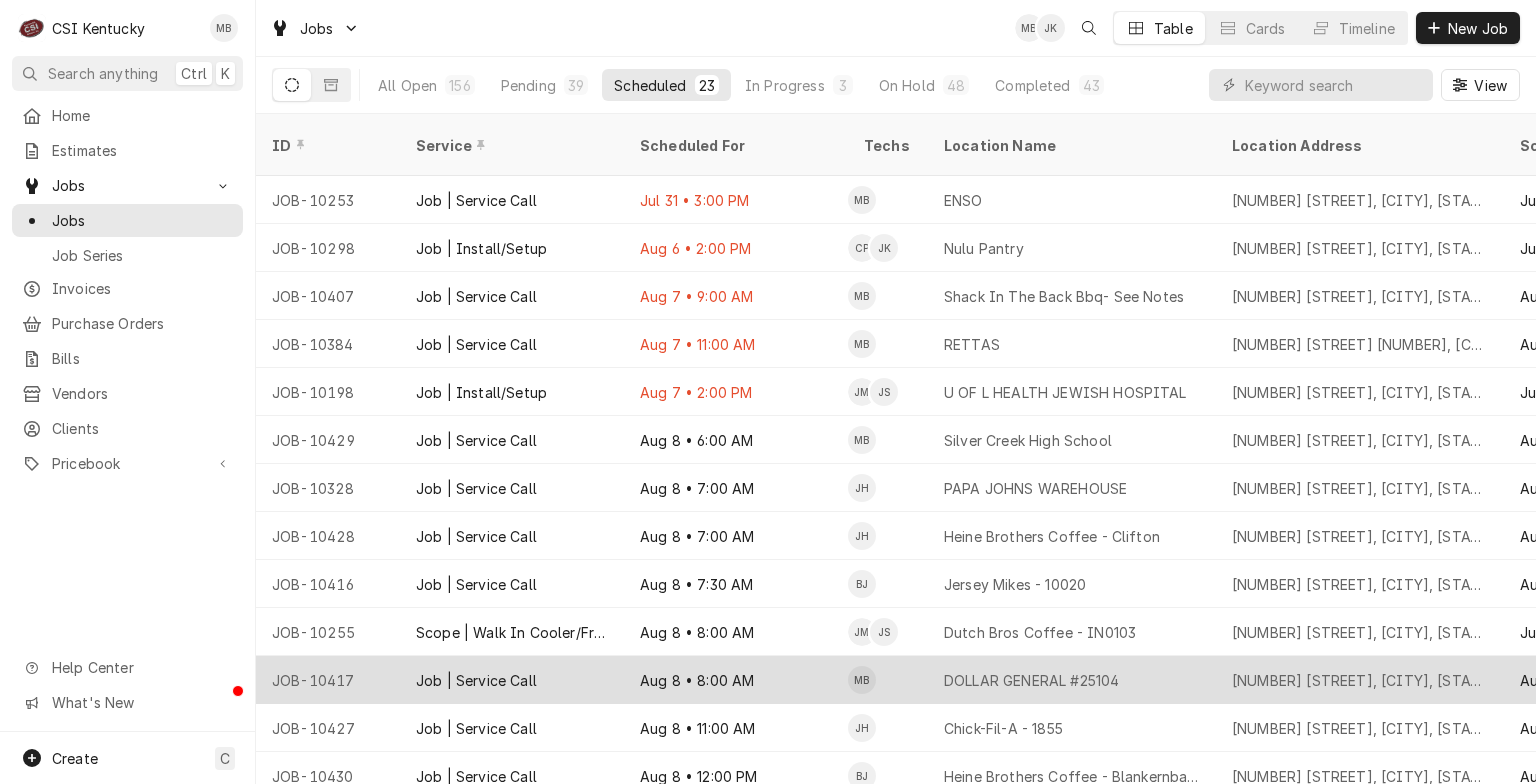 click on "[DATE]   • [TIME]" at bounding box center (736, 680) 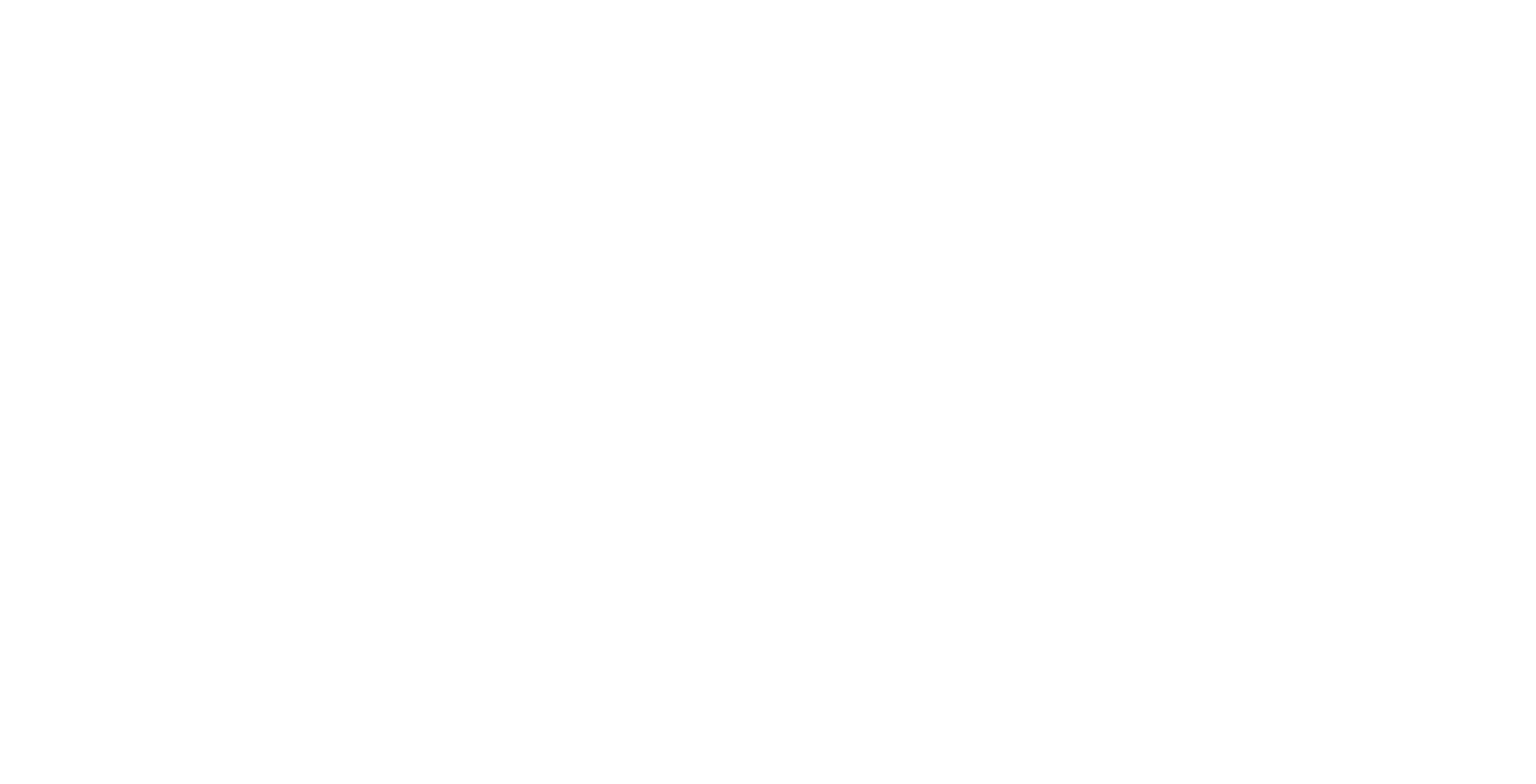 scroll, scrollTop: 0, scrollLeft: 0, axis: both 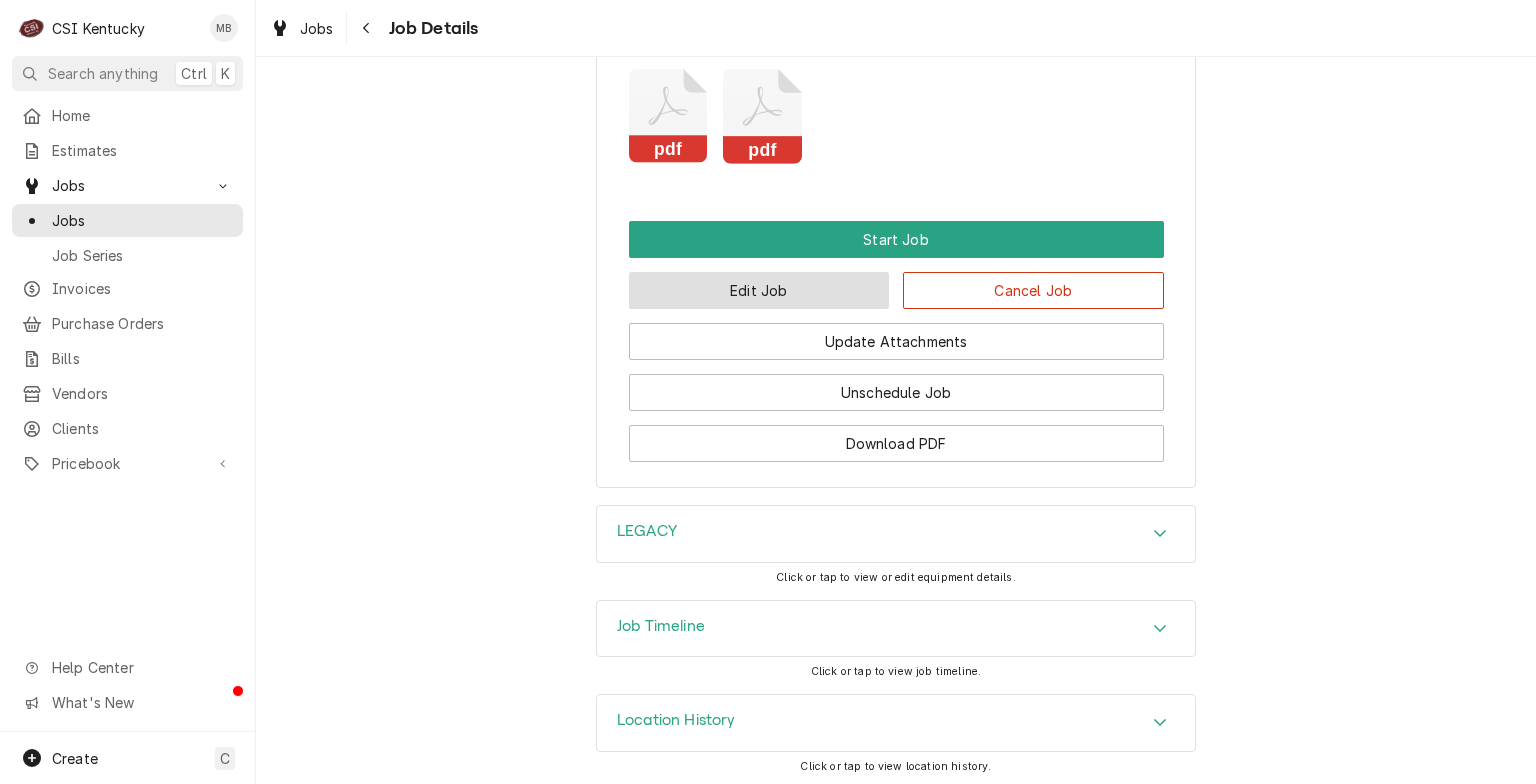 click on "Edit Job" at bounding box center (759, 290) 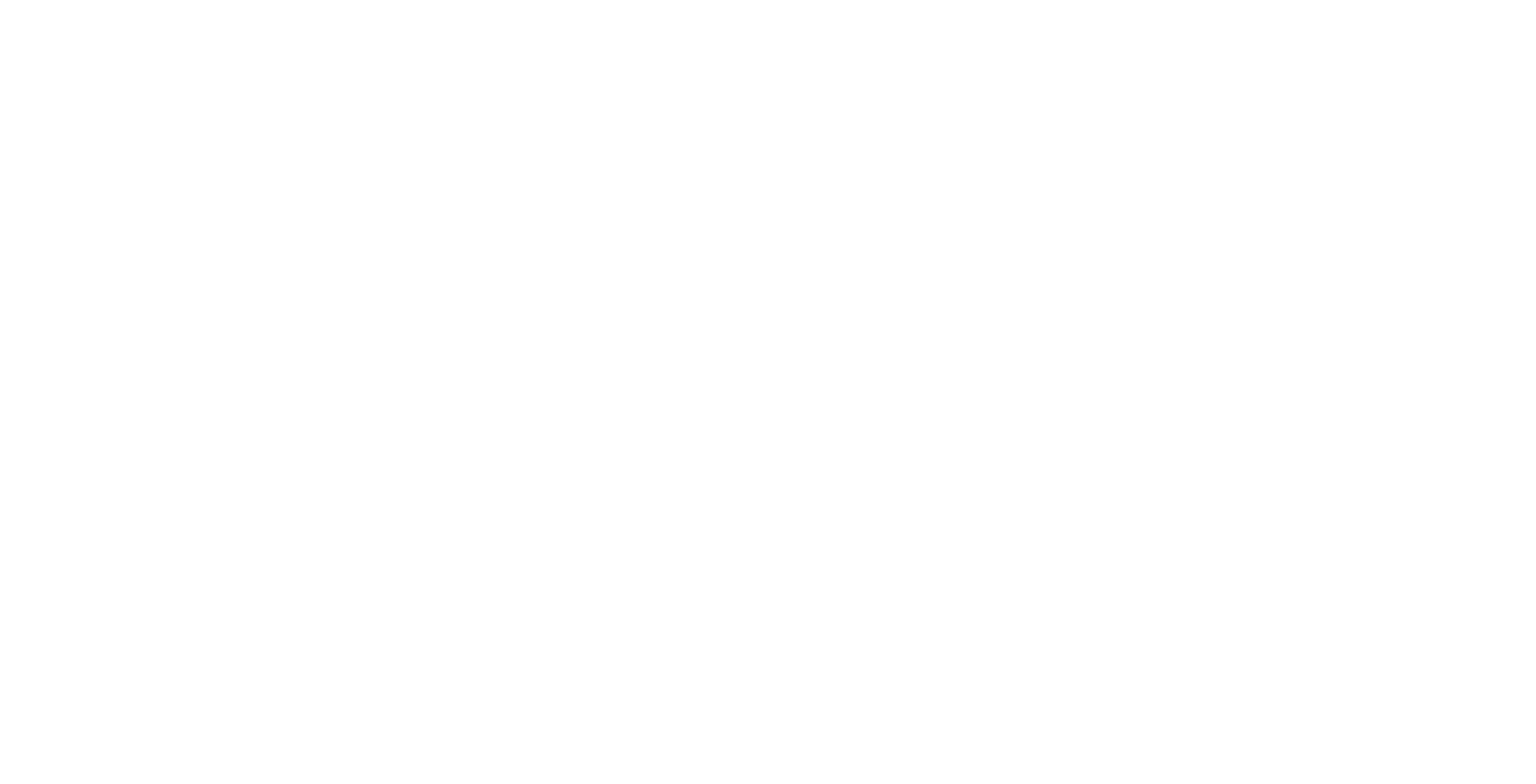 scroll, scrollTop: 0, scrollLeft: 0, axis: both 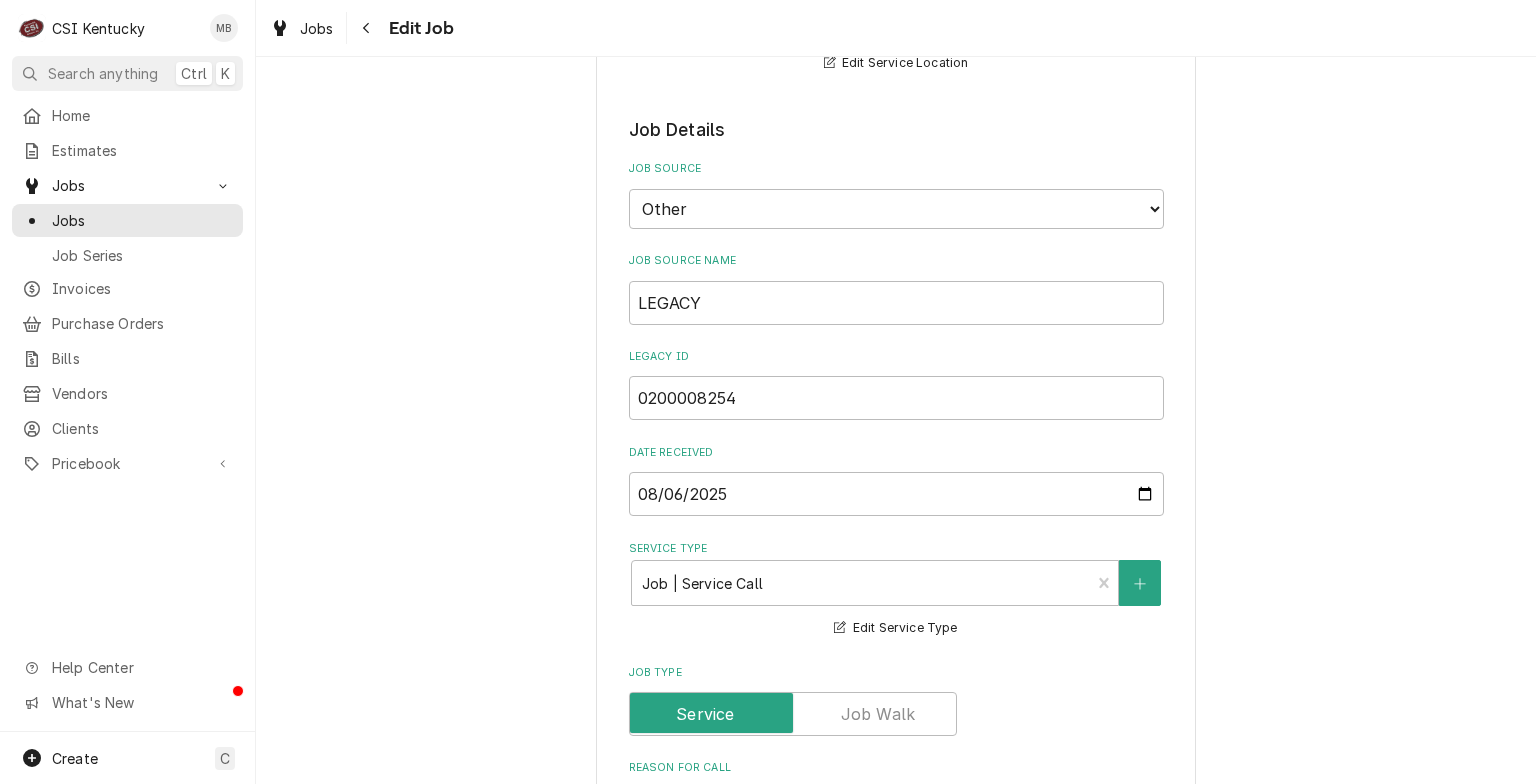 type on "x" 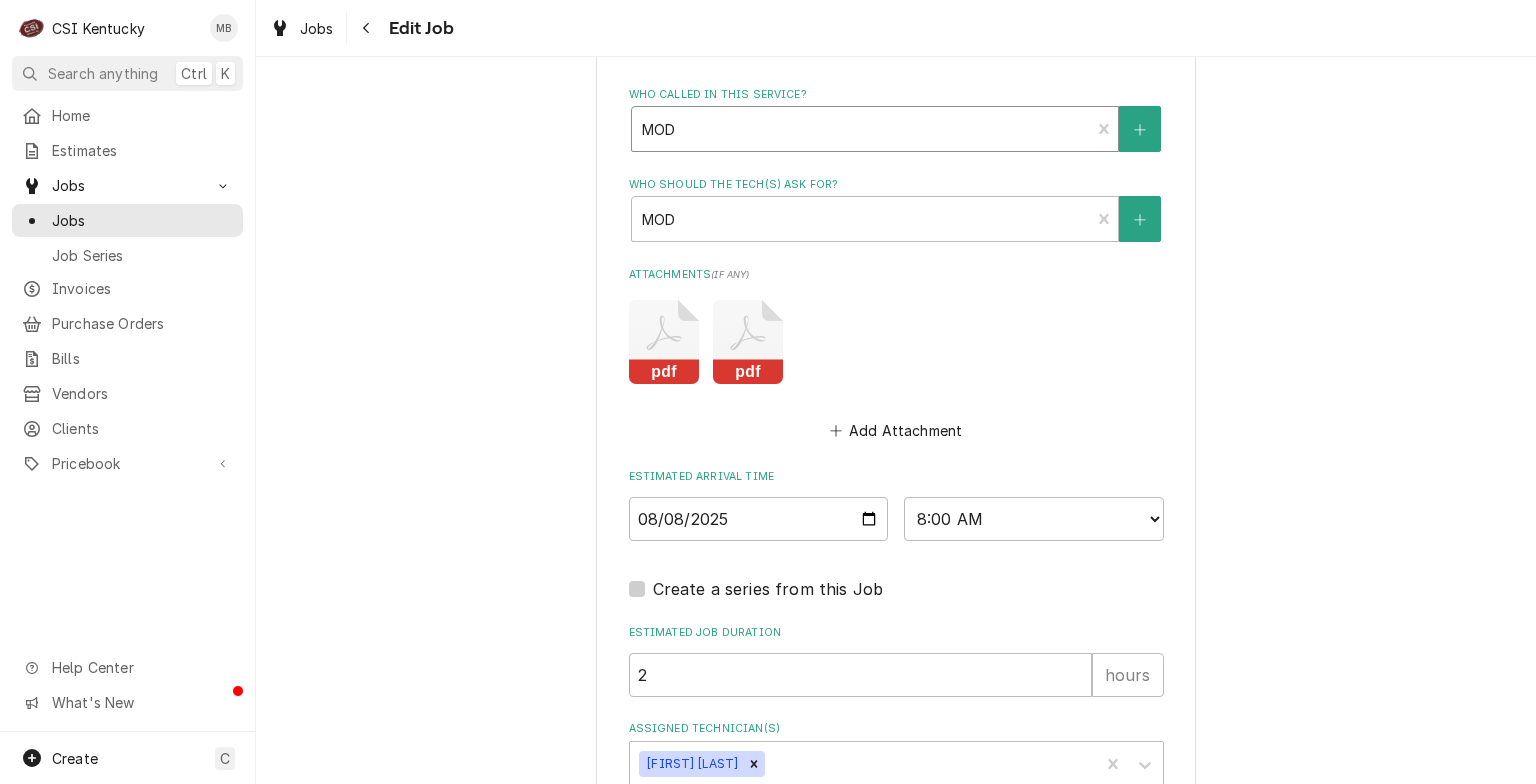 scroll, scrollTop: 1747, scrollLeft: 0, axis: vertical 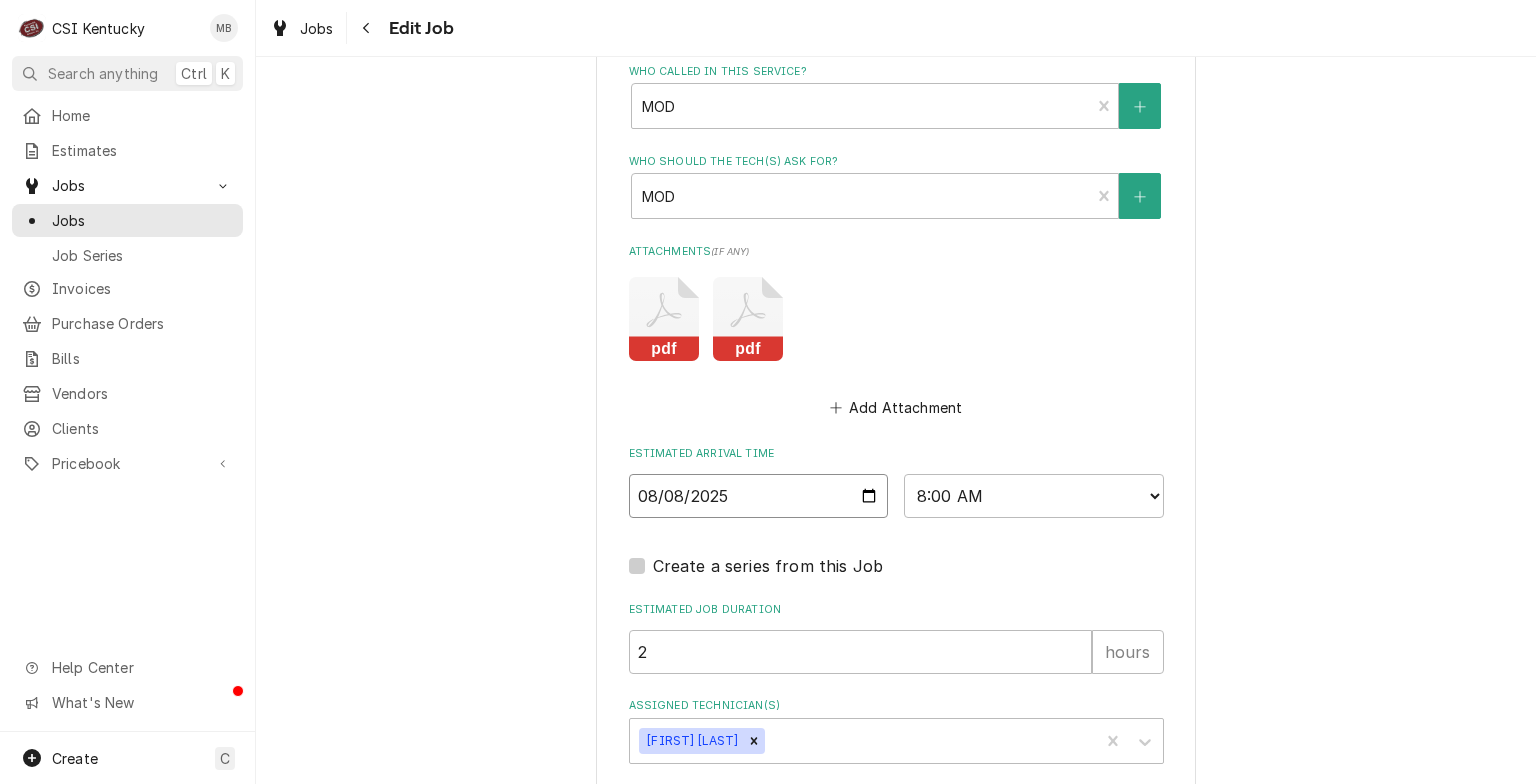click on "2025-08-08" at bounding box center (759, 496) 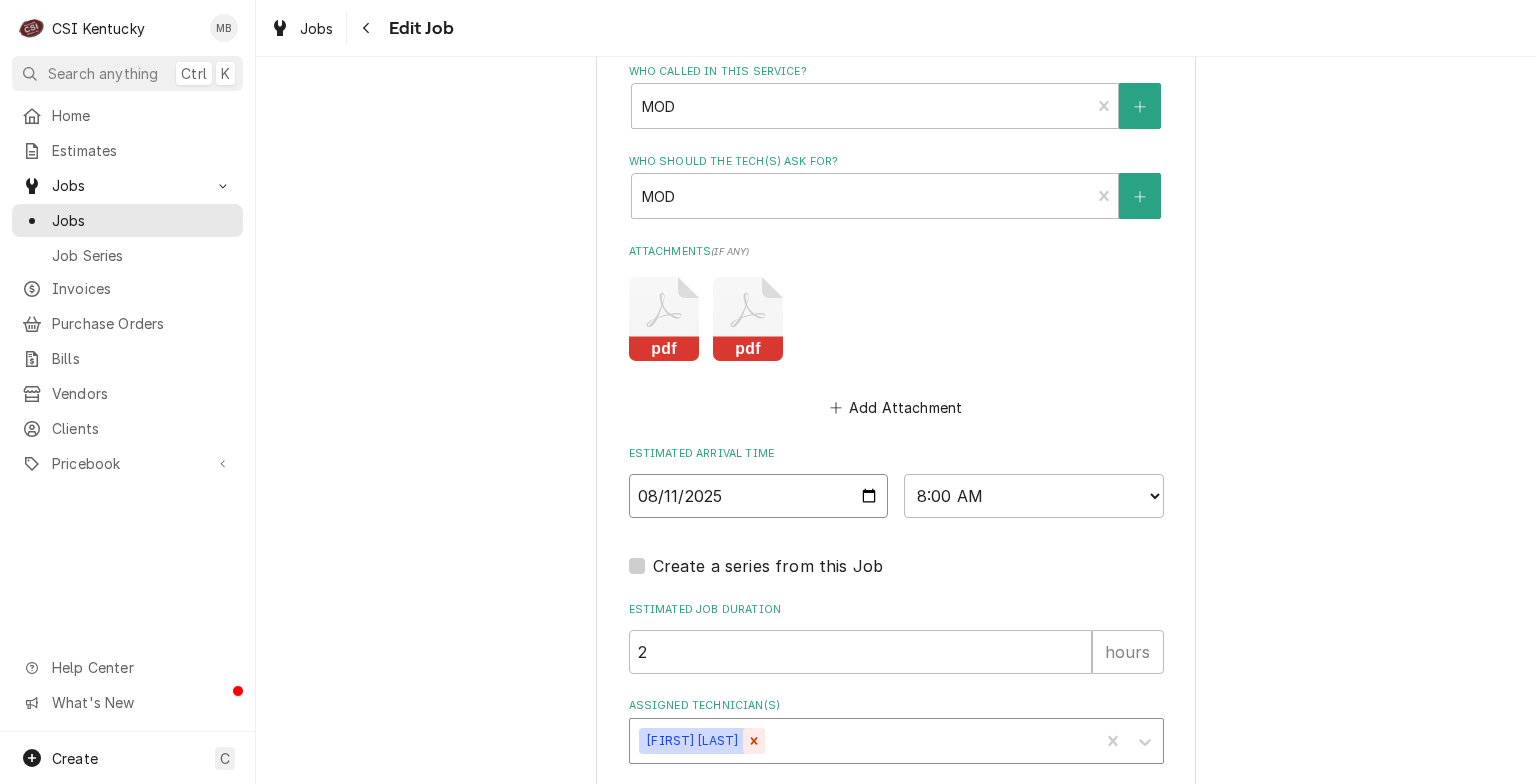 click 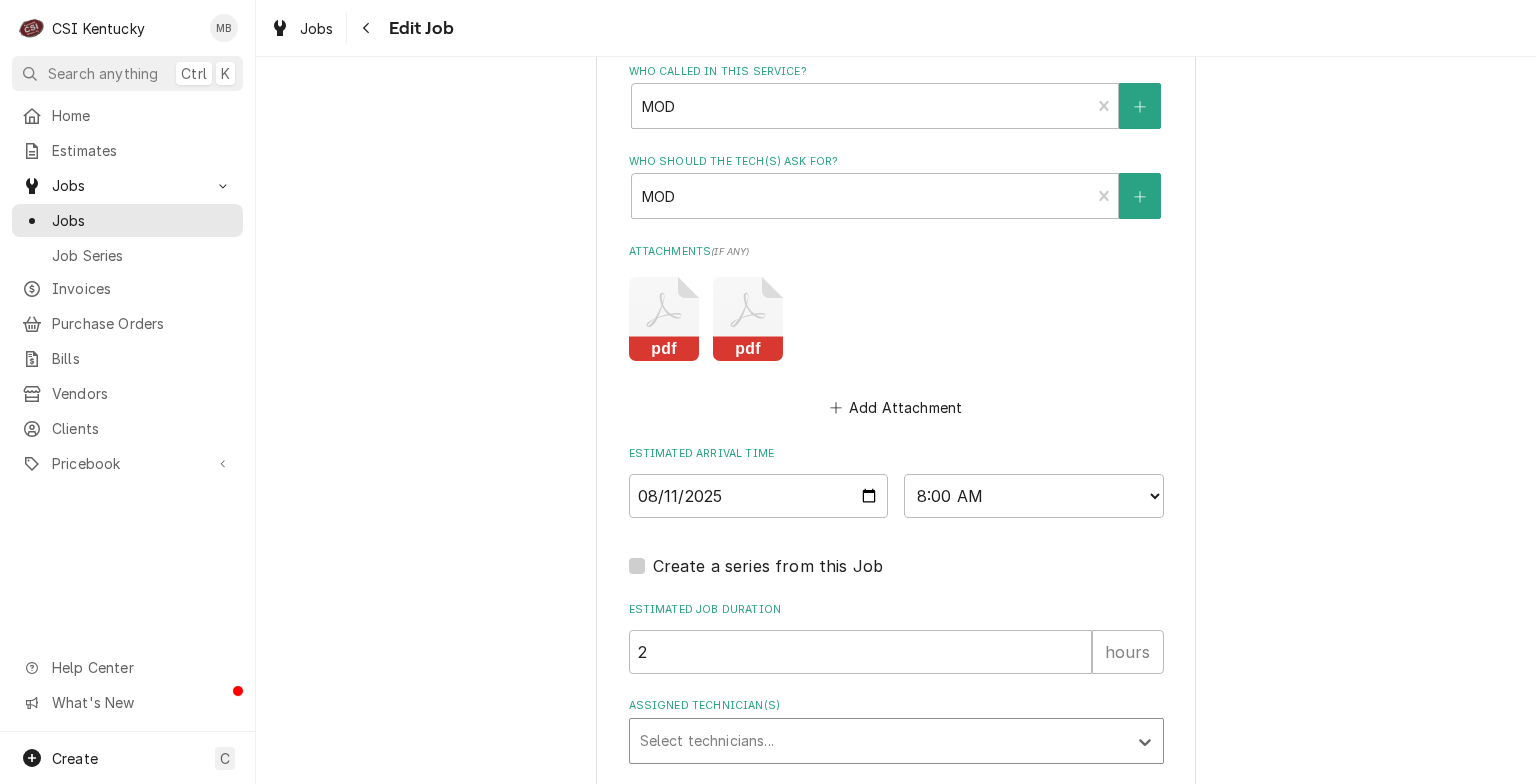 scroll, scrollTop: 1840, scrollLeft: 0, axis: vertical 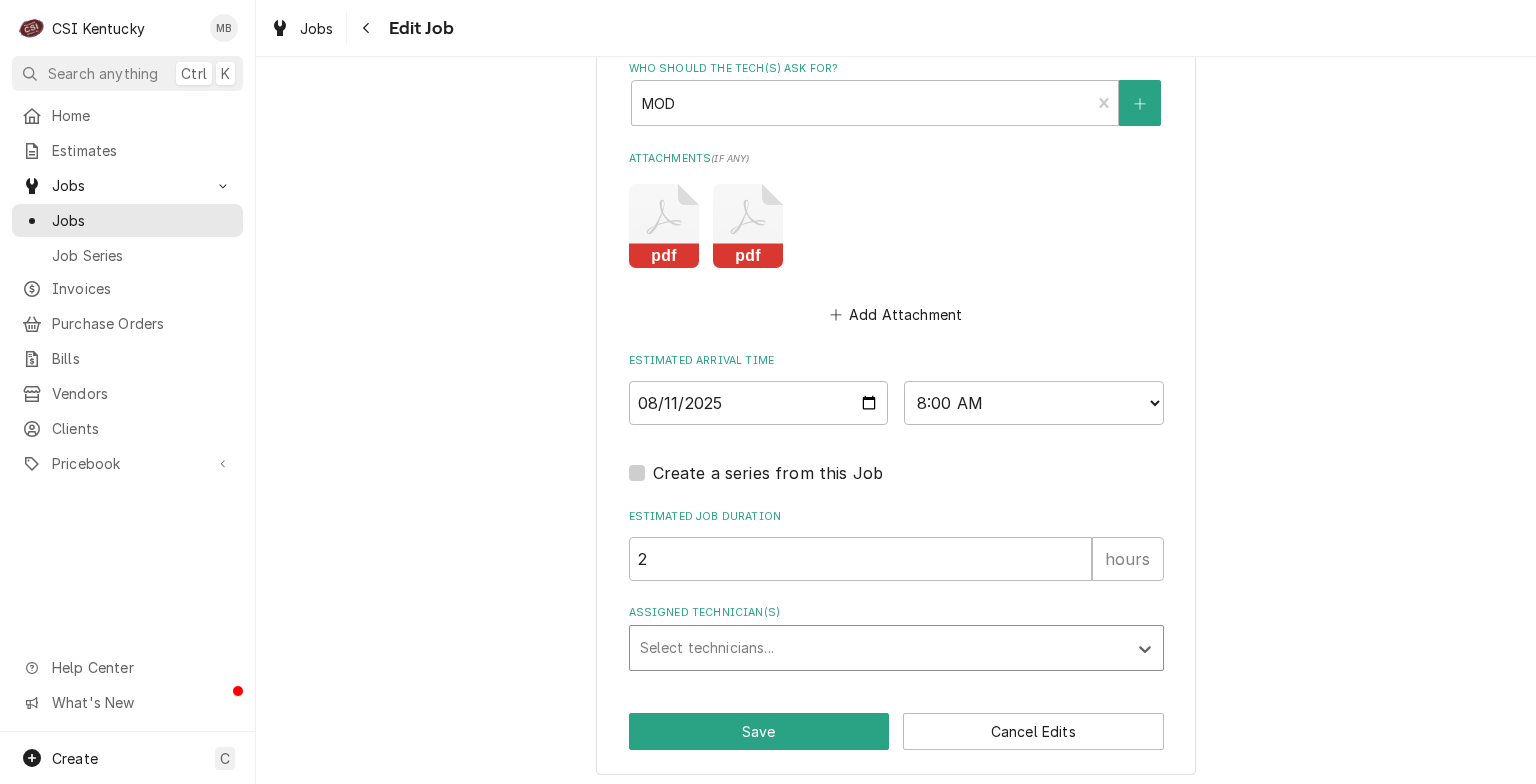 click at bounding box center [878, 648] 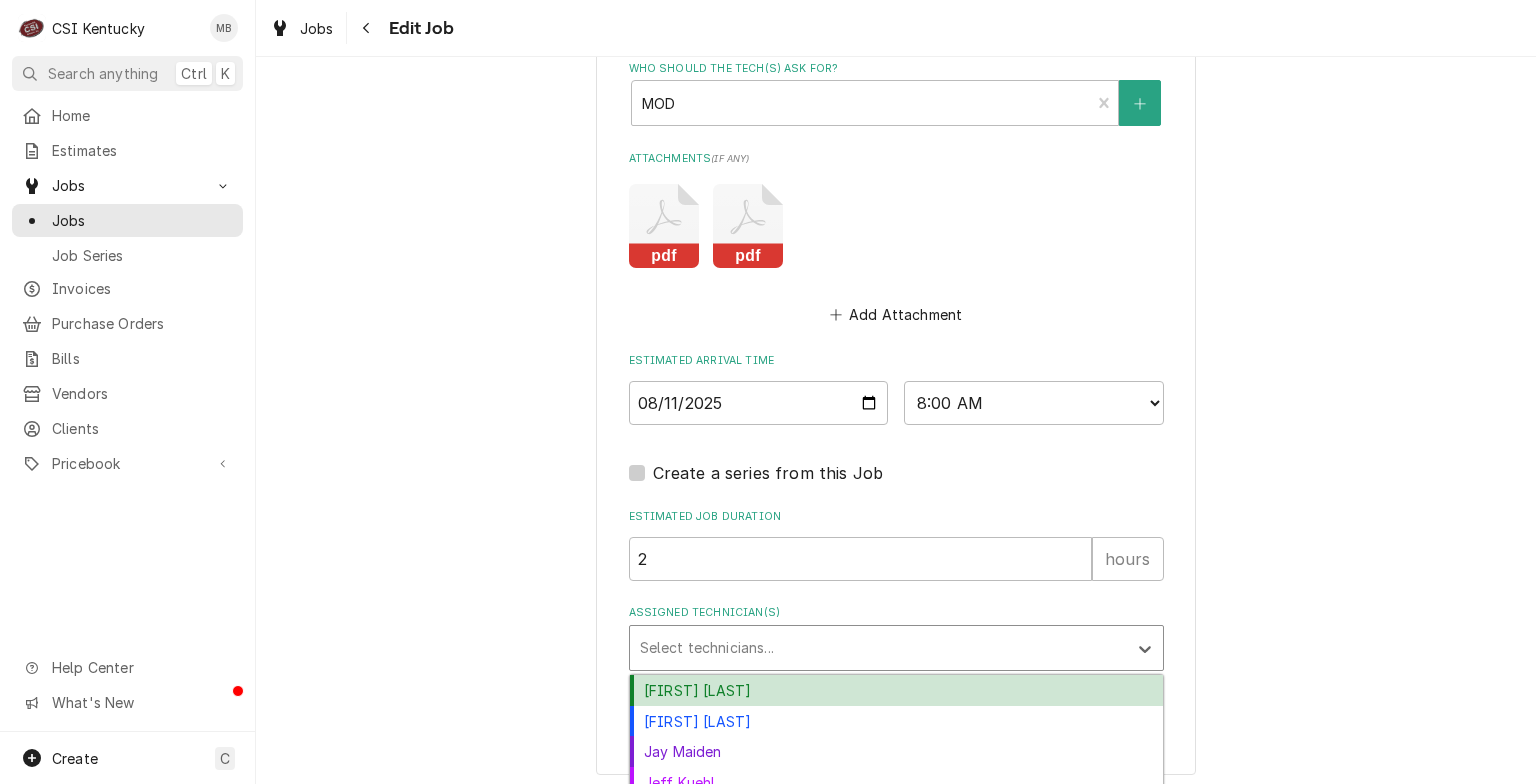 scroll, scrollTop: 1939, scrollLeft: 0, axis: vertical 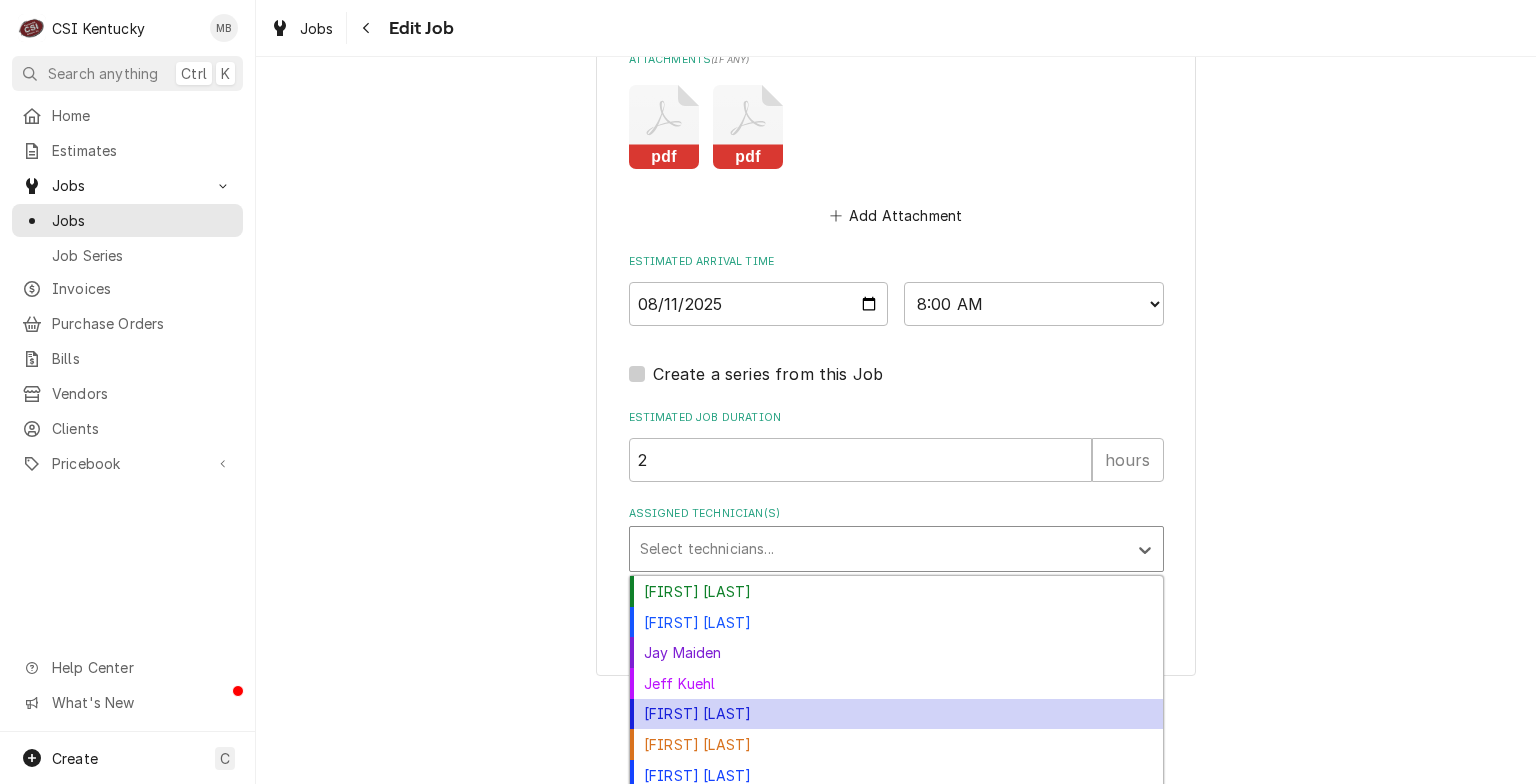 click on "Jeff Hartley" at bounding box center [896, 714] 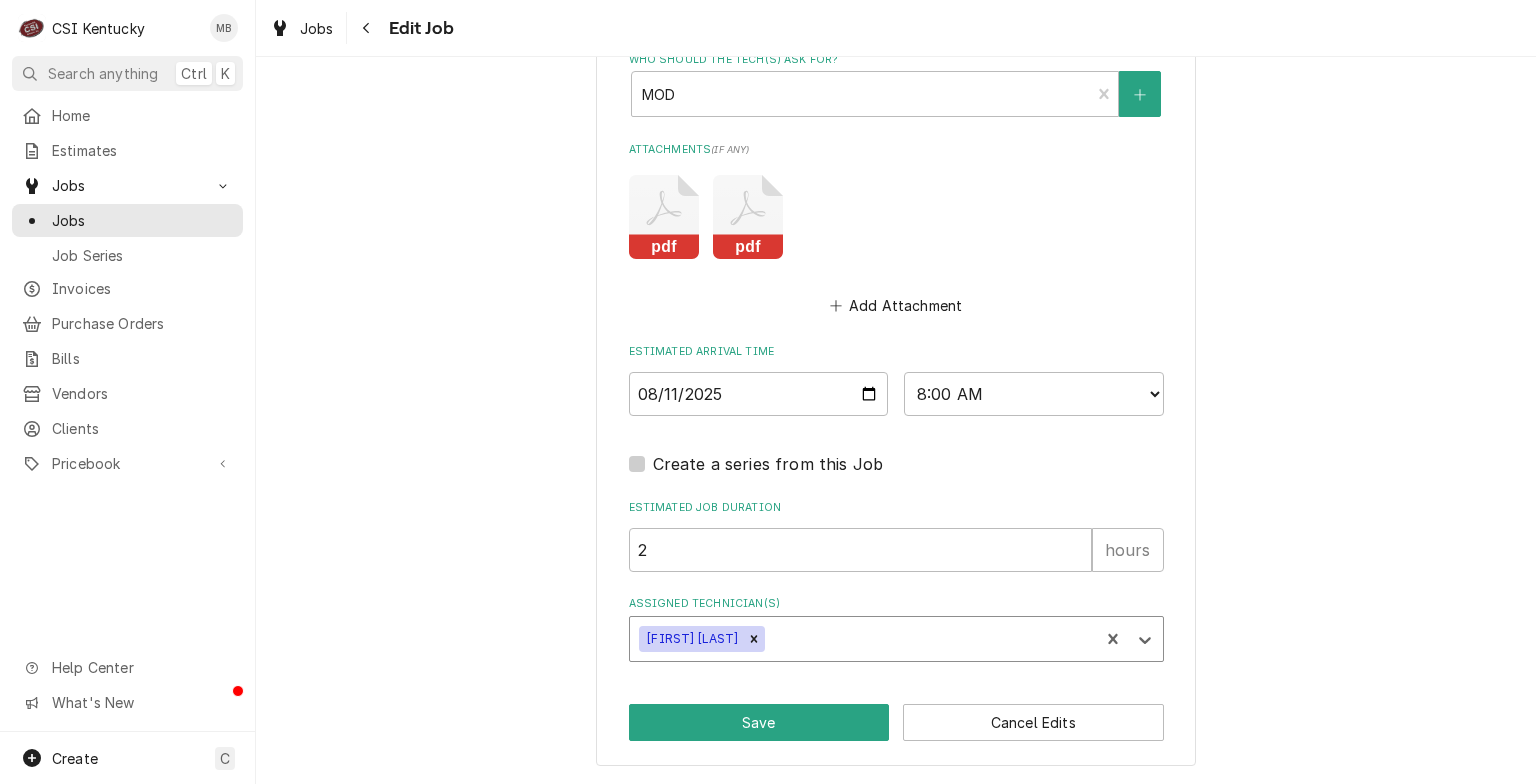 scroll, scrollTop: 1841, scrollLeft: 0, axis: vertical 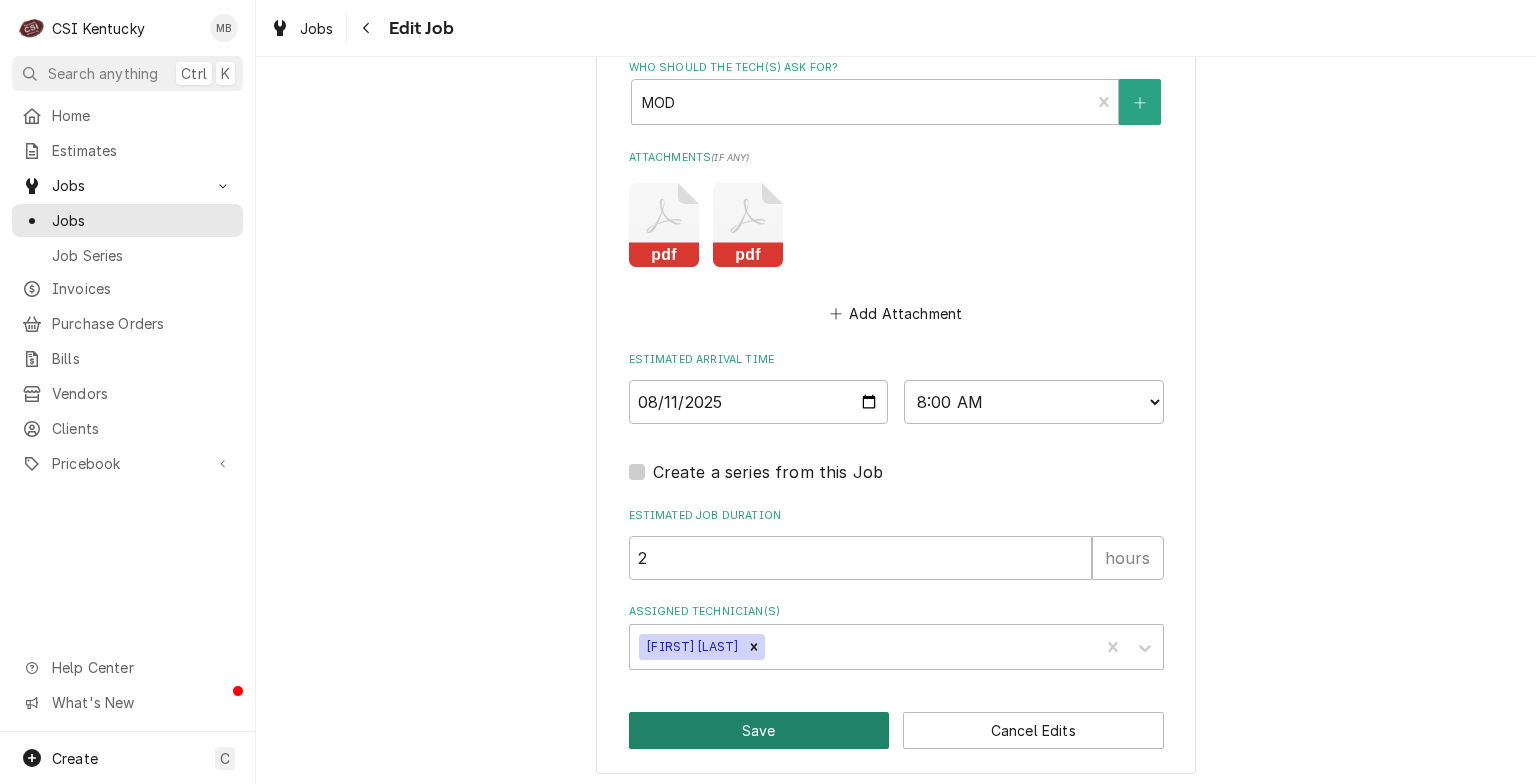 click on "Save" at bounding box center (759, 730) 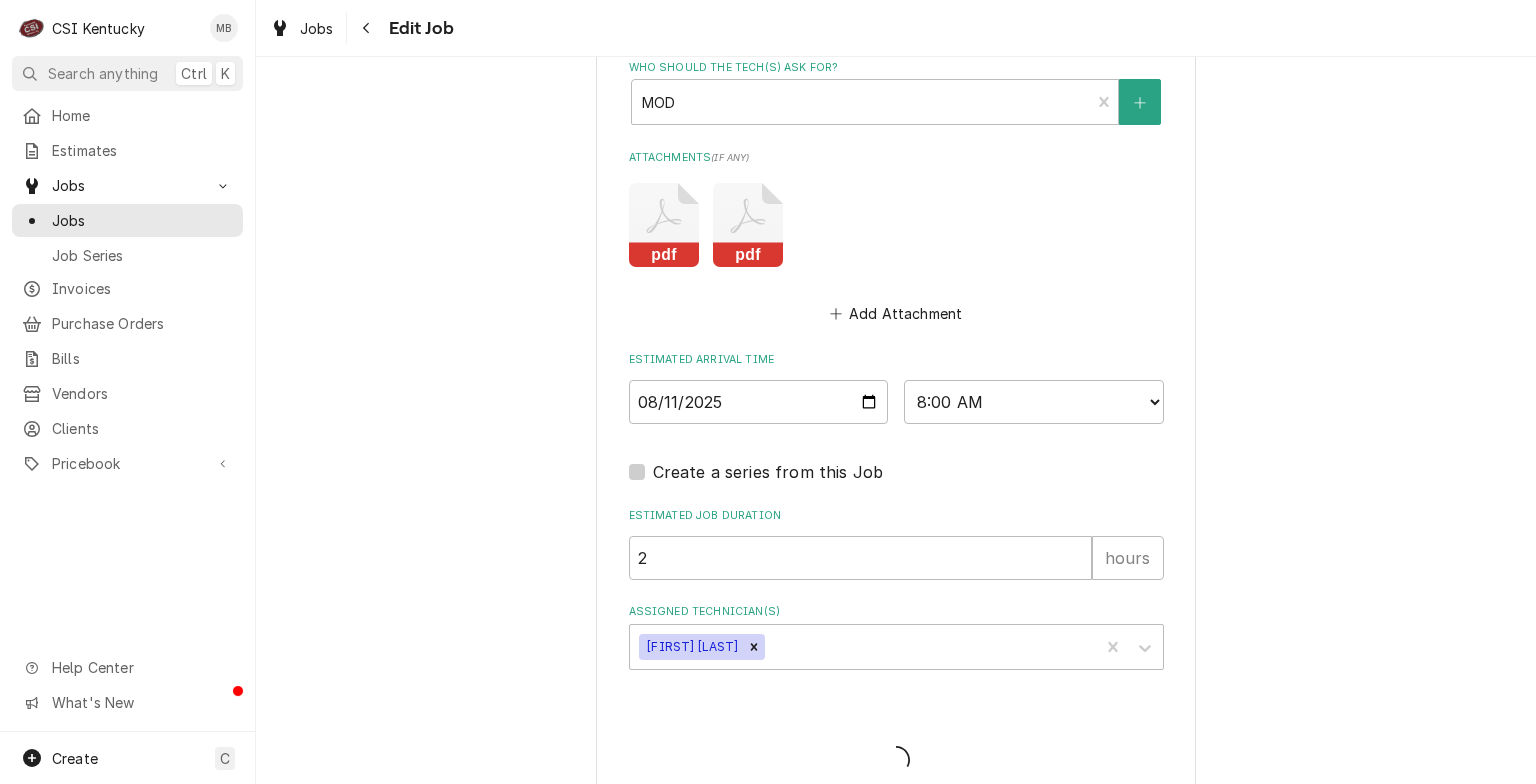 type on "x" 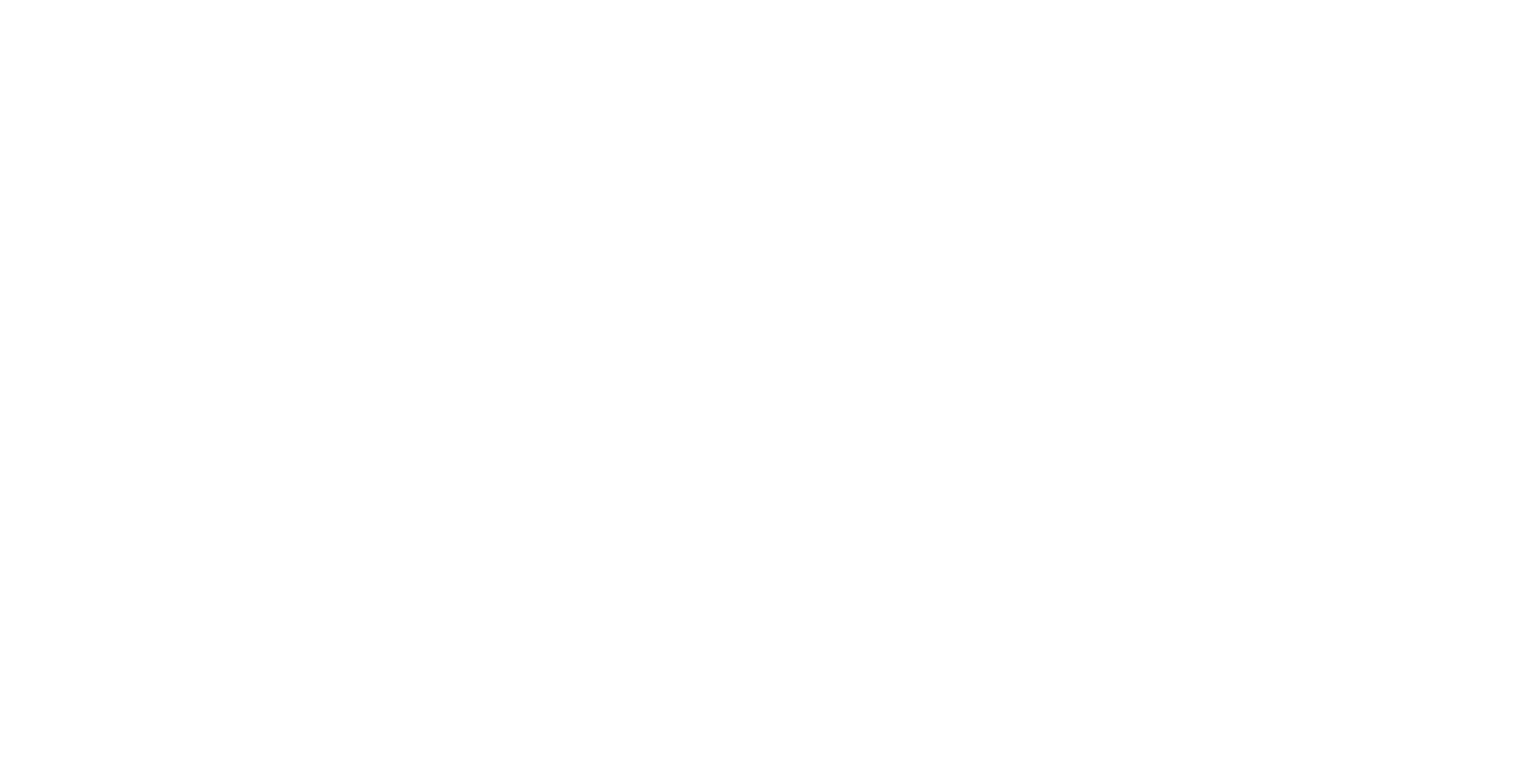 scroll, scrollTop: 0, scrollLeft: 0, axis: both 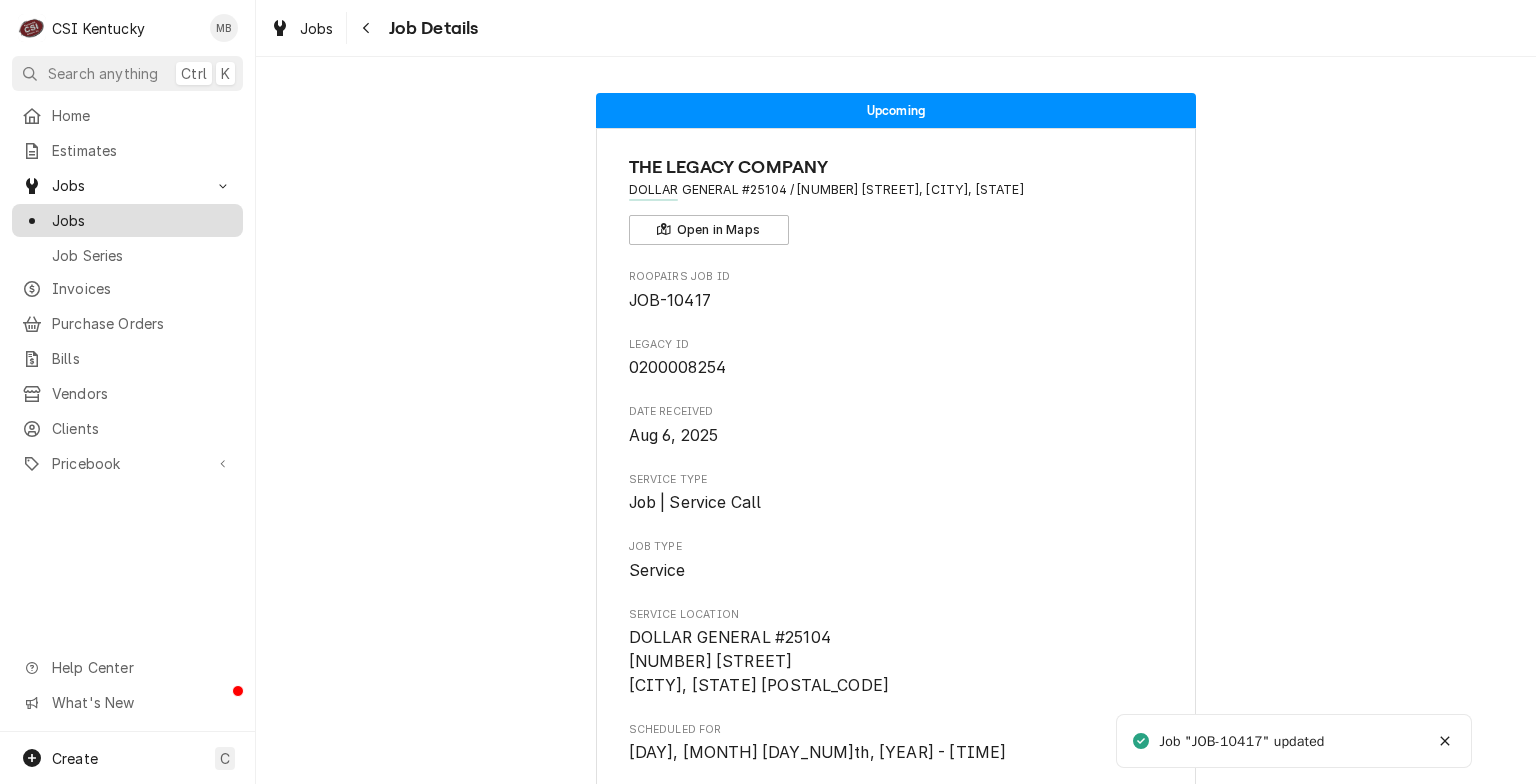 click on "Jobs" at bounding box center (142, 220) 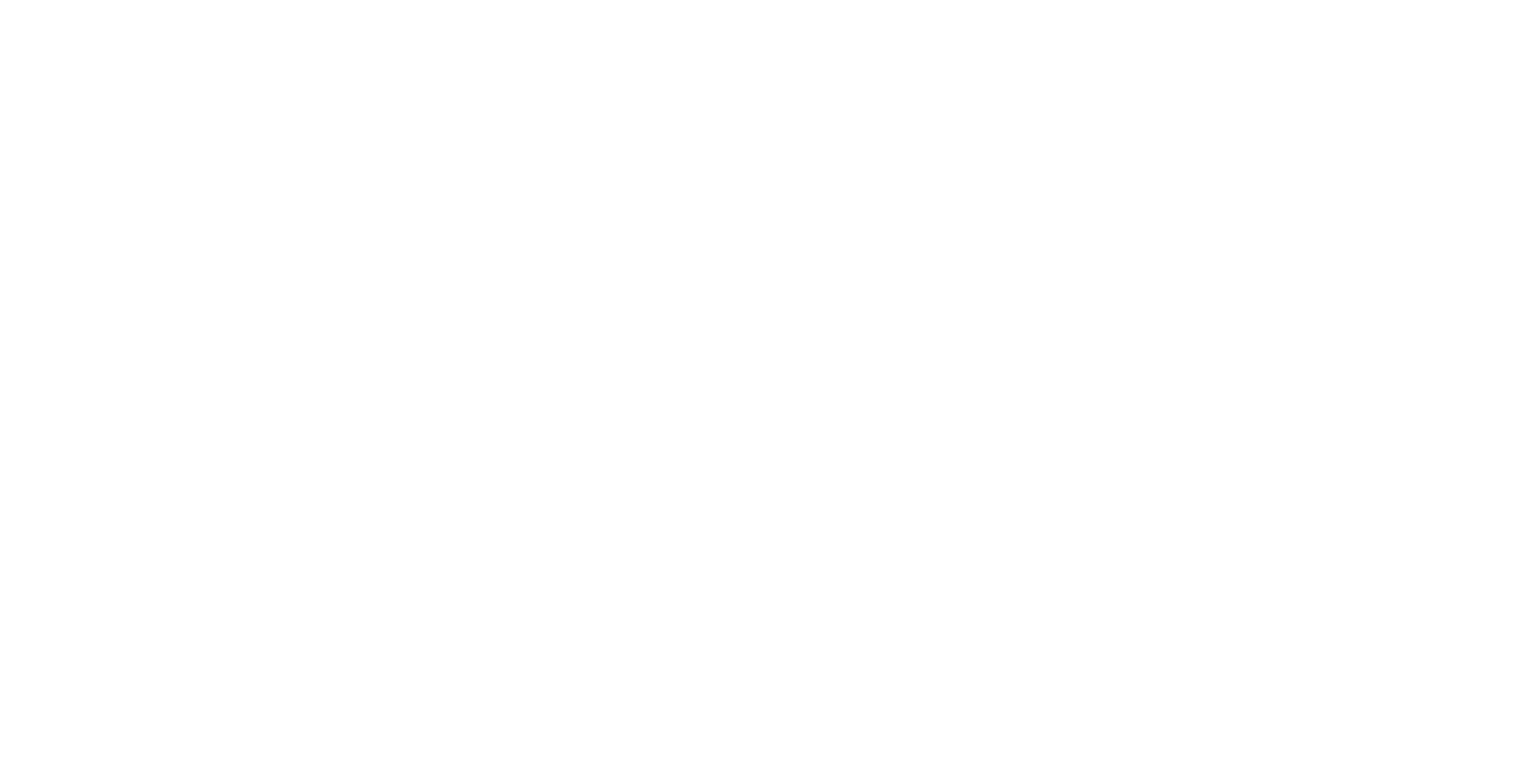 scroll, scrollTop: 0, scrollLeft: 0, axis: both 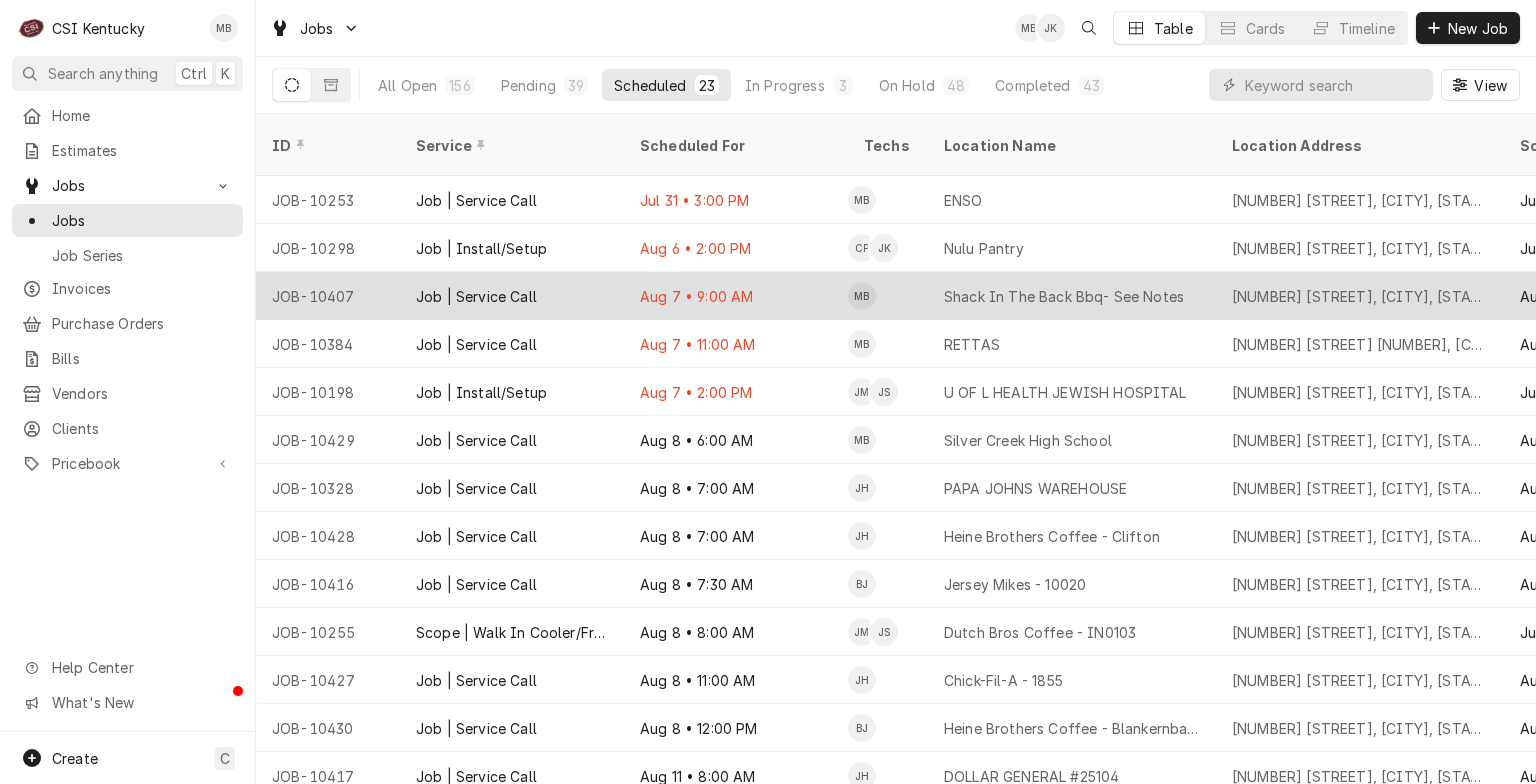 click on "Job | Service Call" at bounding box center [512, 296] 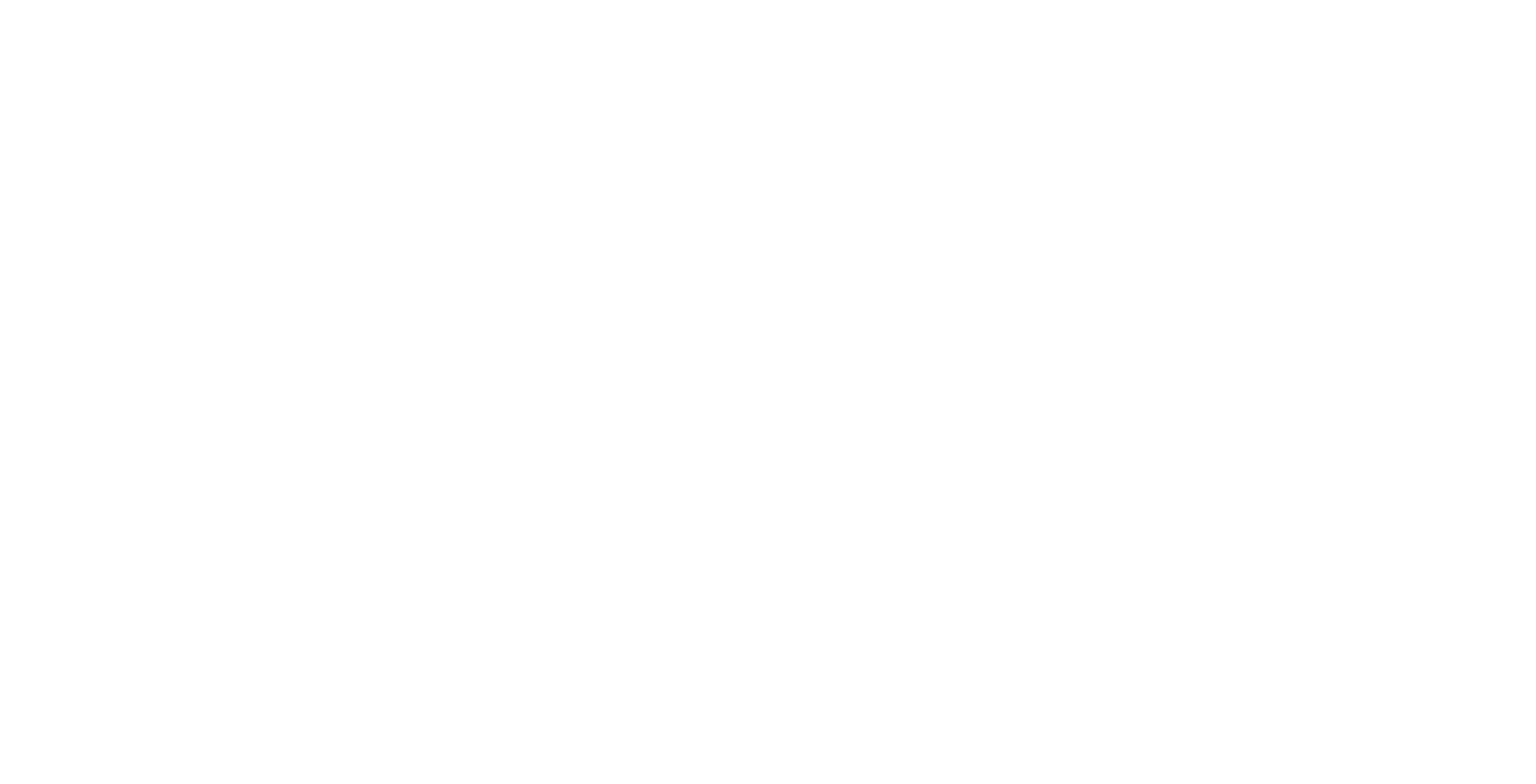 scroll, scrollTop: 0, scrollLeft: 0, axis: both 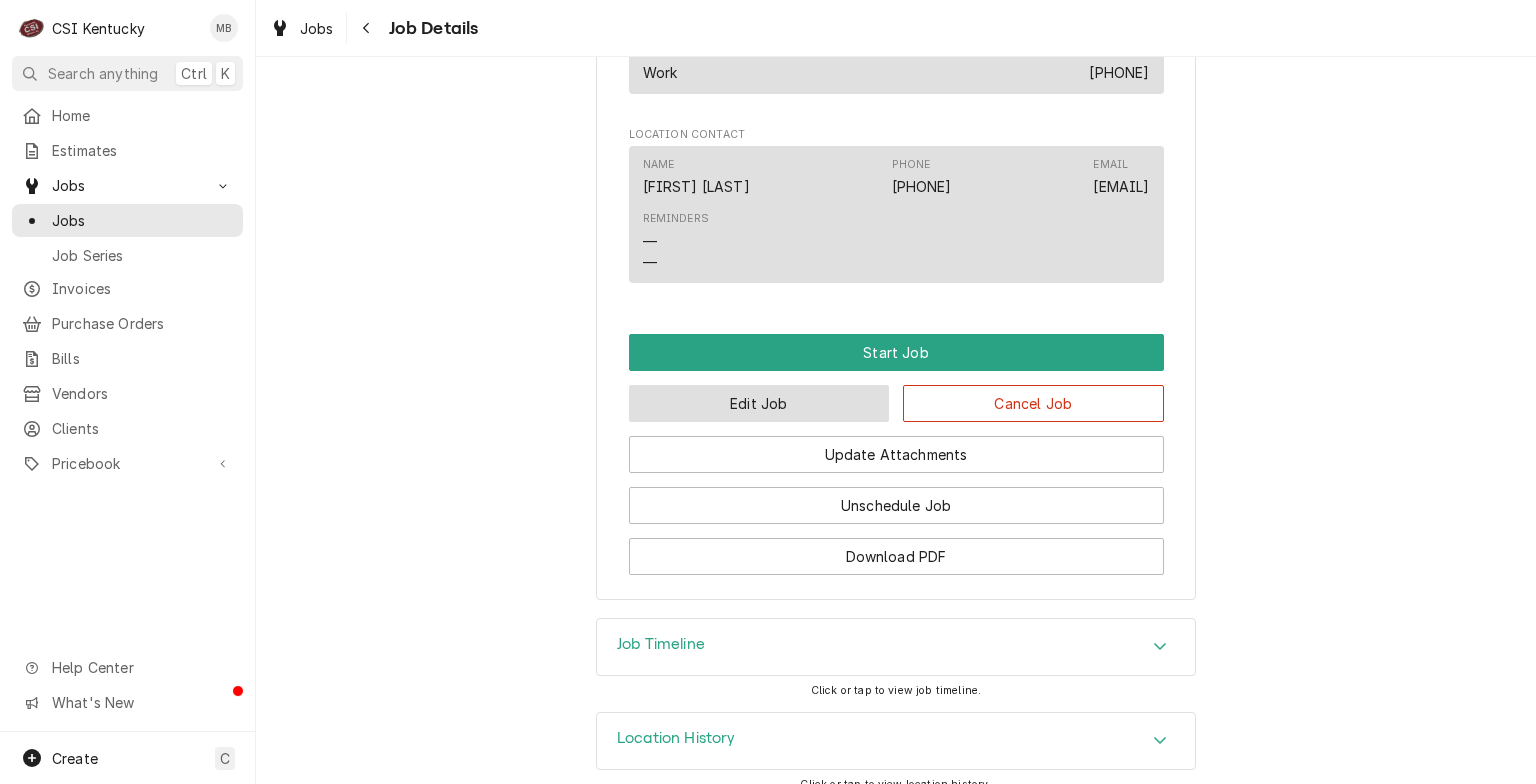click on "Edit Job" at bounding box center [759, 403] 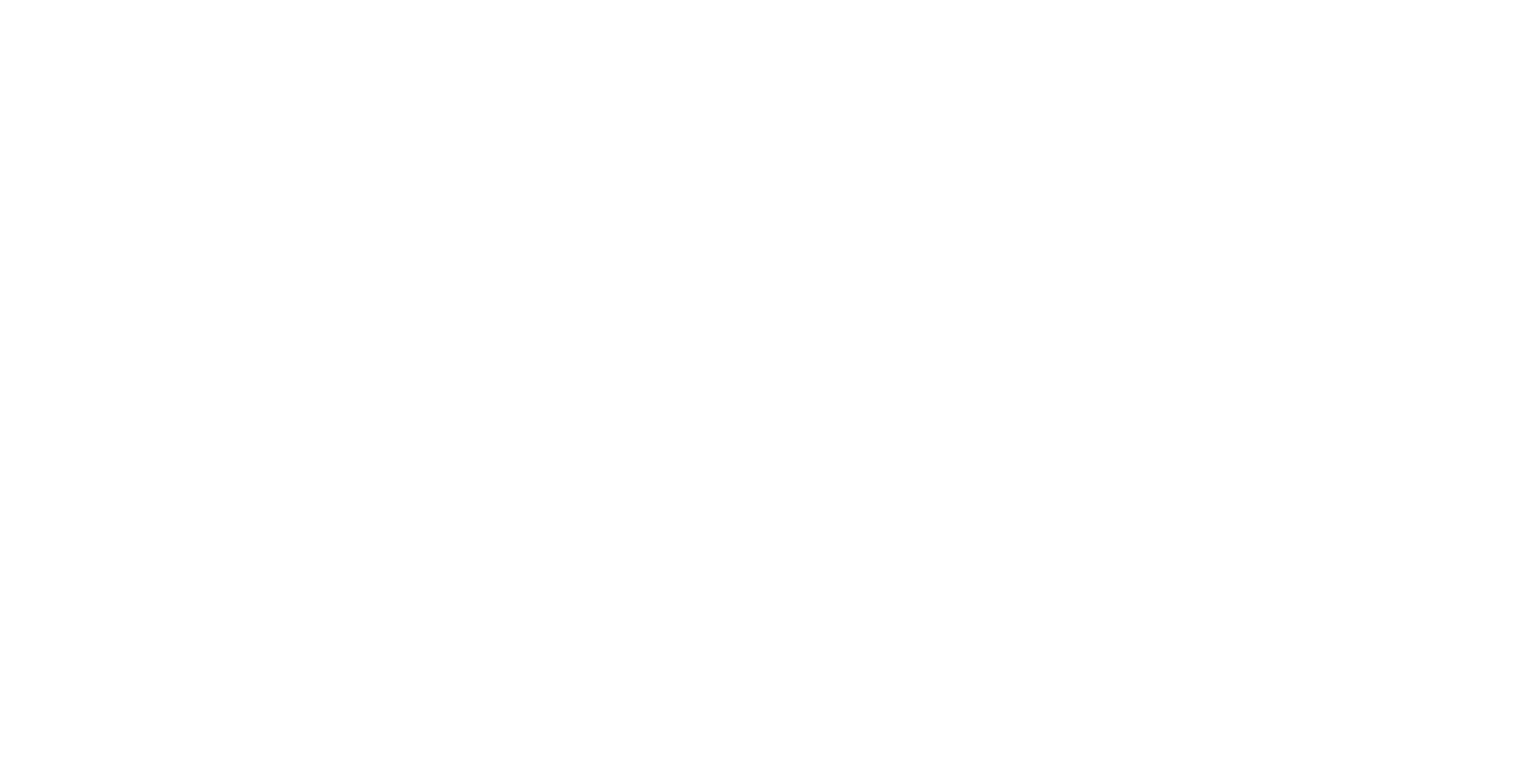 scroll, scrollTop: 0, scrollLeft: 0, axis: both 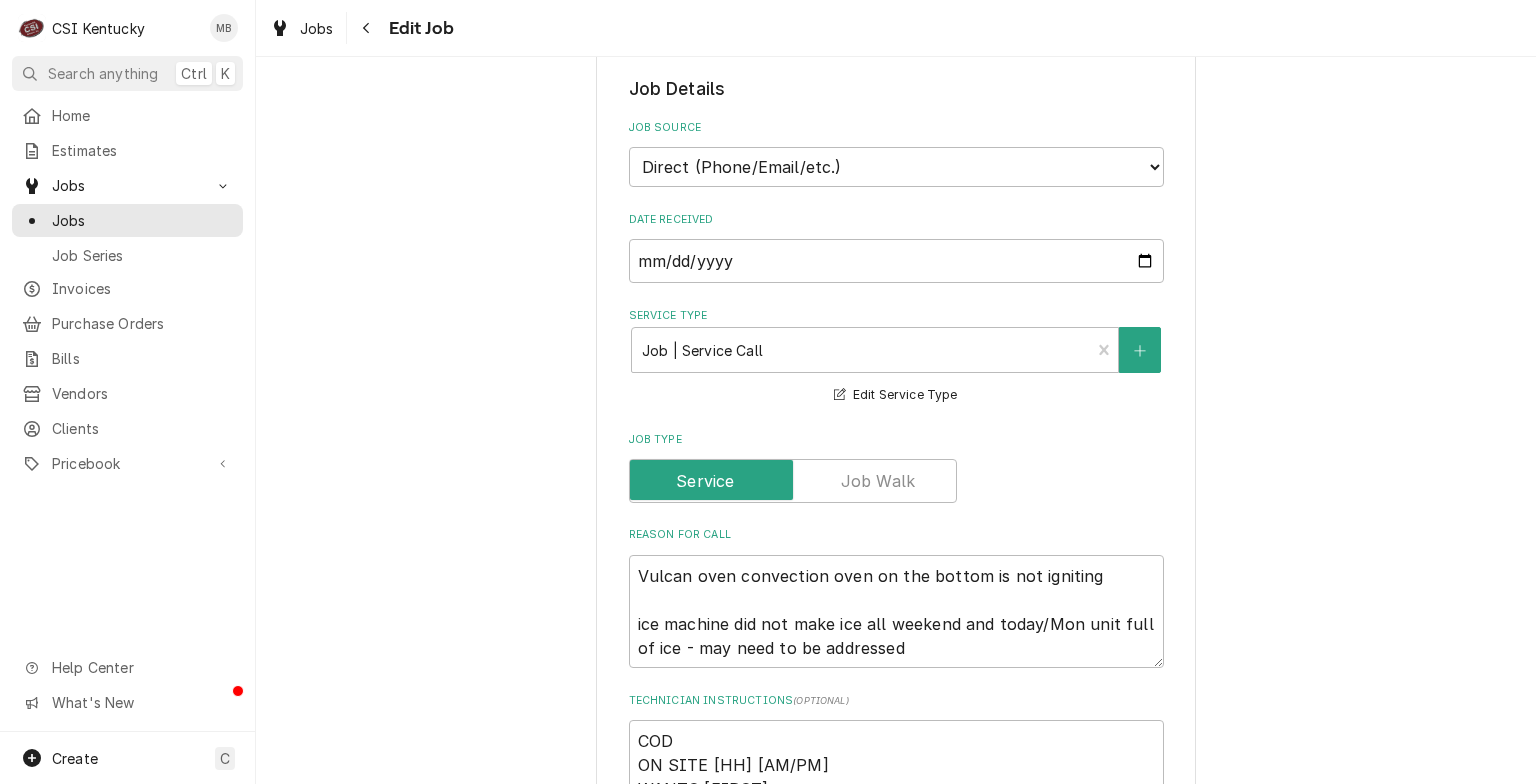 type on "x" 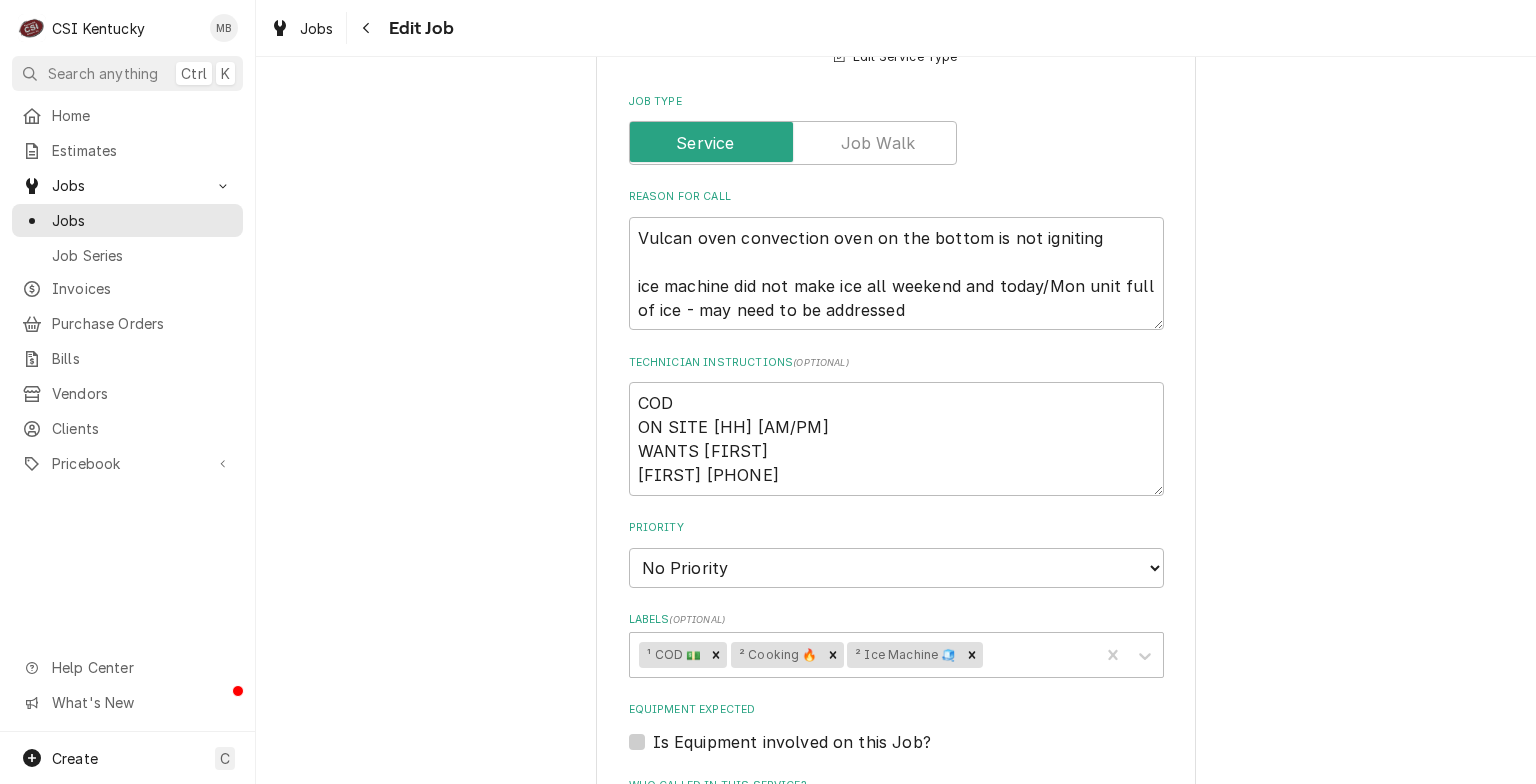 scroll, scrollTop: 1668, scrollLeft: 0, axis: vertical 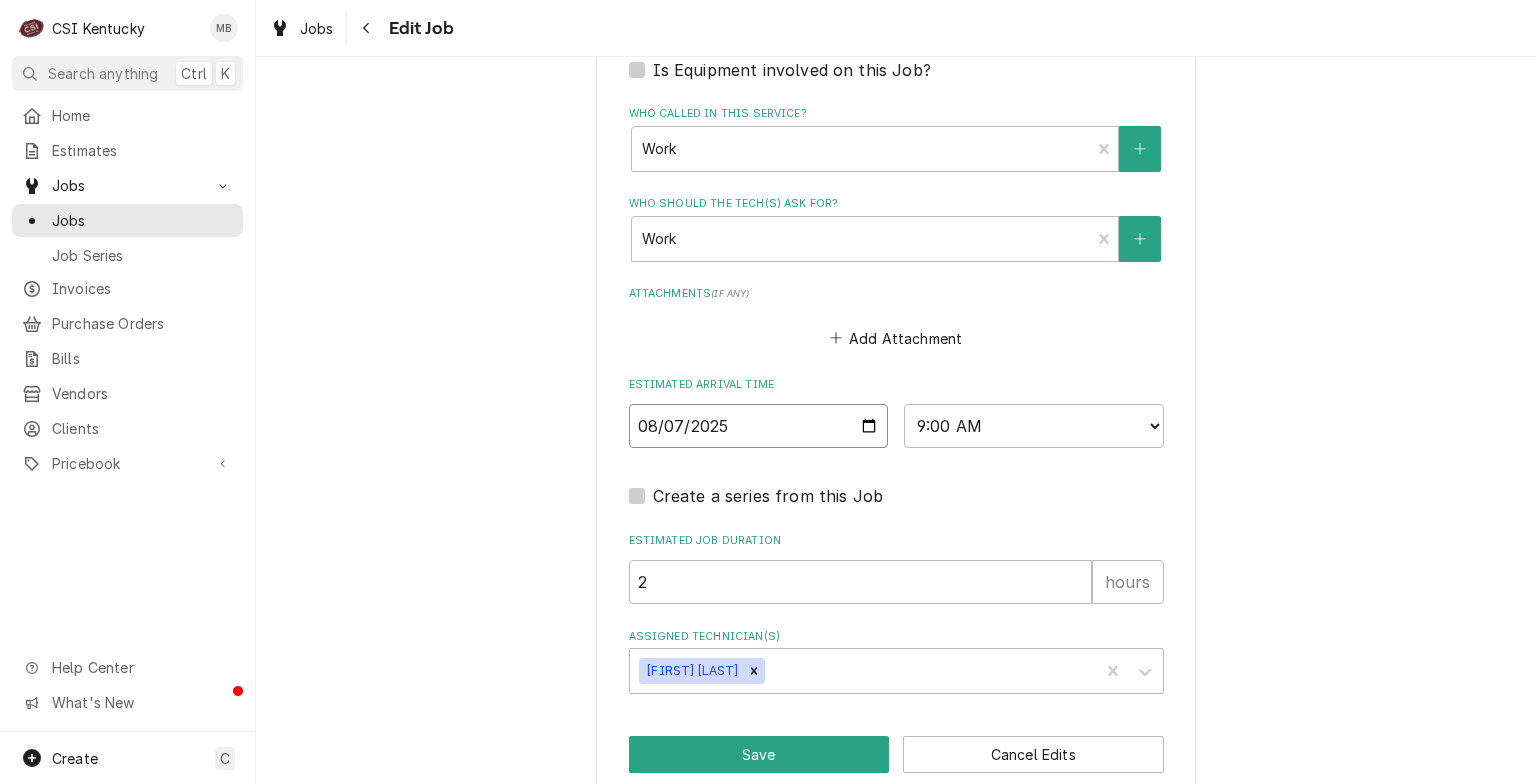 click on "2025-08-07" at bounding box center (759, 426) 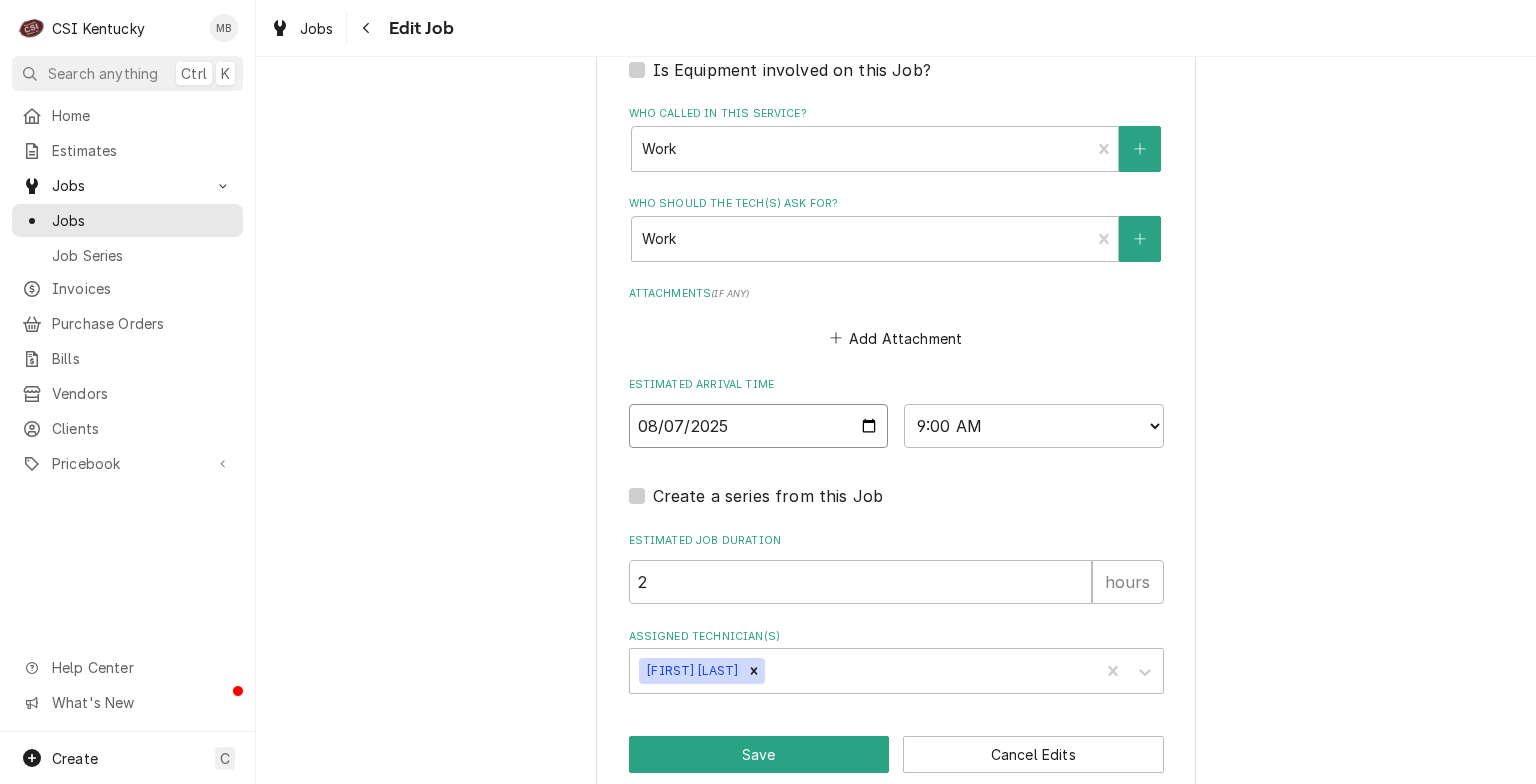 type on "2025-08-08" 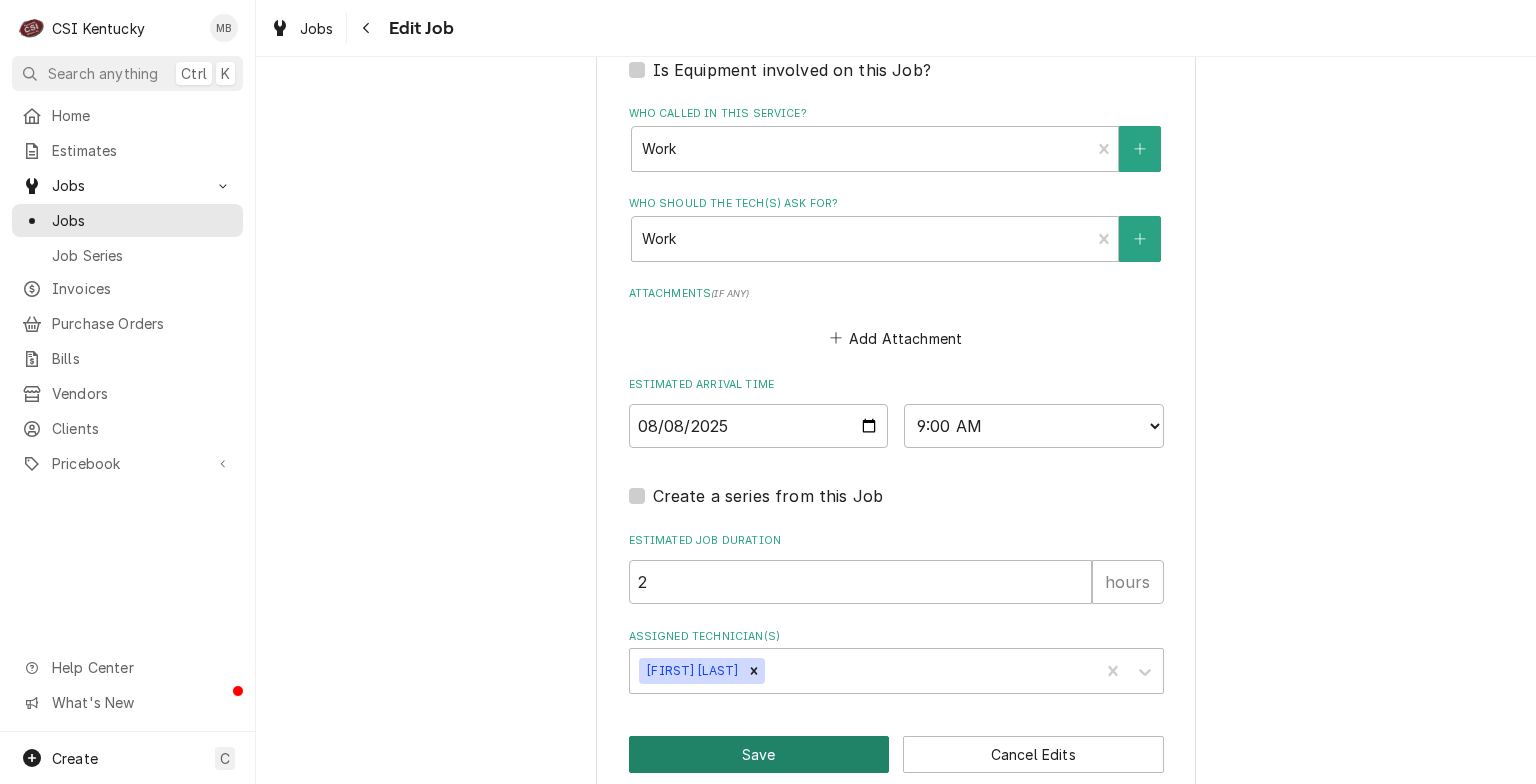 click on "Save" at bounding box center [759, 754] 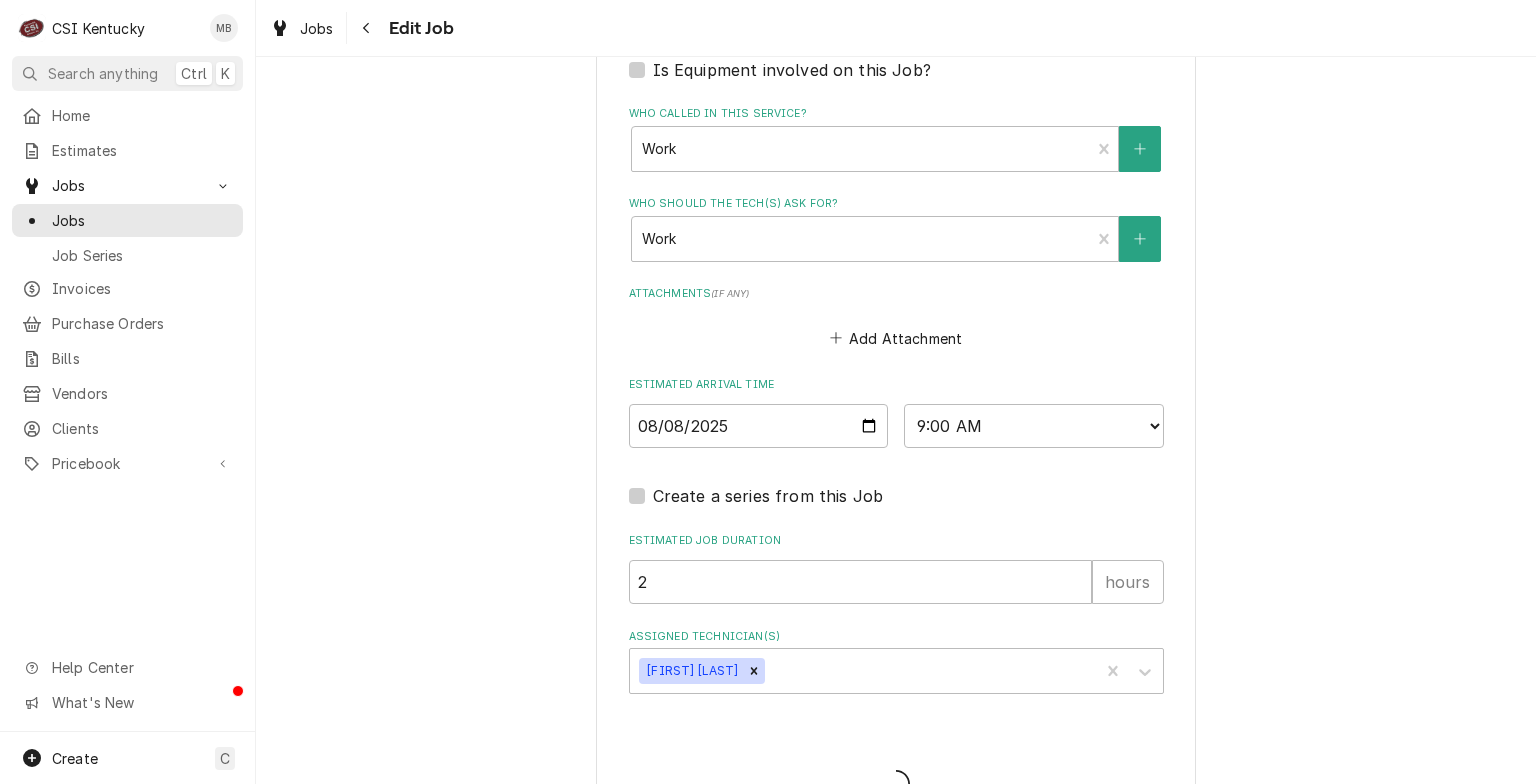 type on "x" 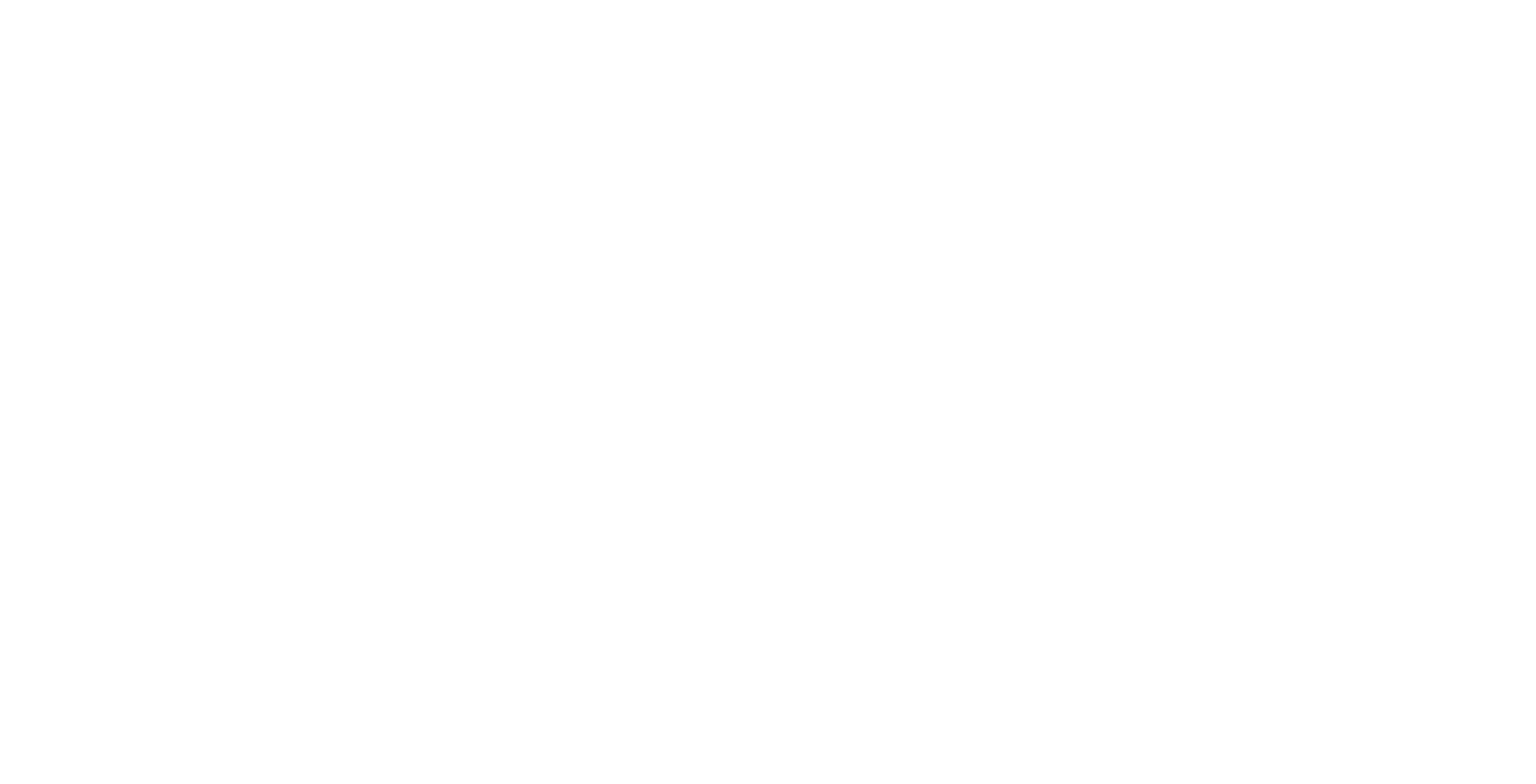 scroll, scrollTop: 0, scrollLeft: 0, axis: both 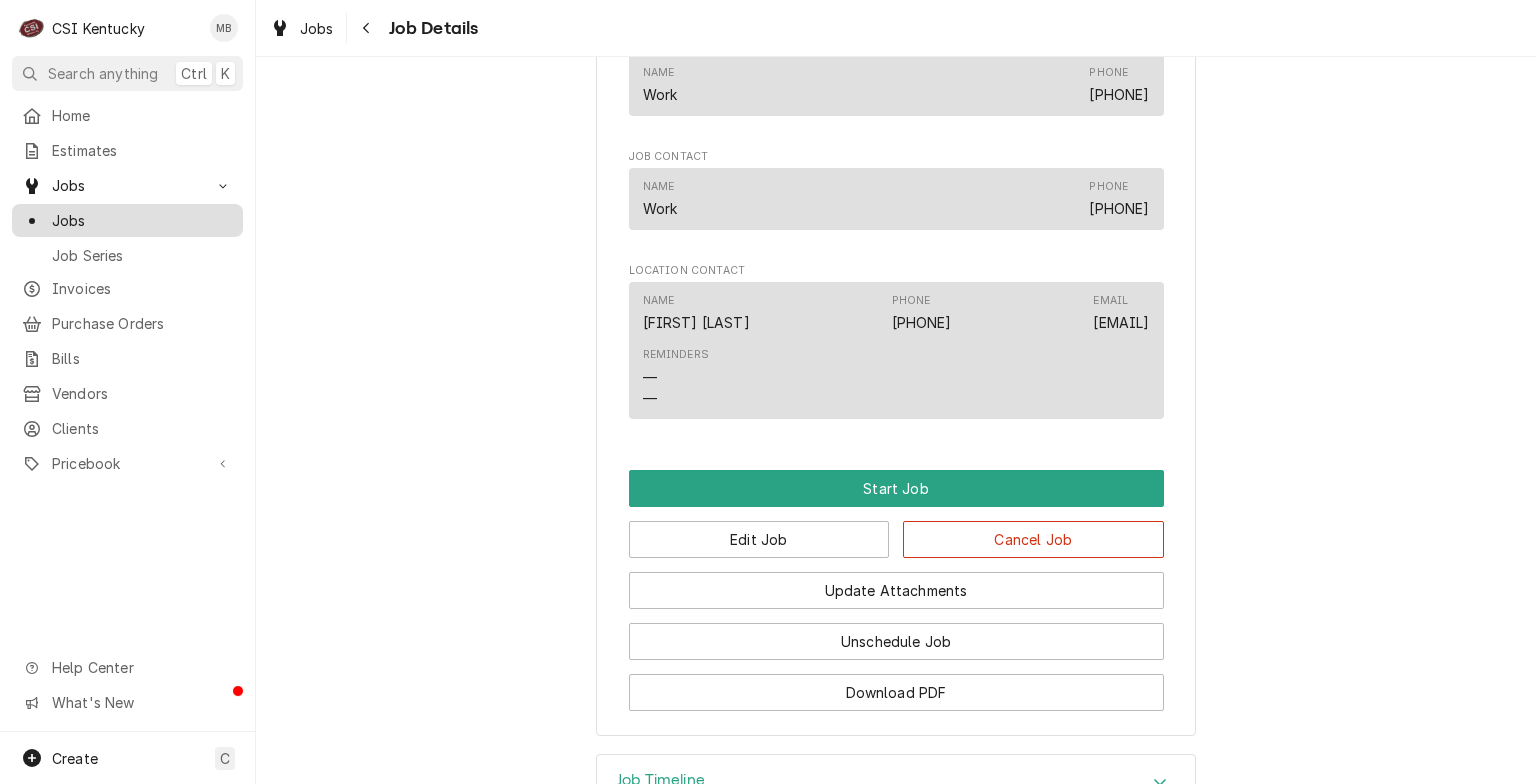 click on "Jobs" at bounding box center (142, 220) 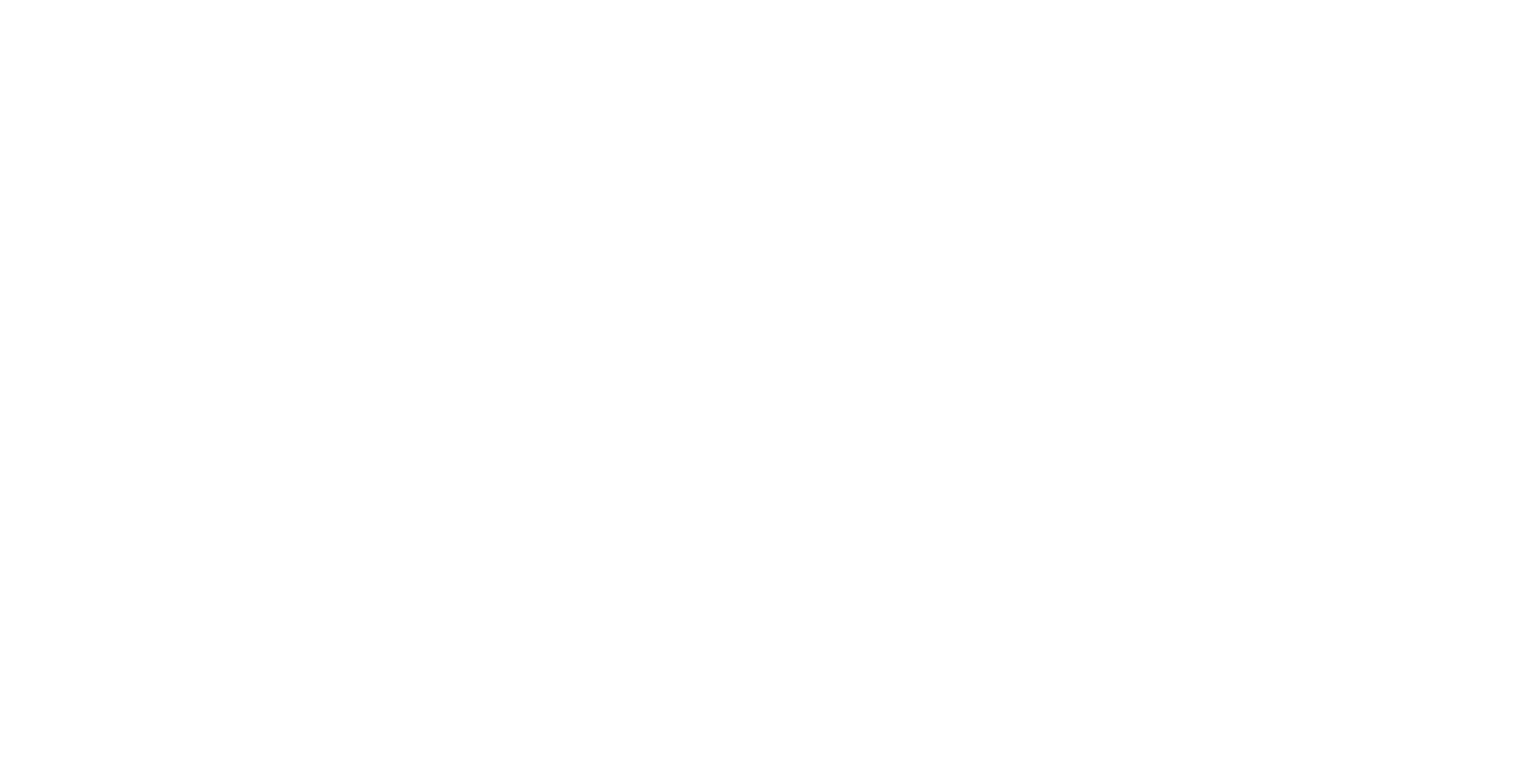 scroll, scrollTop: 0, scrollLeft: 0, axis: both 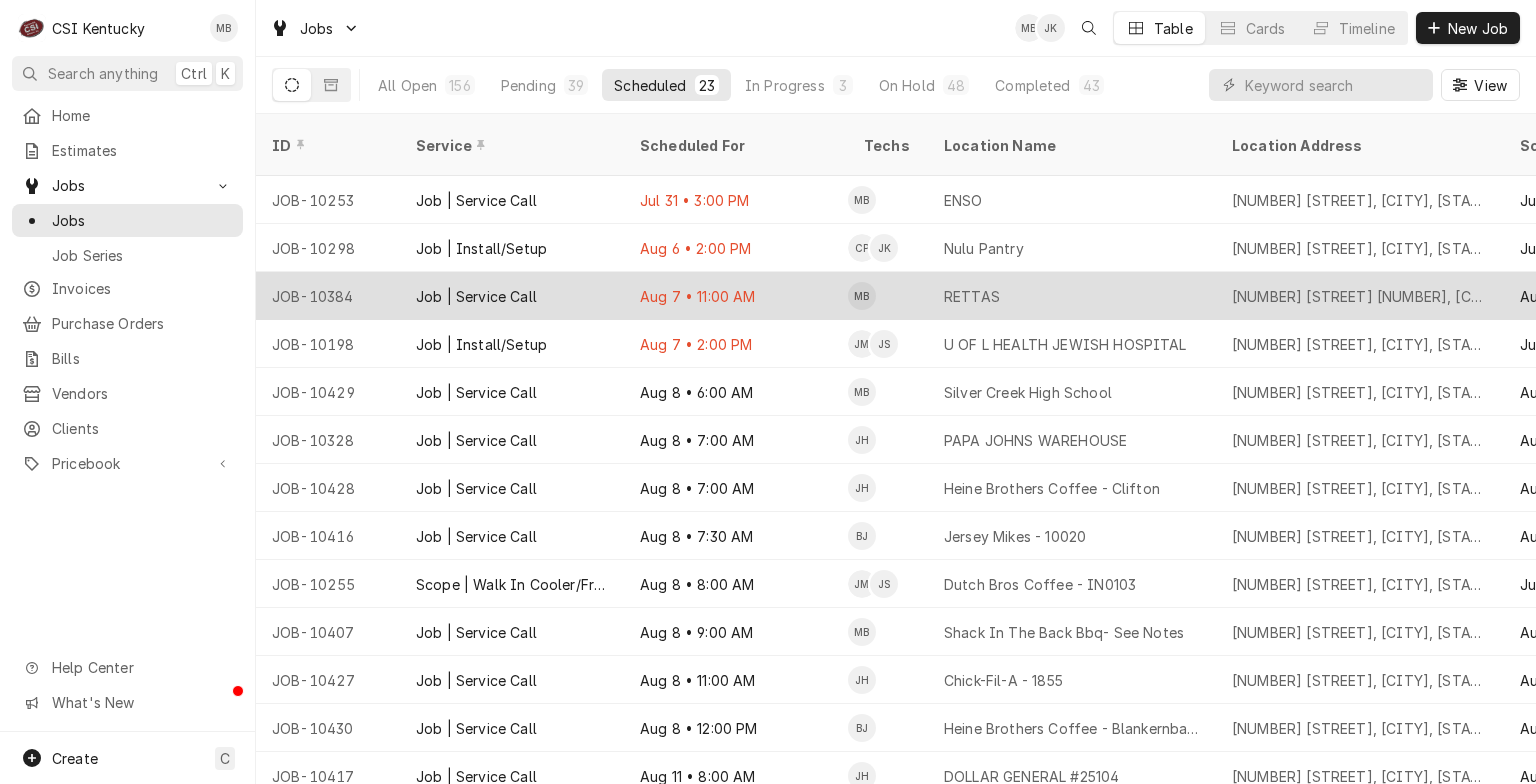 click on "Job | Service Call" at bounding box center [512, 296] 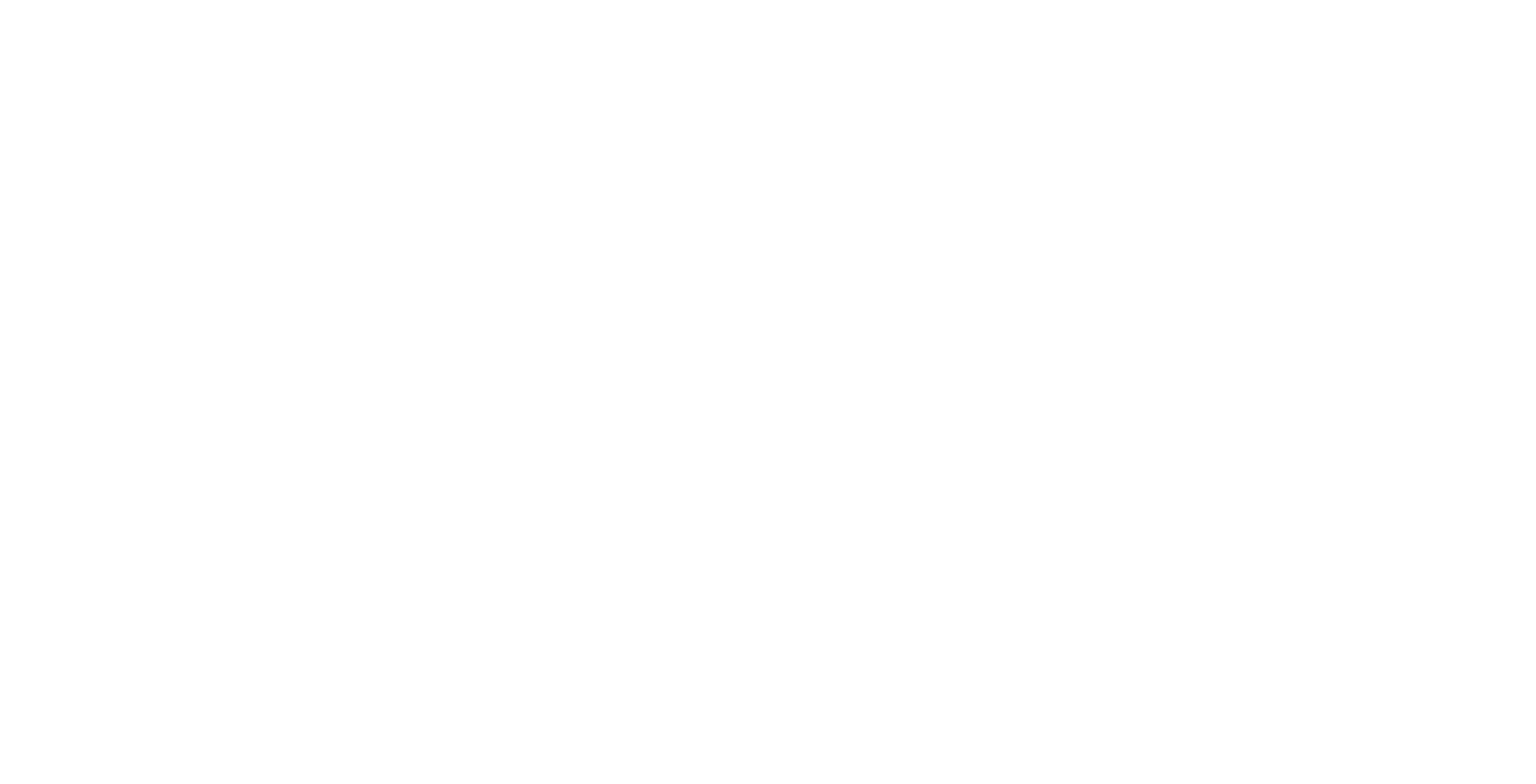 scroll, scrollTop: 0, scrollLeft: 0, axis: both 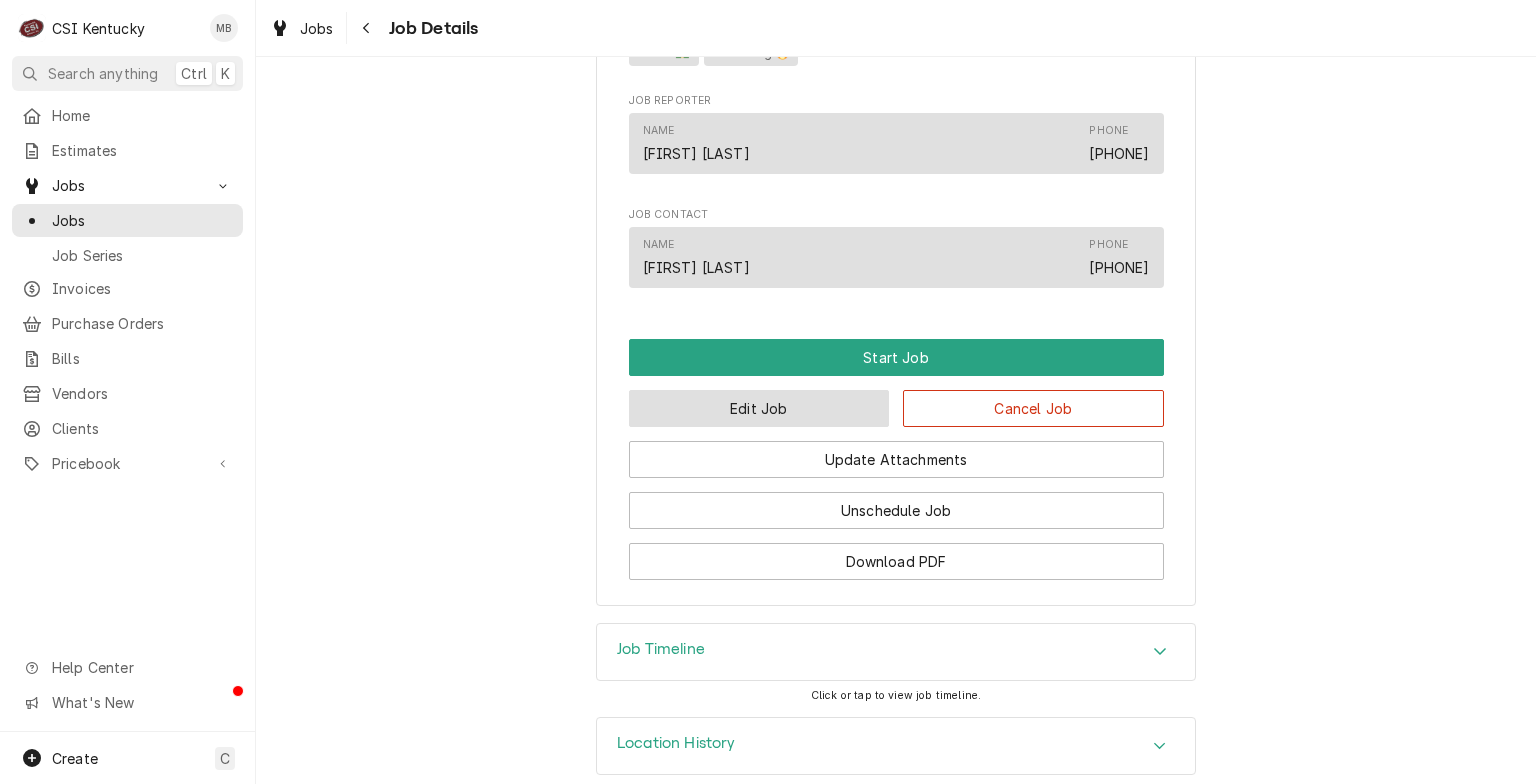 click on "Edit Job" at bounding box center (759, 408) 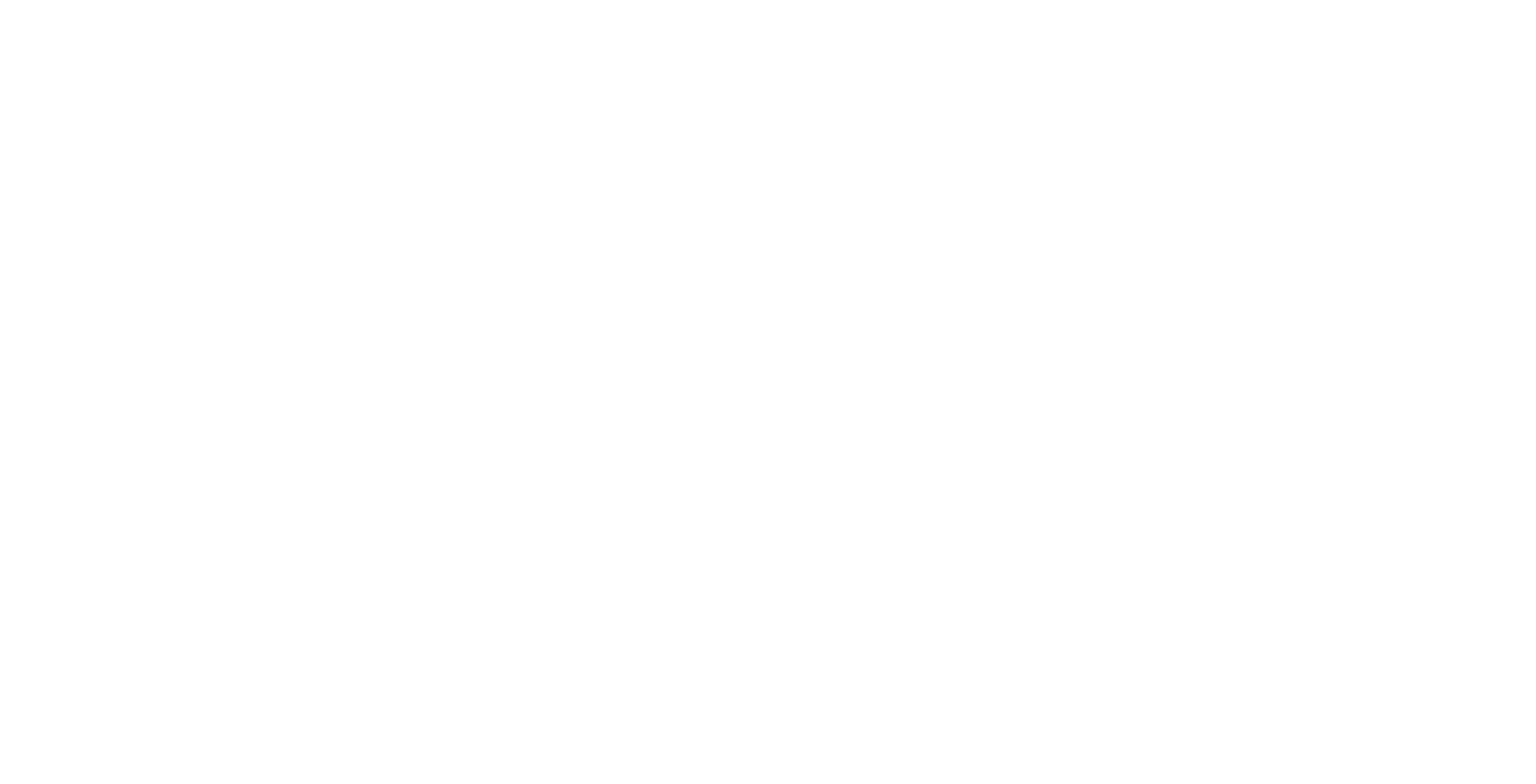 scroll, scrollTop: 0, scrollLeft: 0, axis: both 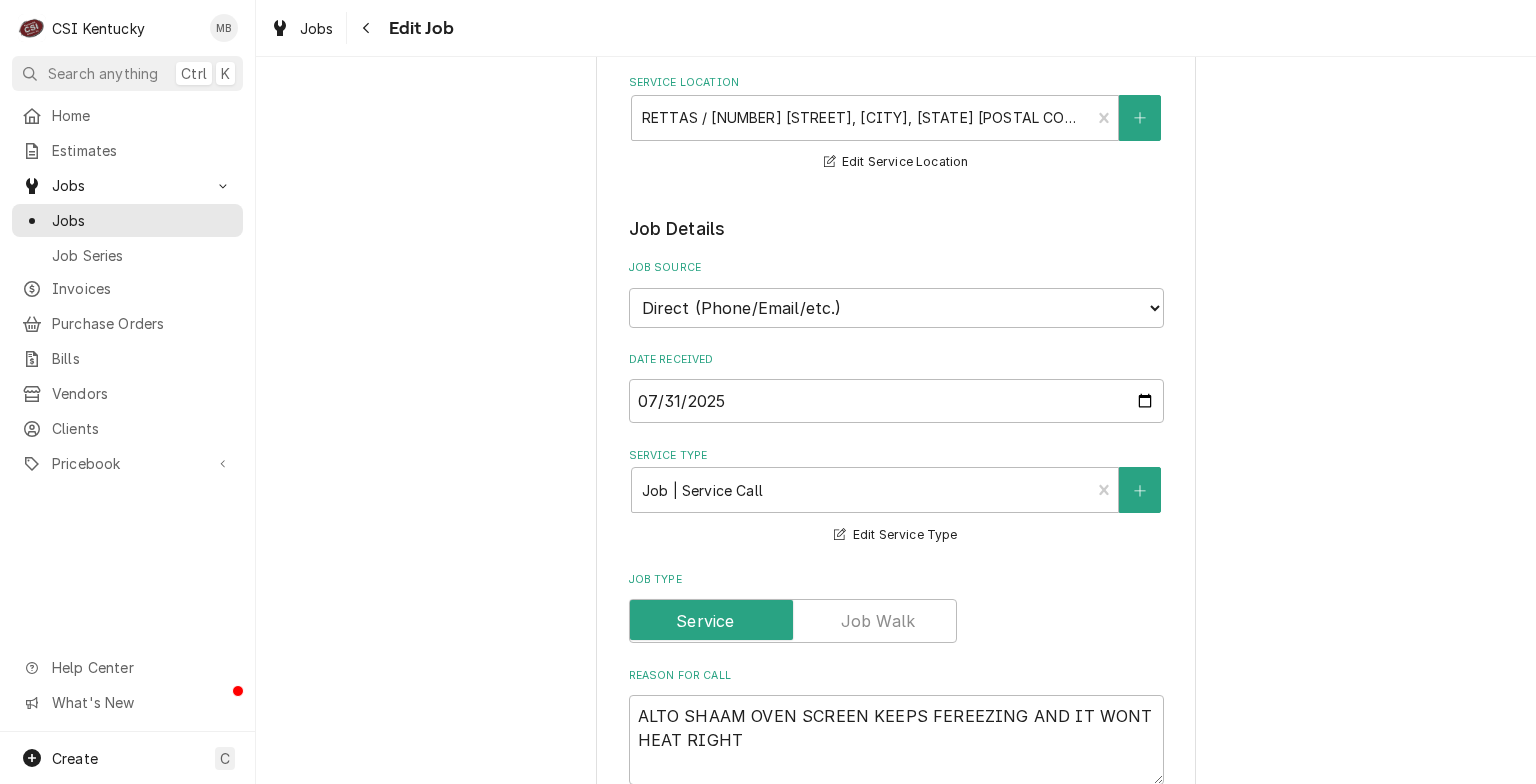 type on "x" 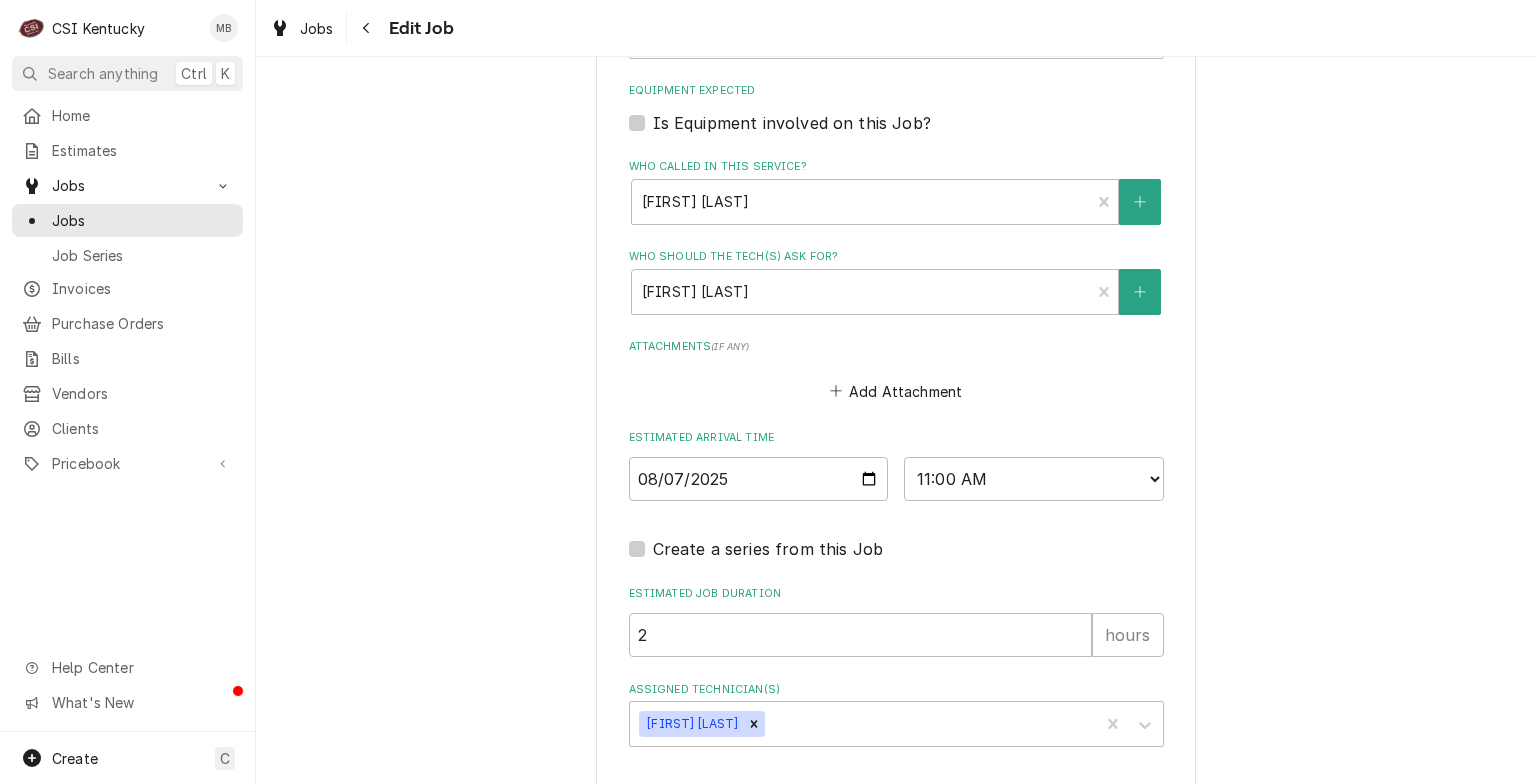 scroll, scrollTop: 1512, scrollLeft: 0, axis: vertical 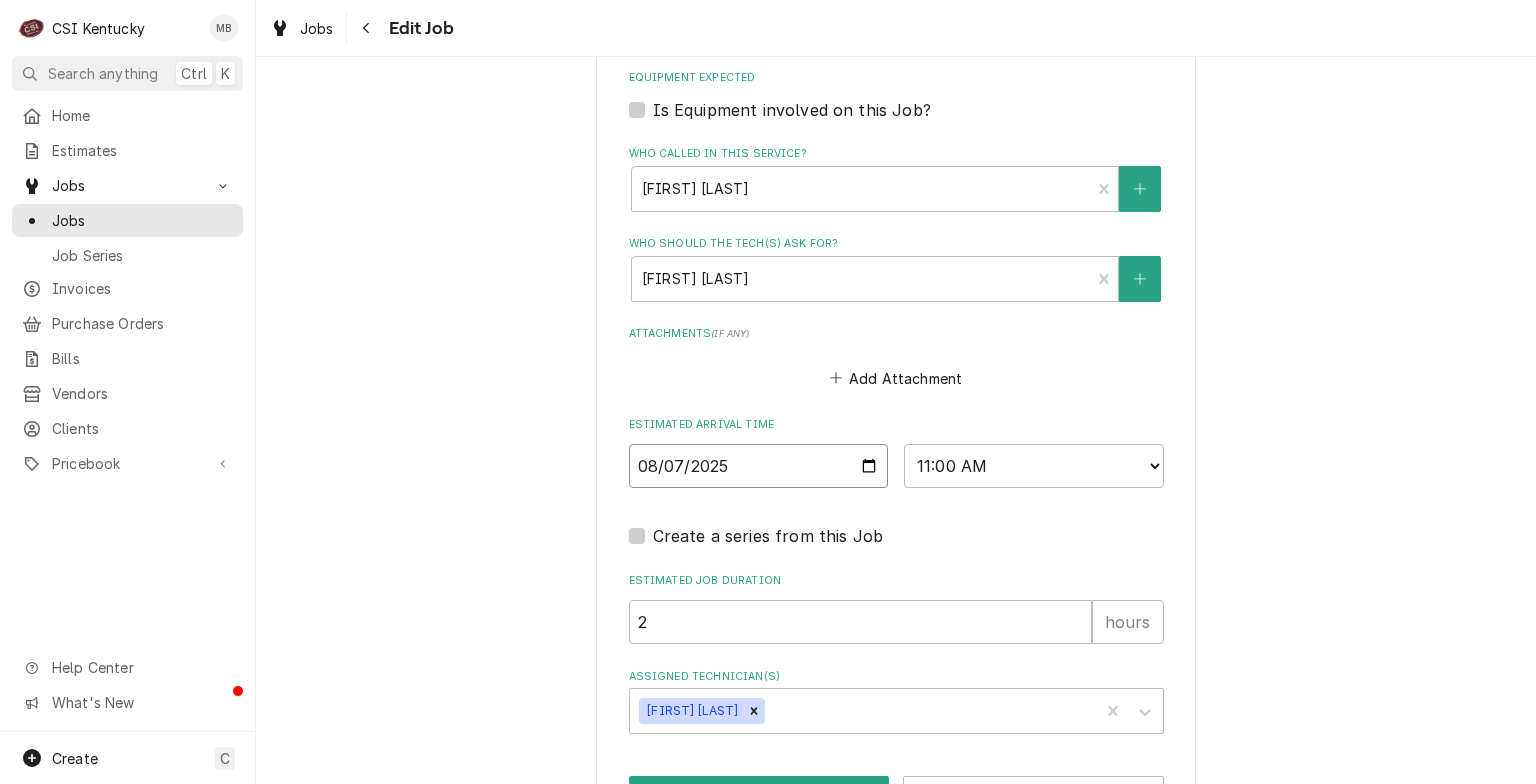 click on "2025-08-07" at bounding box center (759, 466) 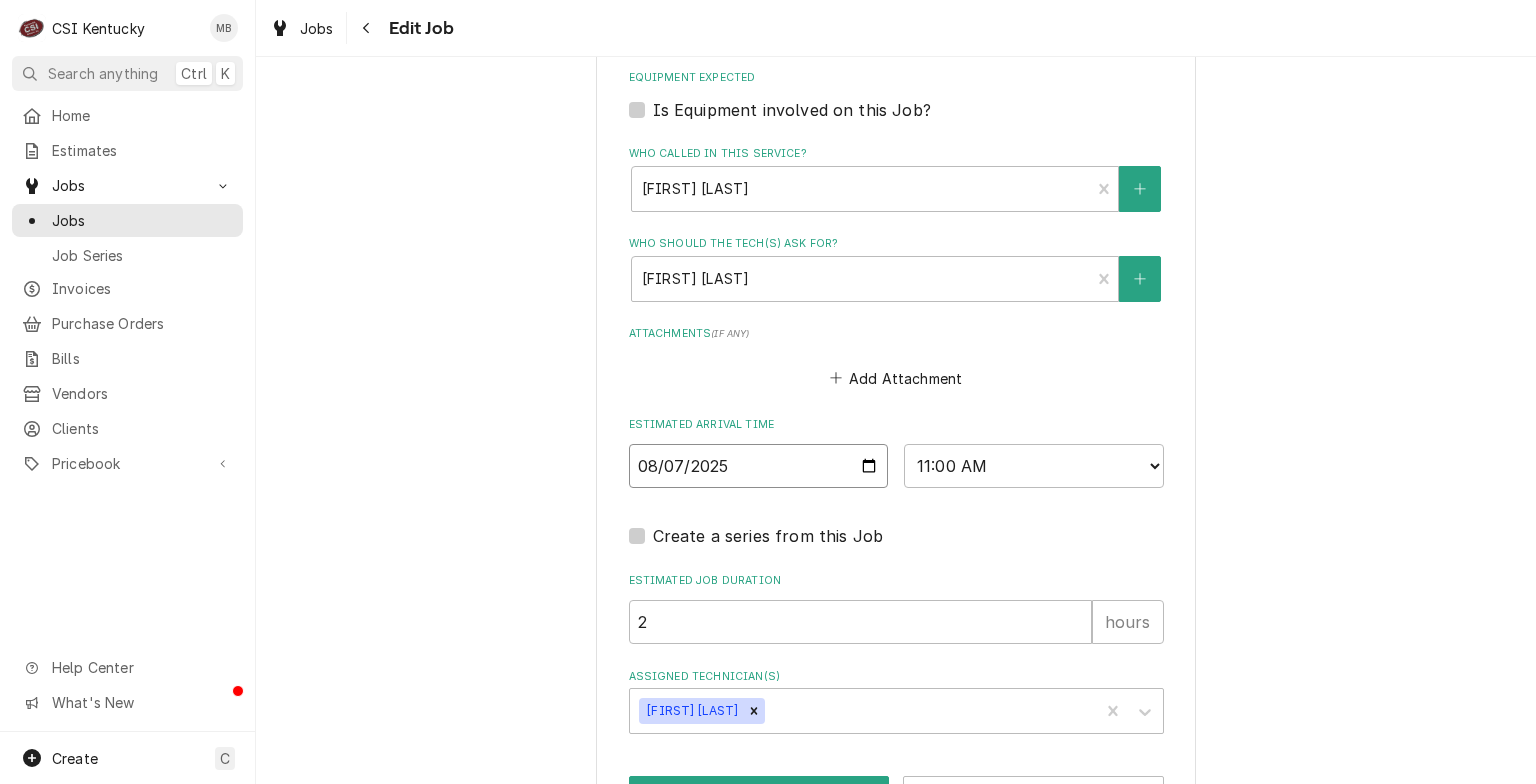 type on "2025-08-08" 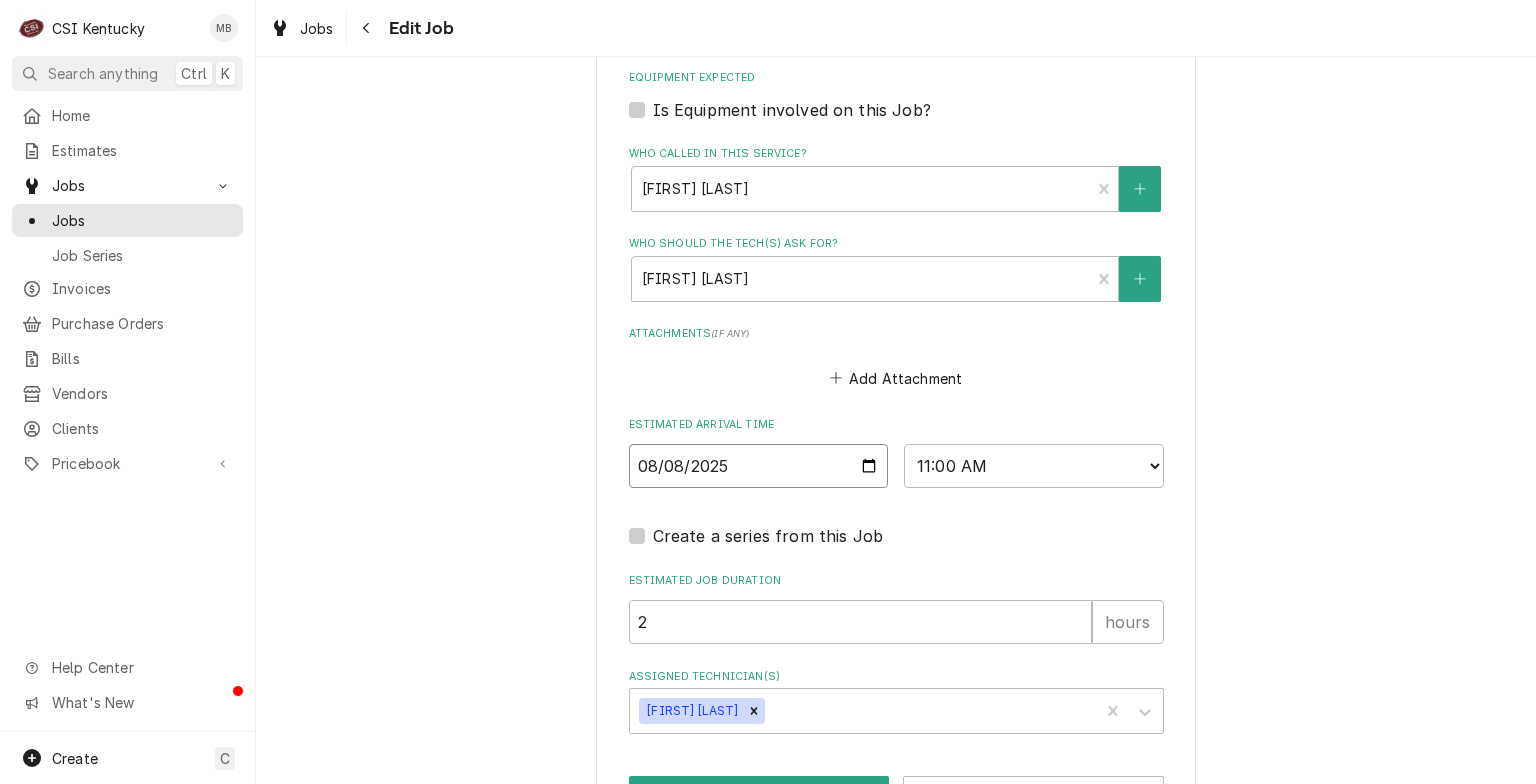 scroll, scrollTop: 1576, scrollLeft: 0, axis: vertical 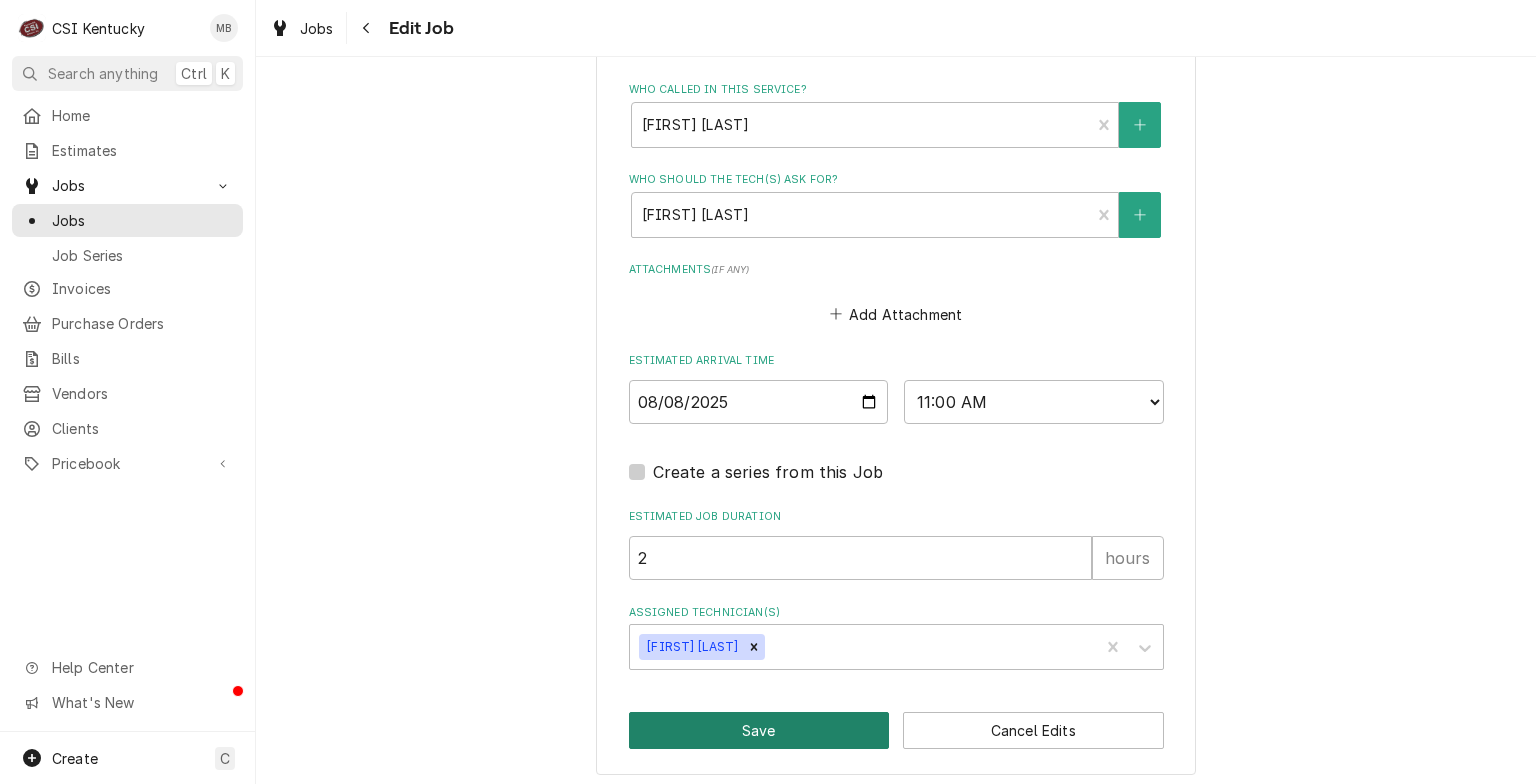 click on "Save" at bounding box center [759, 730] 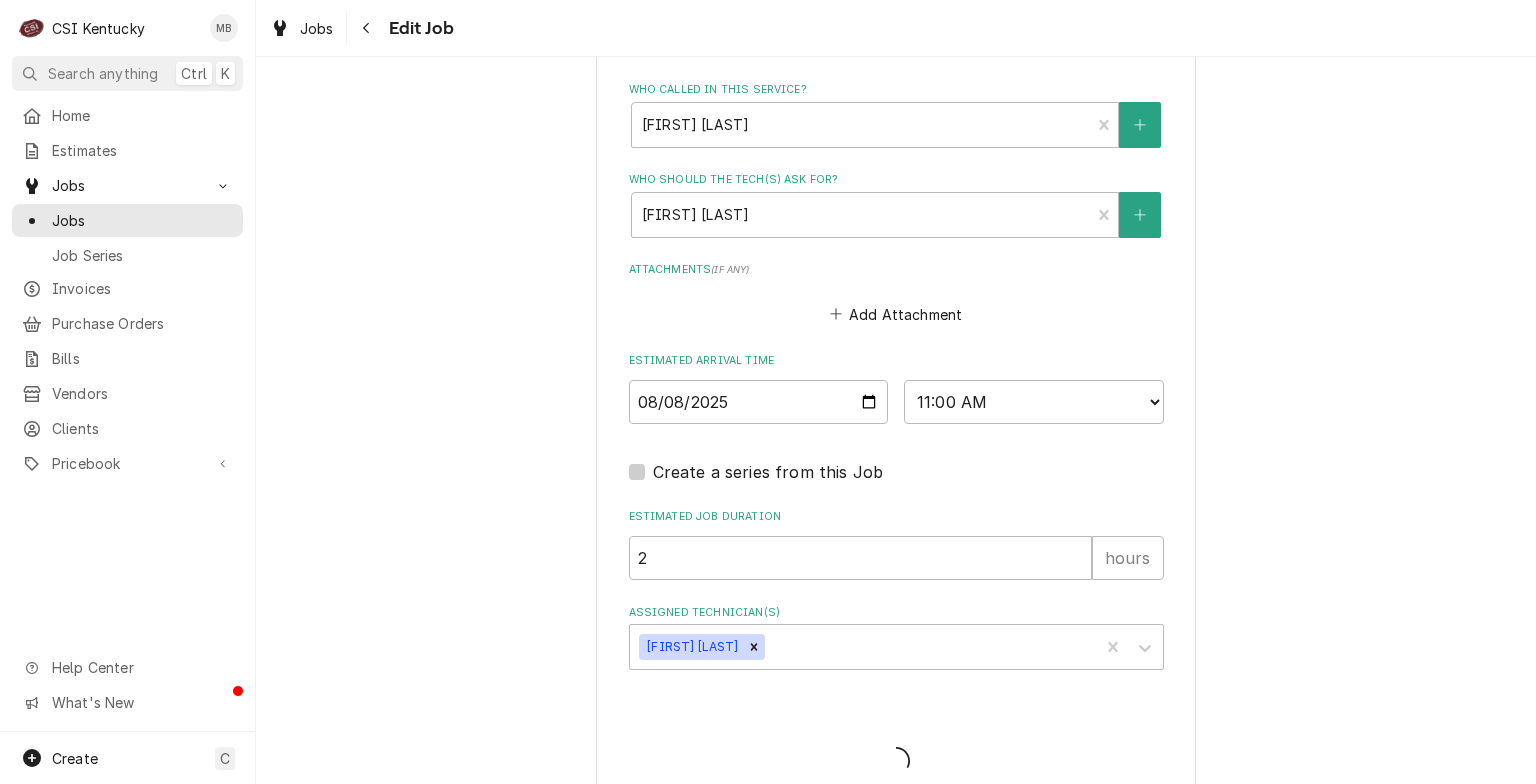 type on "x" 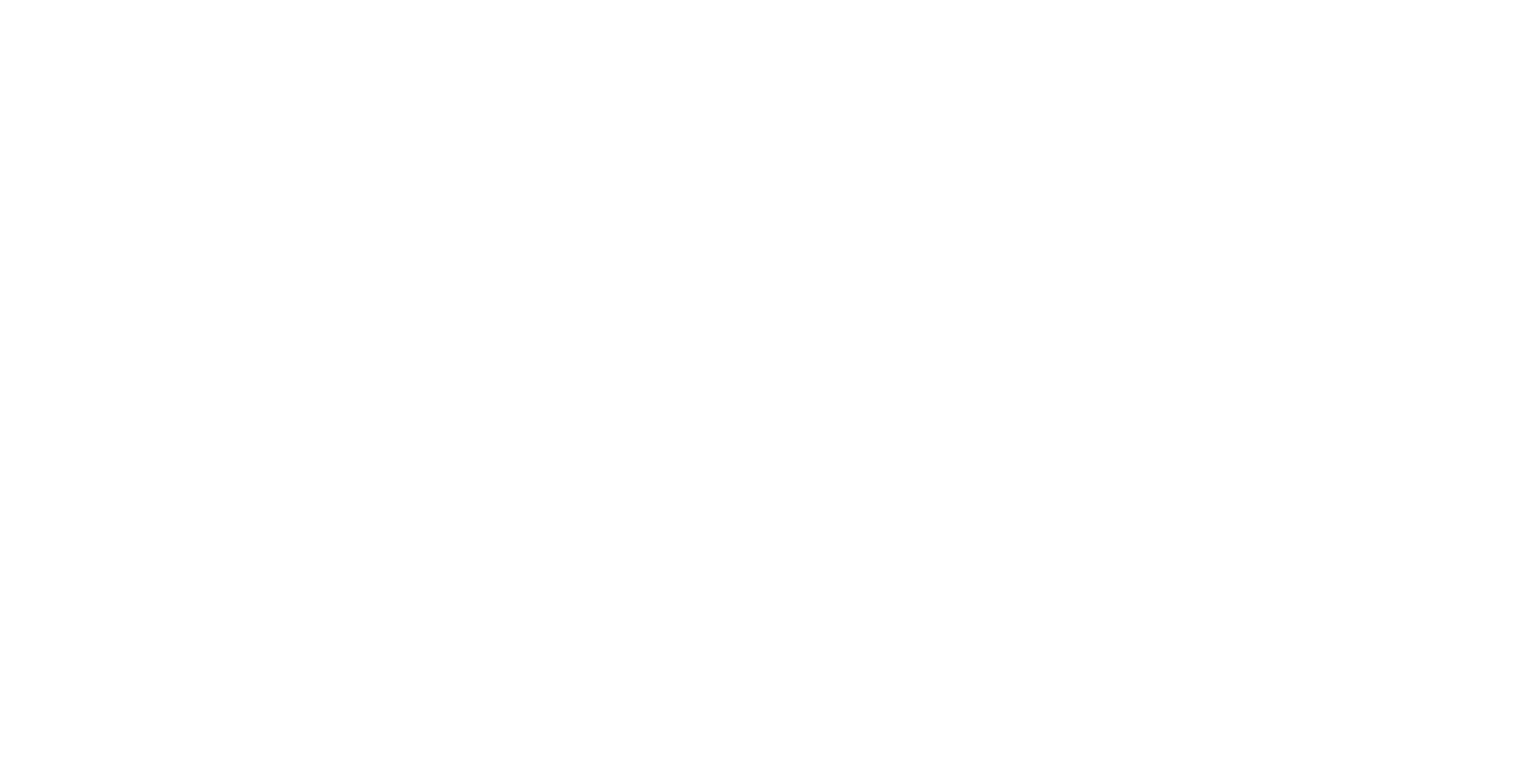scroll, scrollTop: 0, scrollLeft: 0, axis: both 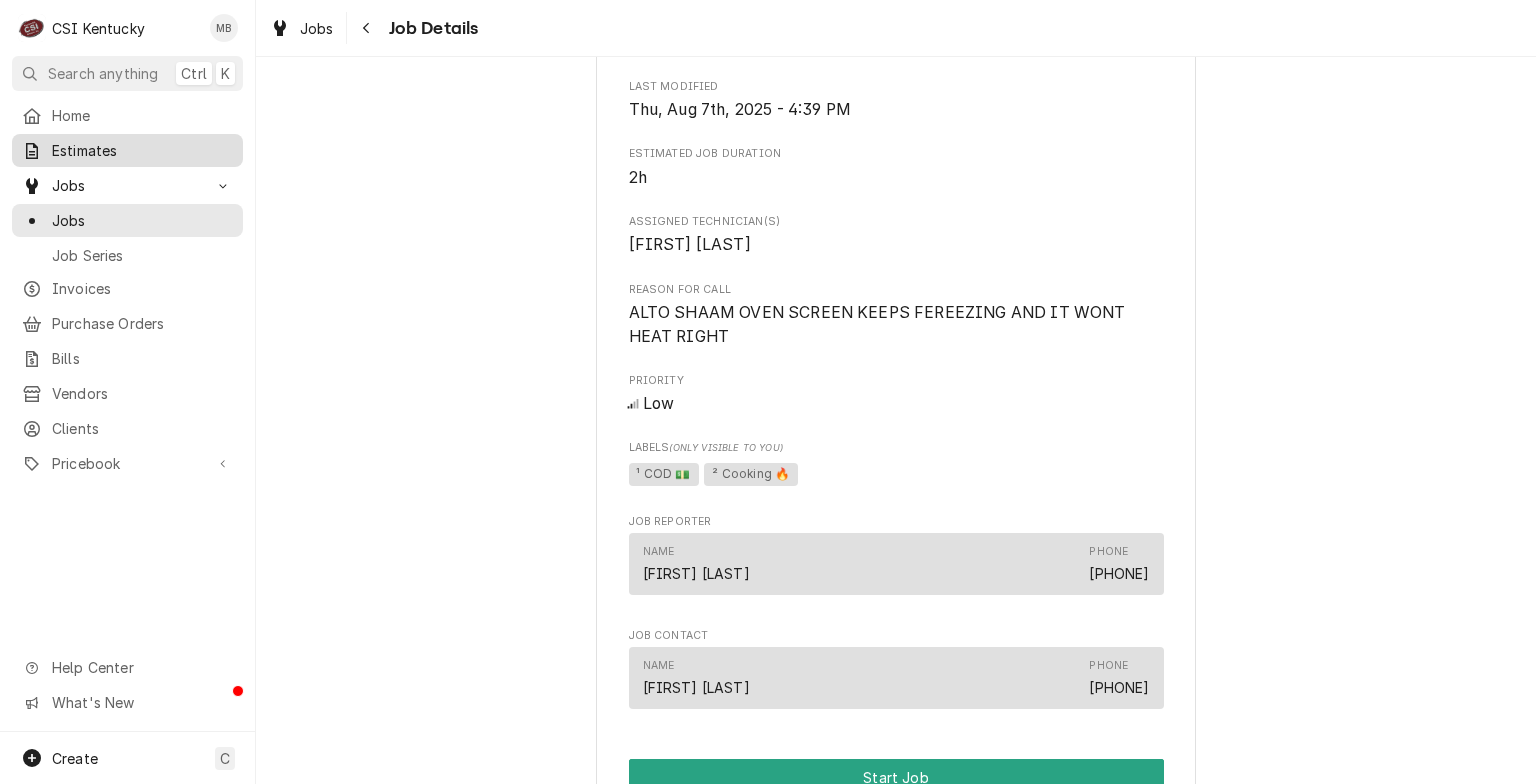 click on "Estimates" at bounding box center (142, 150) 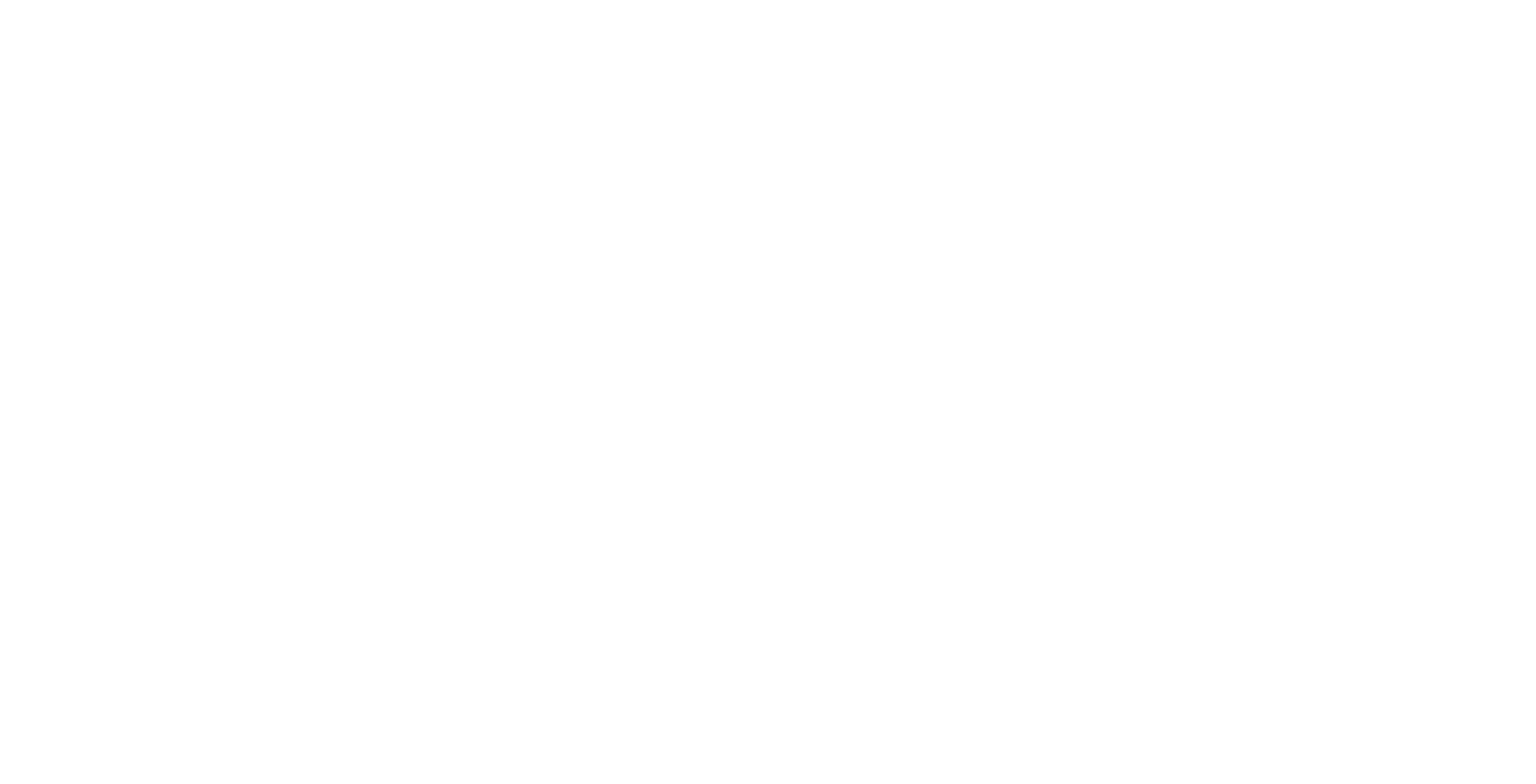 scroll, scrollTop: 0, scrollLeft: 0, axis: both 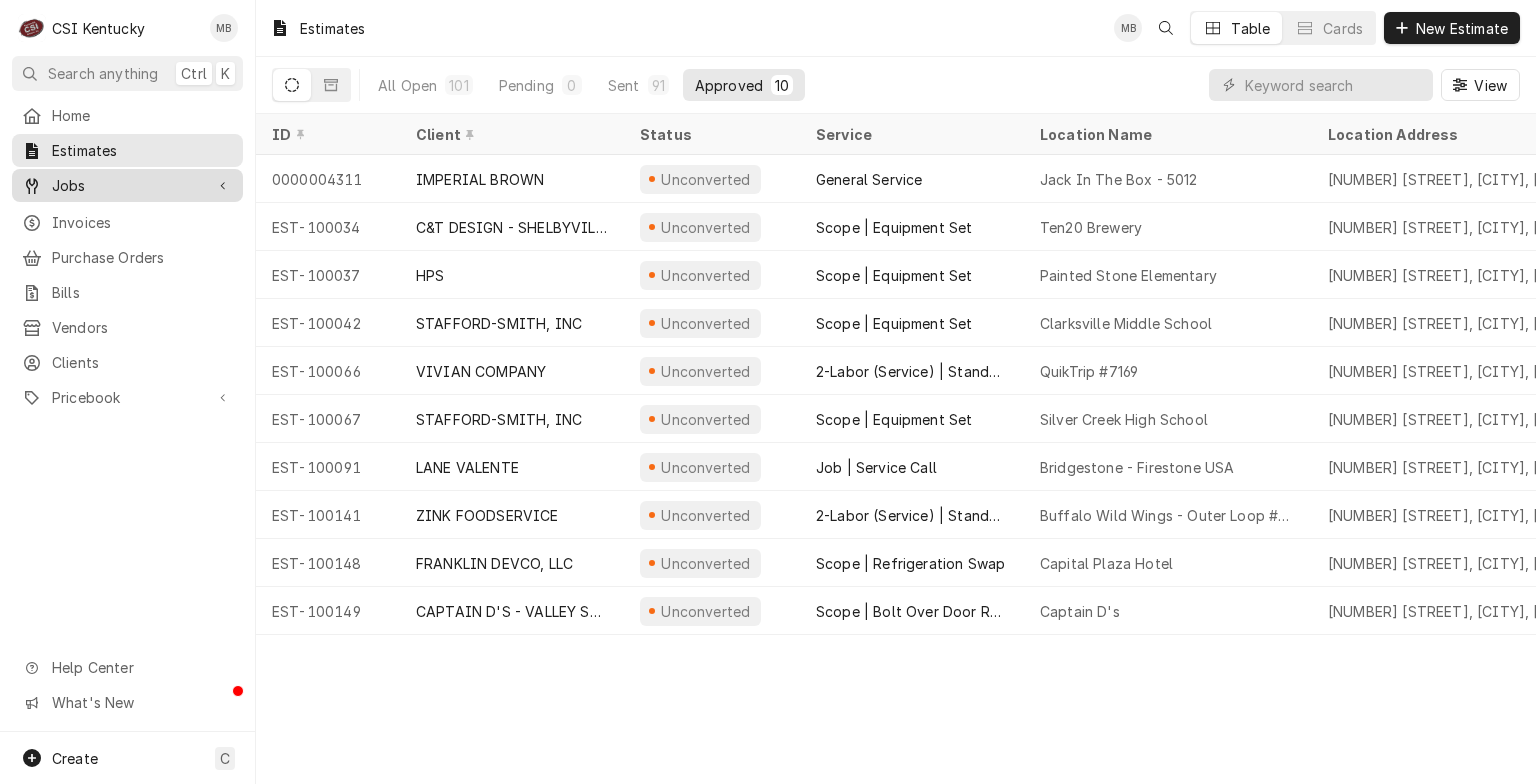 click on "Jobs" at bounding box center [127, 185] 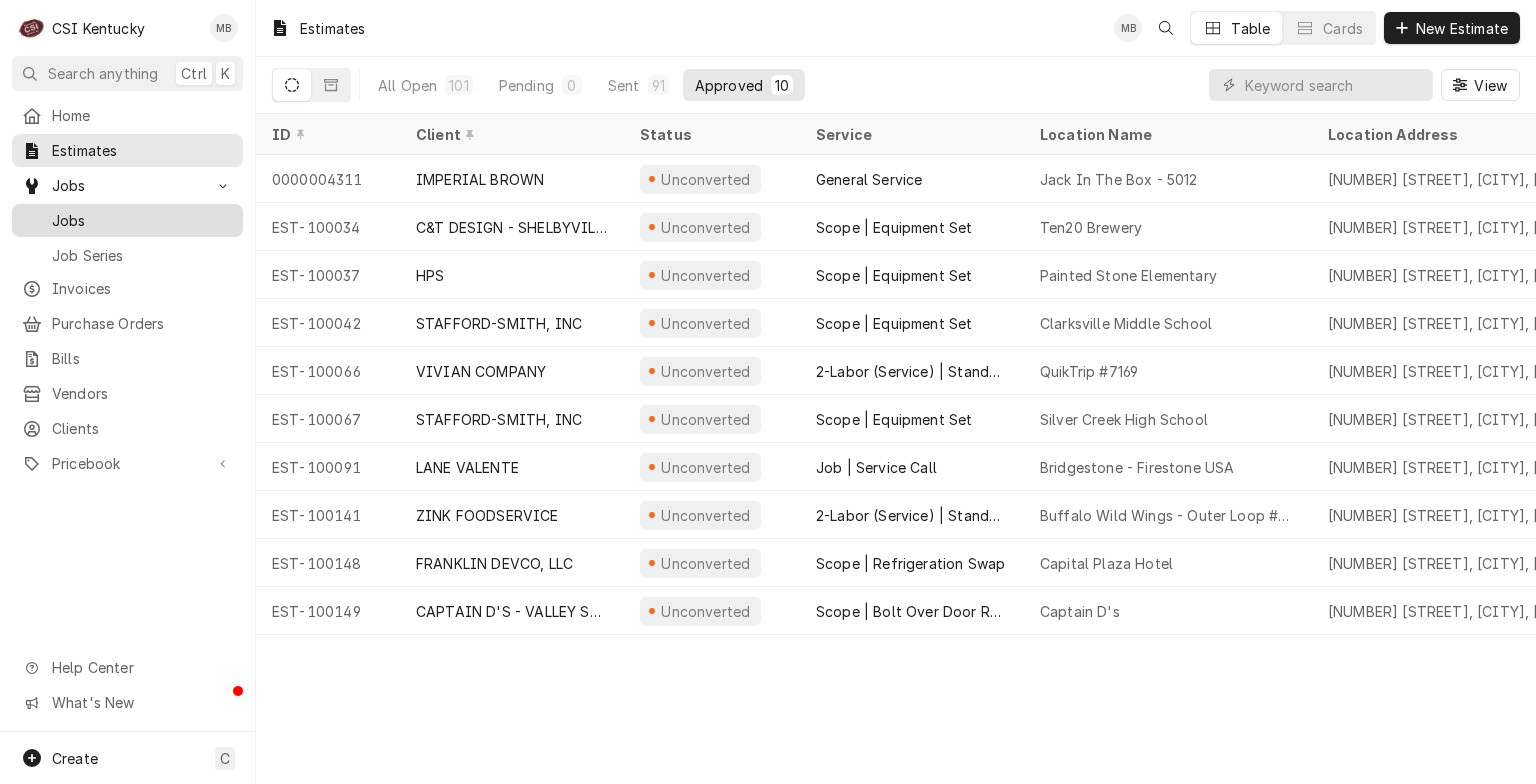 click on "Jobs" at bounding box center (142, 220) 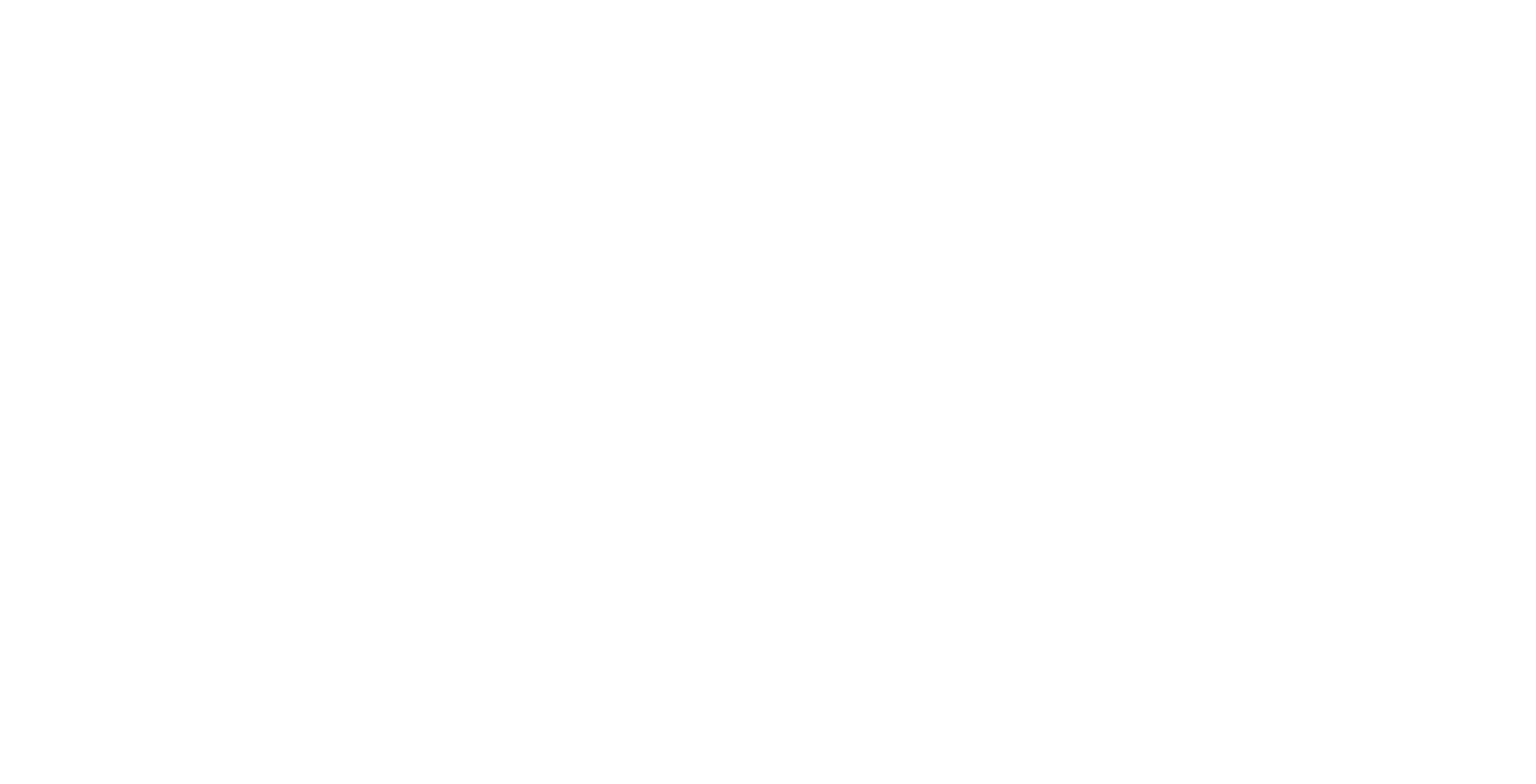 scroll, scrollTop: 0, scrollLeft: 0, axis: both 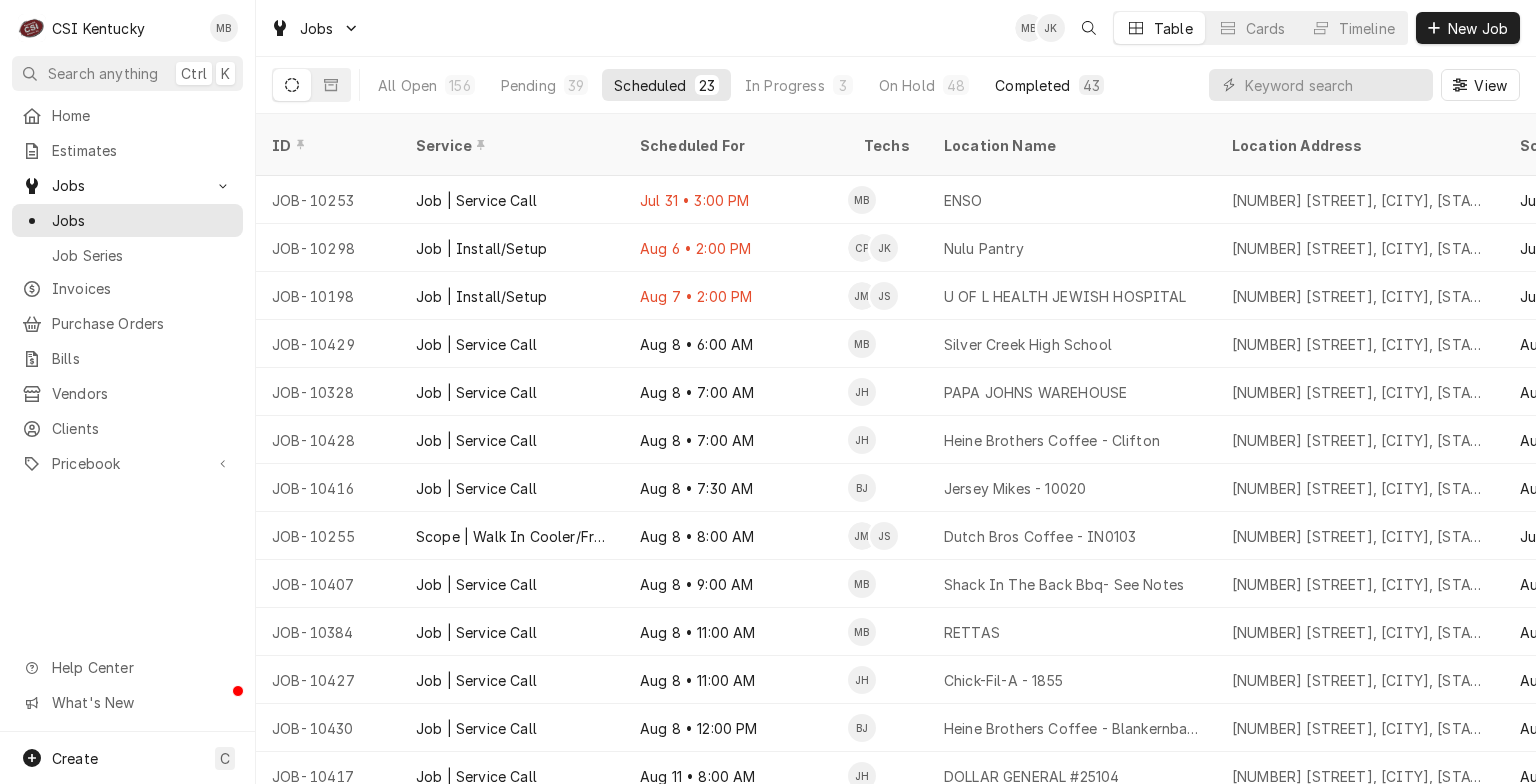click on "Completed" at bounding box center (1032, 85) 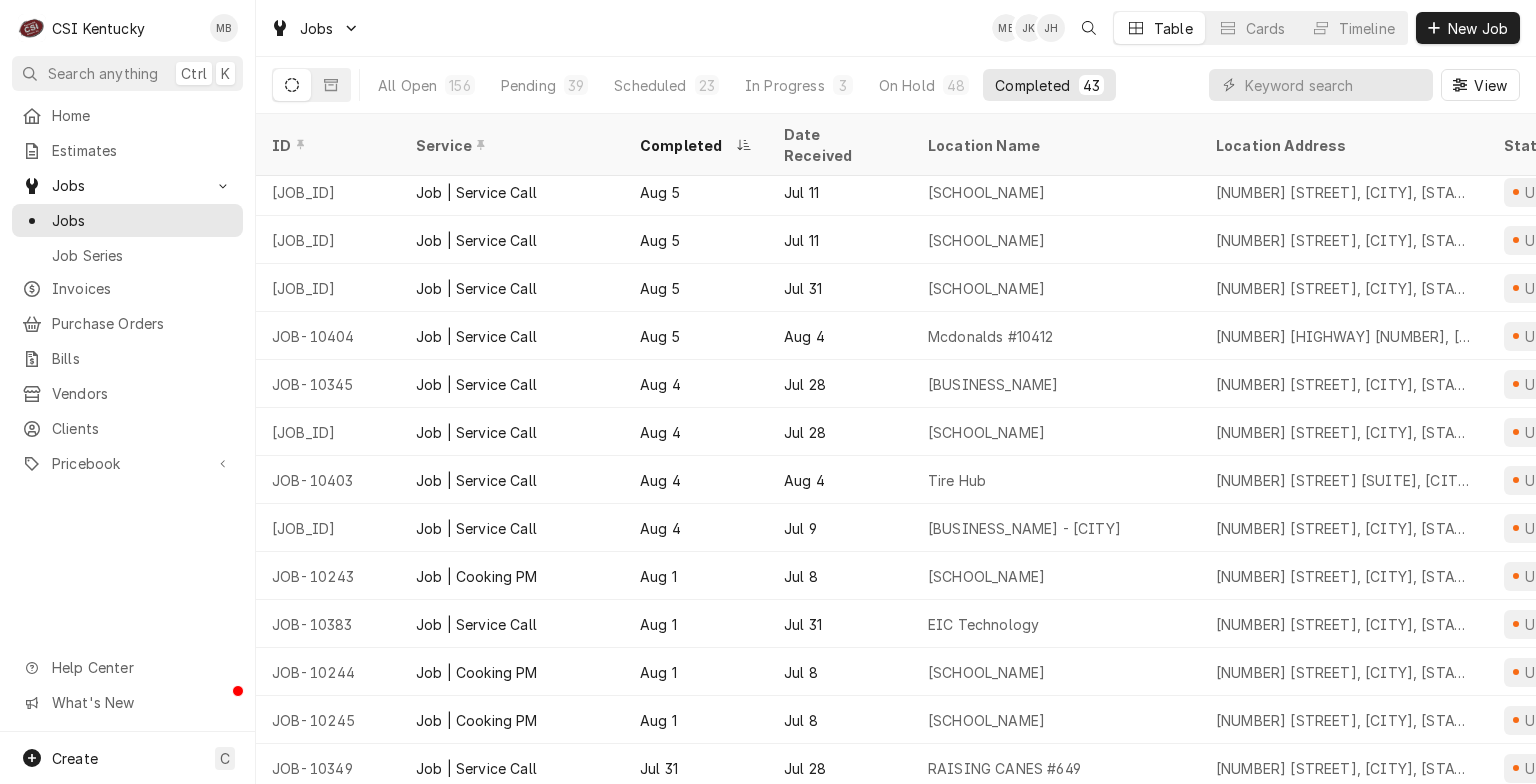 scroll, scrollTop: 461, scrollLeft: 0, axis: vertical 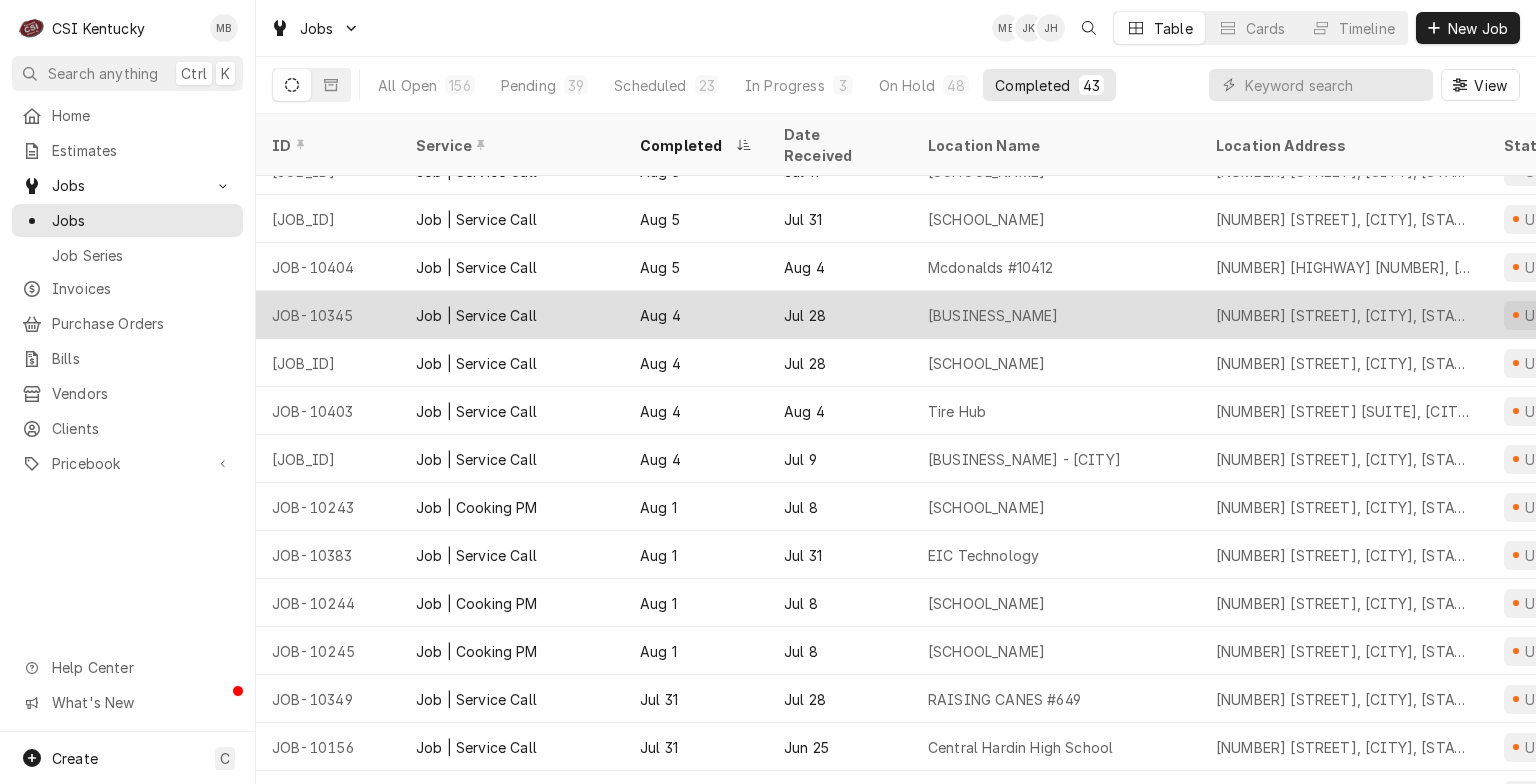 click on "Jul 28" at bounding box center [840, 315] 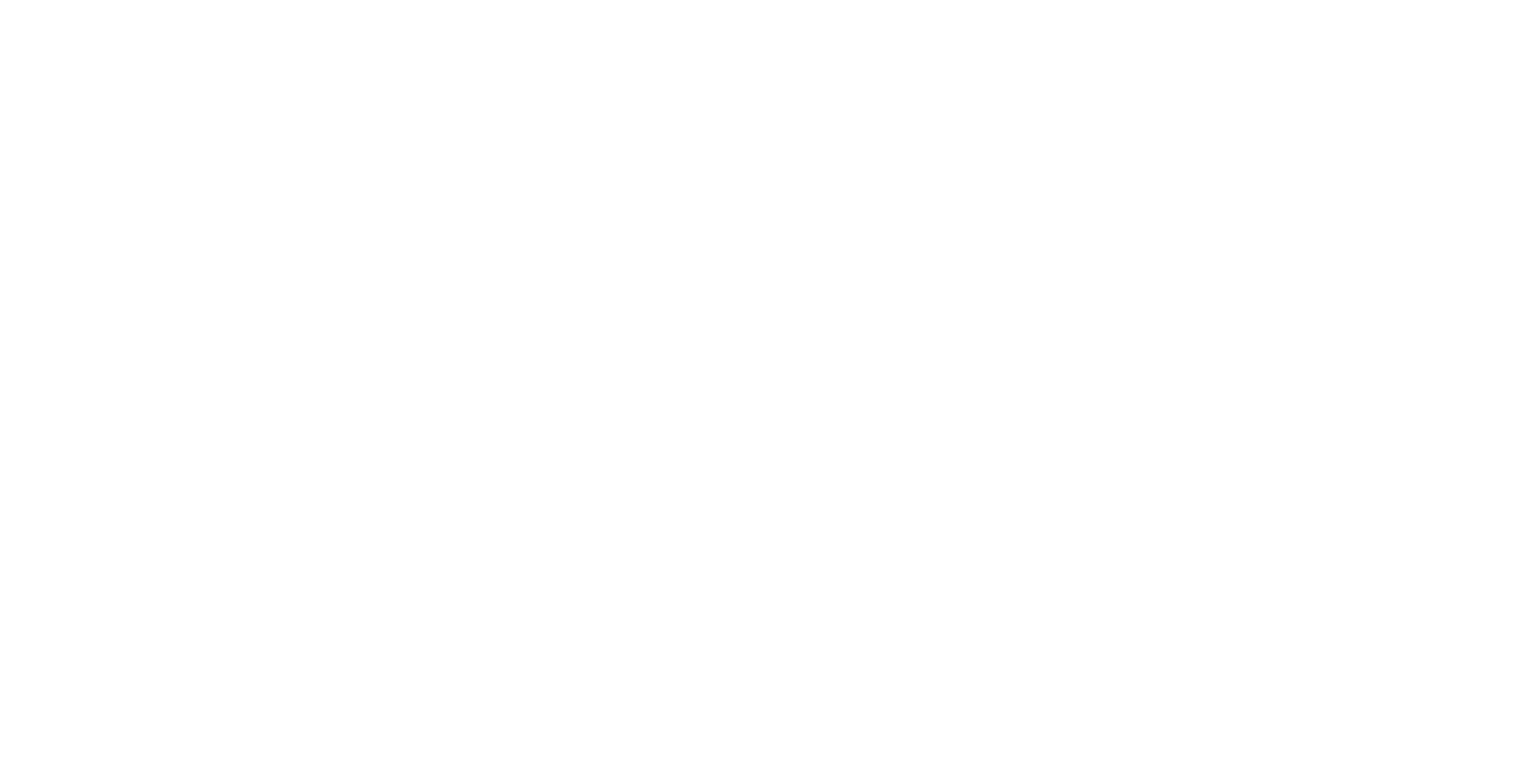 scroll, scrollTop: 0, scrollLeft: 0, axis: both 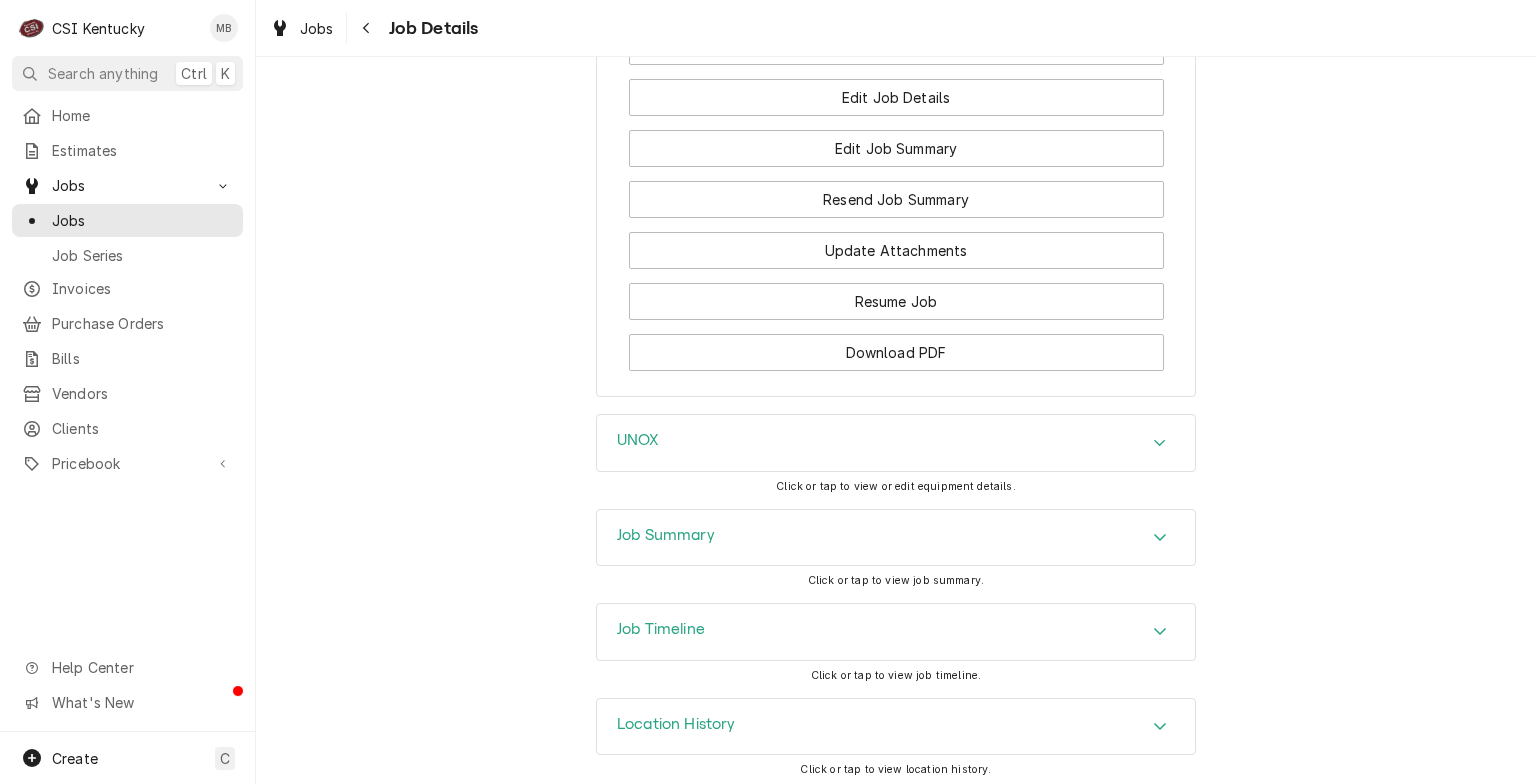 click on "Job Summary" at bounding box center [896, 538] 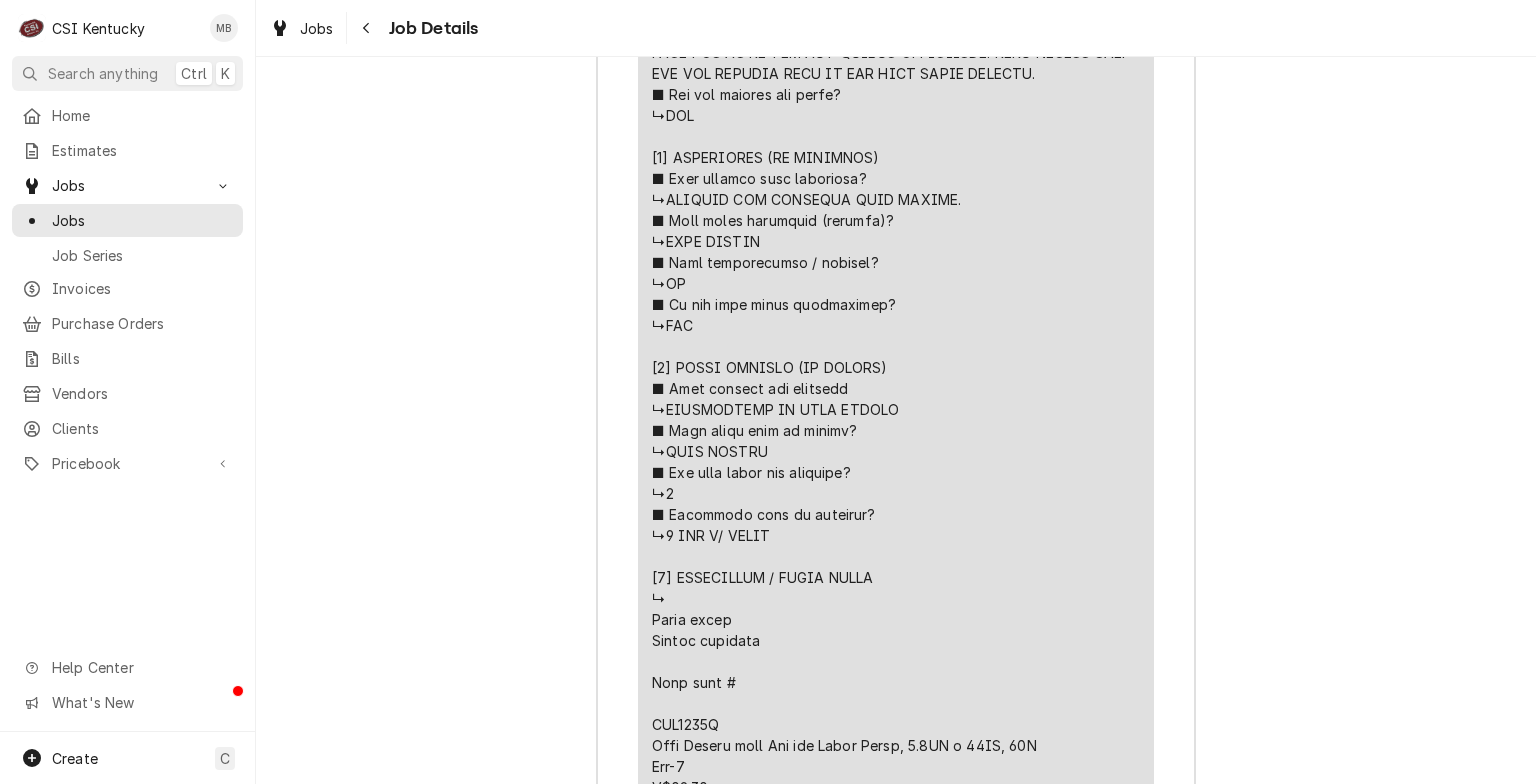 scroll, scrollTop: 3939, scrollLeft: 0, axis: vertical 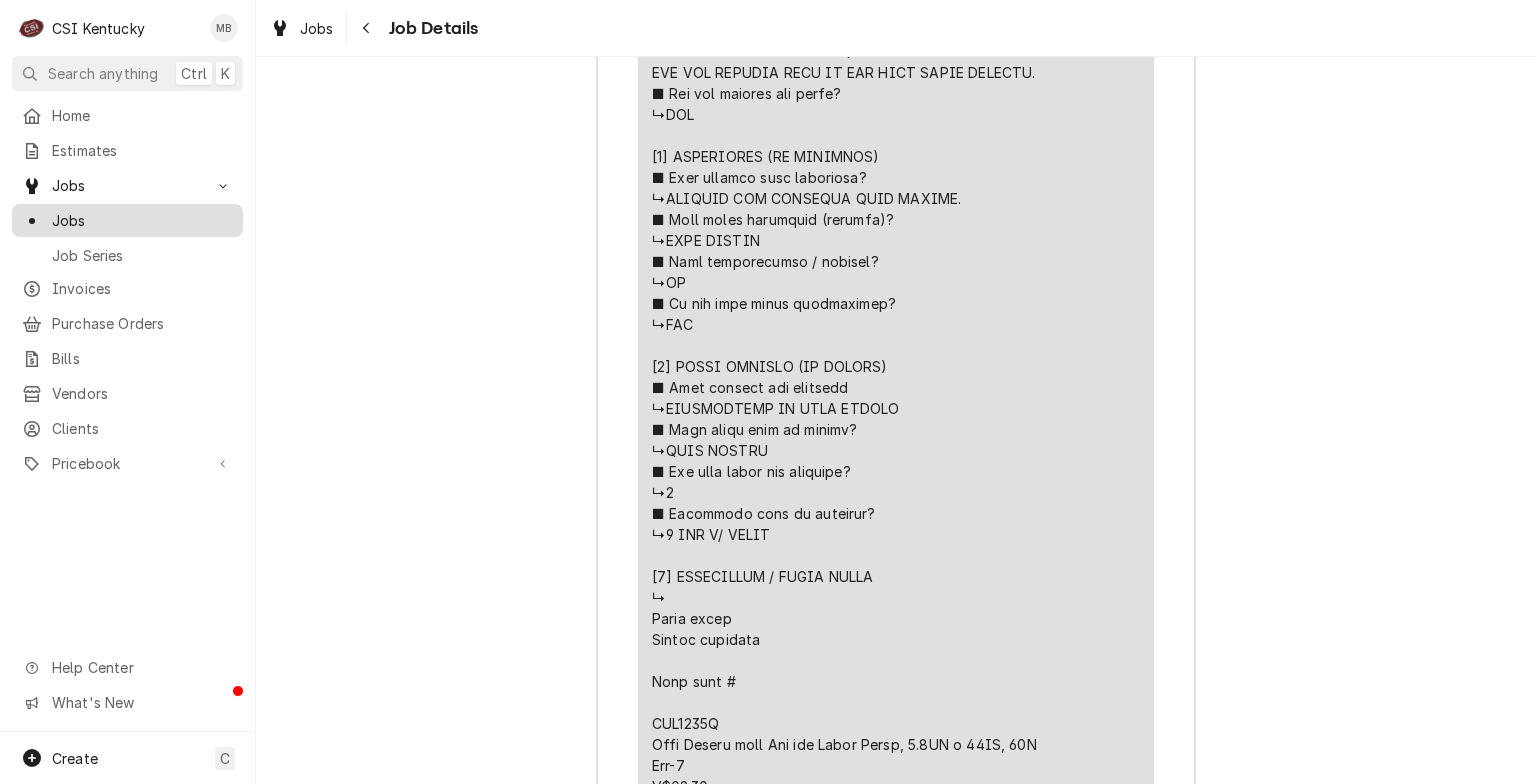 click at bounding box center [32, 221] 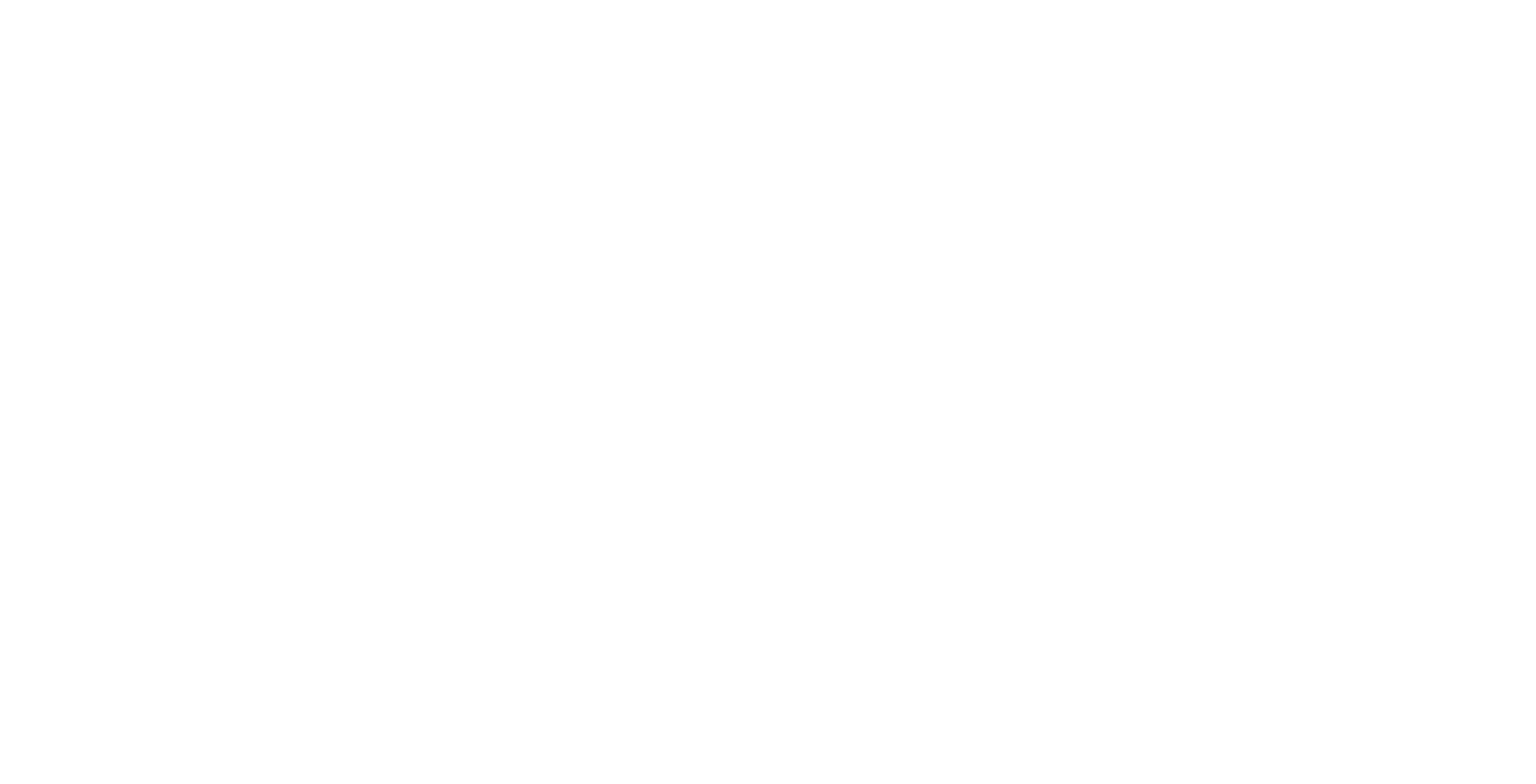 scroll, scrollTop: 0, scrollLeft: 0, axis: both 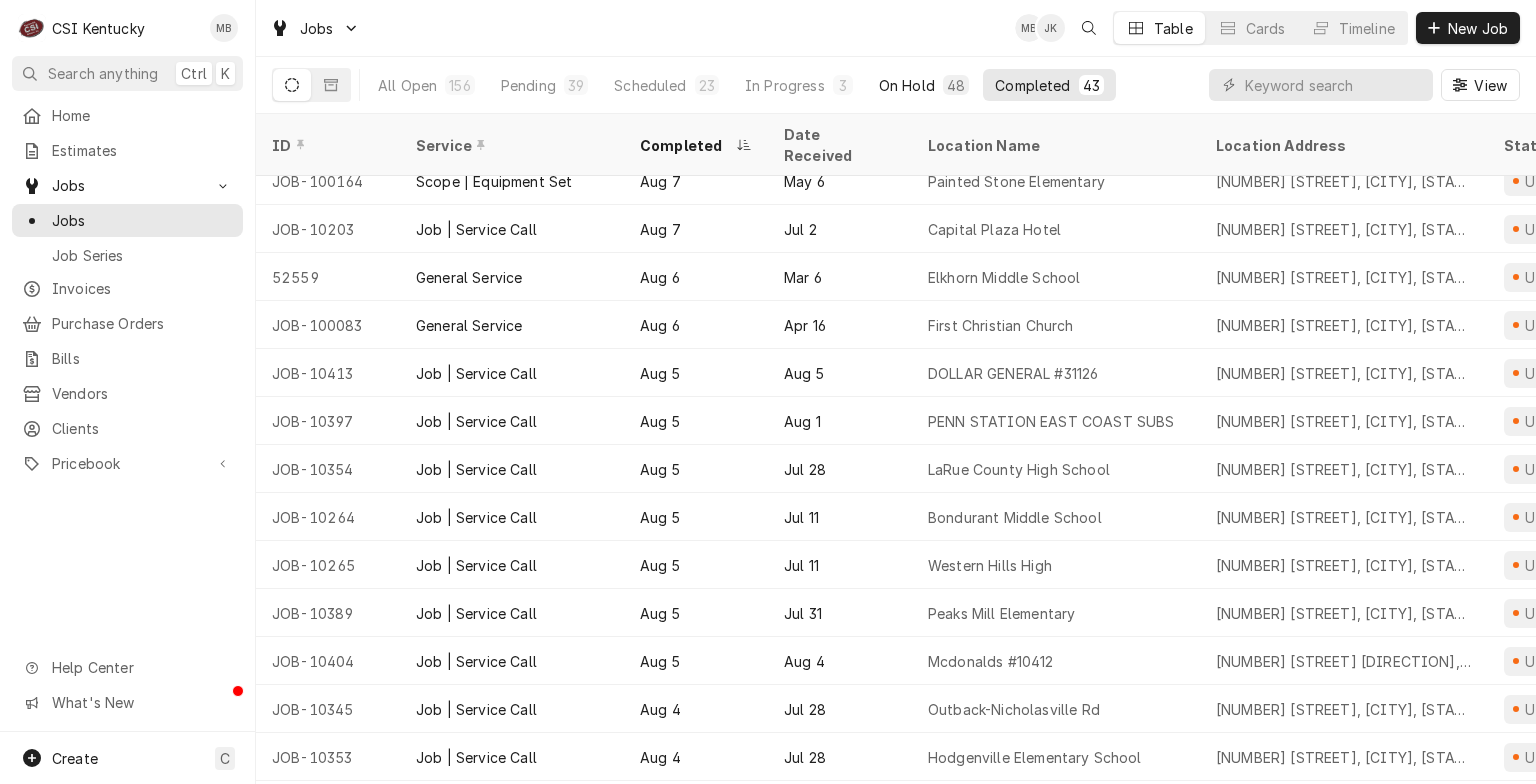 click on "On Hold" at bounding box center (907, 85) 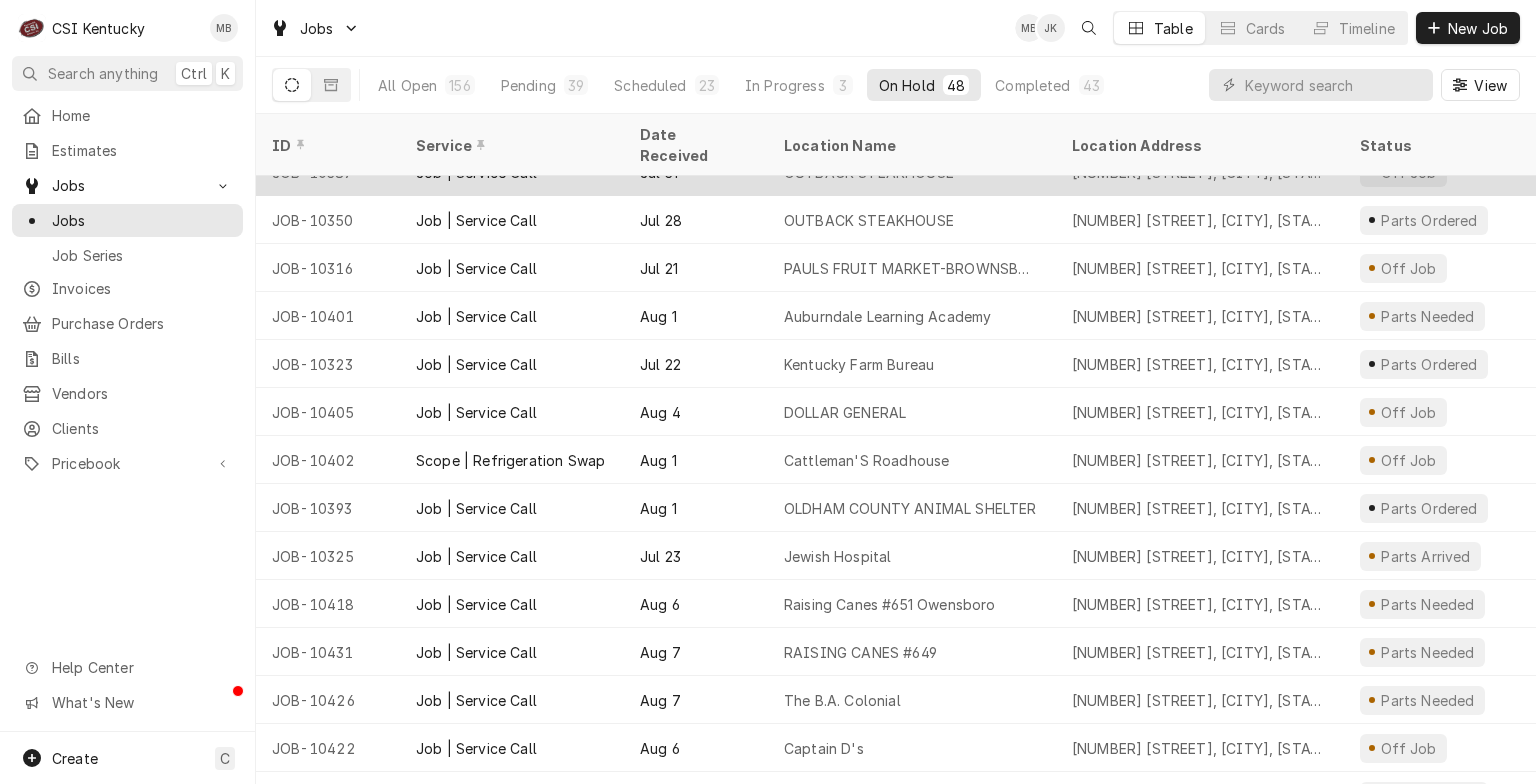 scroll, scrollTop: 1687, scrollLeft: 0, axis: vertical 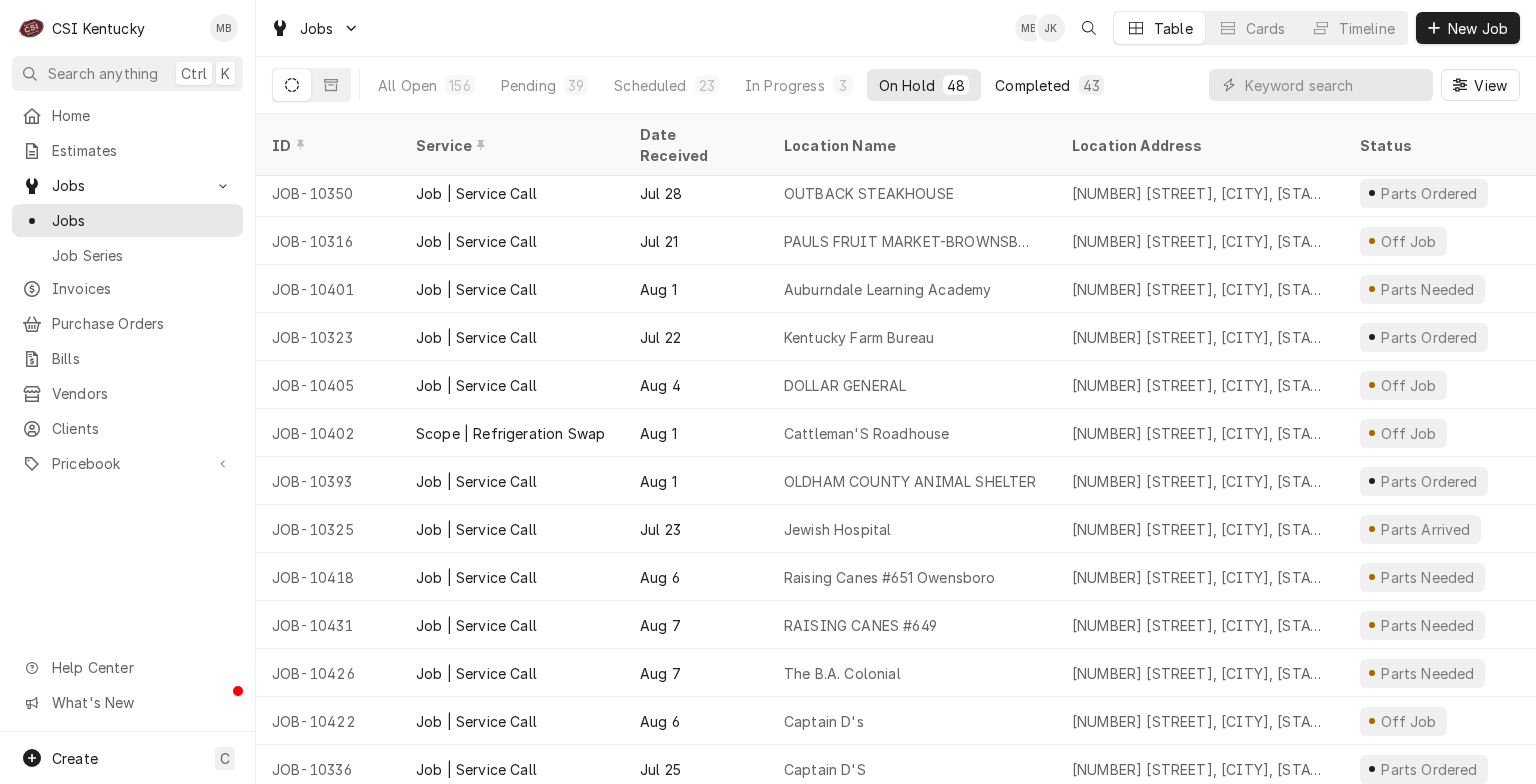 click on "Completed" at bounding box center [1032, 85] 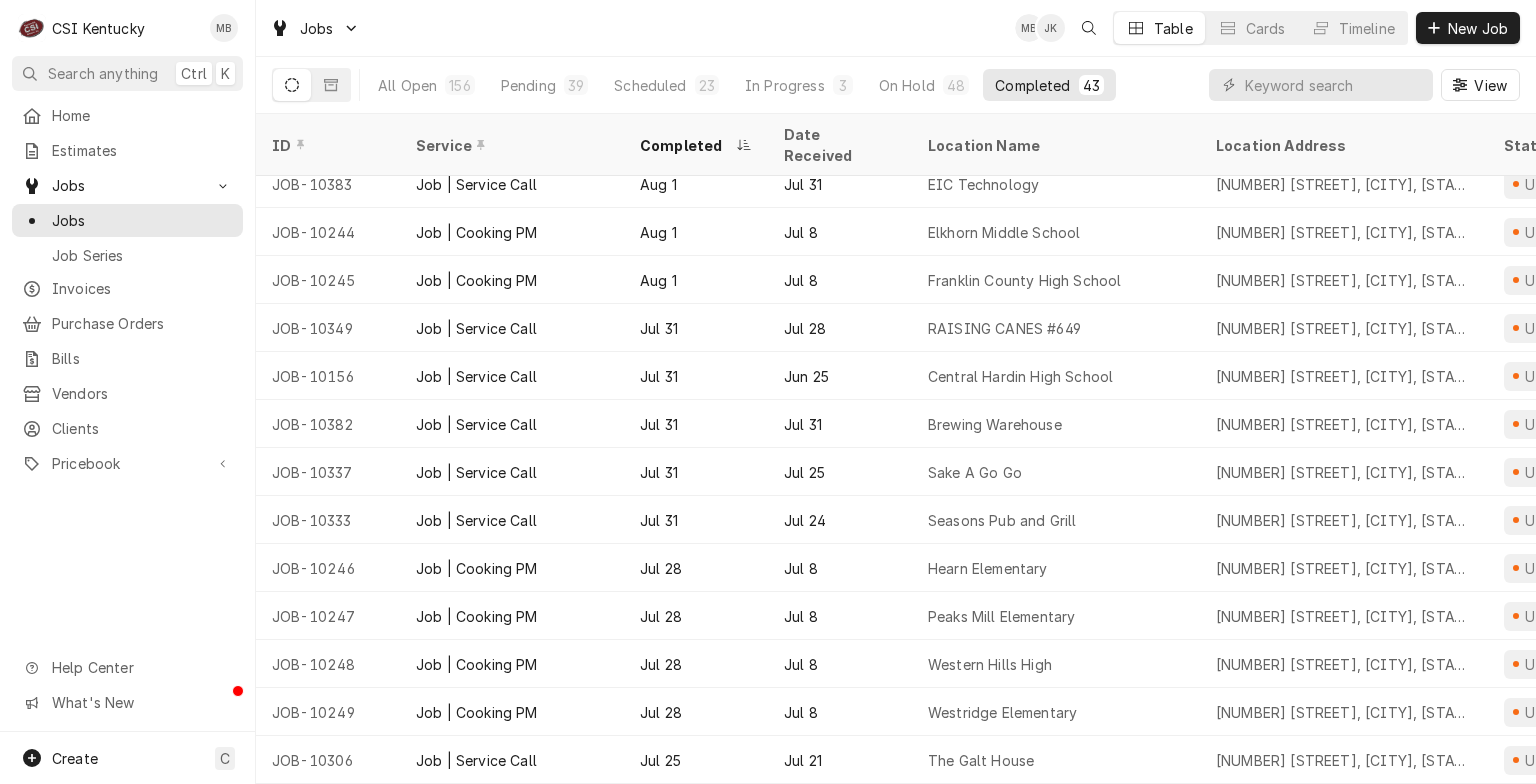 scroll, scrollTop: 0, scrollLeft: 0, axis: both 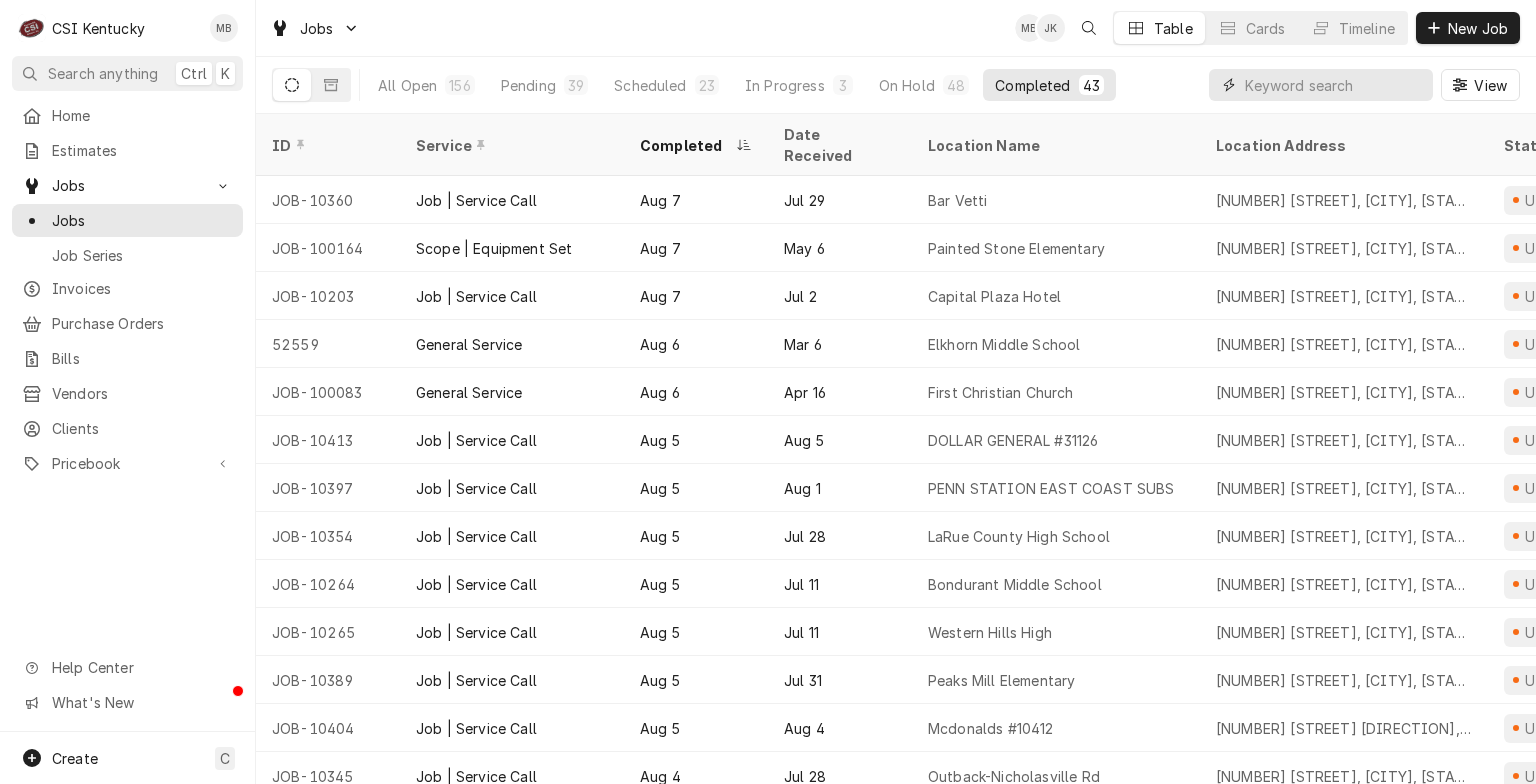 click at bounding box center (1334, 85) 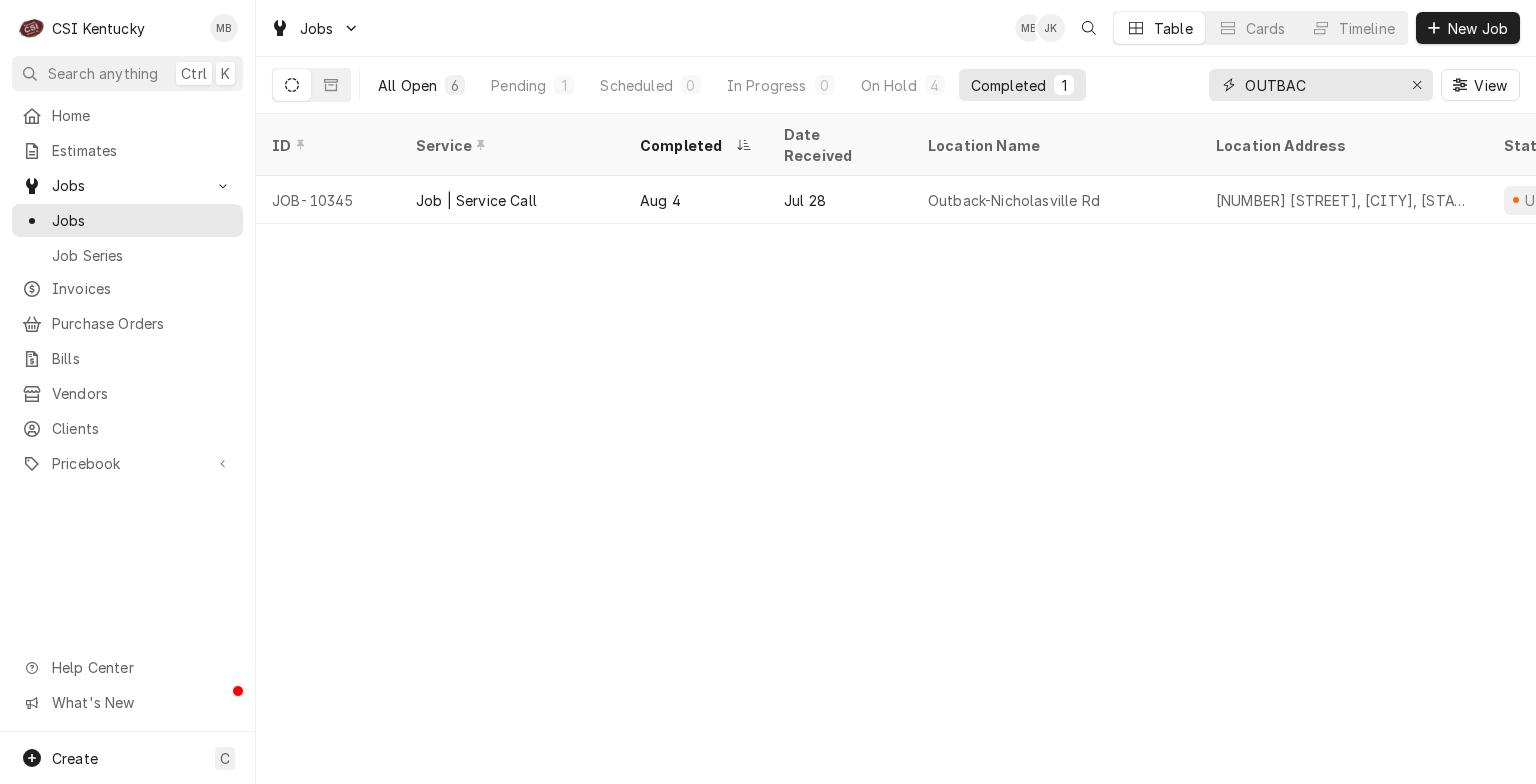 type on "OUTBAC" 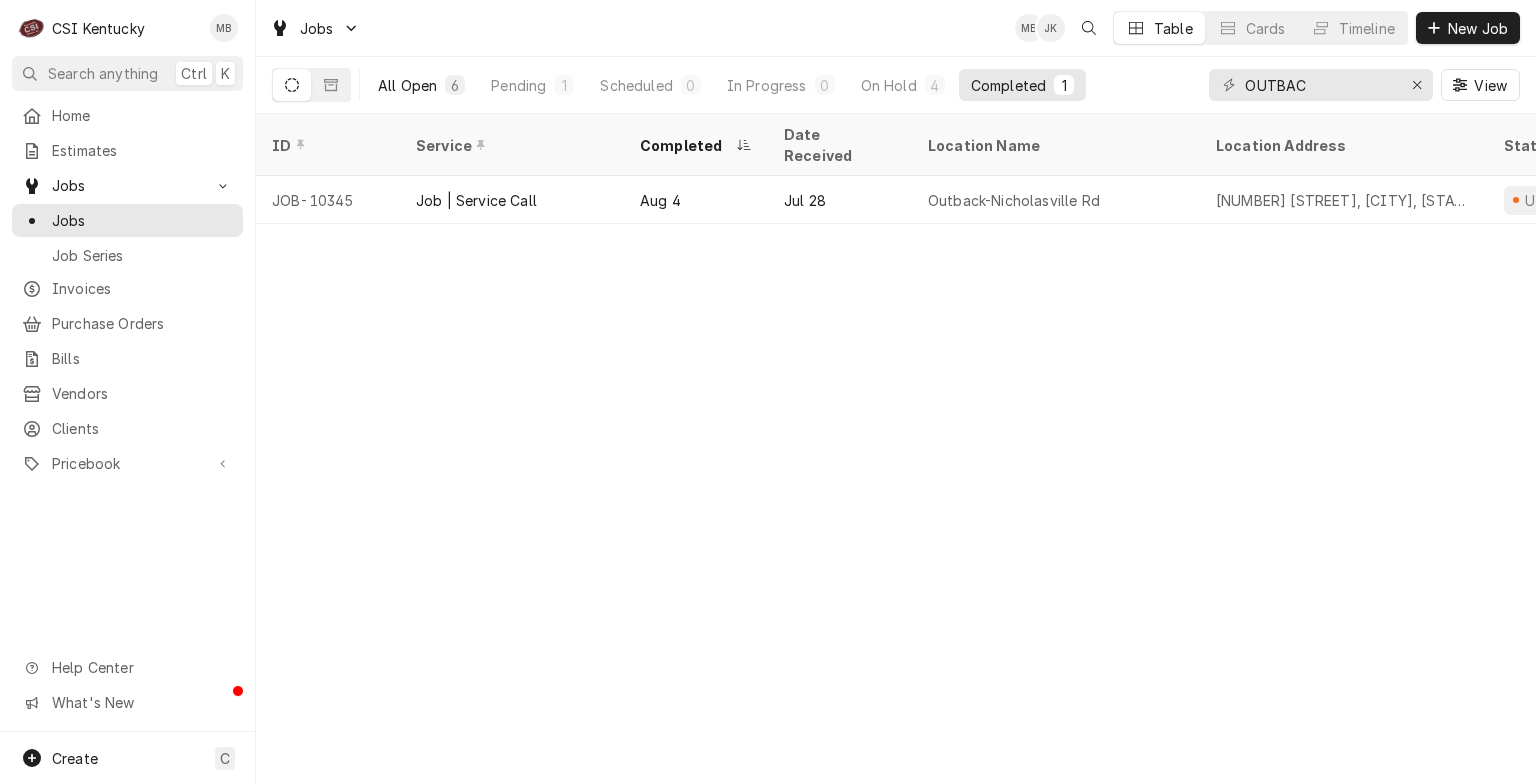 click on "6" at bounding box center [455, 85] 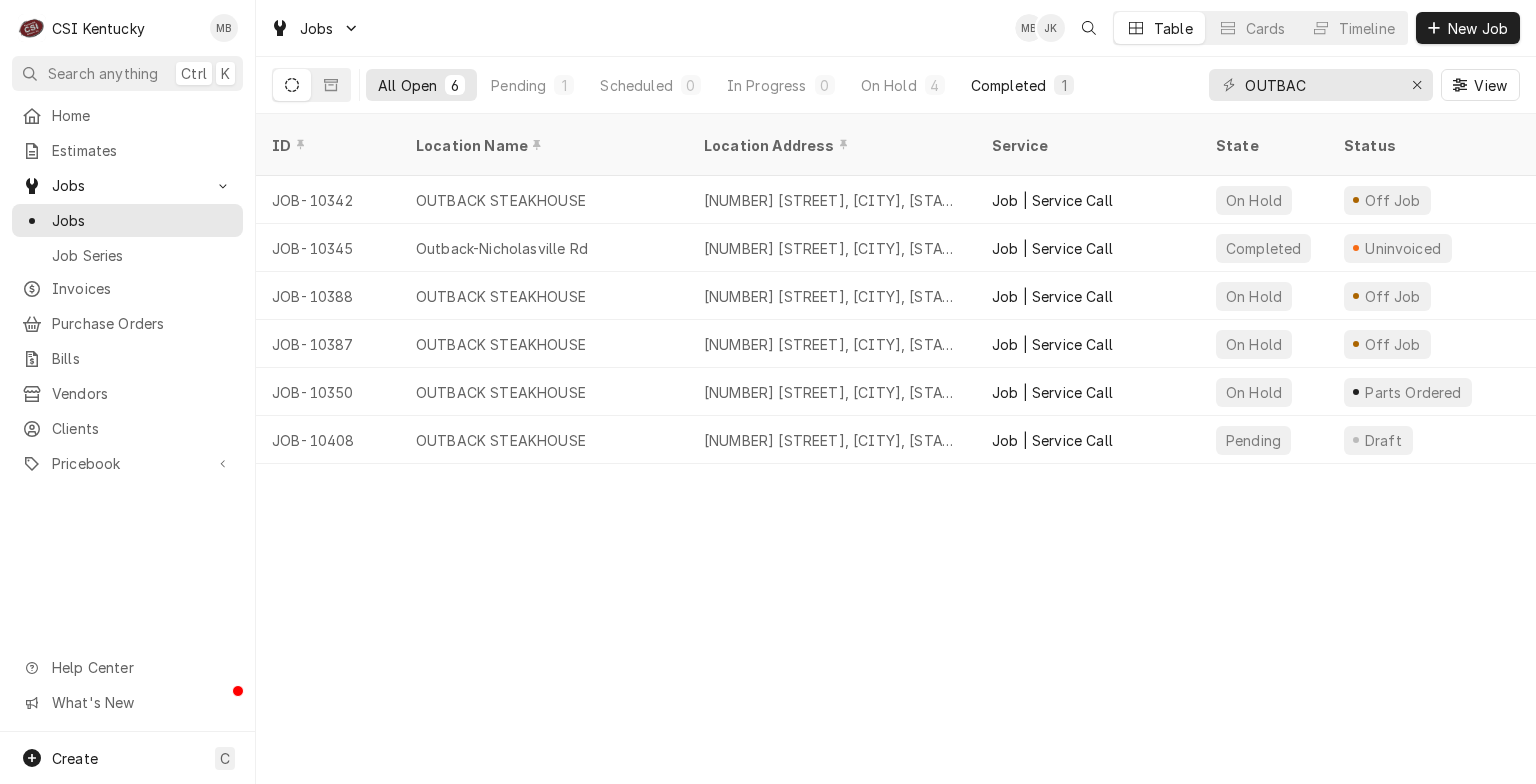 click on "Completed" at bounding box center [1008, 85] 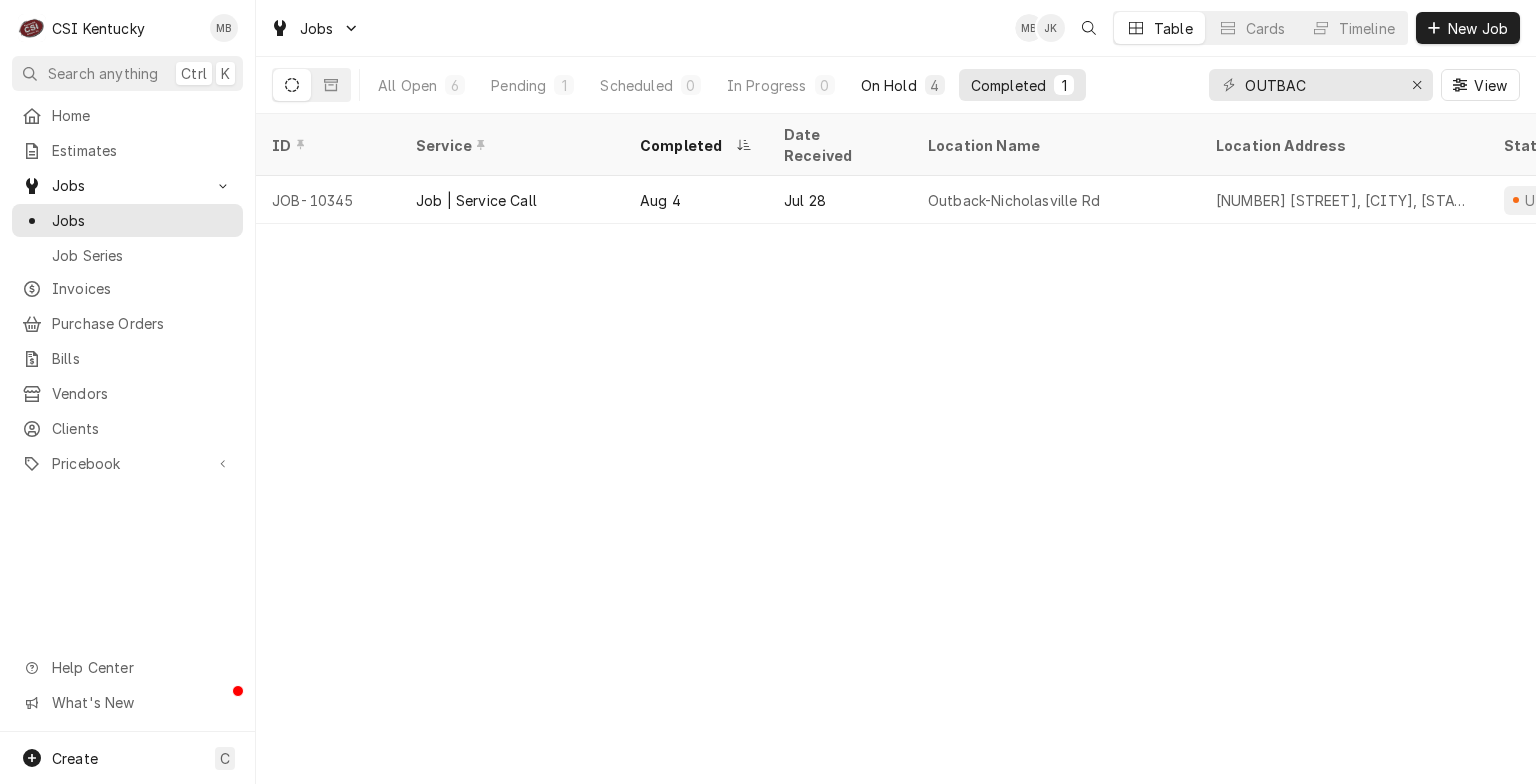 click on "On Hold" at bounding box center (889, 85) 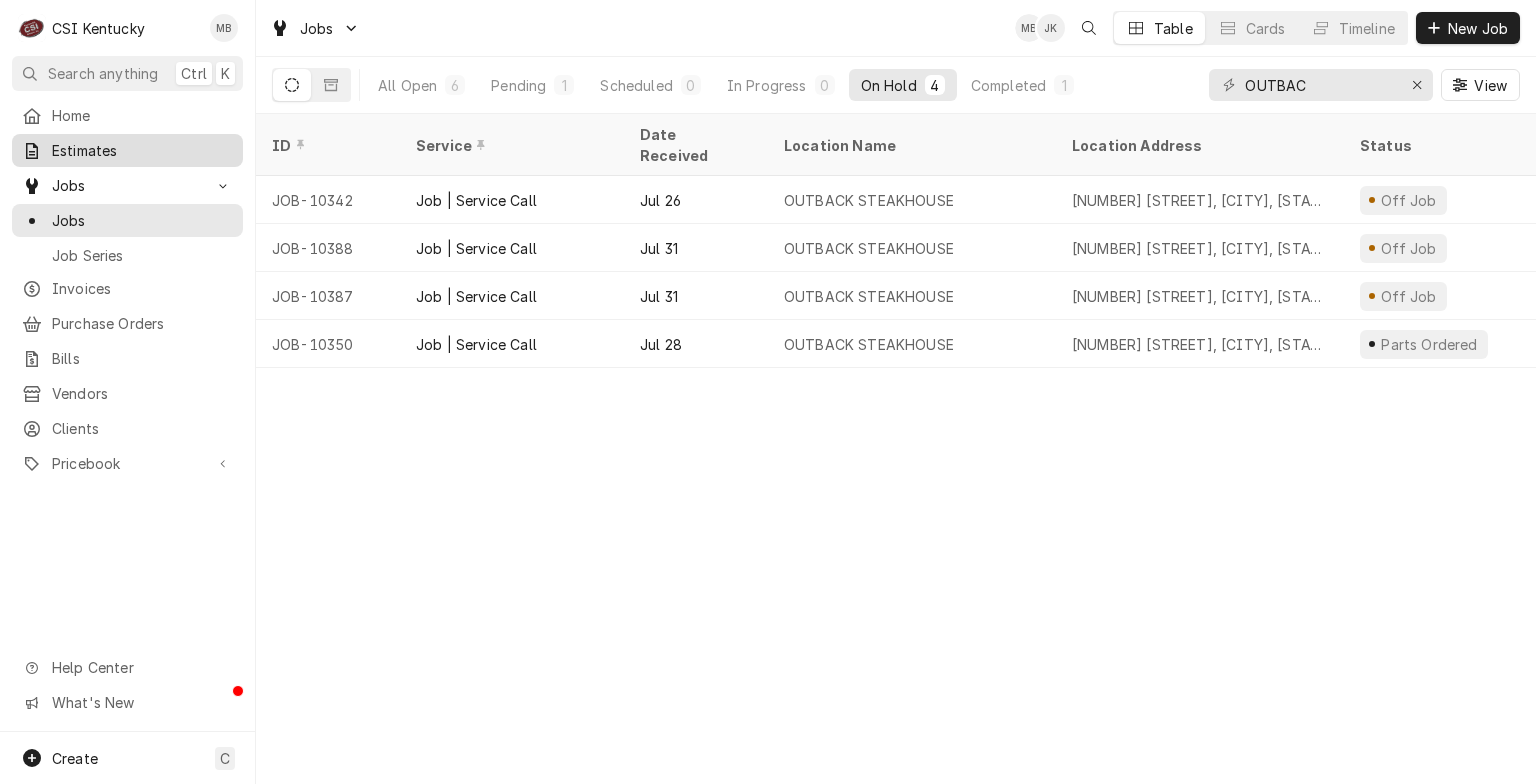 click on "Estimates" at bounding box center (142, 150) 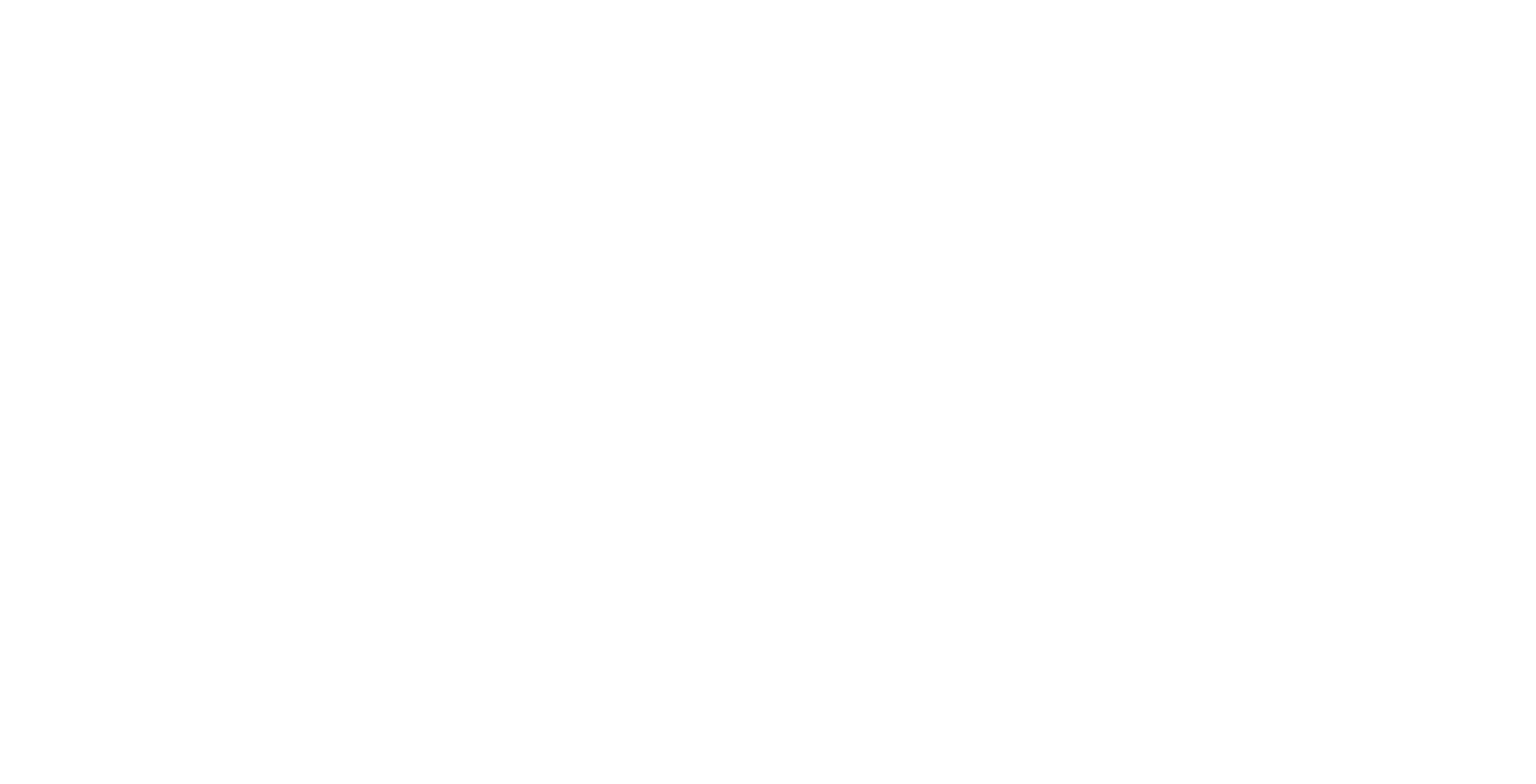scroll, scrollTop: 0, scrollLeft: 0, axis: both 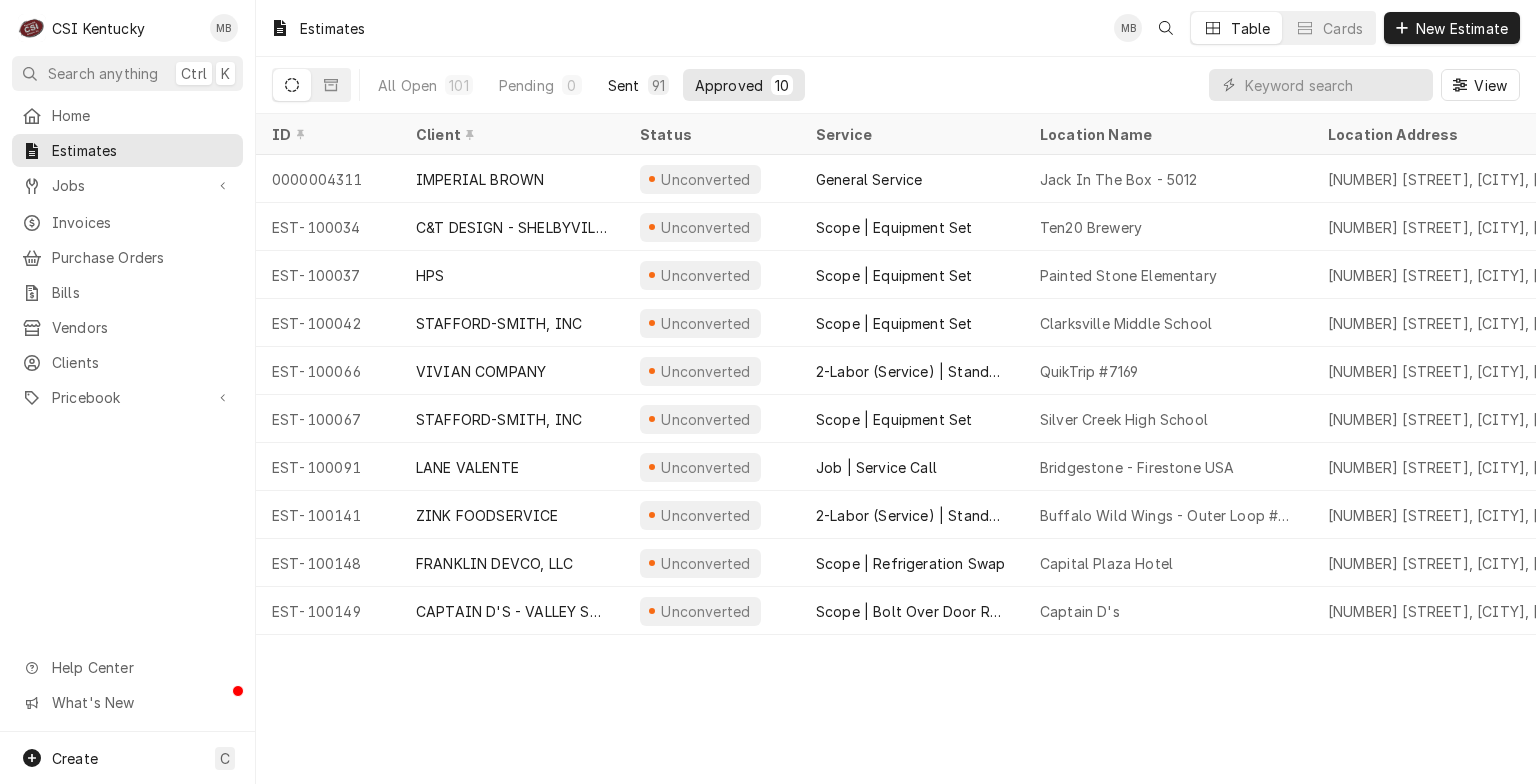 click on "Sent" at bounding box center [624, 85] 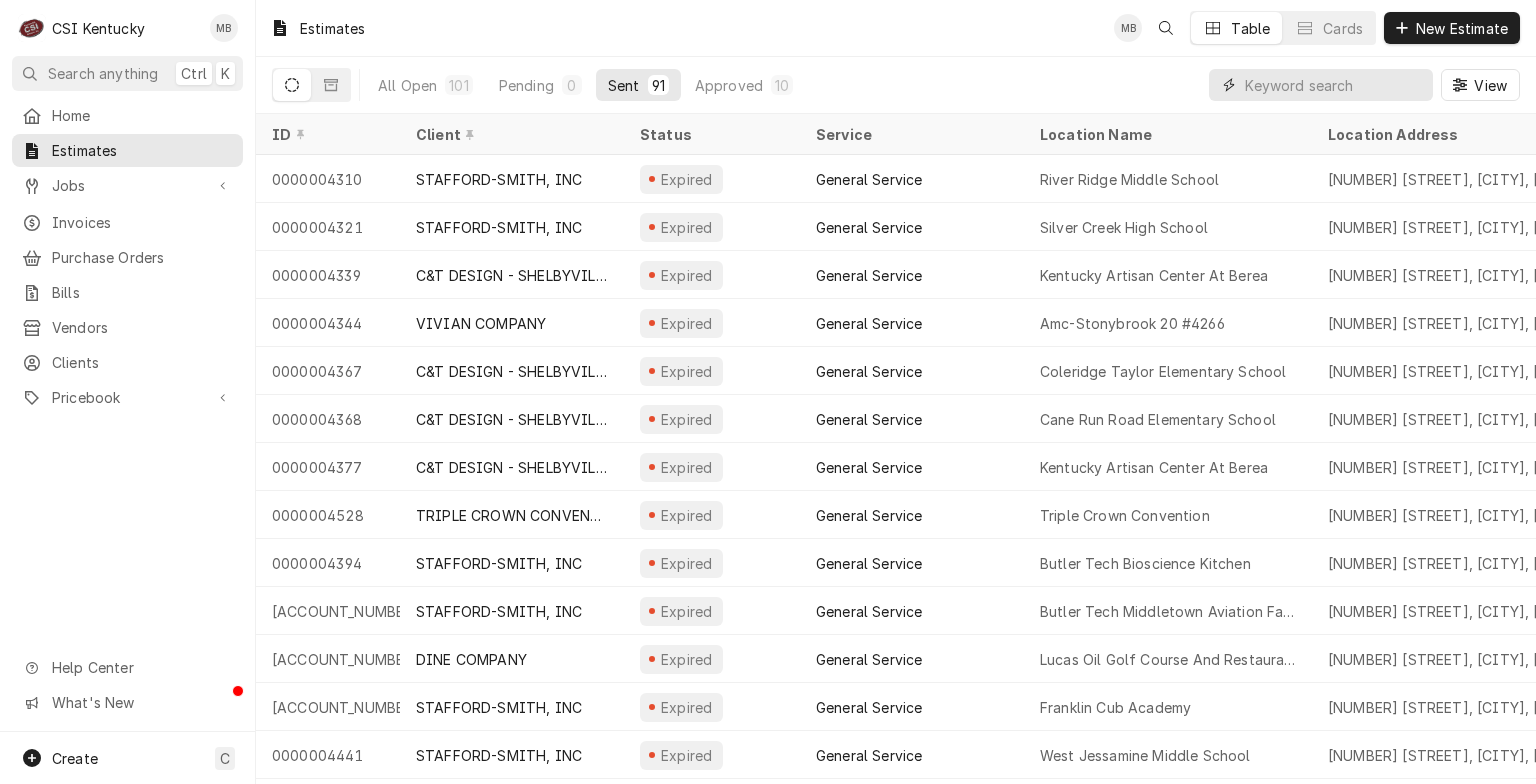 click at bounding box center [1334, 85] 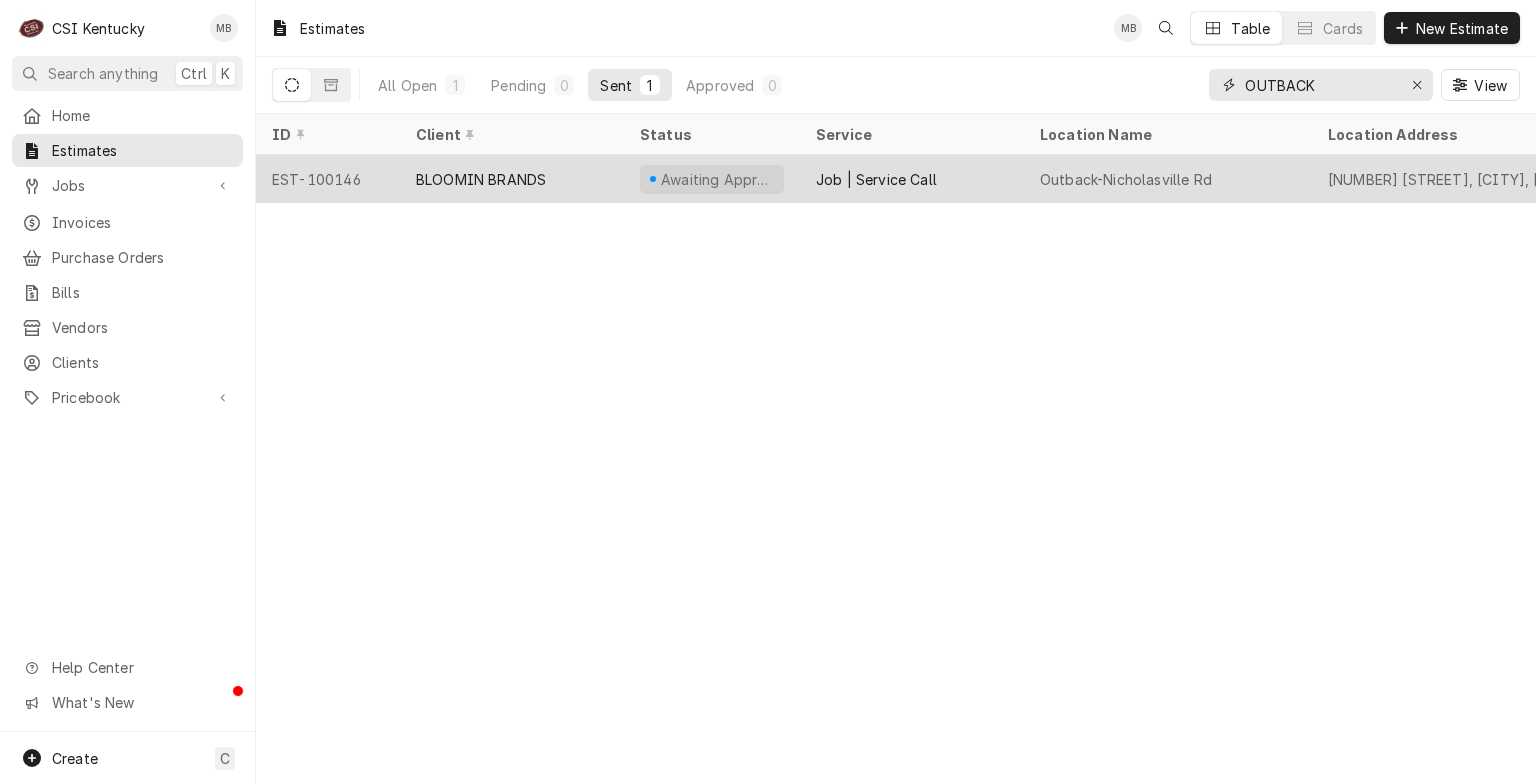 type on "OUTBACK" 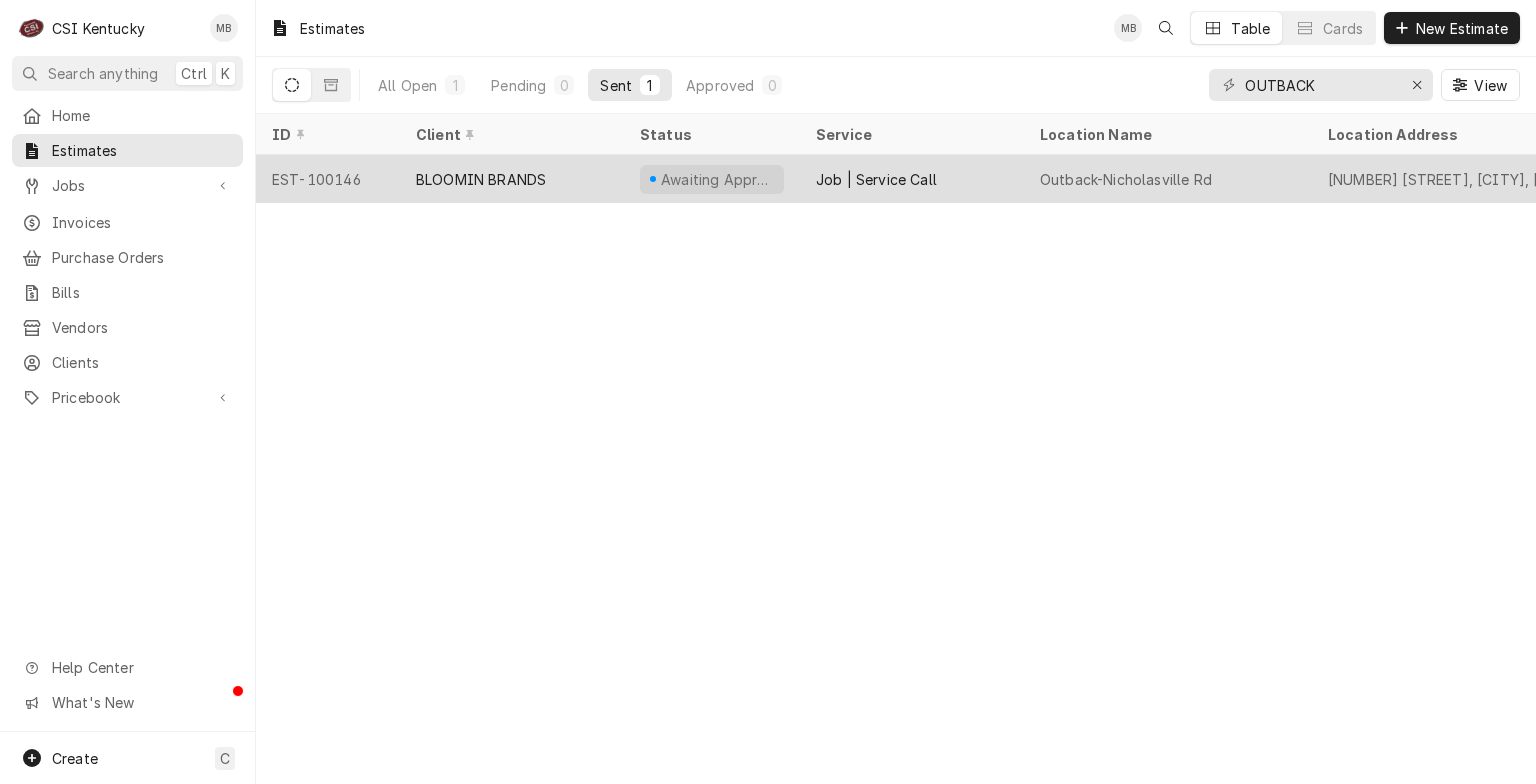 click on "Job | Service Call" at bounding box center (912, 179) 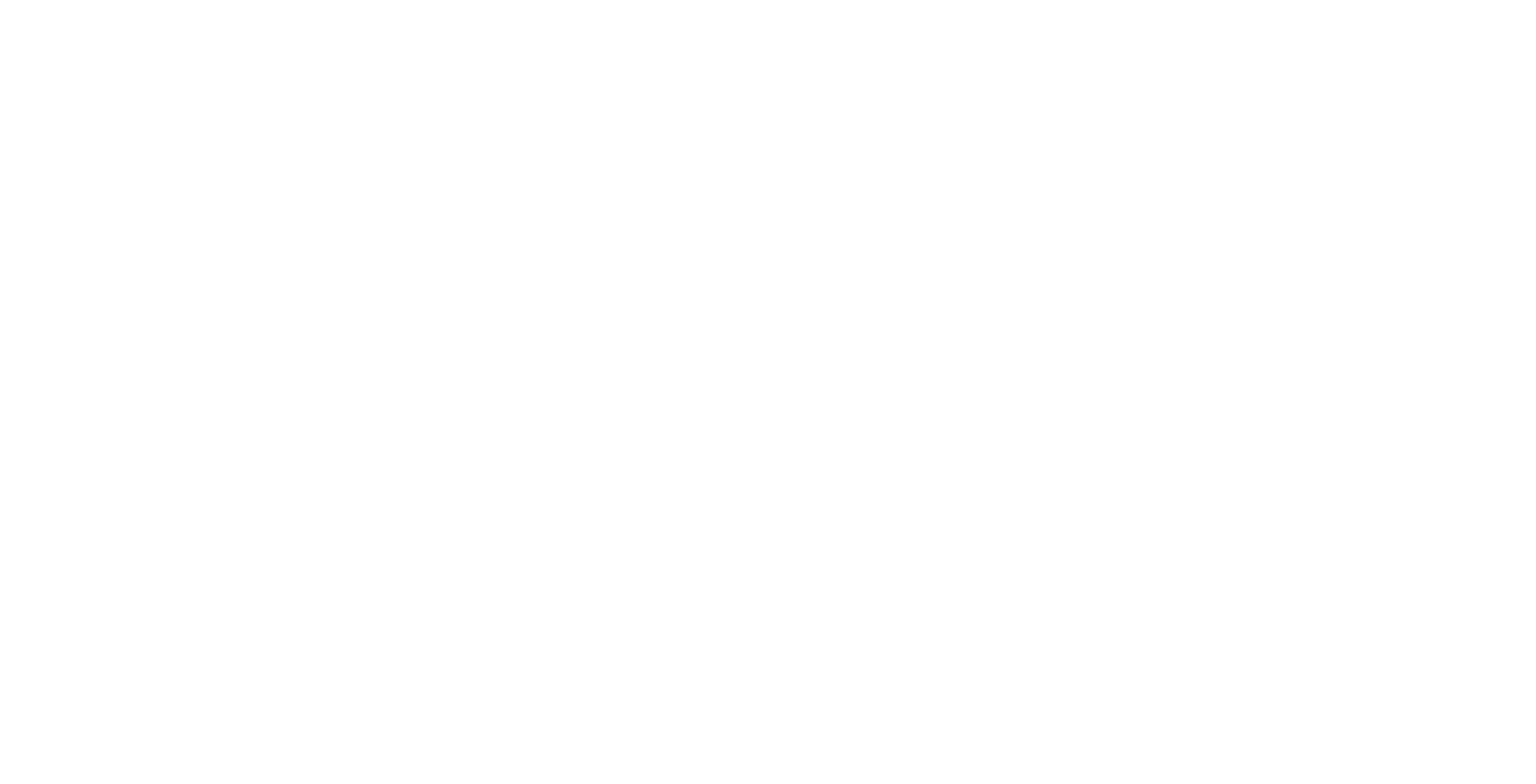 scroll, scrollTop: 0, scrollLeft: 0, axis: both 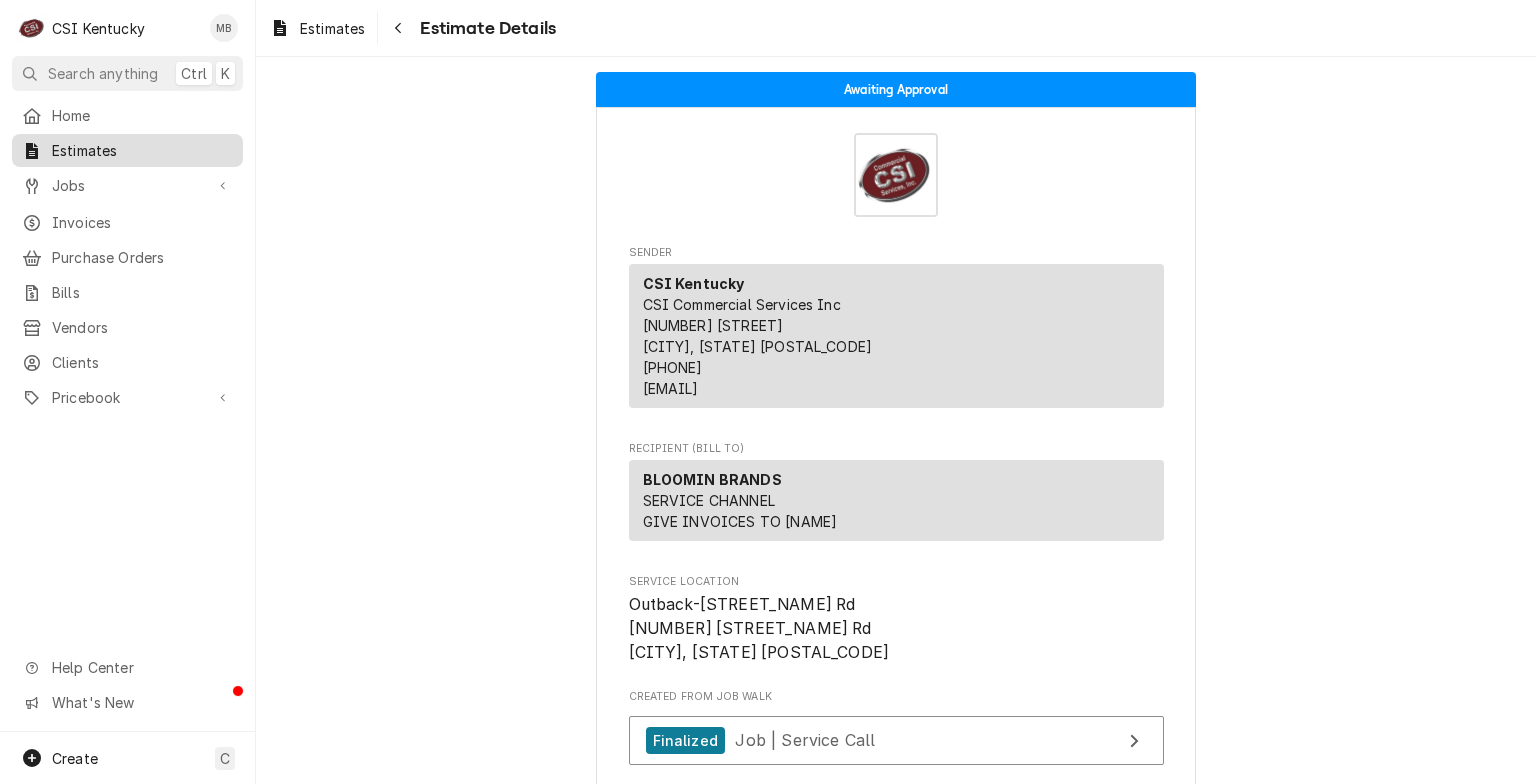 click on "Estimates" at bounding box center [142, 150] 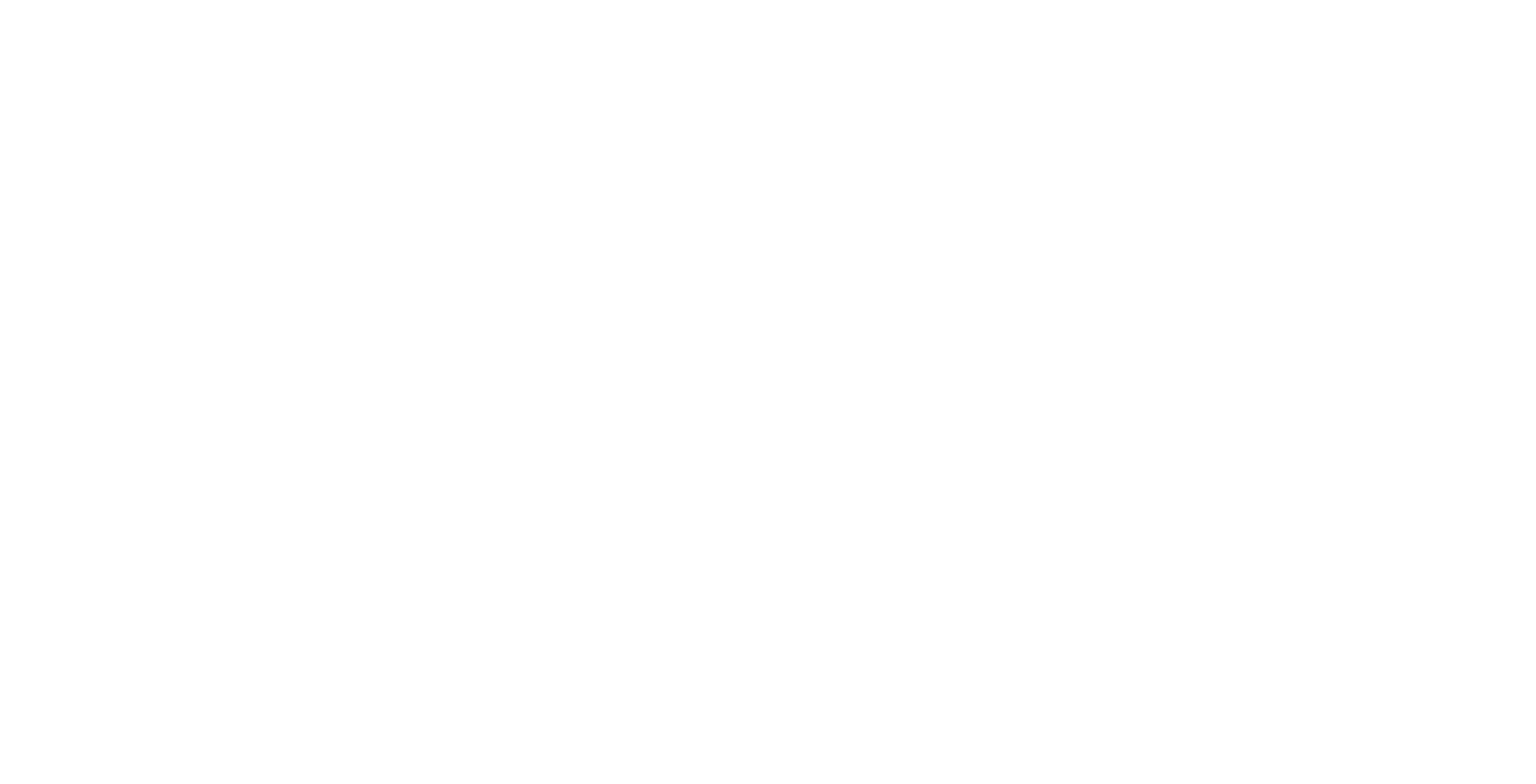 scroll, scrollTop: 0, scrollLeft: 0, axis: both 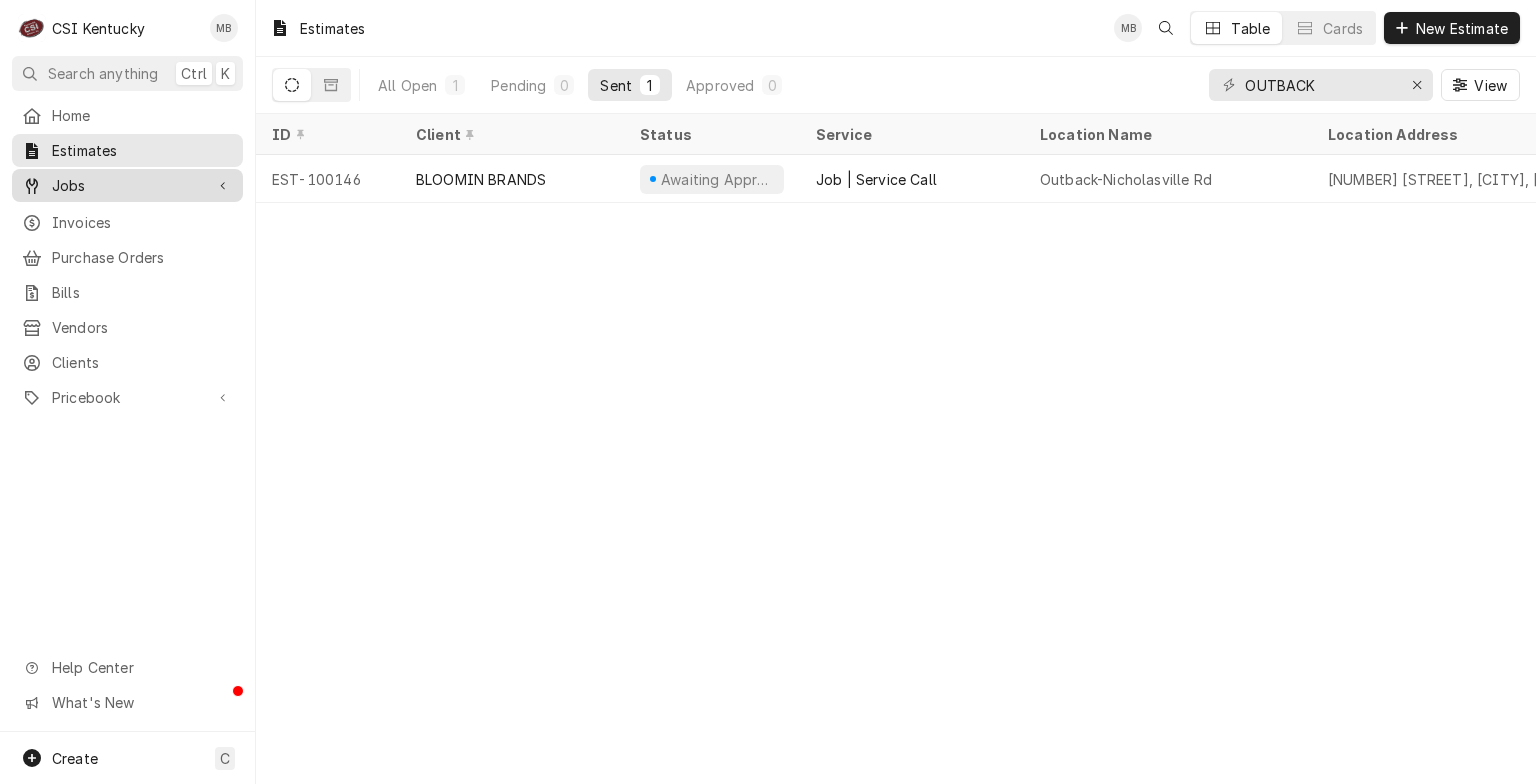 click on "Jobs" at bounding box center (127, 185) 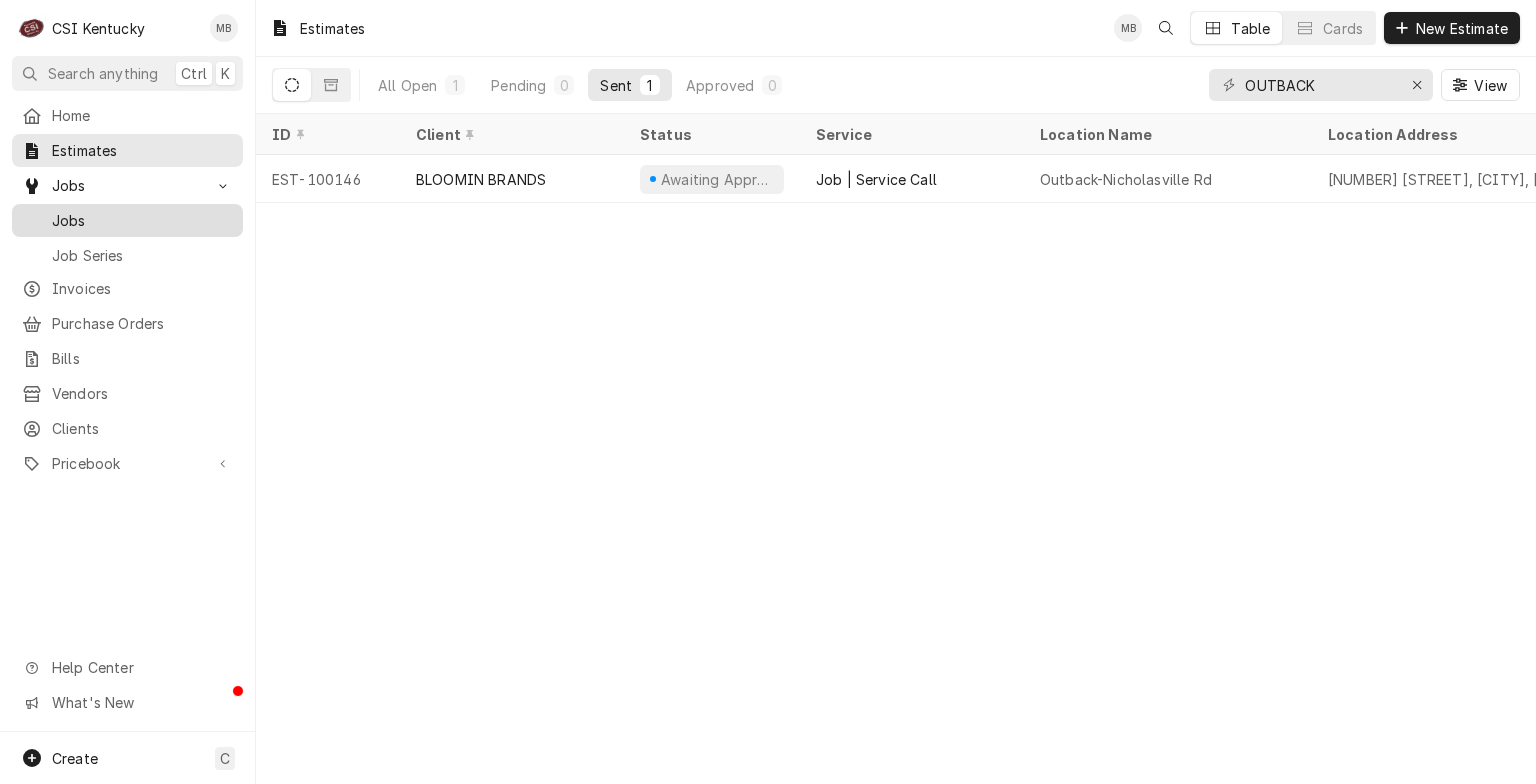 click on "Jobs" at bounding box center (127, 220) 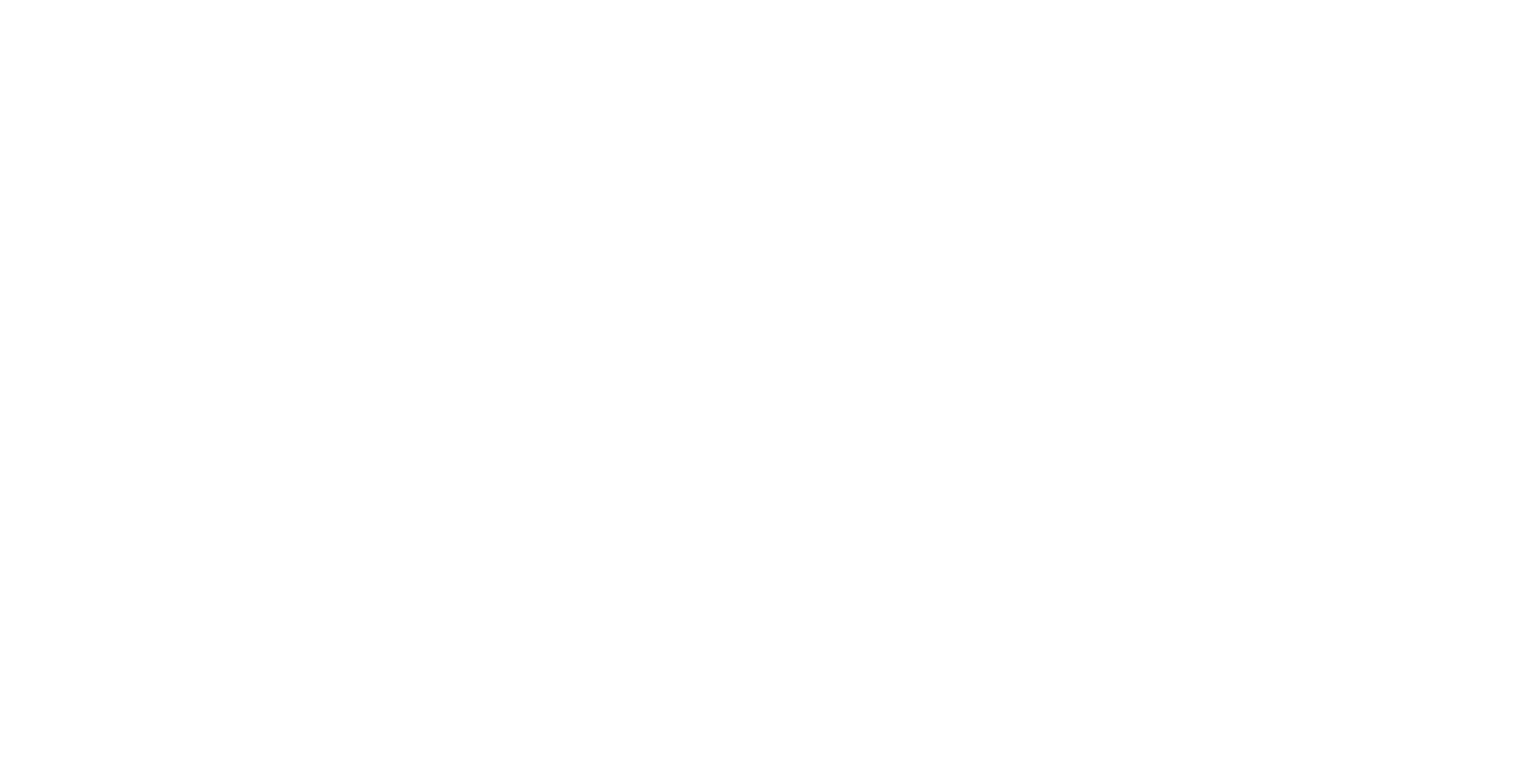 scroll, scrollTop: 0, scrollLeft: 0, axis: both 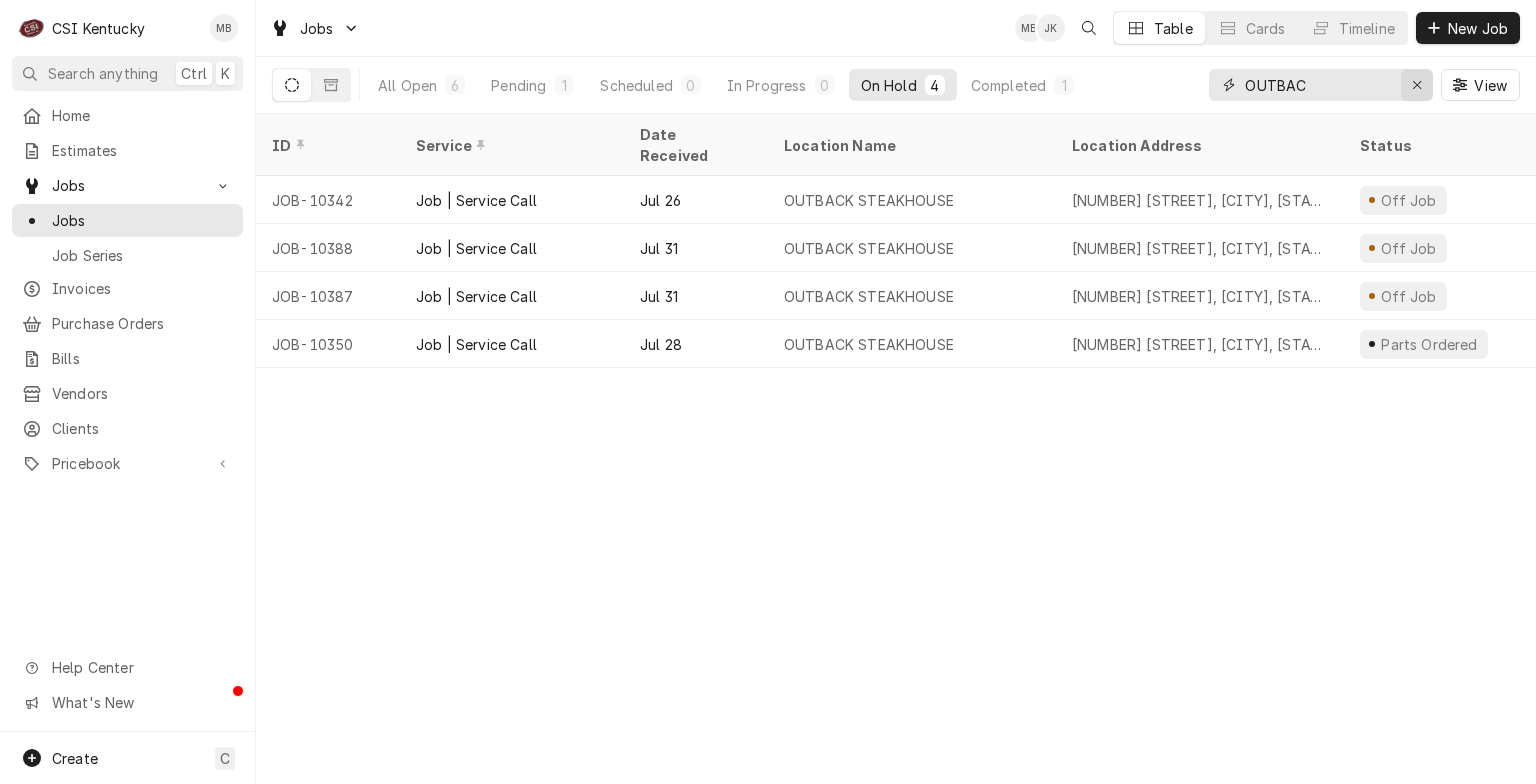 click 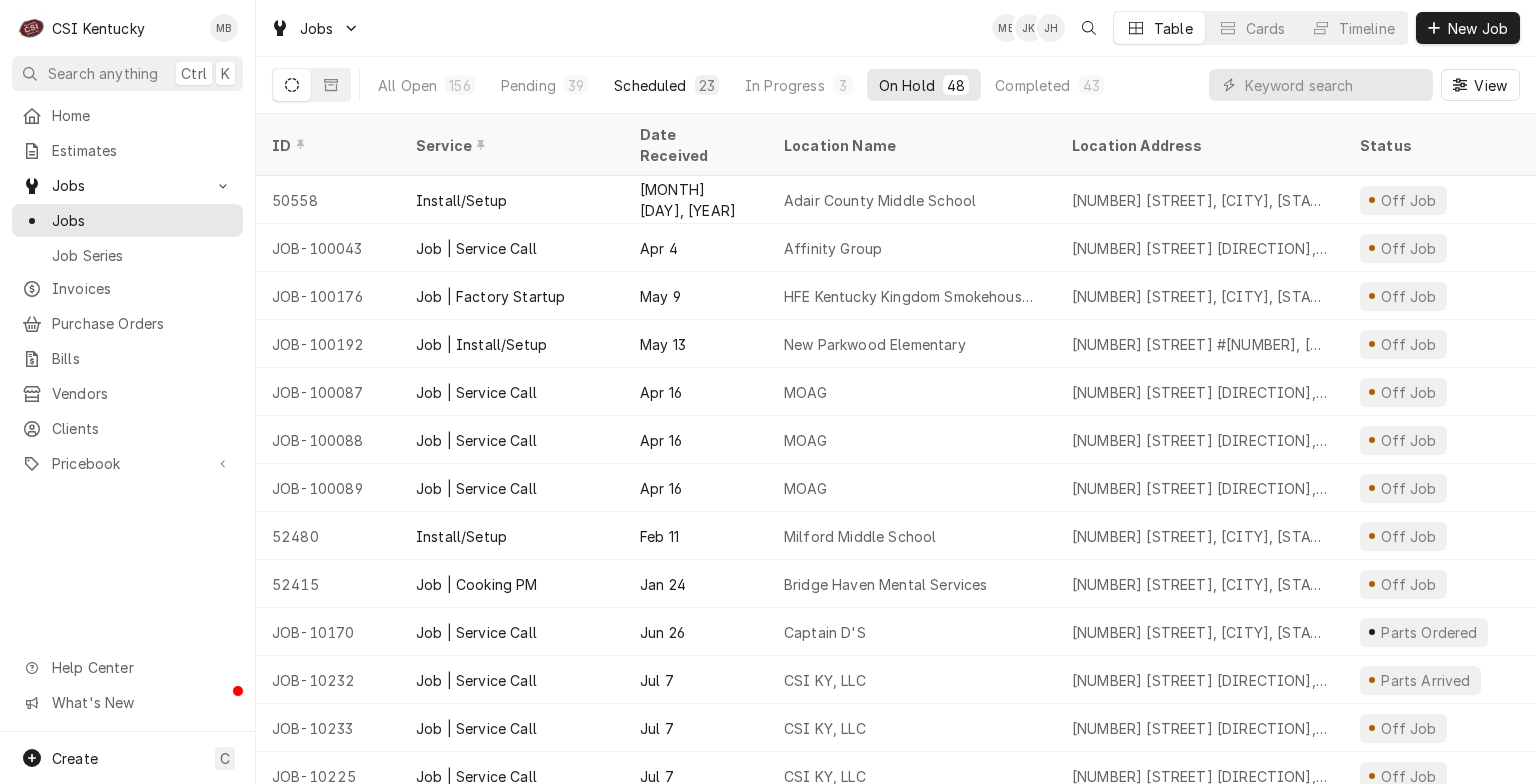 click on "Scheduled" at bounding box center (650, 85) 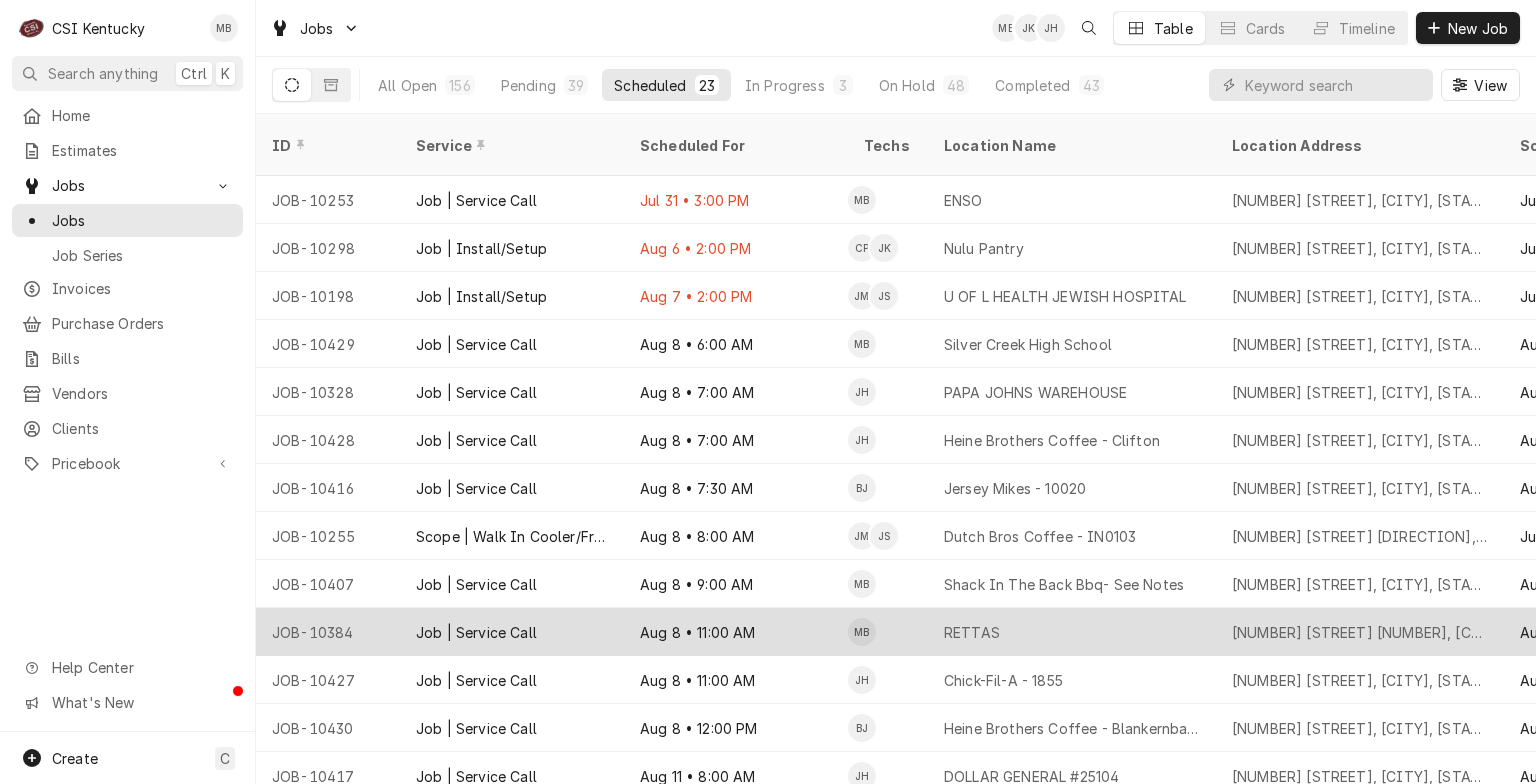 scroll, scrollTop: 7, scrollLeft: 0, axis: vertical 